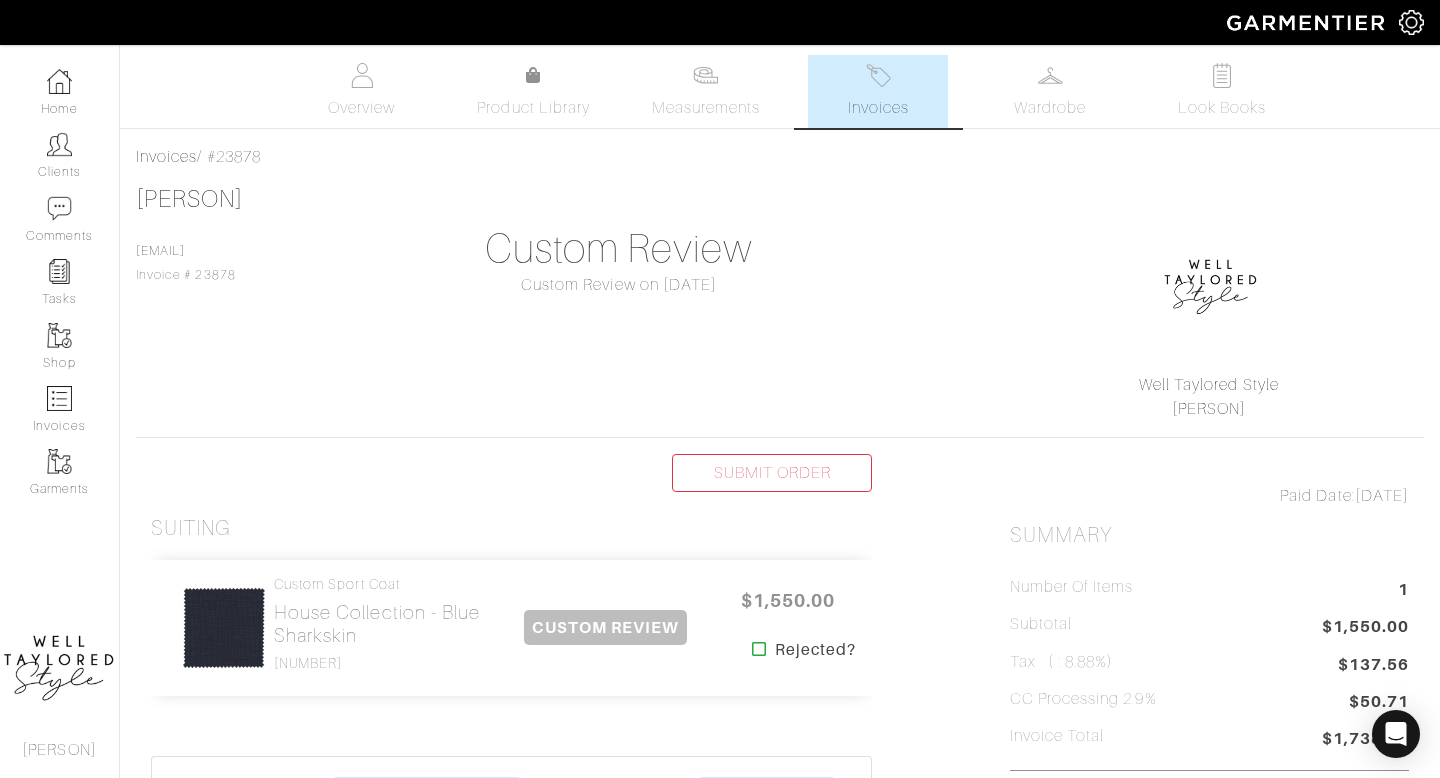scroll, scrollTop: 0, scrollLeft: 0, axis: both 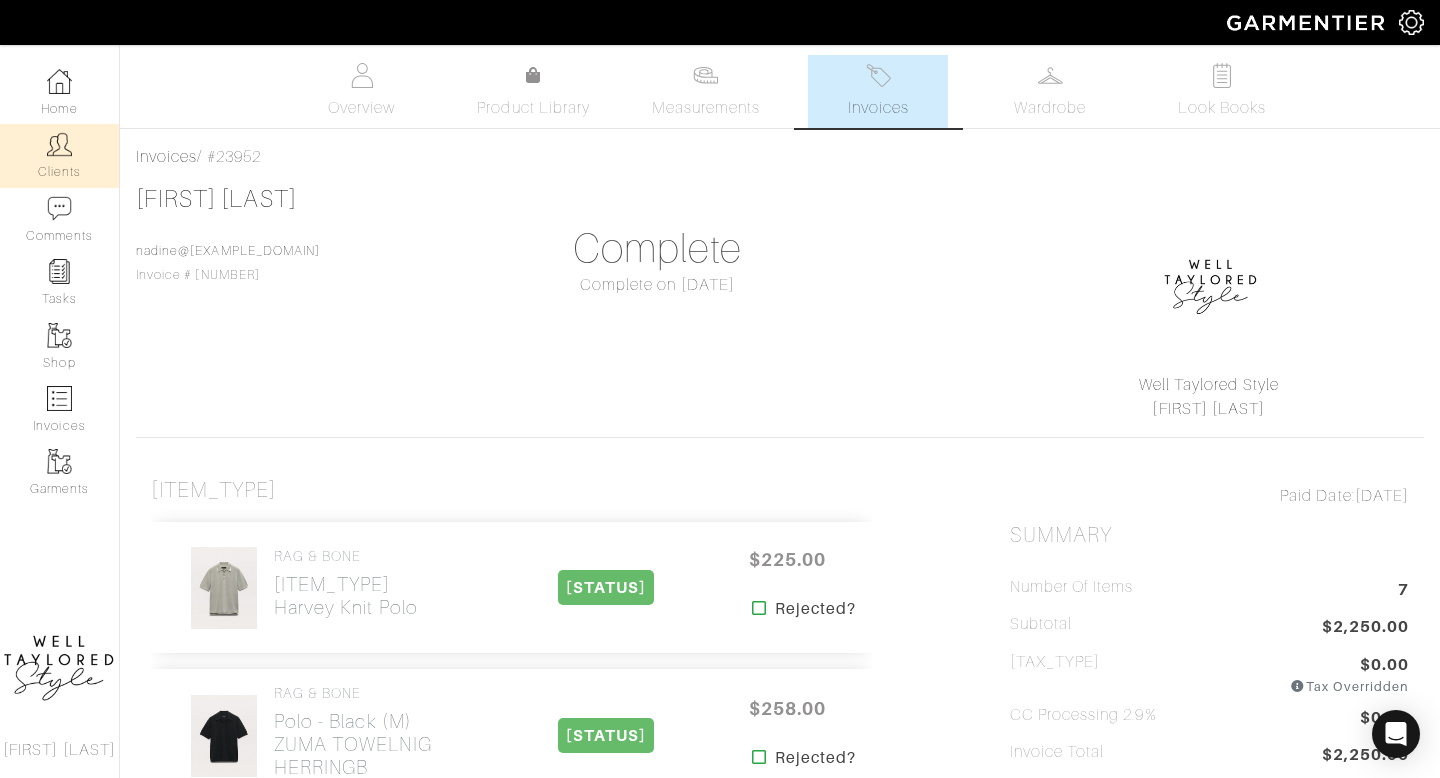 click at bounding box center (59, 144) 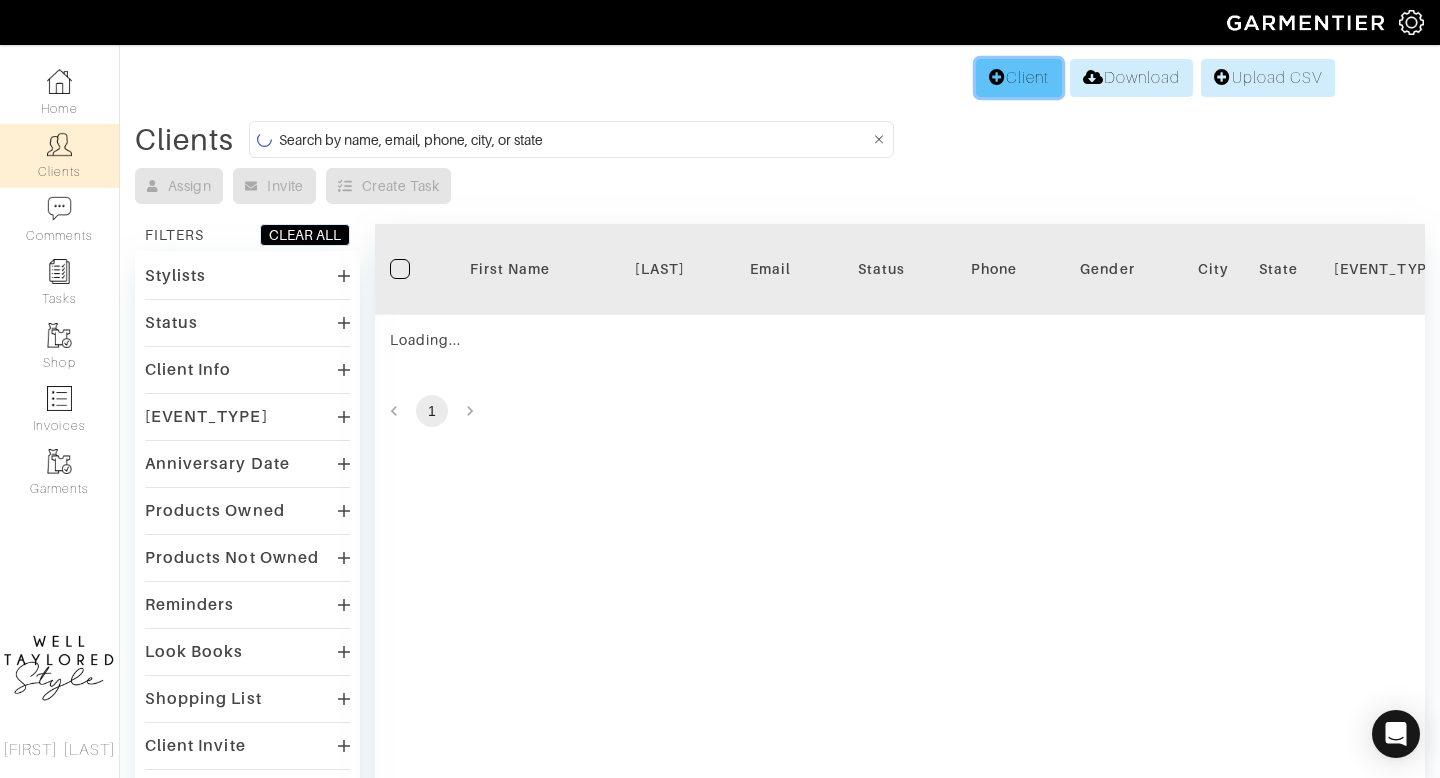 click on "Client" at bounding box center [1019, 78] 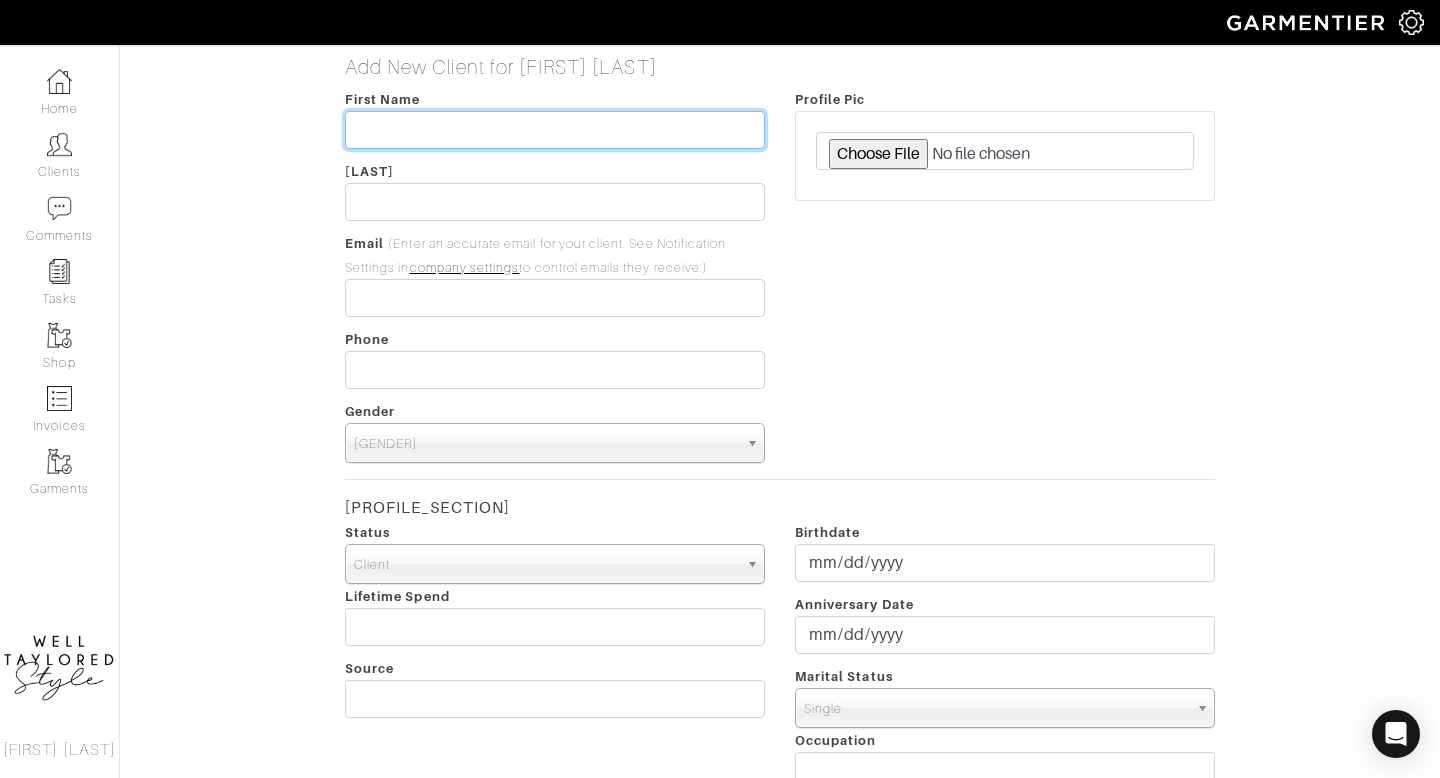 click at bounding box center [555, 130] 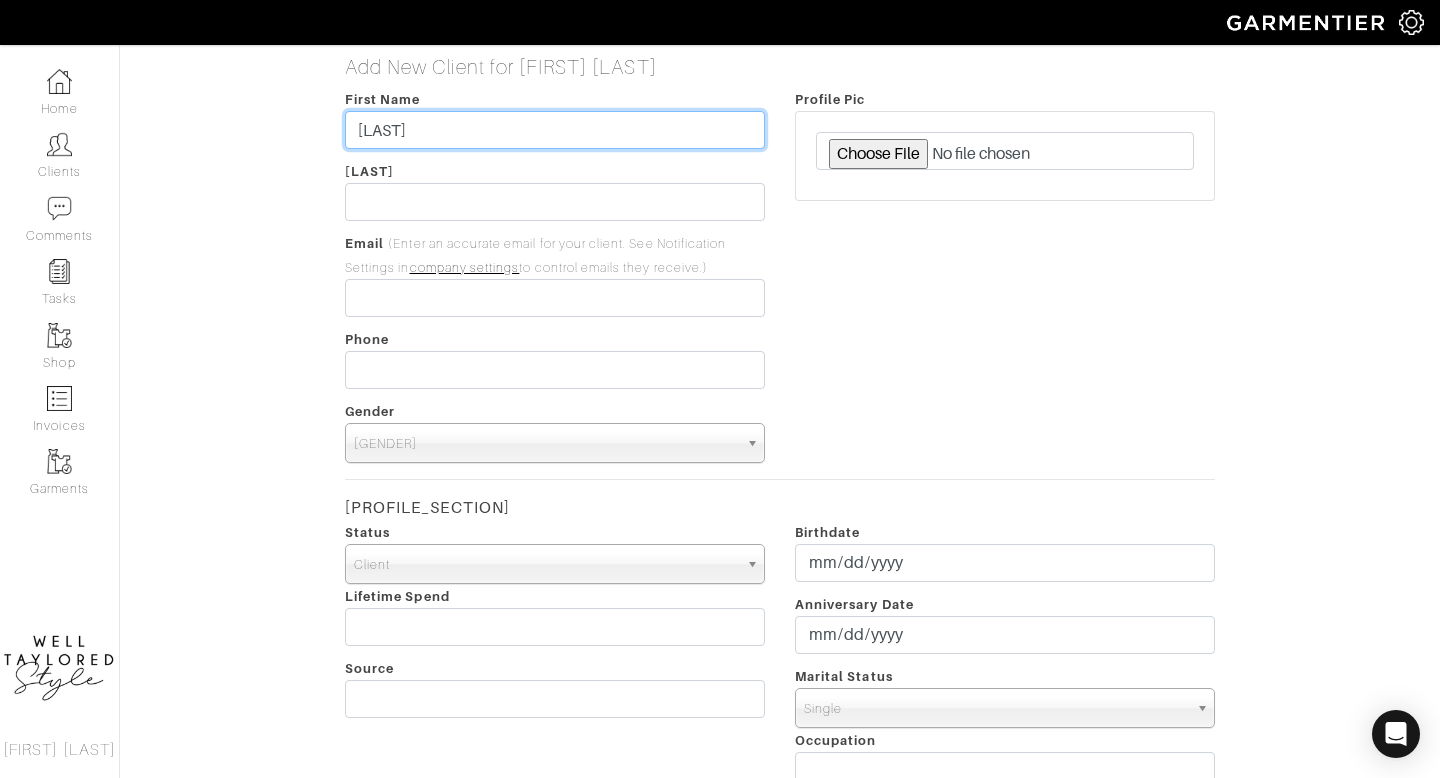 type on "[LAST]" 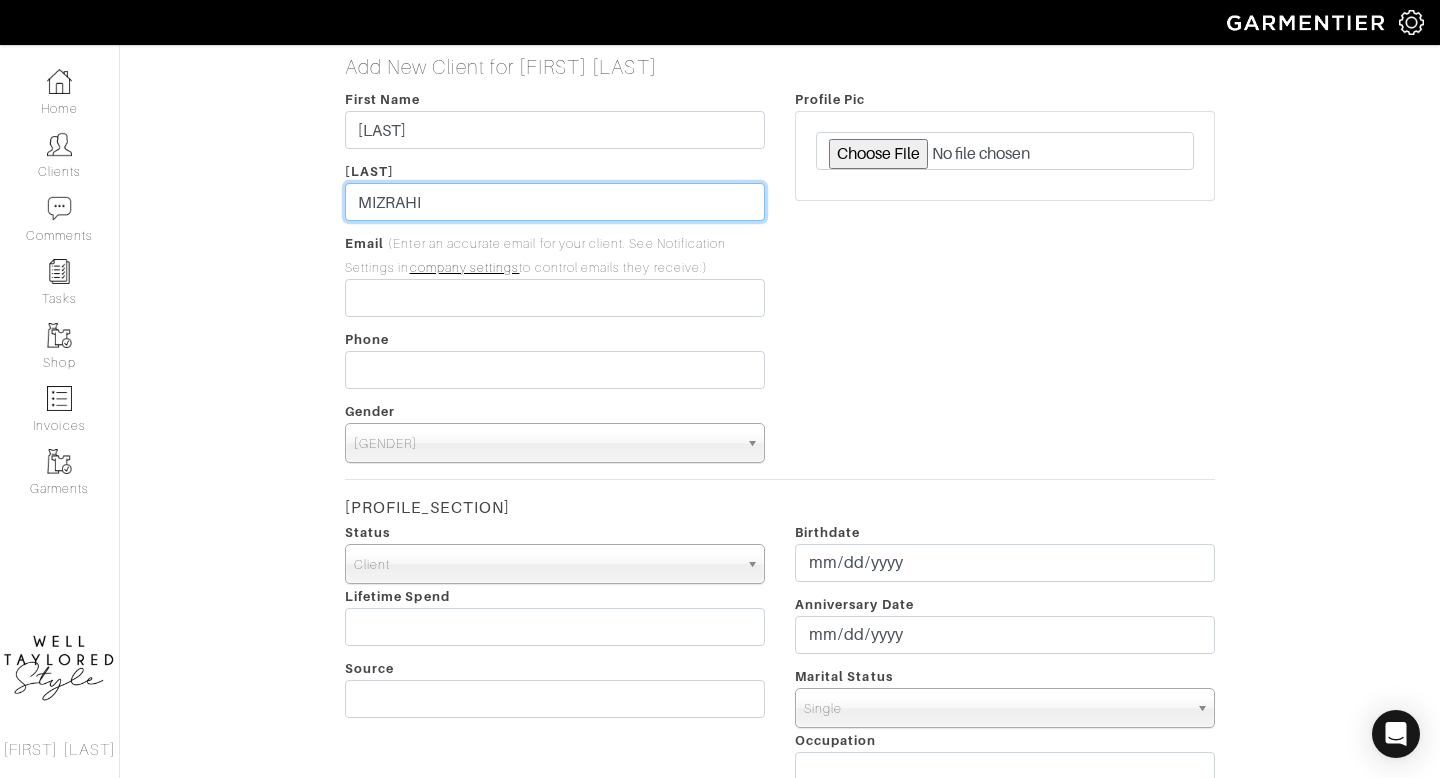 type on "MIZRAHI" 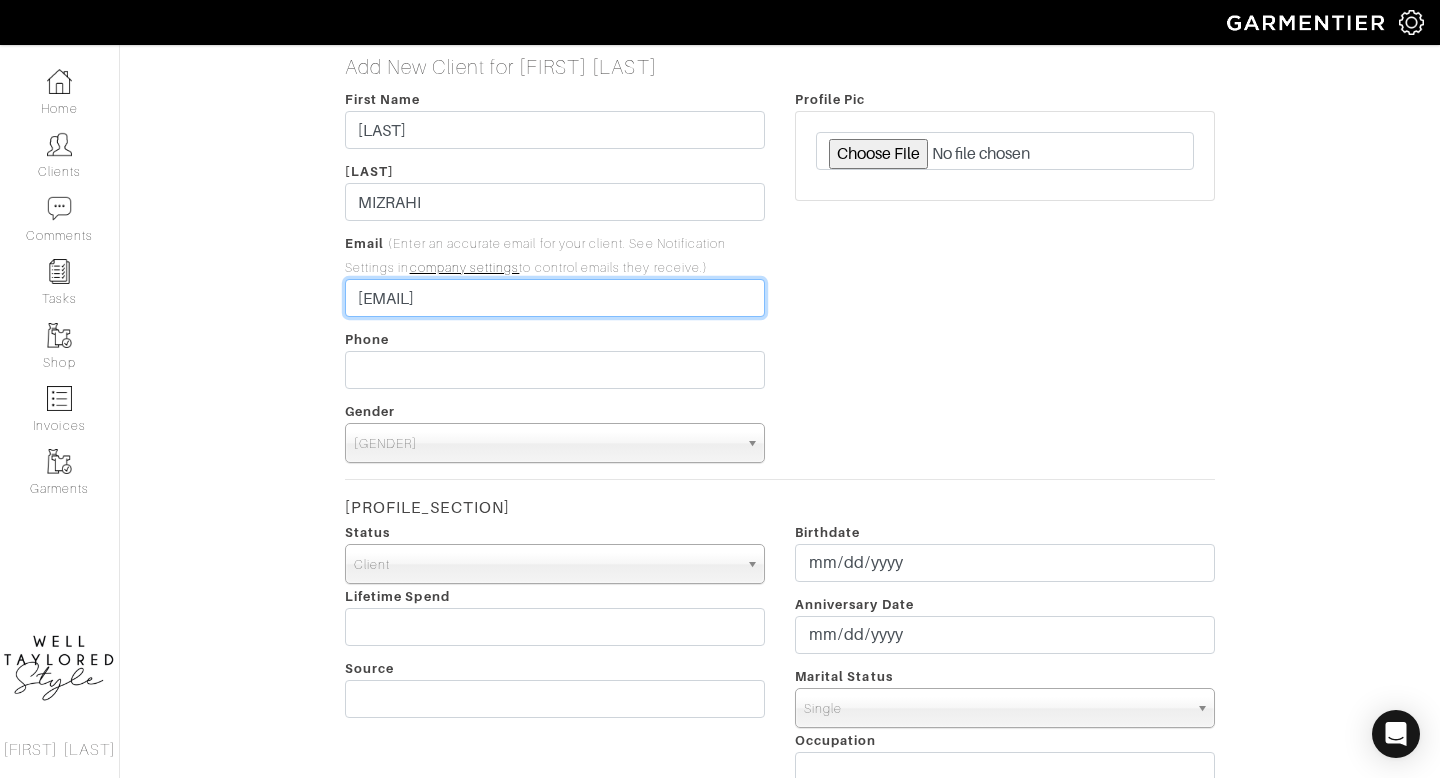 type on "[EMAIL]" 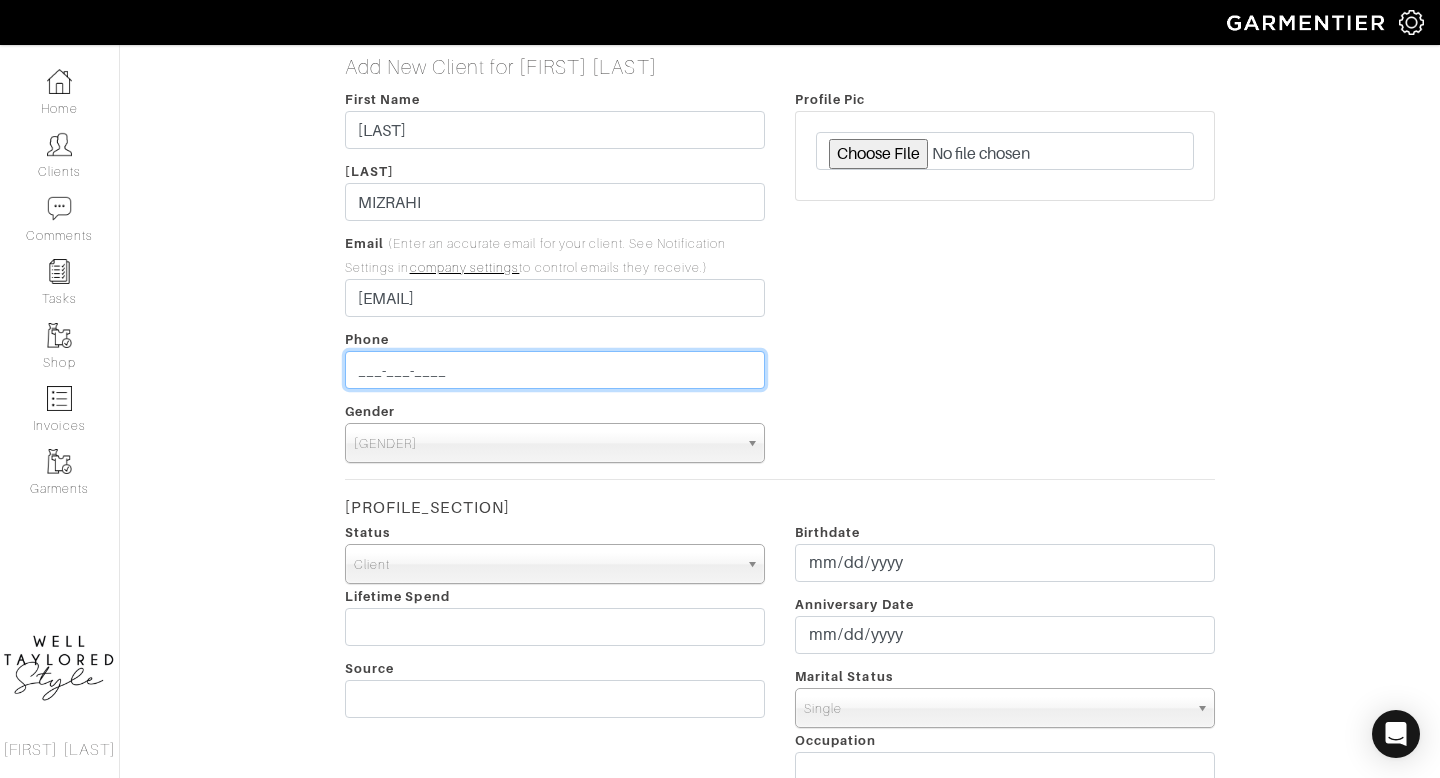 click on "___-___-____" at bounding box center (555, 370) 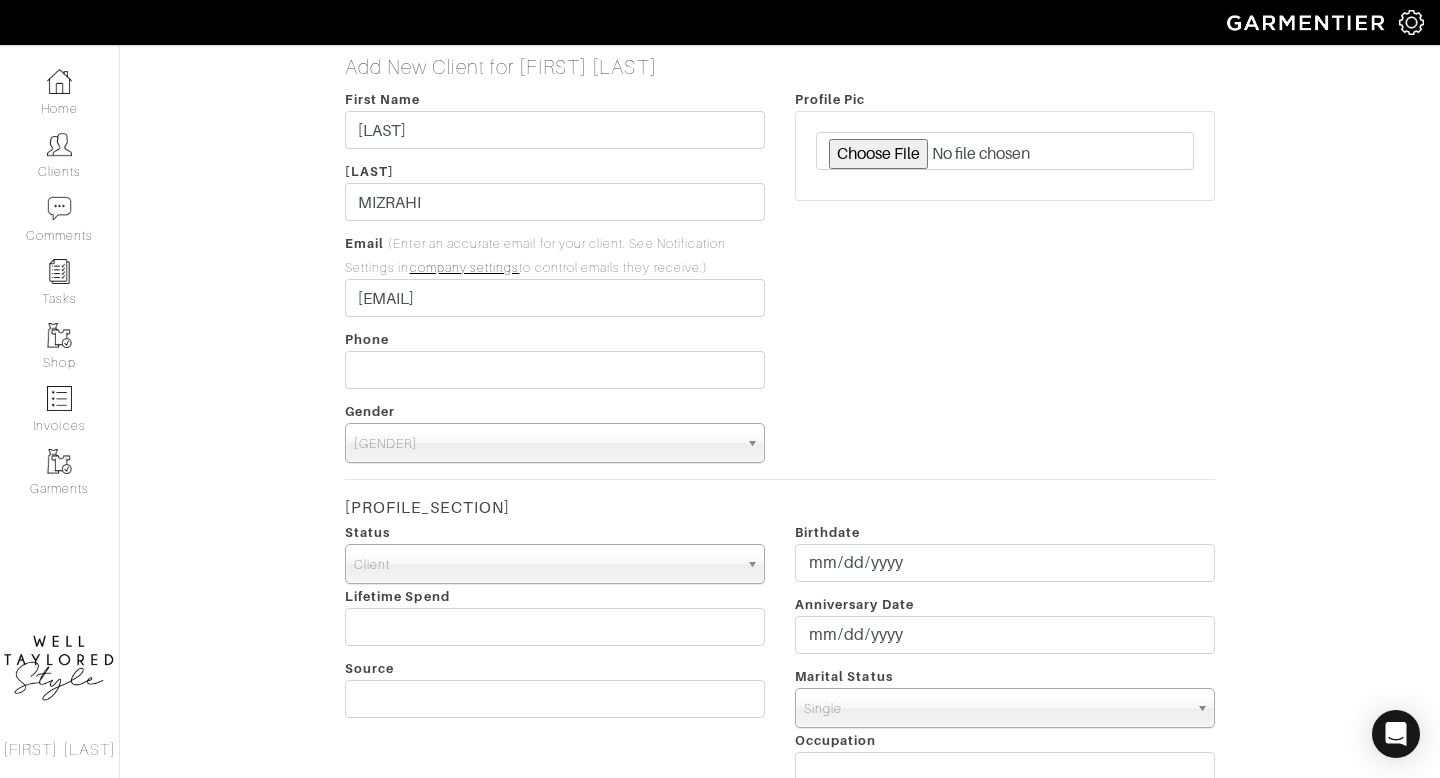 click on "[PROFILE_SECTION]" at bounding box center (427, 507) 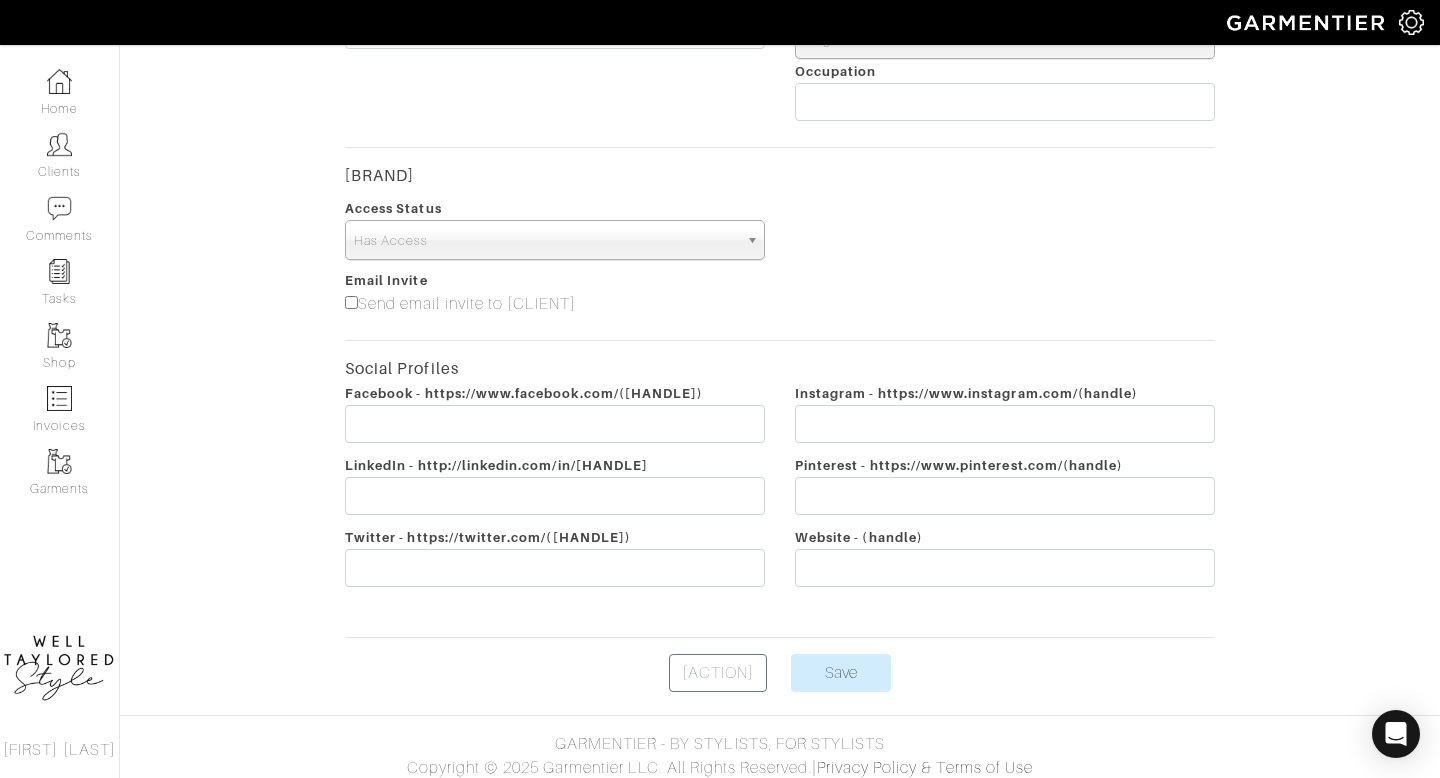 scroll, scrollTop: 679, scrollLeft: 0, axis: vertical 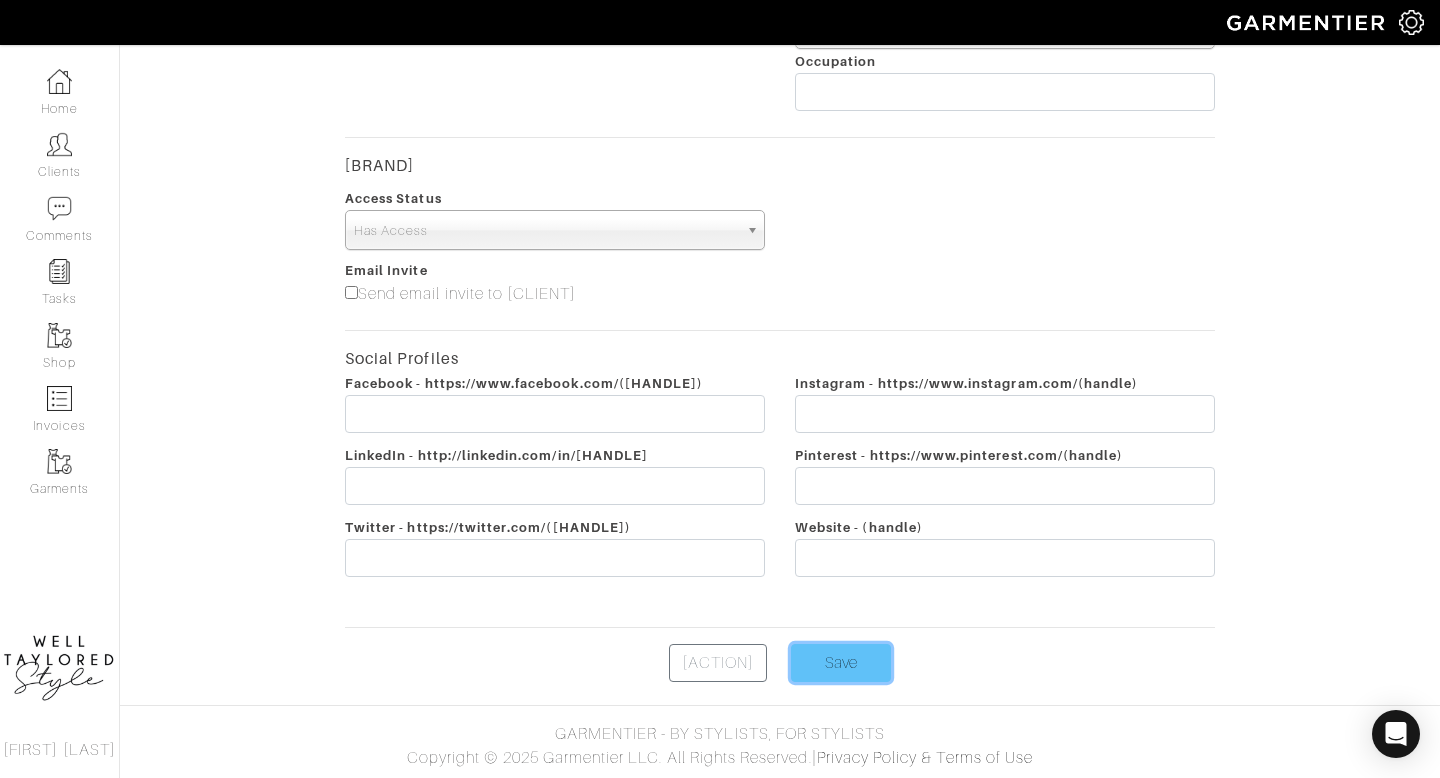 click on "Save" at bounding box center [841, 663] 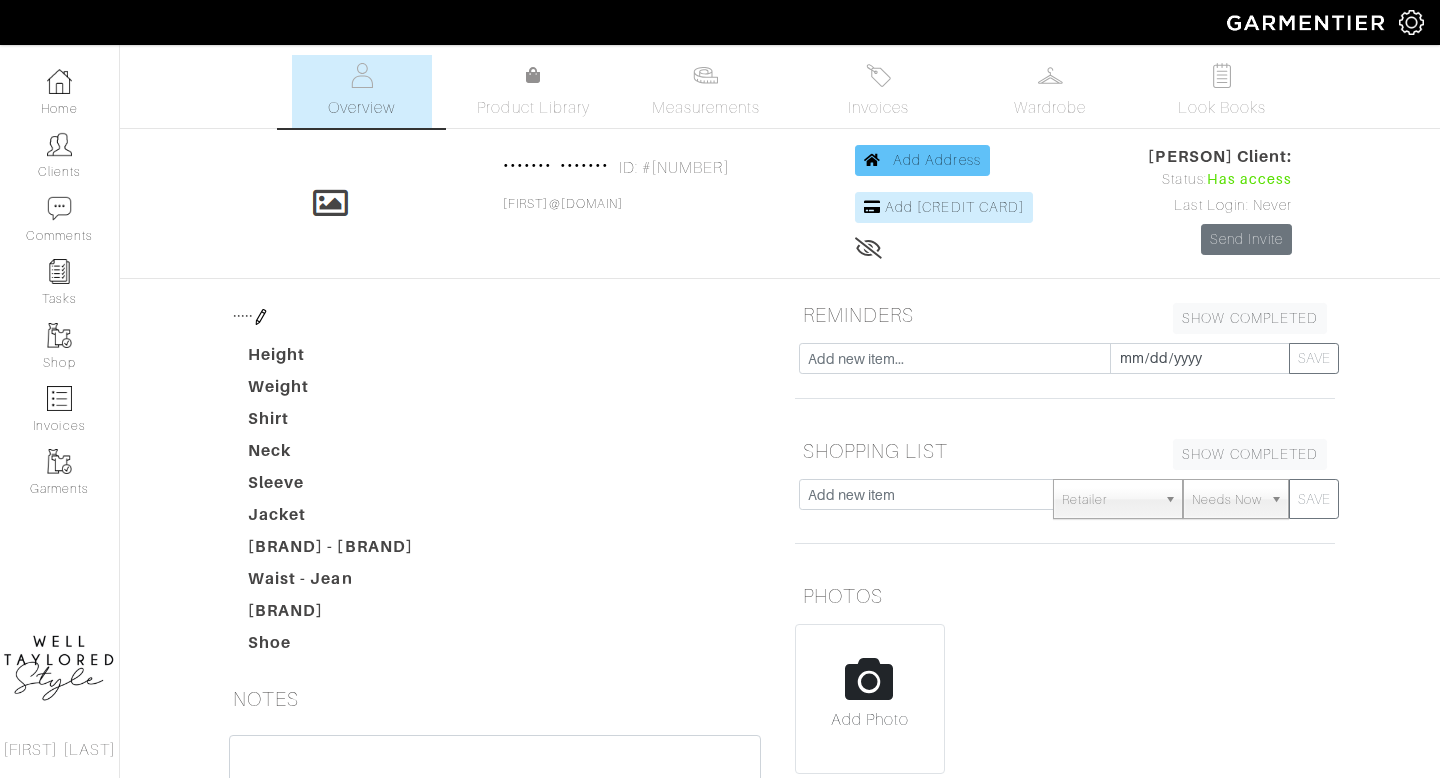 scroll, scrollTop: 0, scrollLeft: 0, axis: both 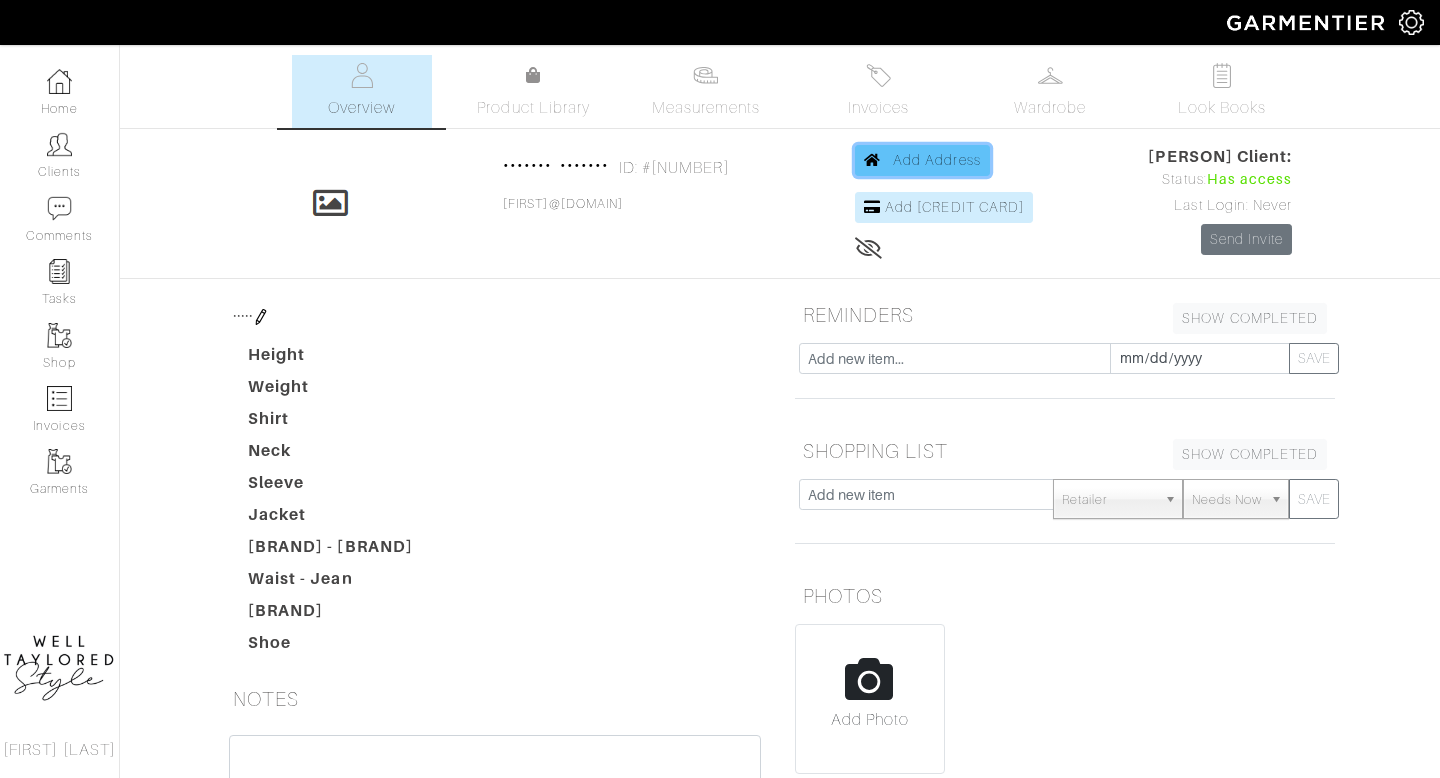 click on "Add Address" at bounding box center (922, 160) 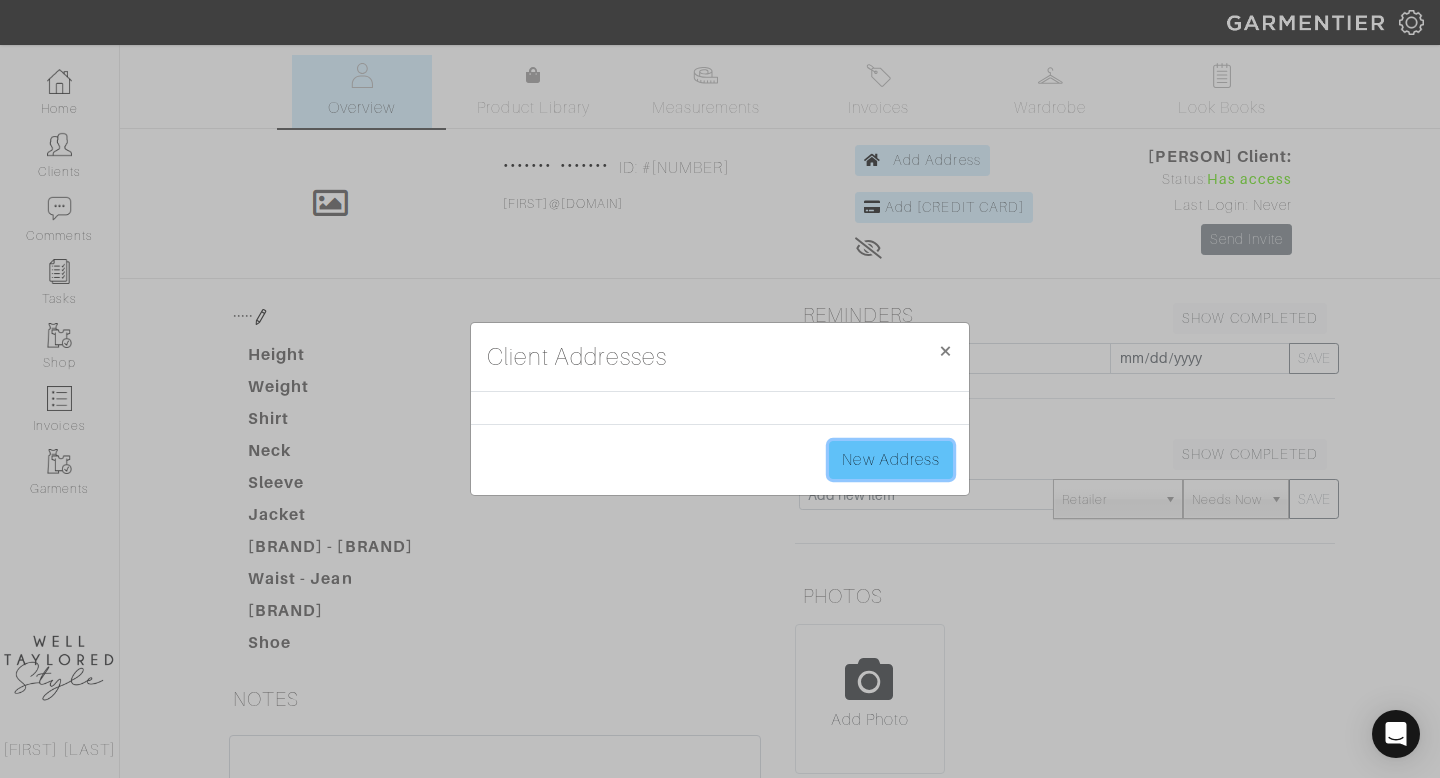 click on "New Address" at bounding box center (891, 460) 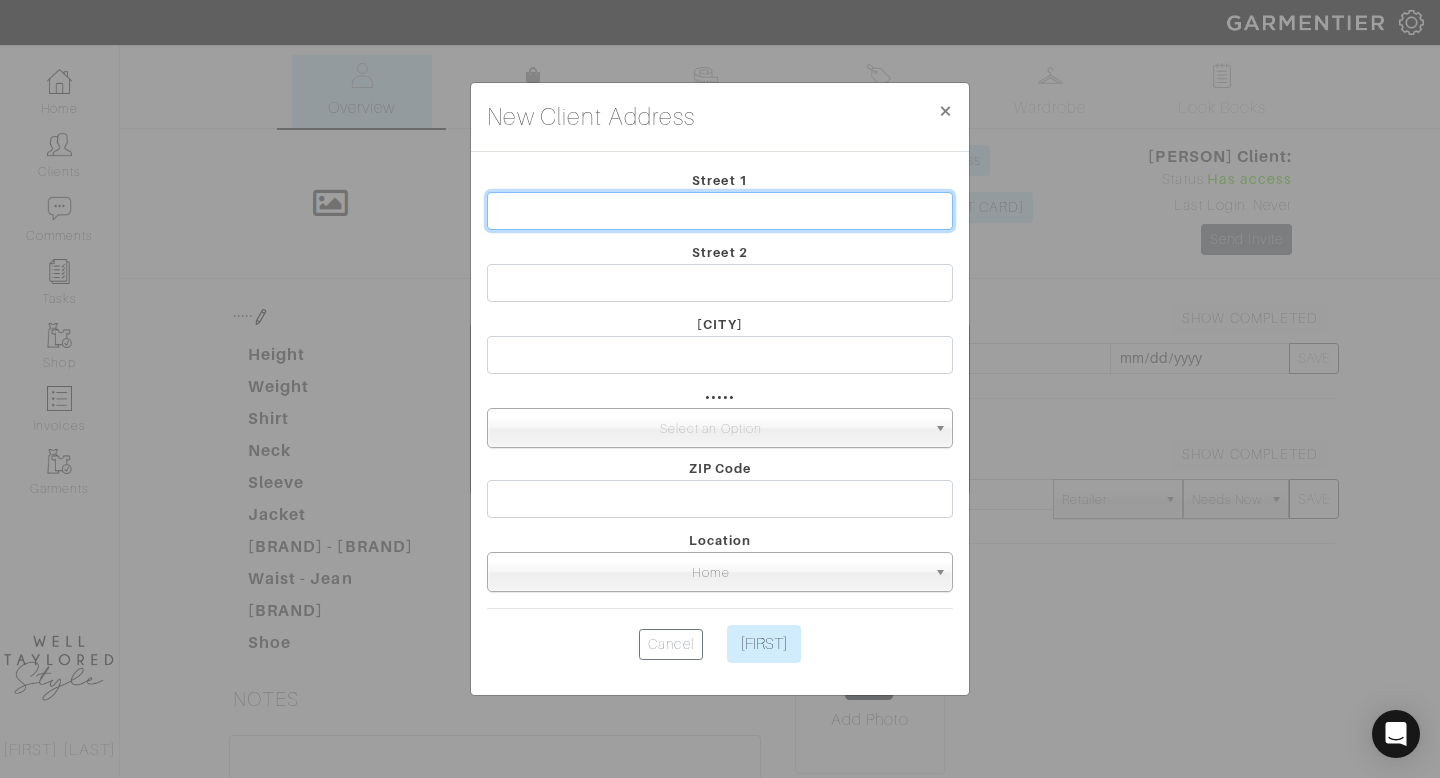 click at bounding box center [720, 211] 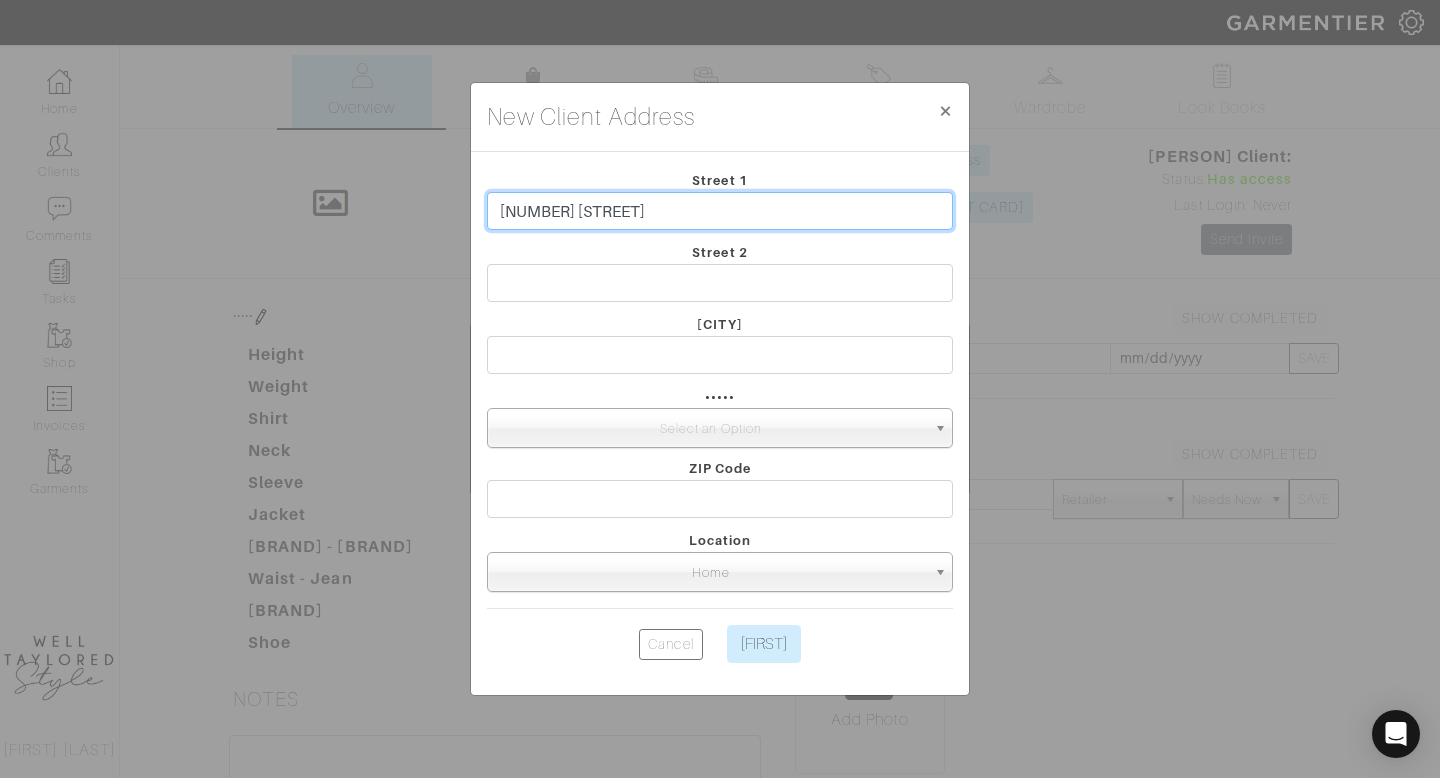 type on "[NUMBER] [STREET]" 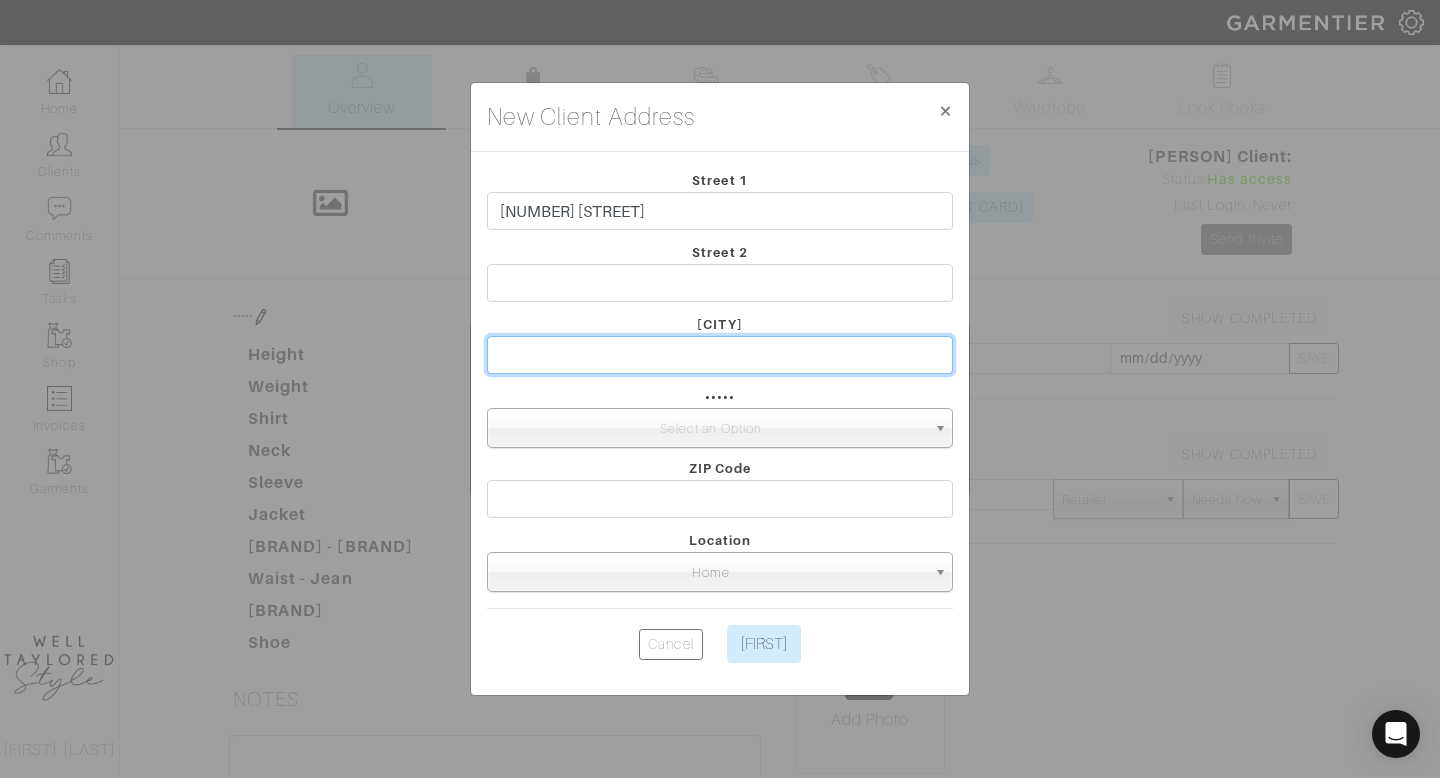 click at bounding box center (720, 355) 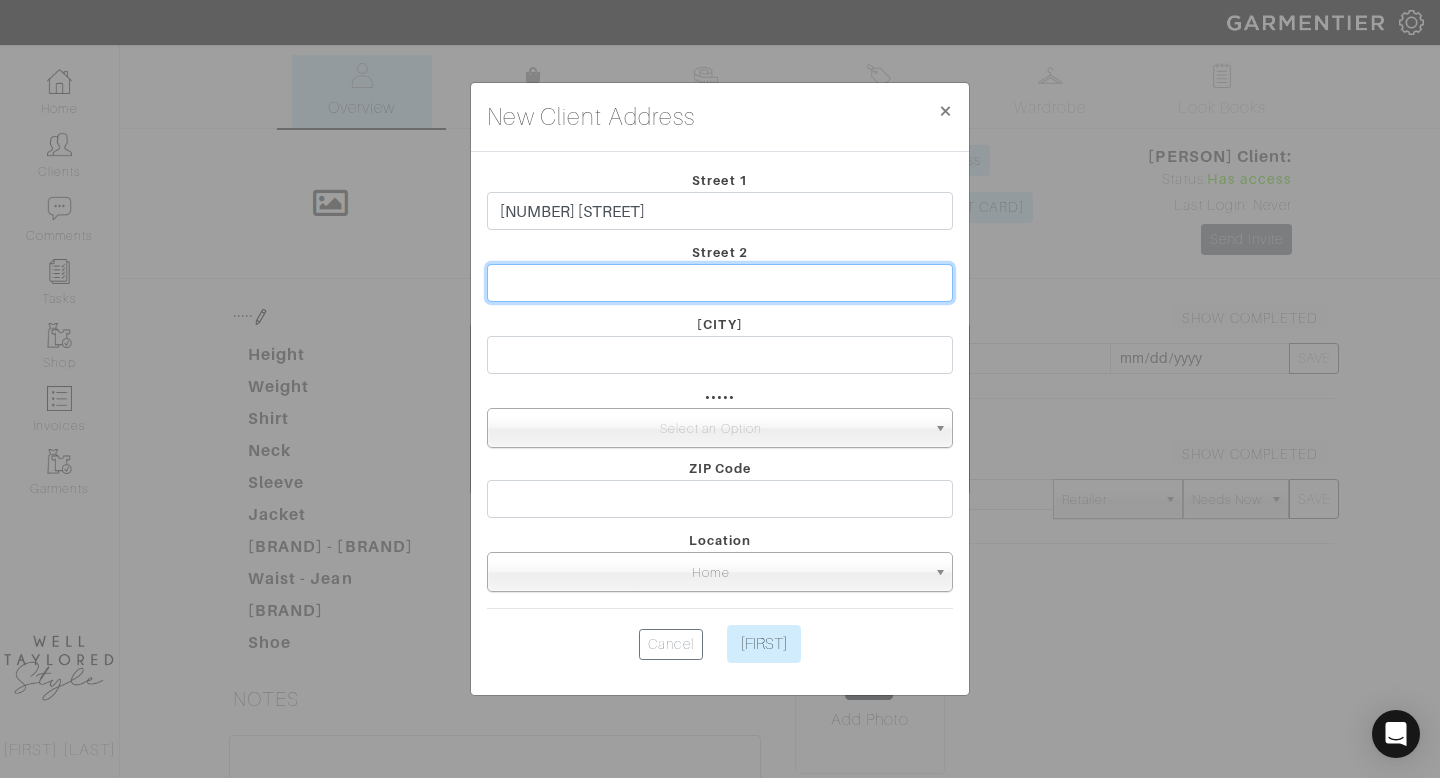 click at bounding box center [720, 283] 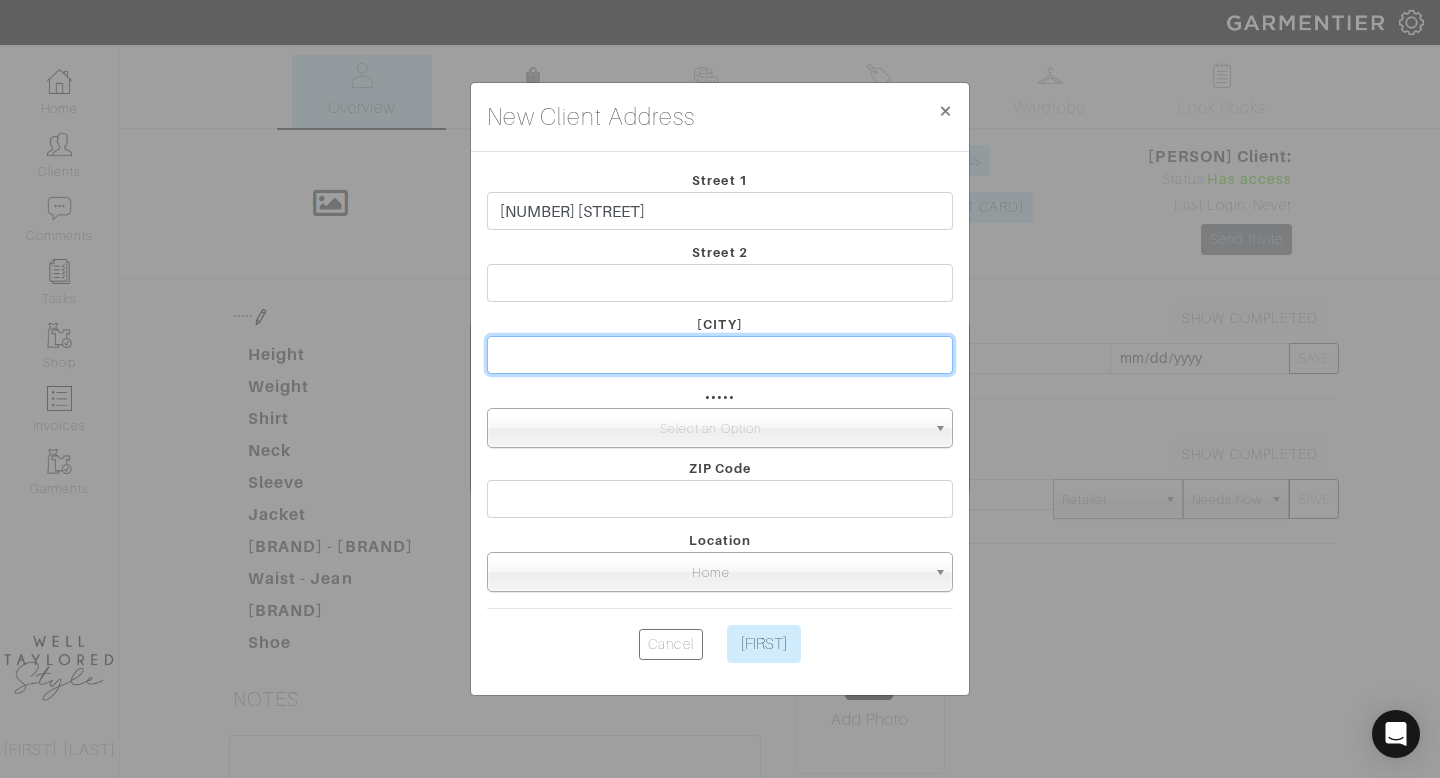 click at bounding box center (720, 355) 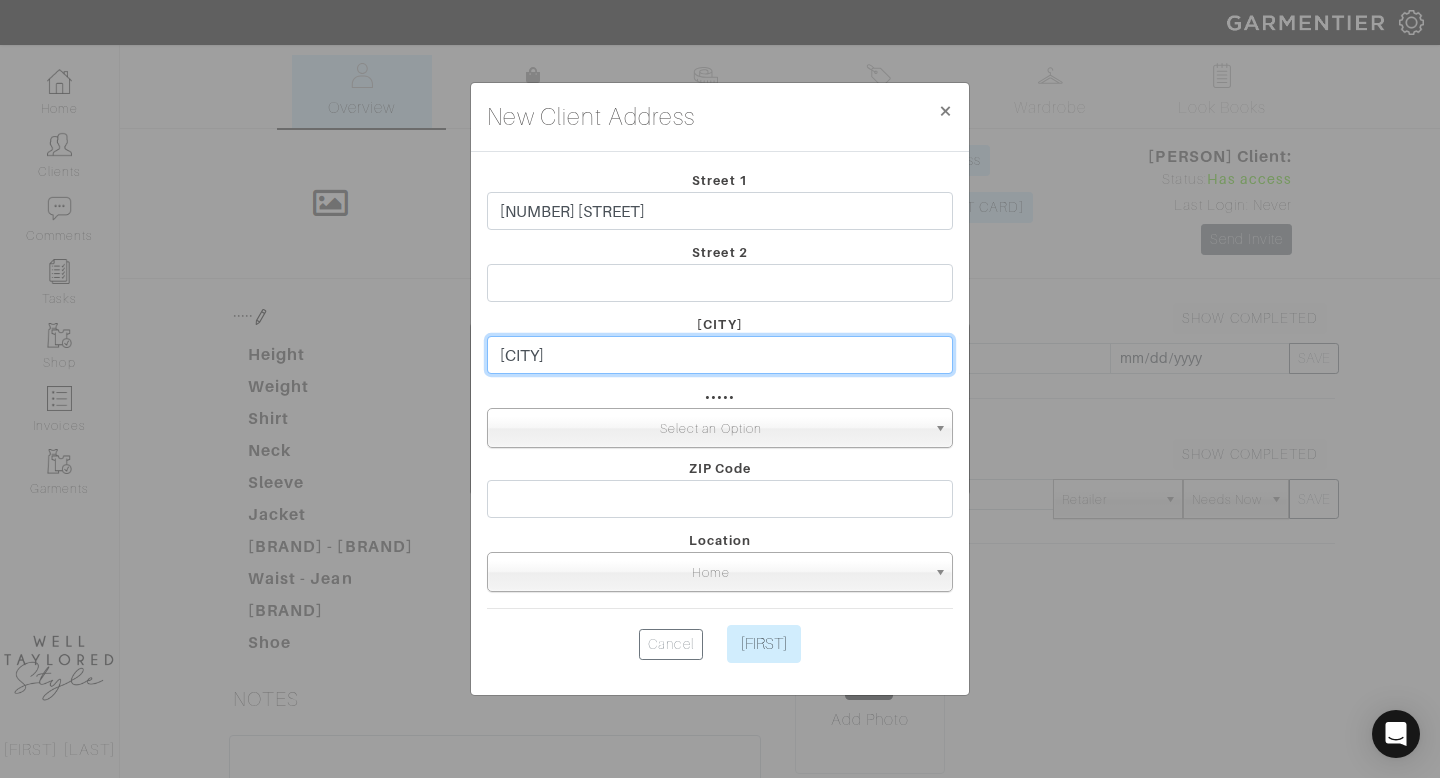 type on "[CITY]" 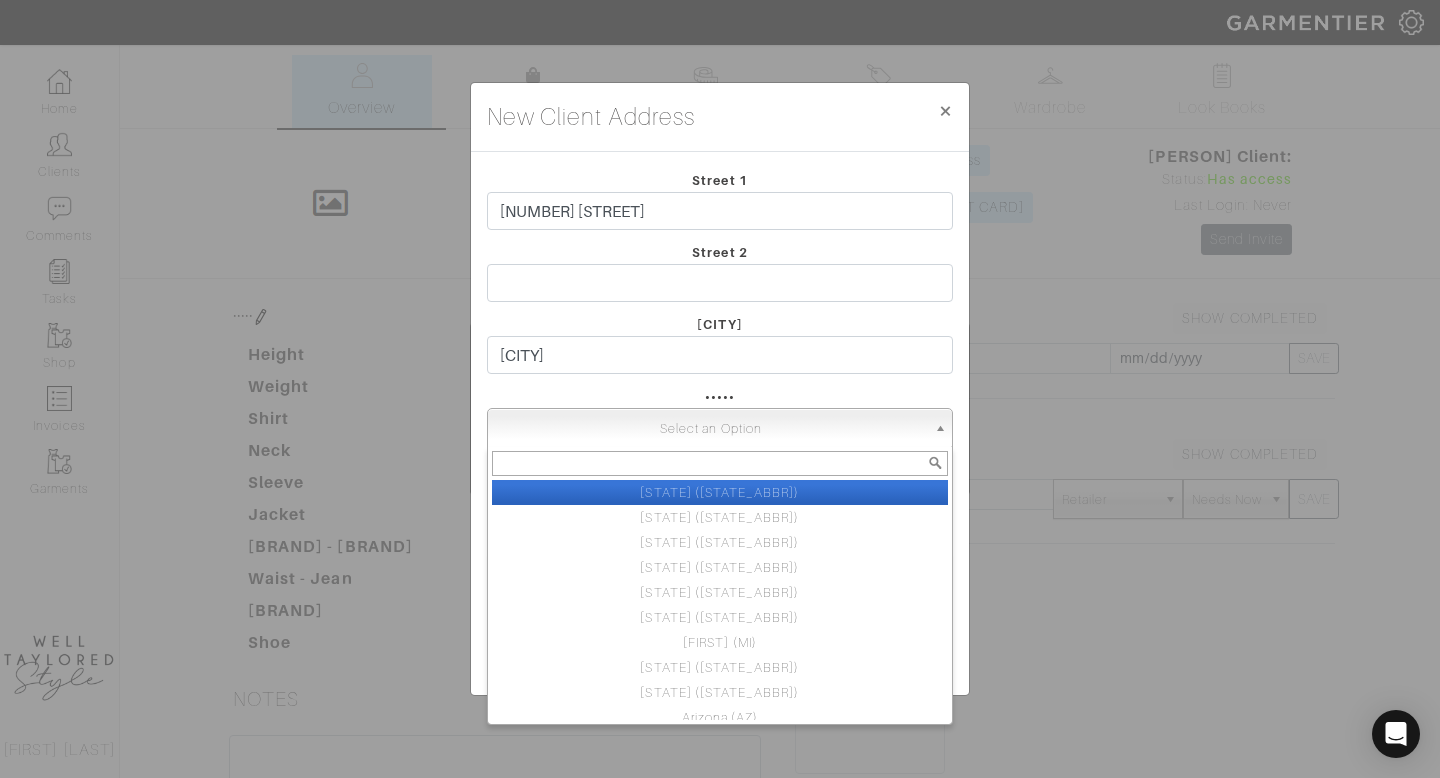click on "Select an Option" at bounding box center (711, 429) 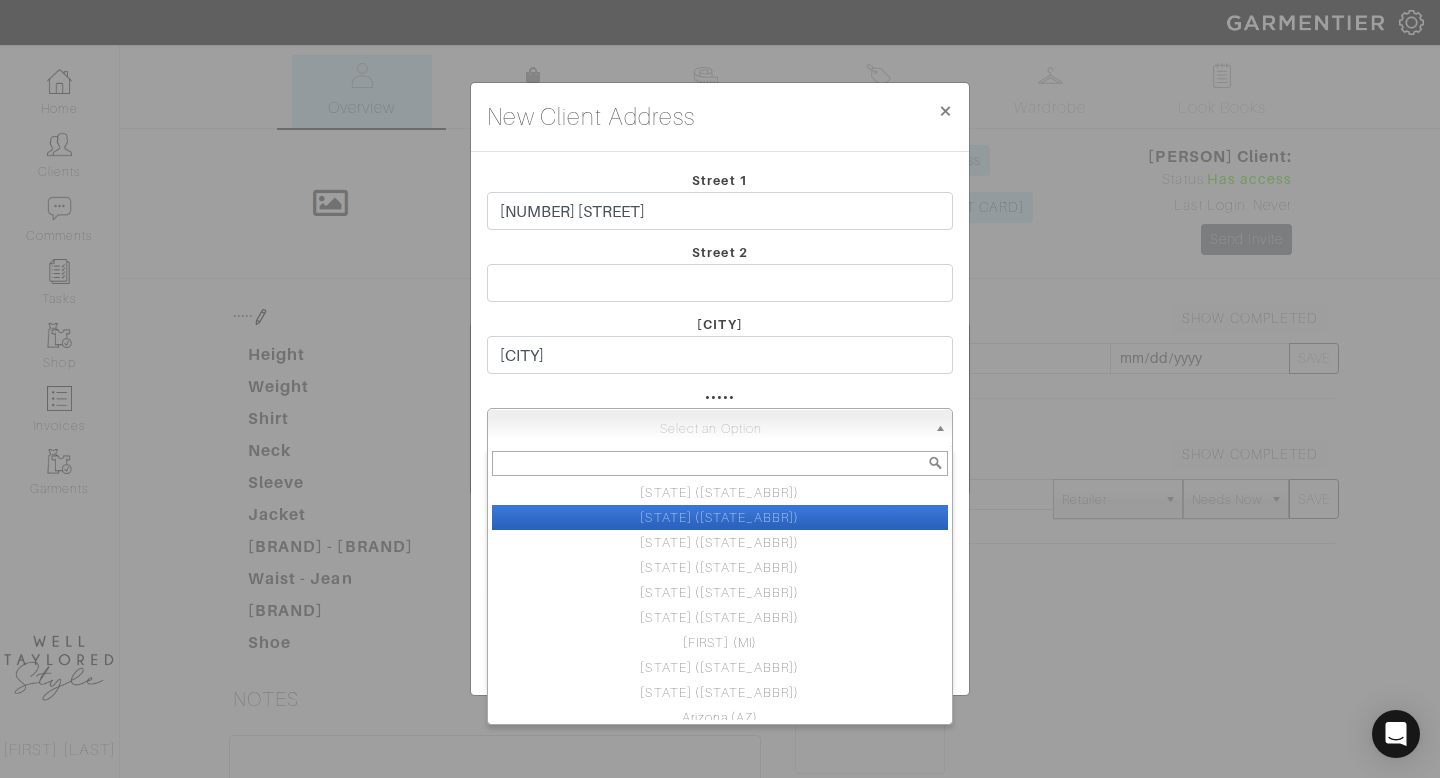 click on "[STATE] ([STATE_ABBR])" at bounding box center (720, 517) 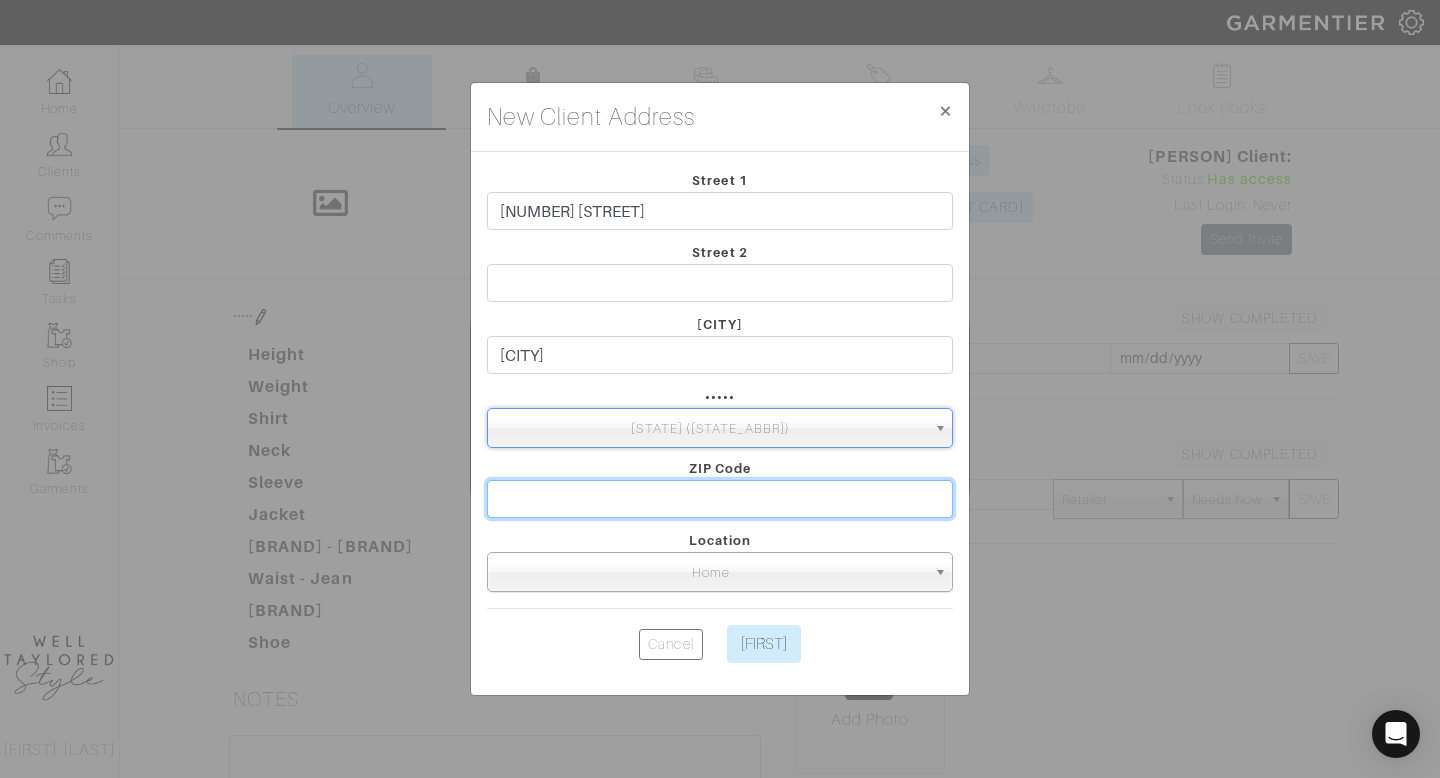 click at bounding box center [720, 499] 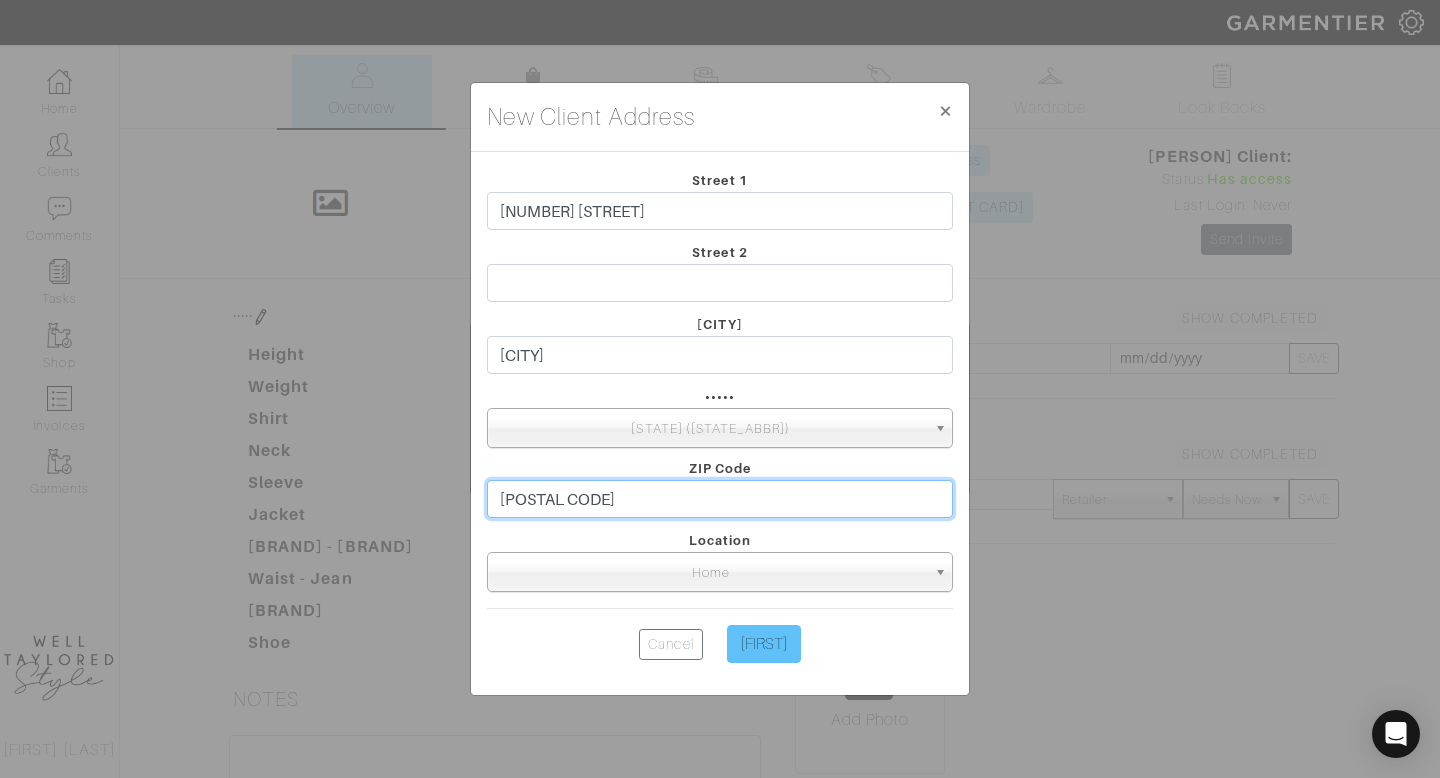 type on "[POSTAL CODE]" 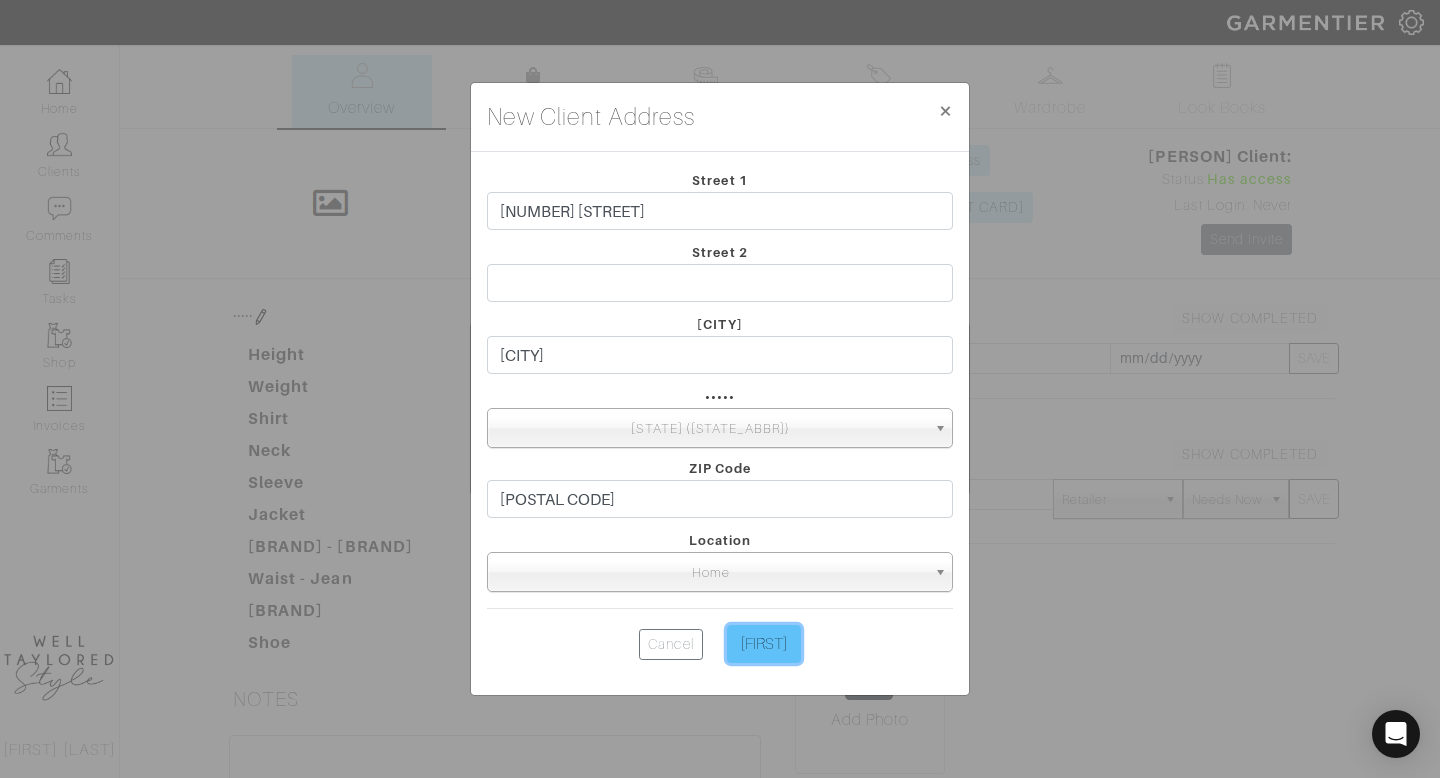click on "[FIRST]" at bounding box center (764, 644) 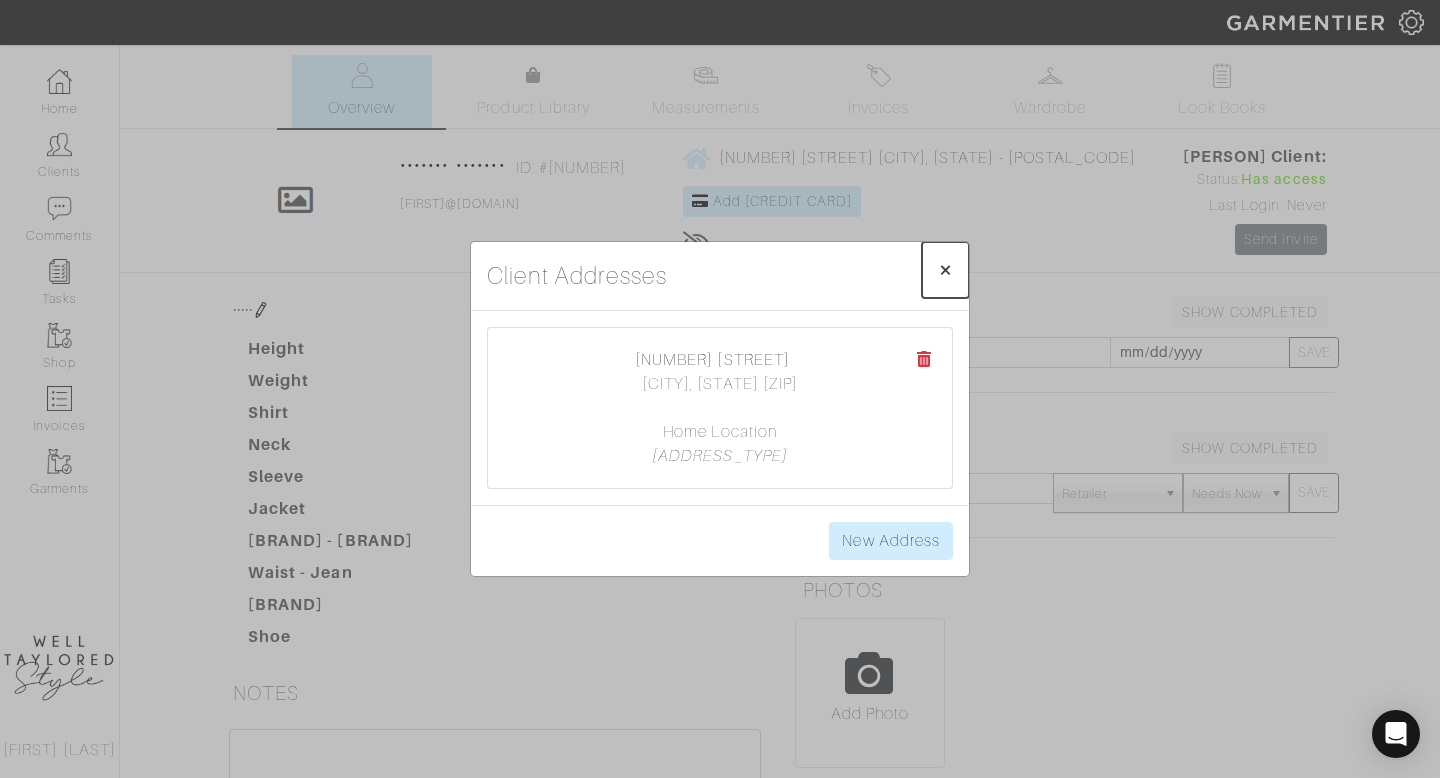click on "× Close" at bounding box center (945, 270) 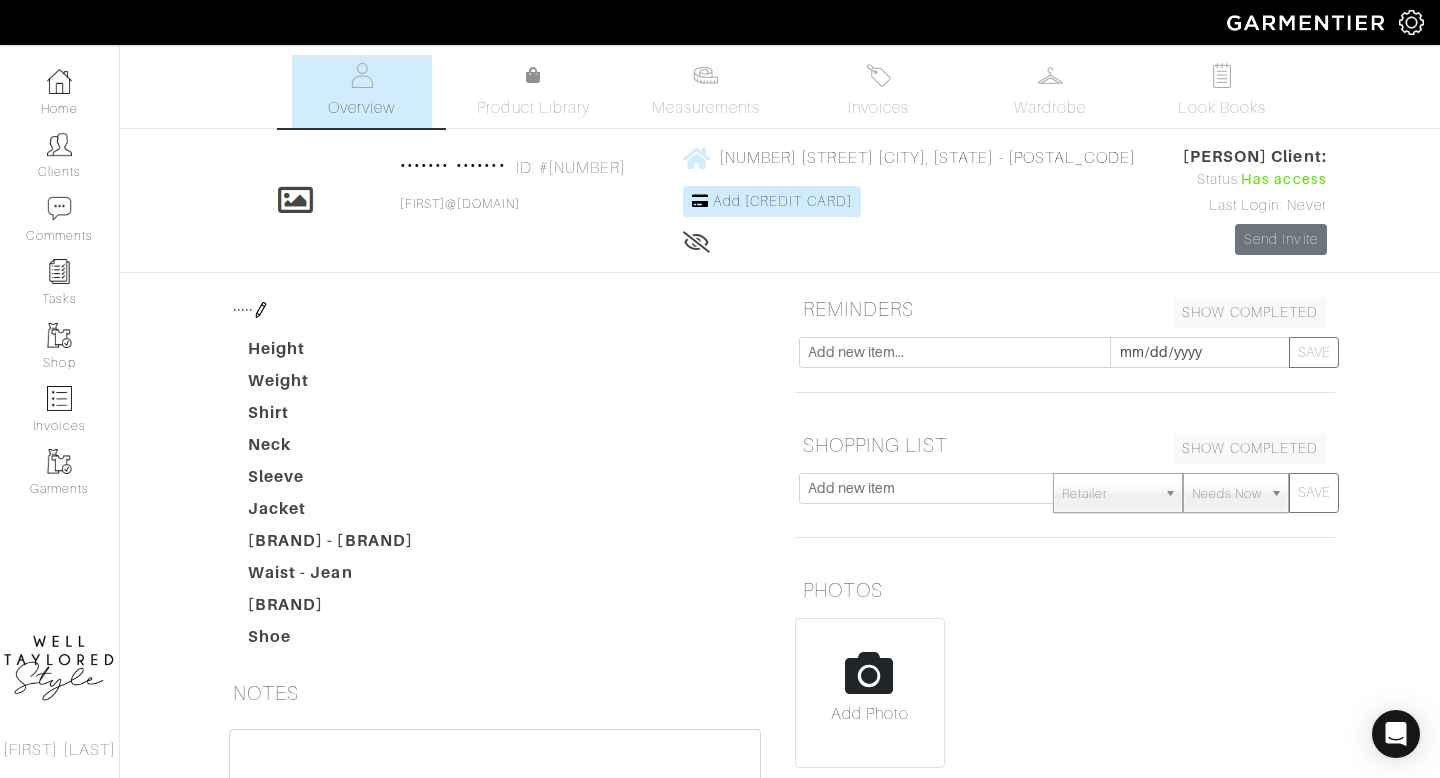 click on "1581 [STREET_NAME] avenue
[CITY], [STATE]
- [ZIP_CODE]
Add Credit Card" at bounding box center (910, 200) 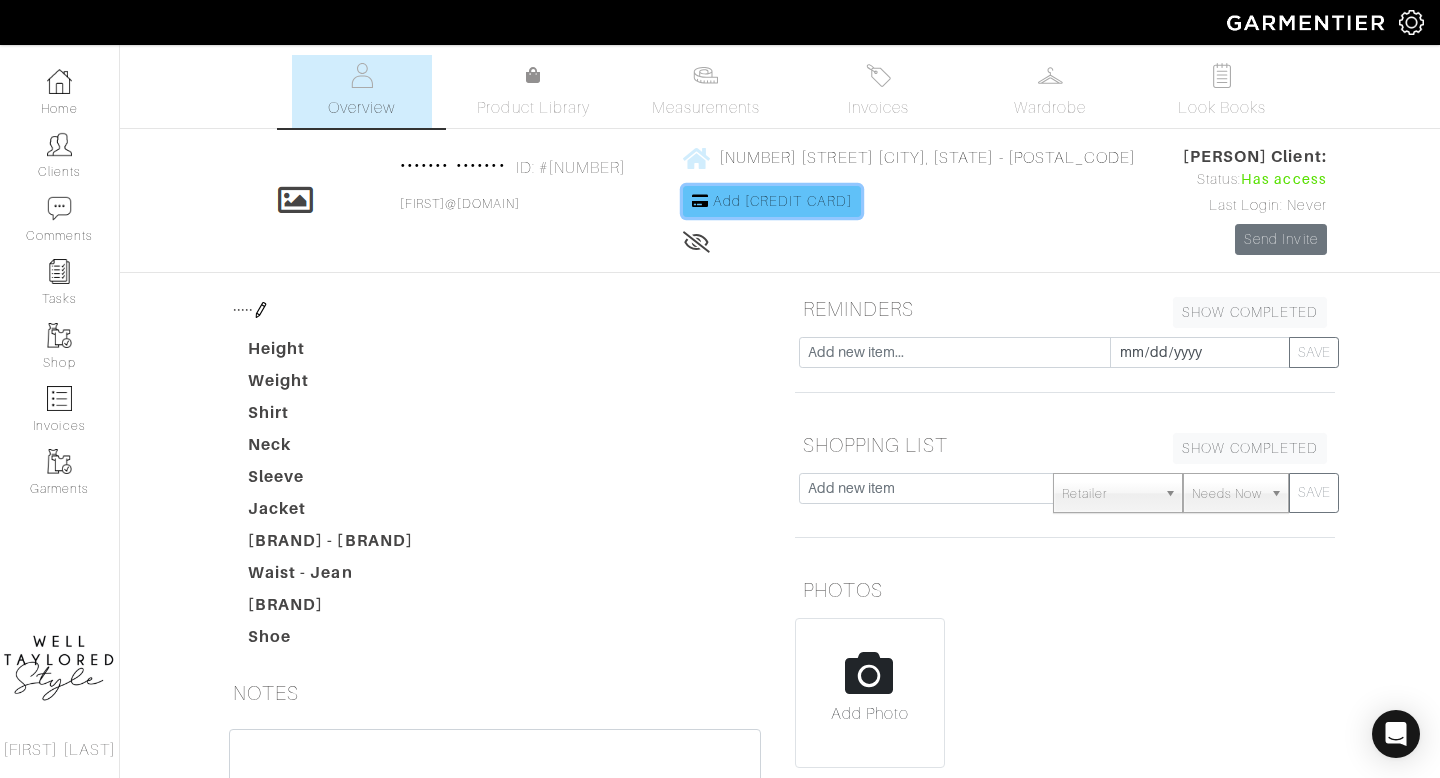click on "Add [CREDIT CARD]" at bounding box center [782, 201] 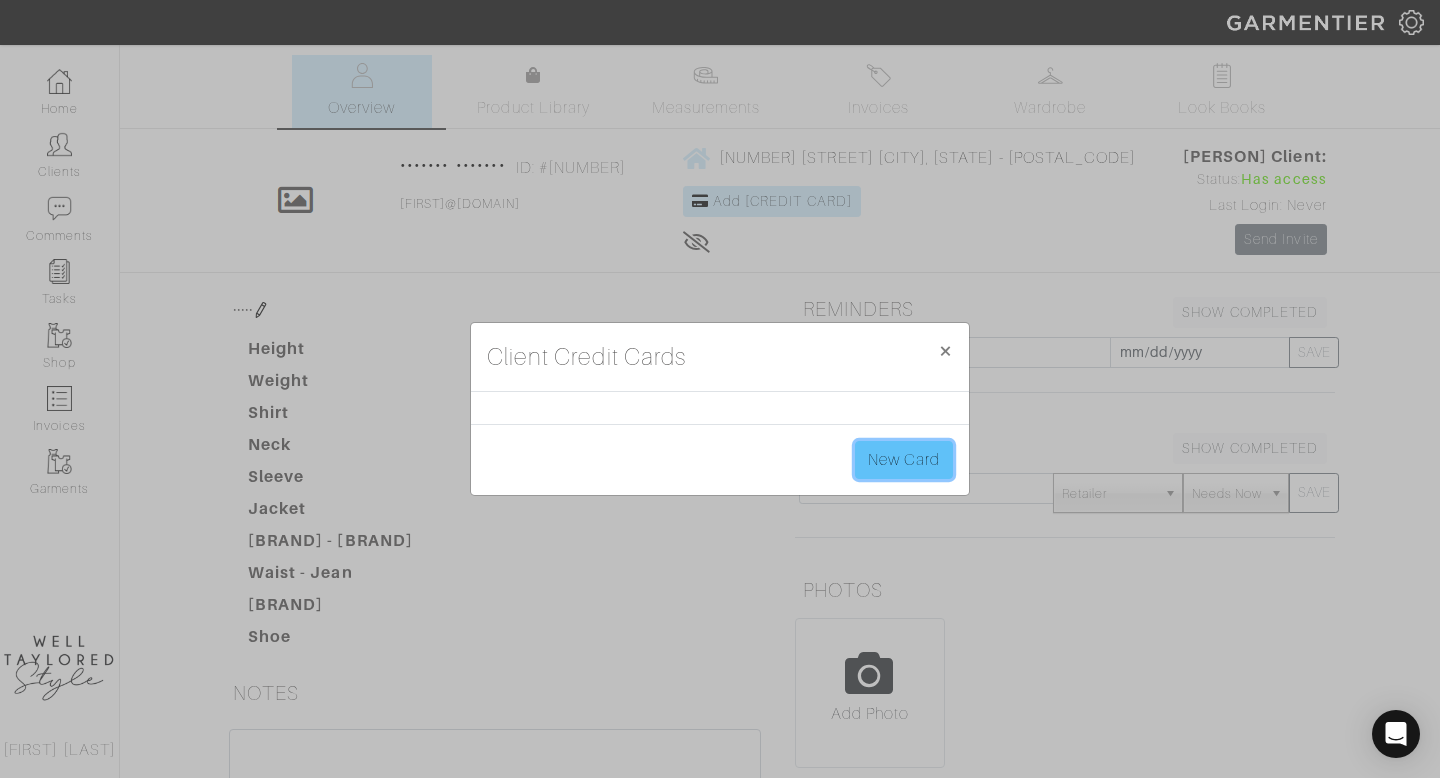 click on "New Card" at bounding box center [904, 460] 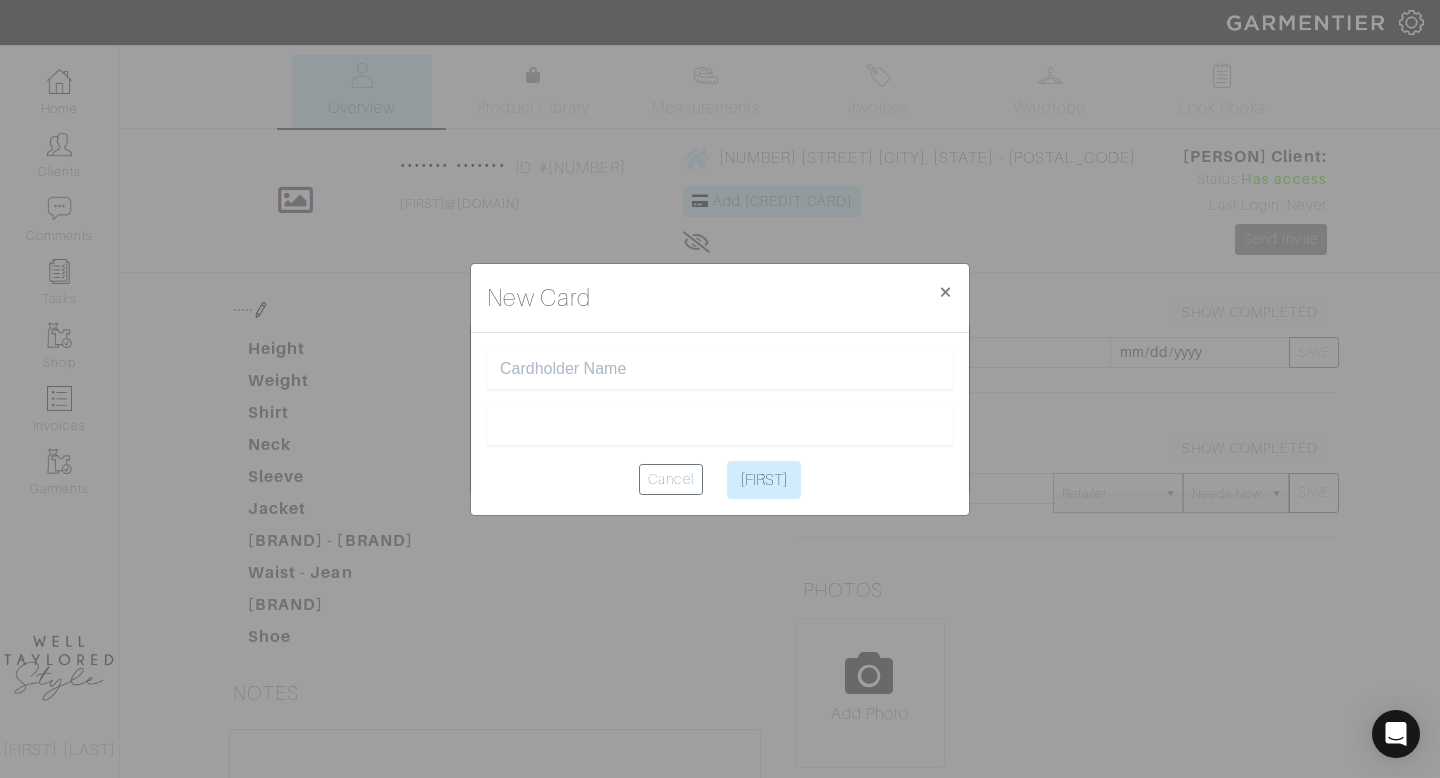 click at bounding box center (720, 369) 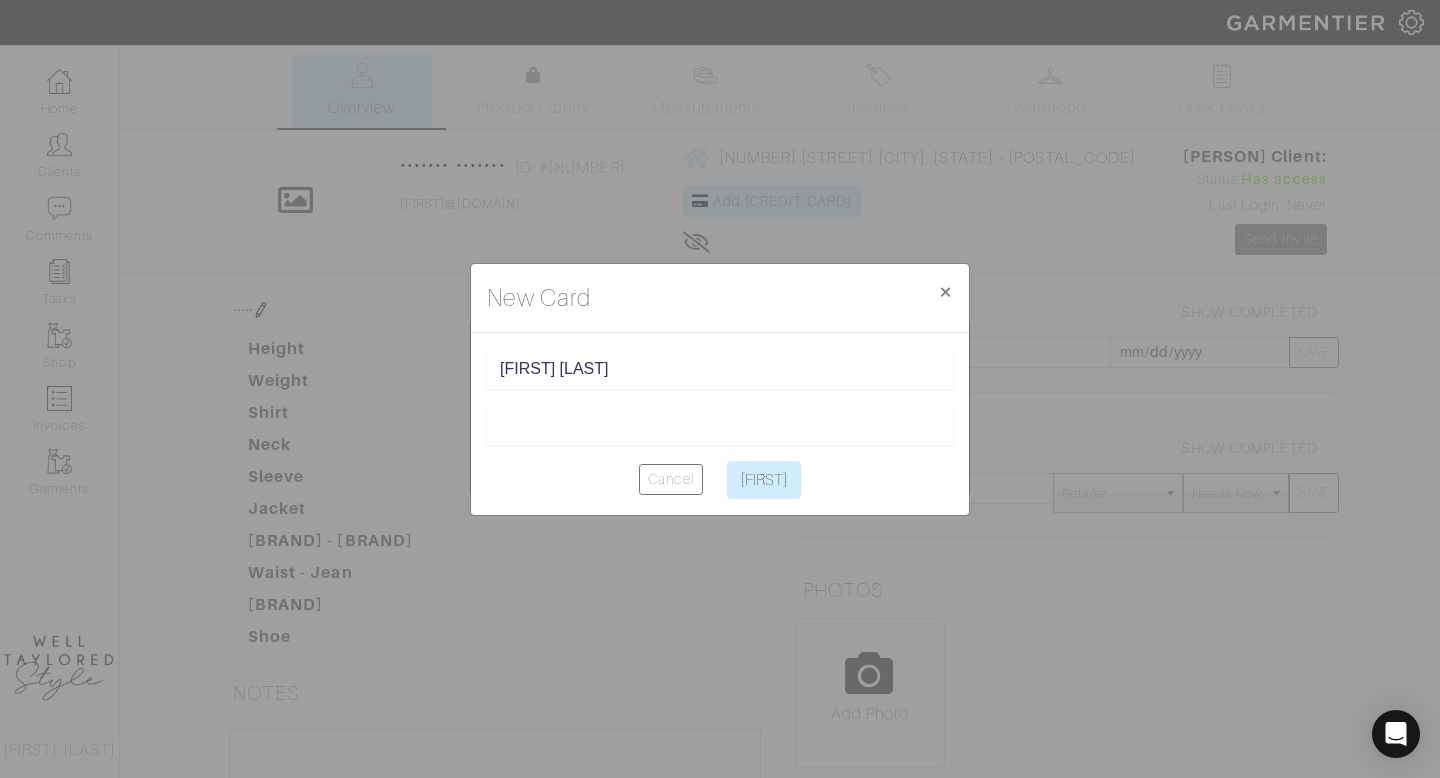 type on "[FIRST] [LAST]" 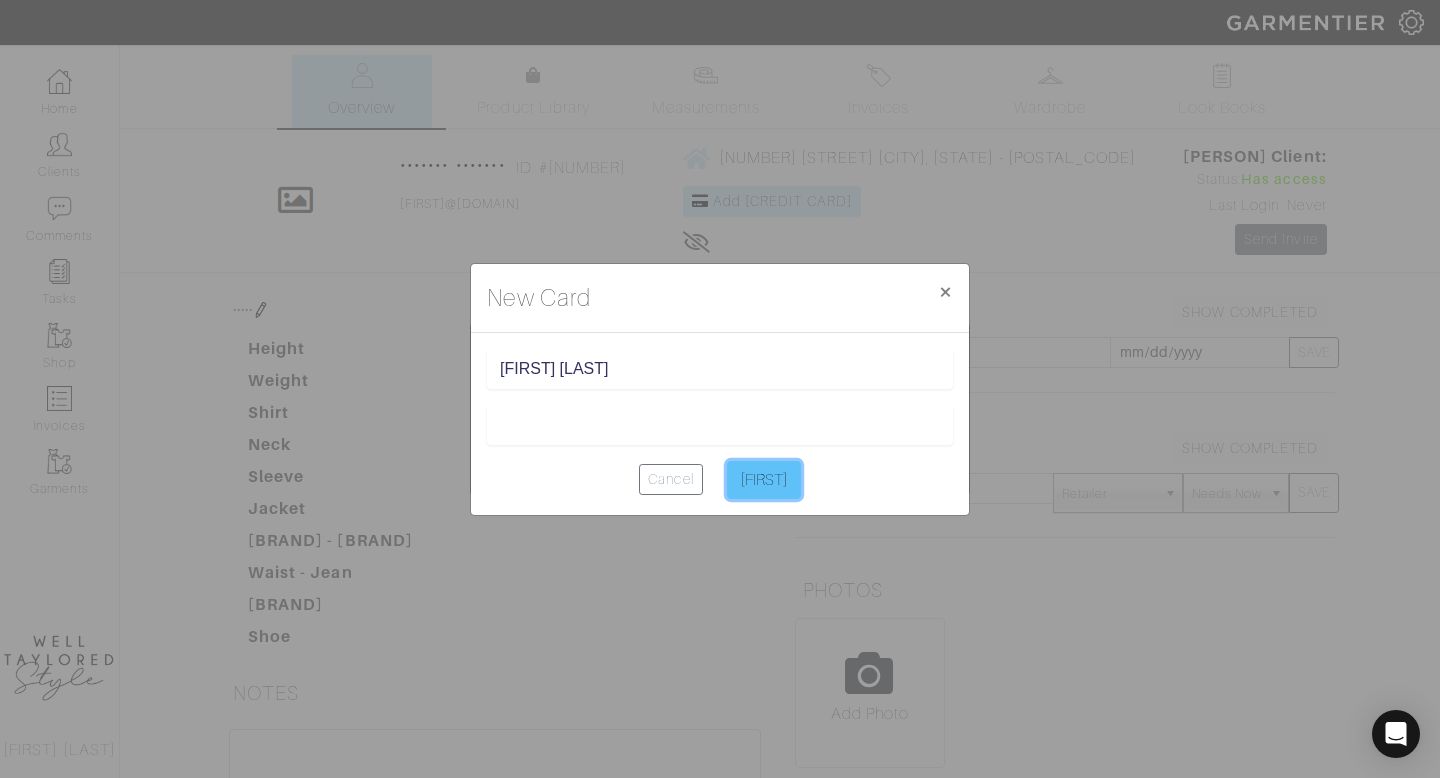 click on "[FIRST]" at bounding box center (764, 480) 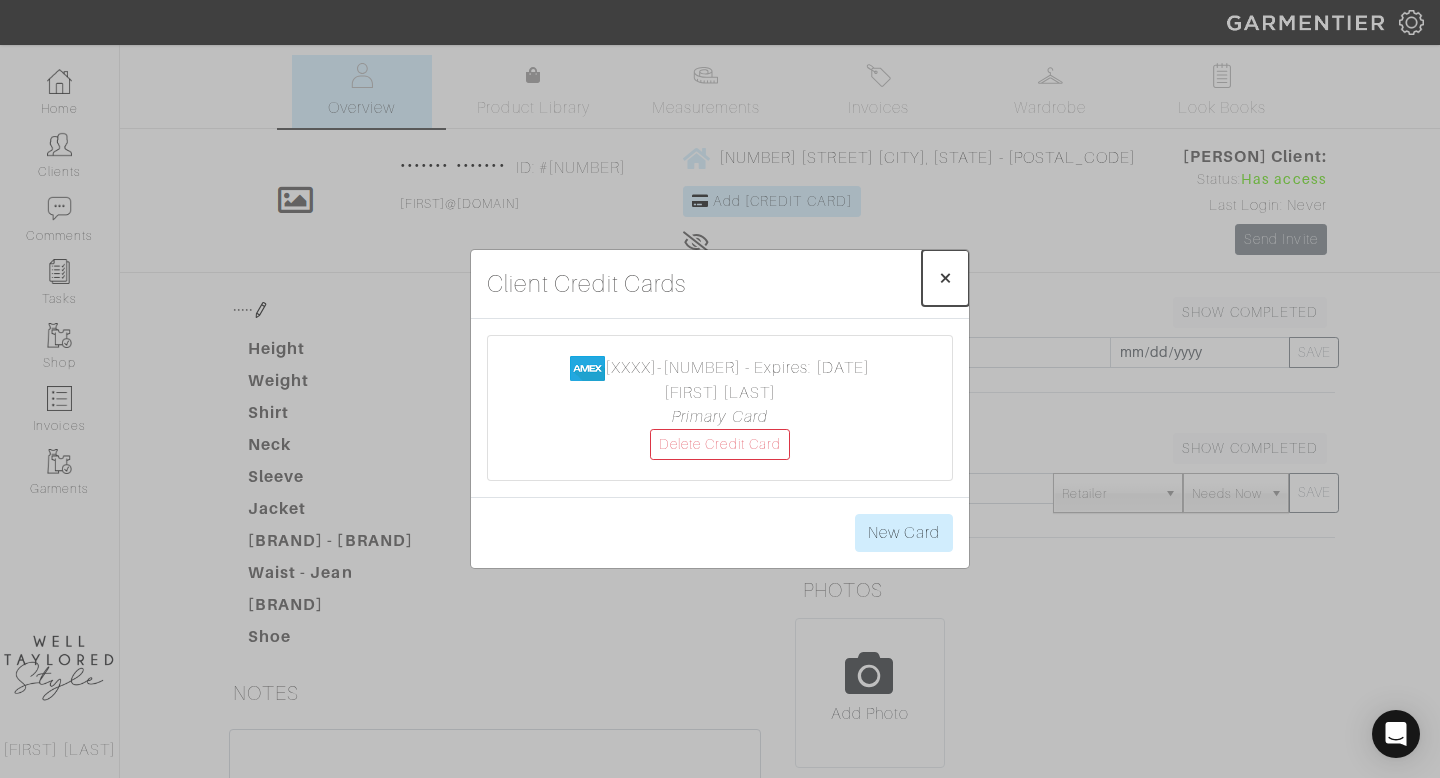 click on "×" at bounding box center [945, 277] 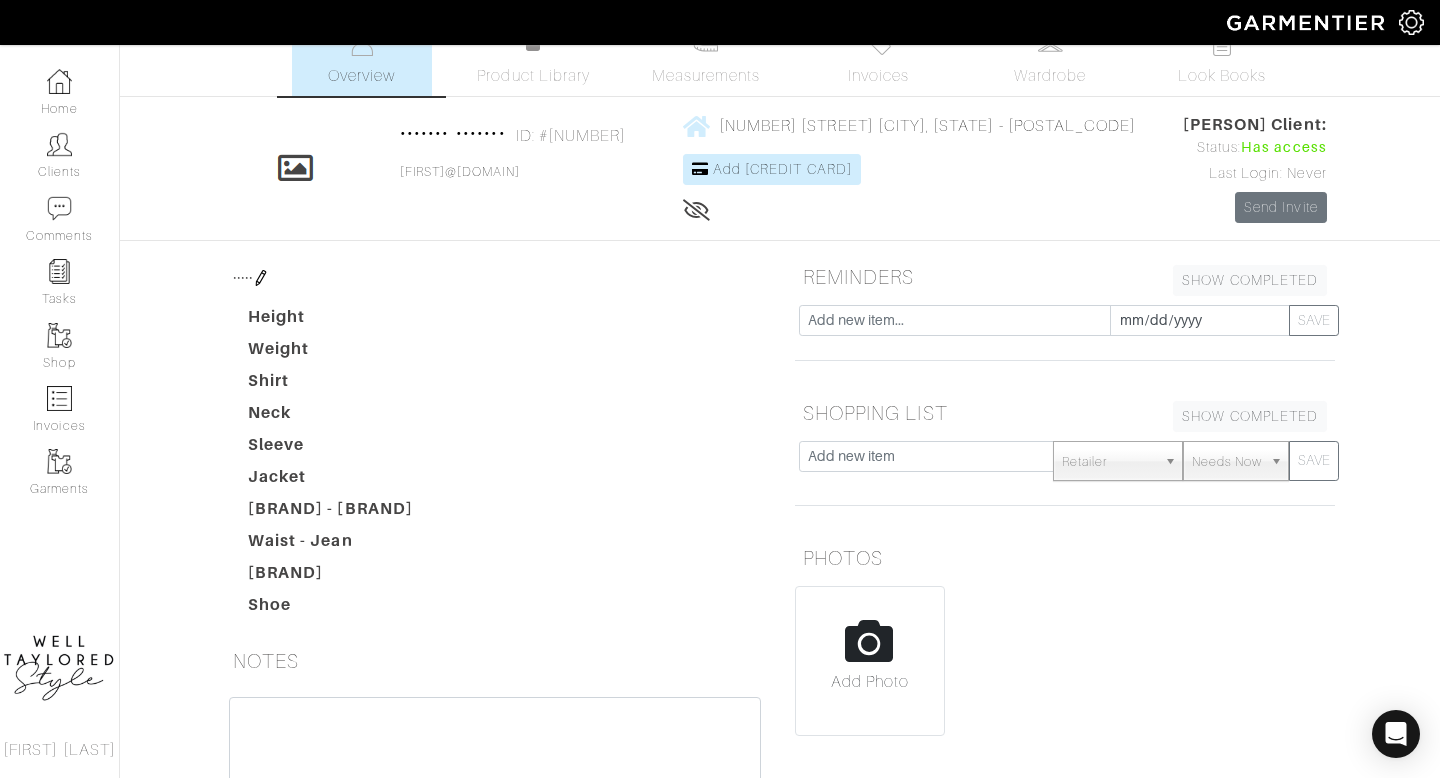 scroll, scrollTop: 0, scrollLeft: 0, axis: both 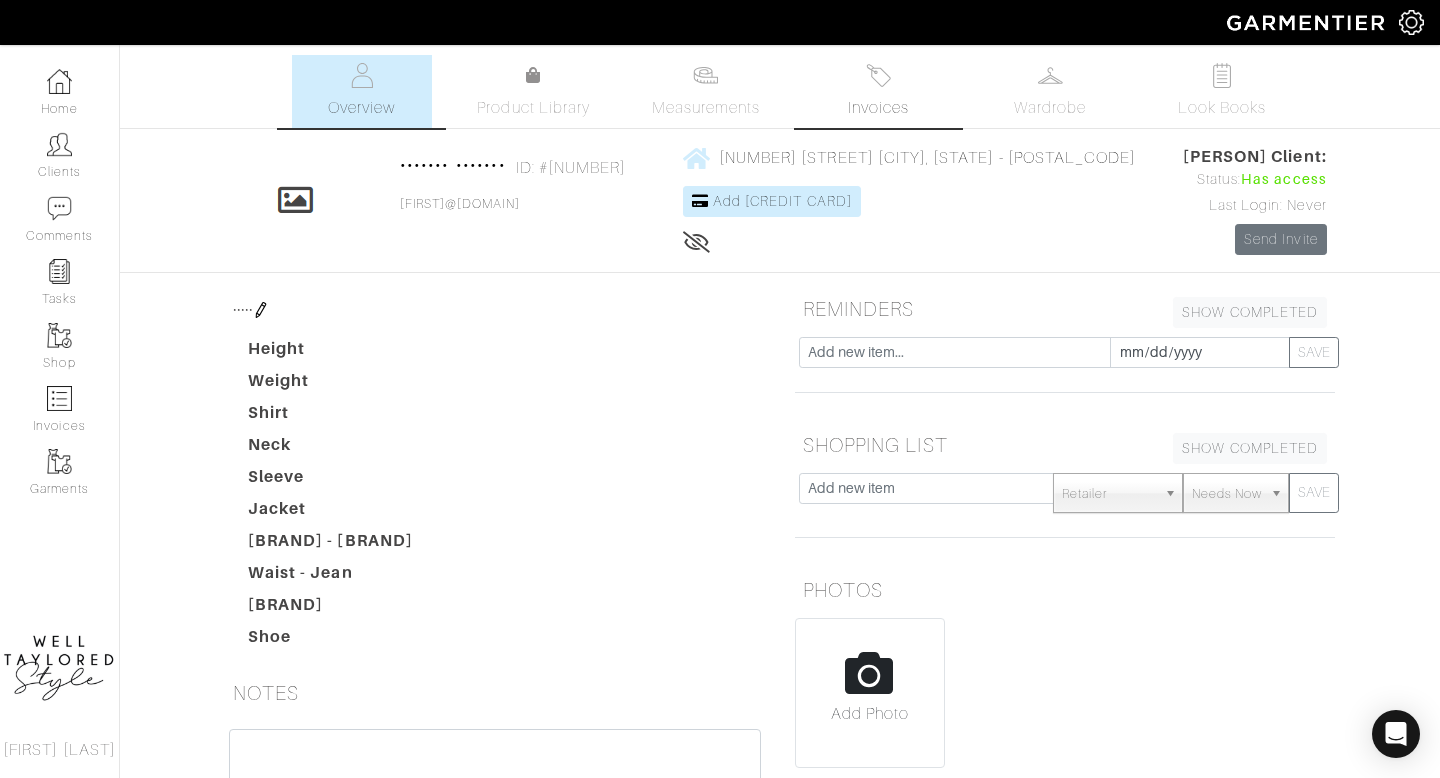 click at bounding box center (878, 75) 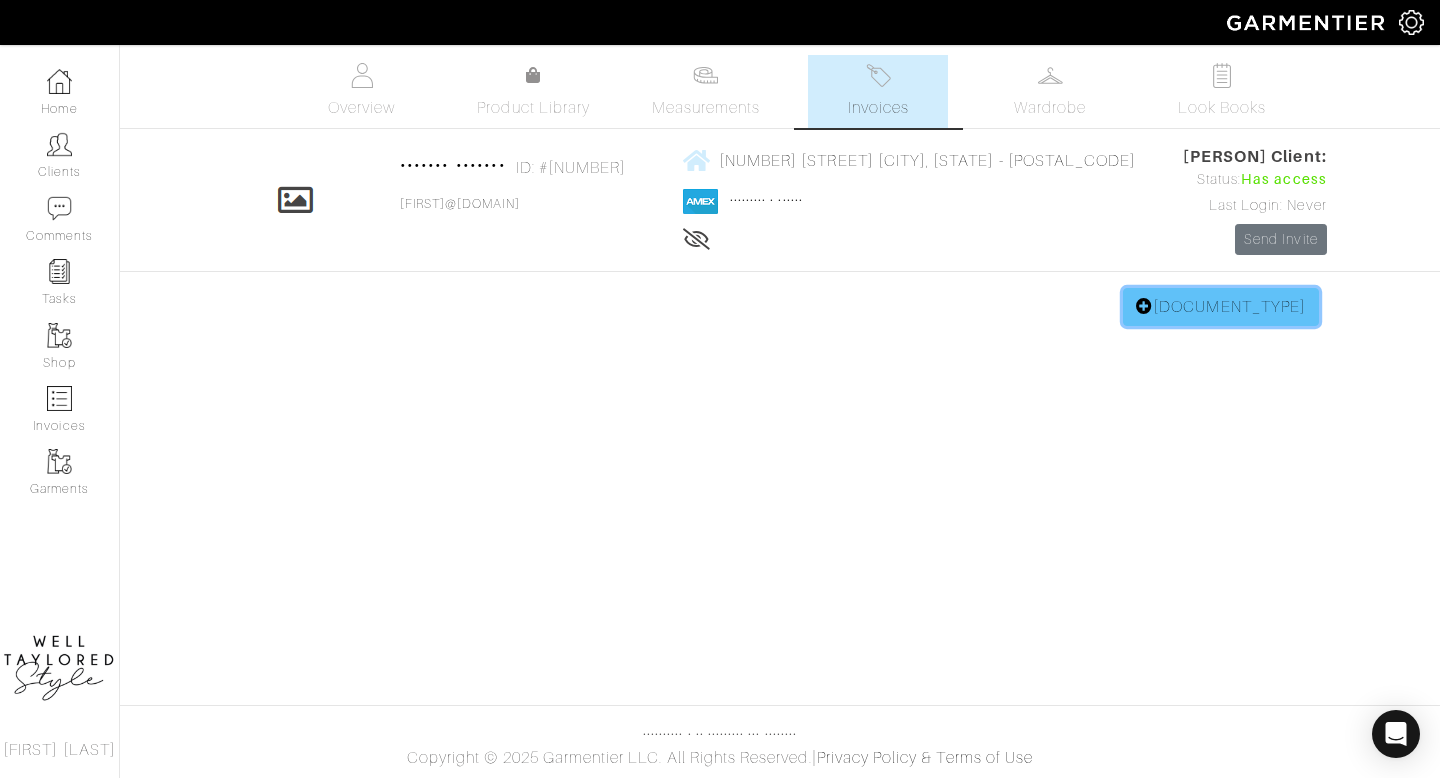 click on "[DOCUMENT_TYPE]" at bounding box center (1221, 307) 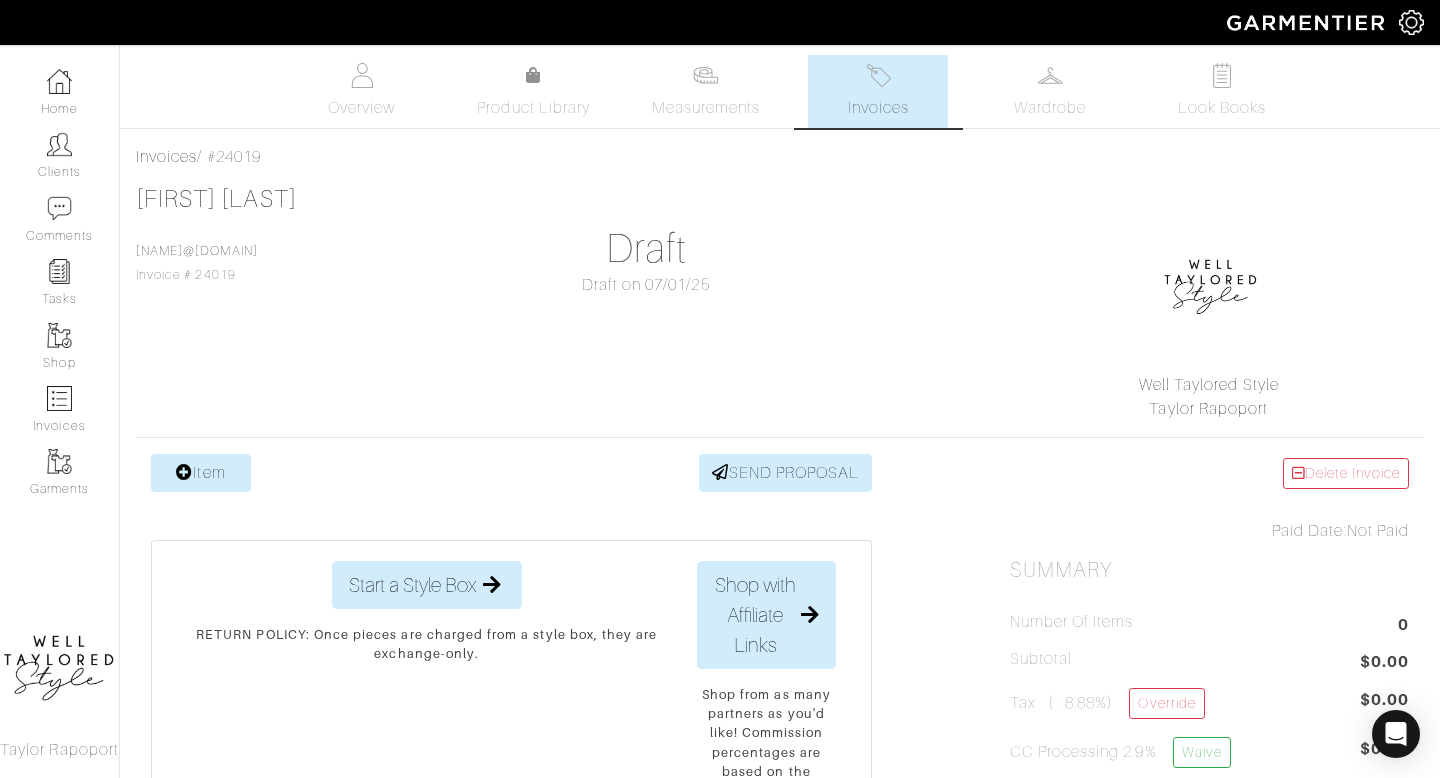 scroll, scrollTop: 0, scrollLeft: 0, axis: both 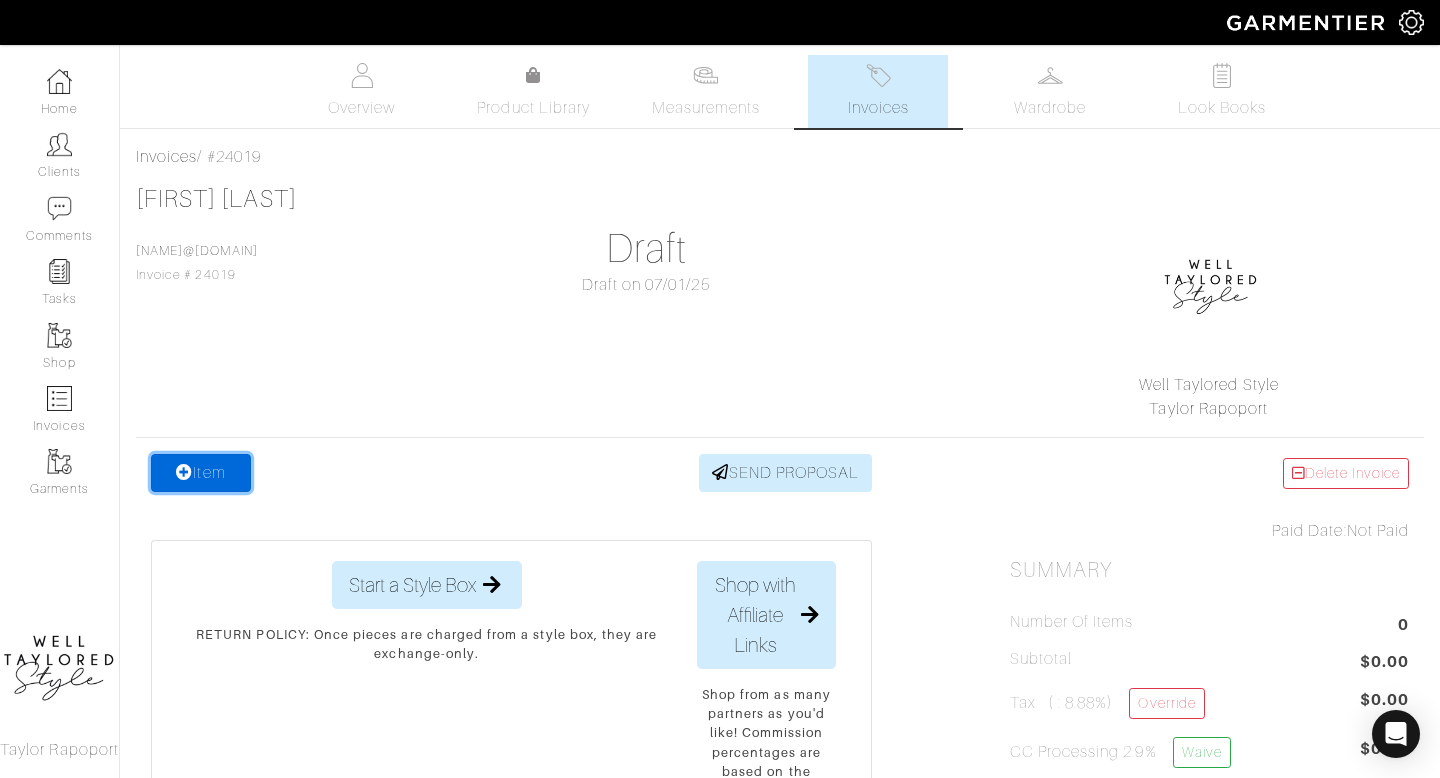 click on "Item" at bounding box center (201, 473) 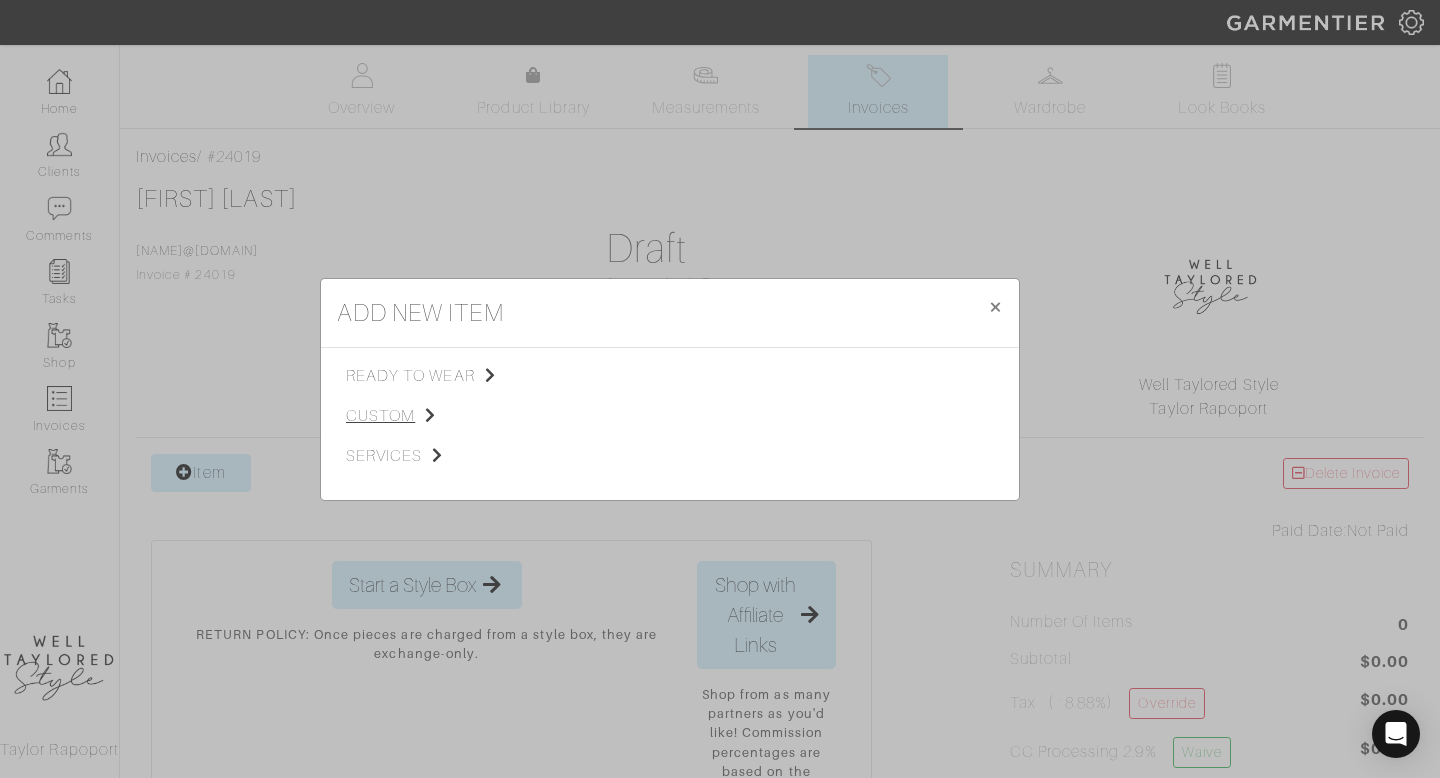 click on "custom" at bounding box center [446, 416] 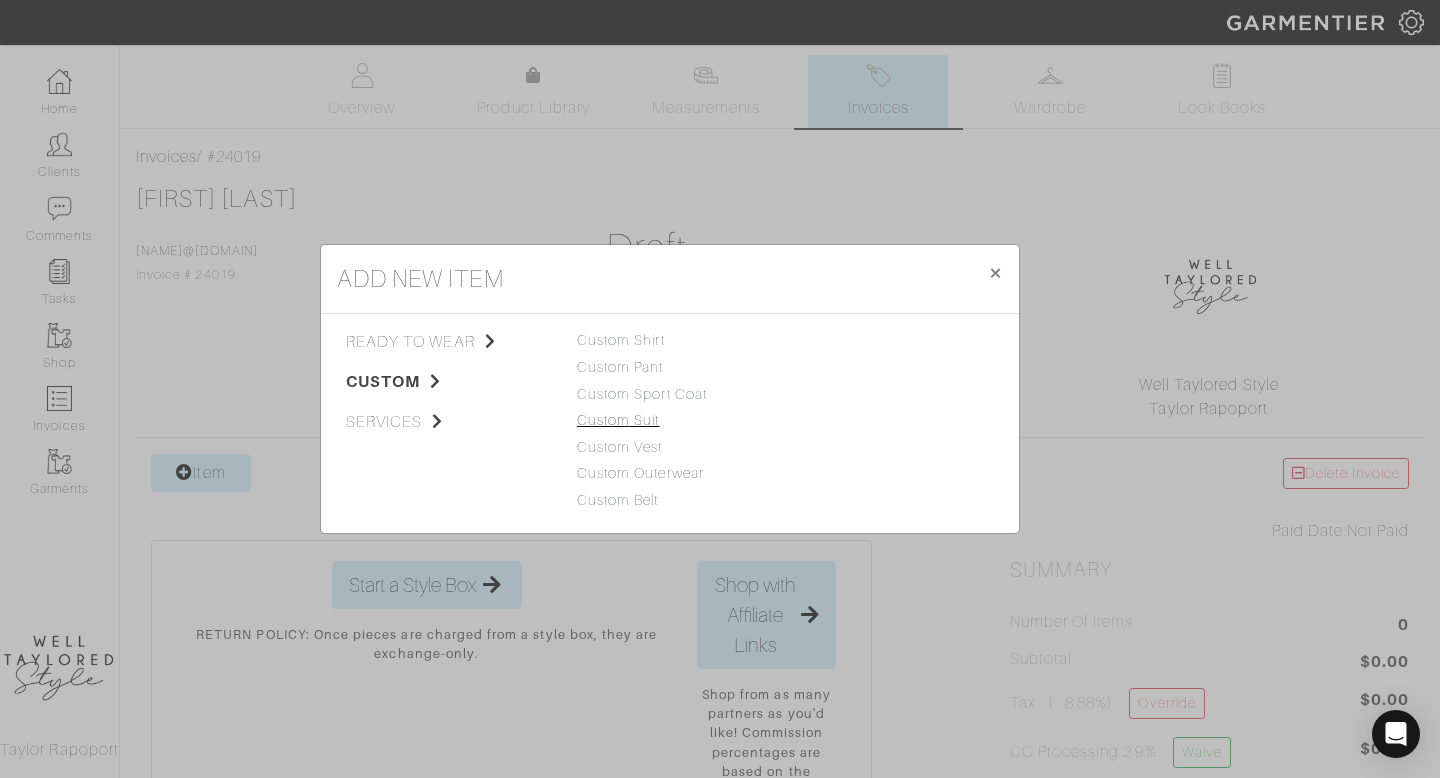 click on "Custom Suit" at bounding box center [618, 420] 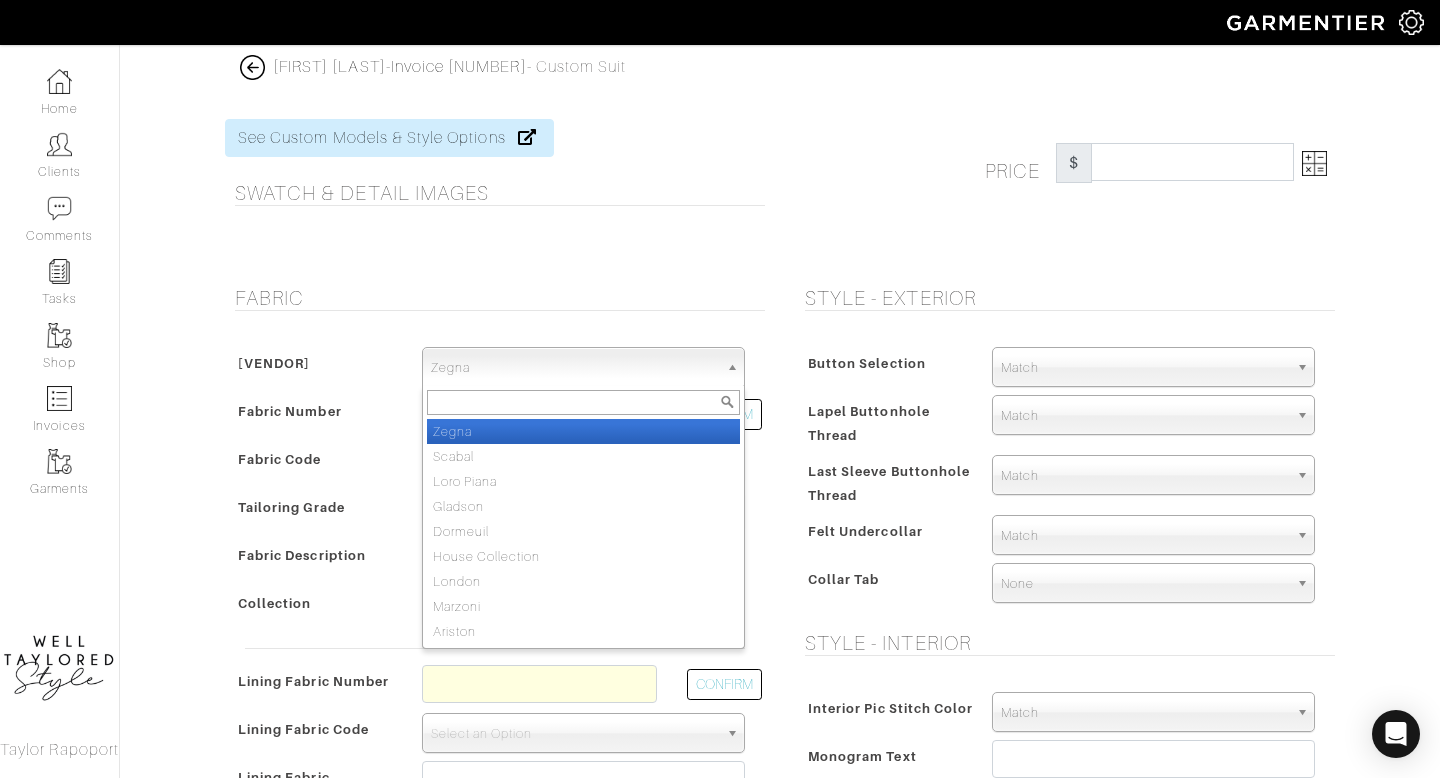 click on "Zegna" at bounding box center [574, 368] 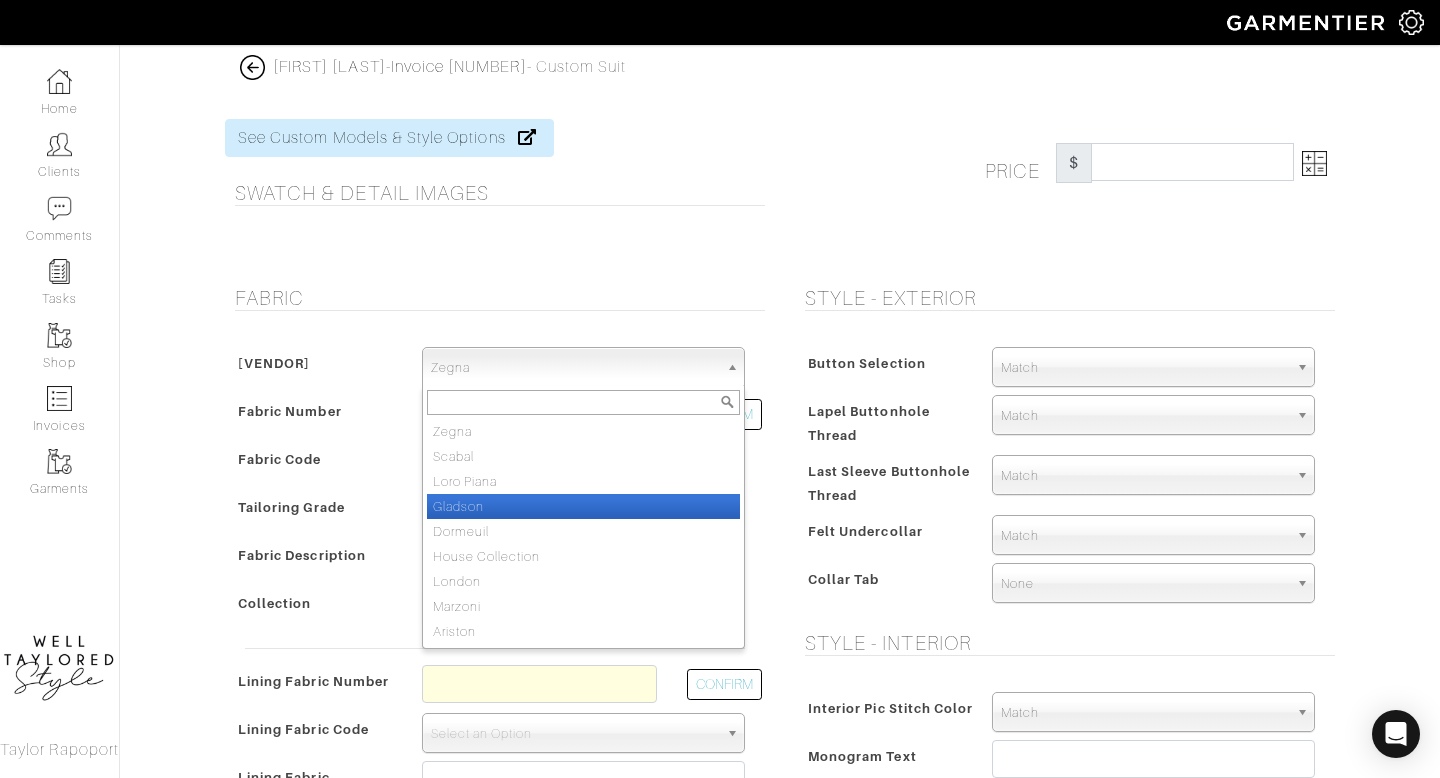 click on "Gladson" at bounding box center [583, 506] 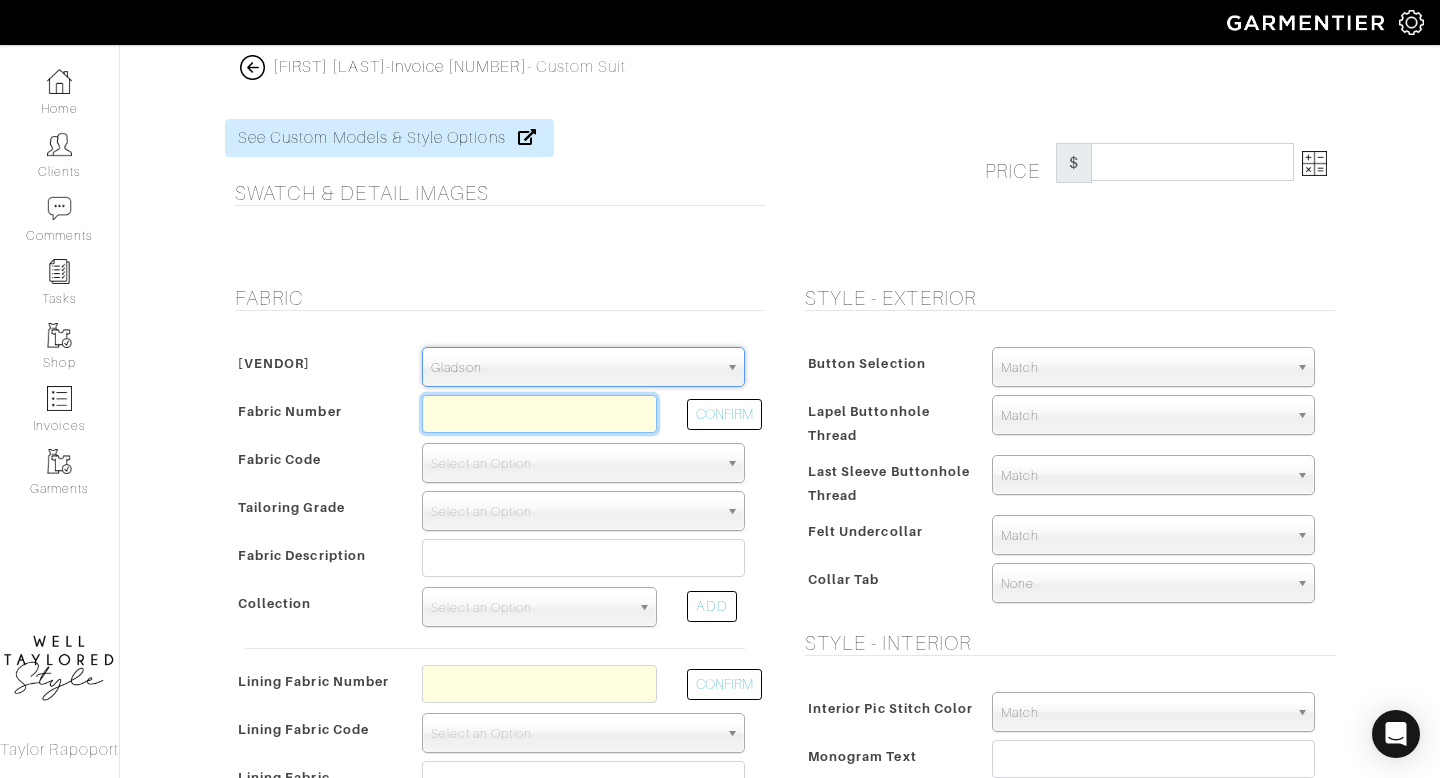 click at bounding box center (539, 414) 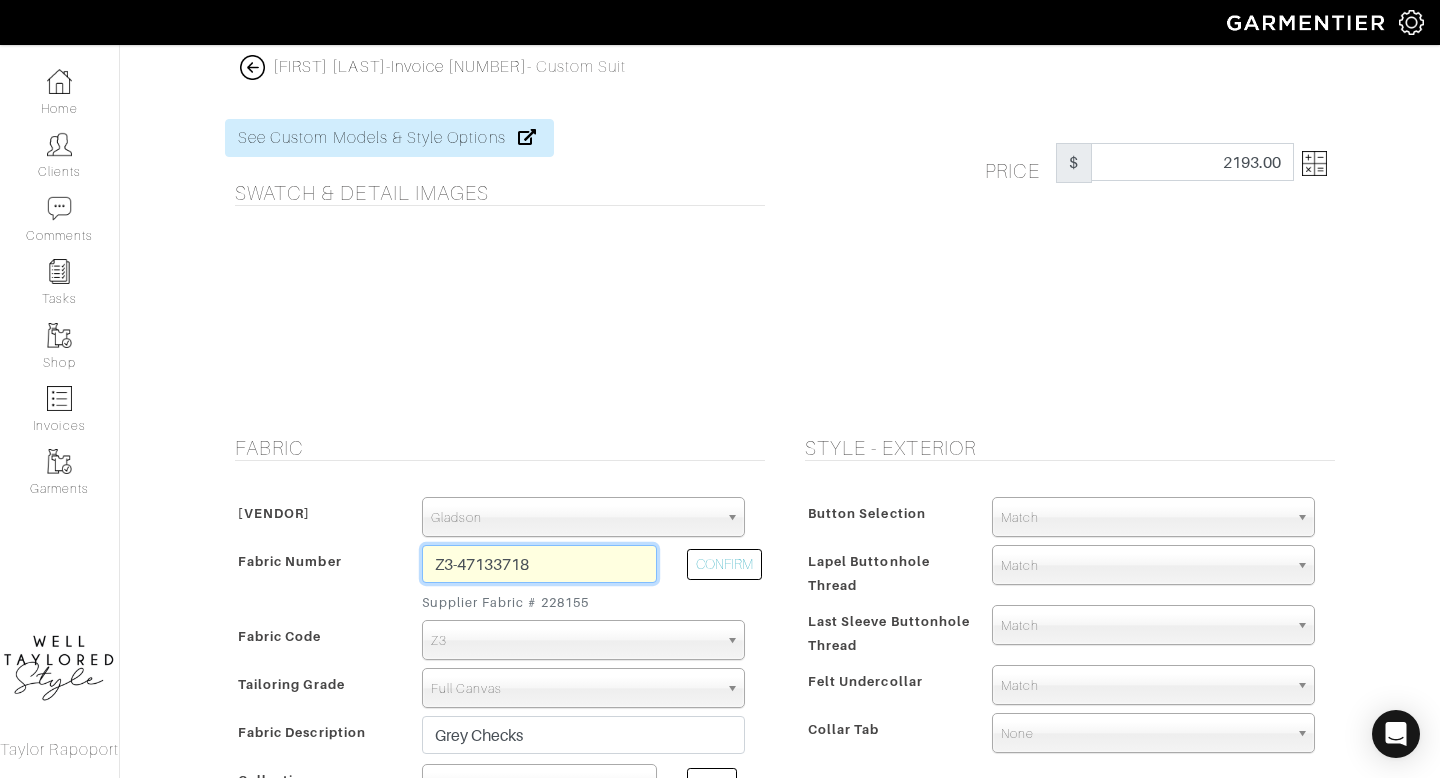 type on "Z3-47133718" 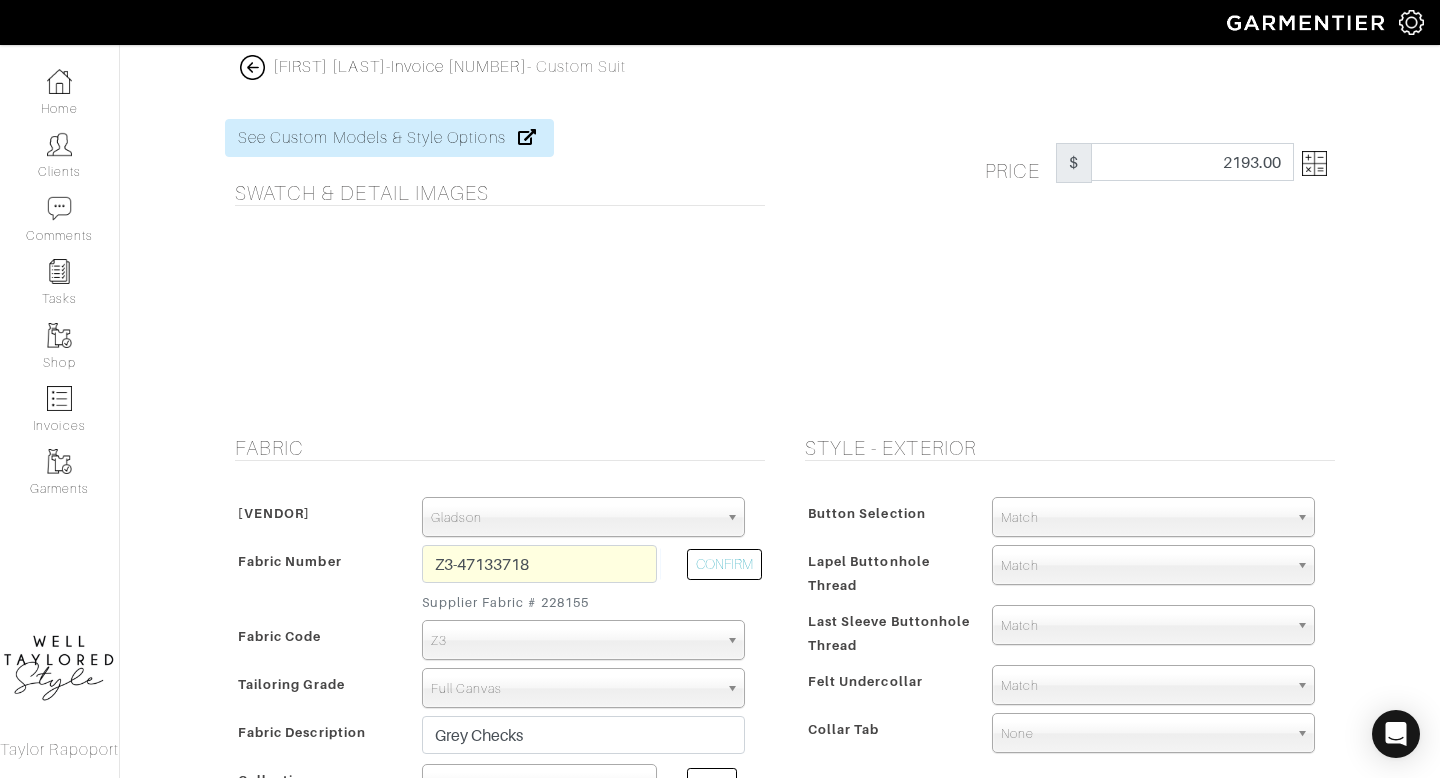 click at bounding box center (1314, 163) 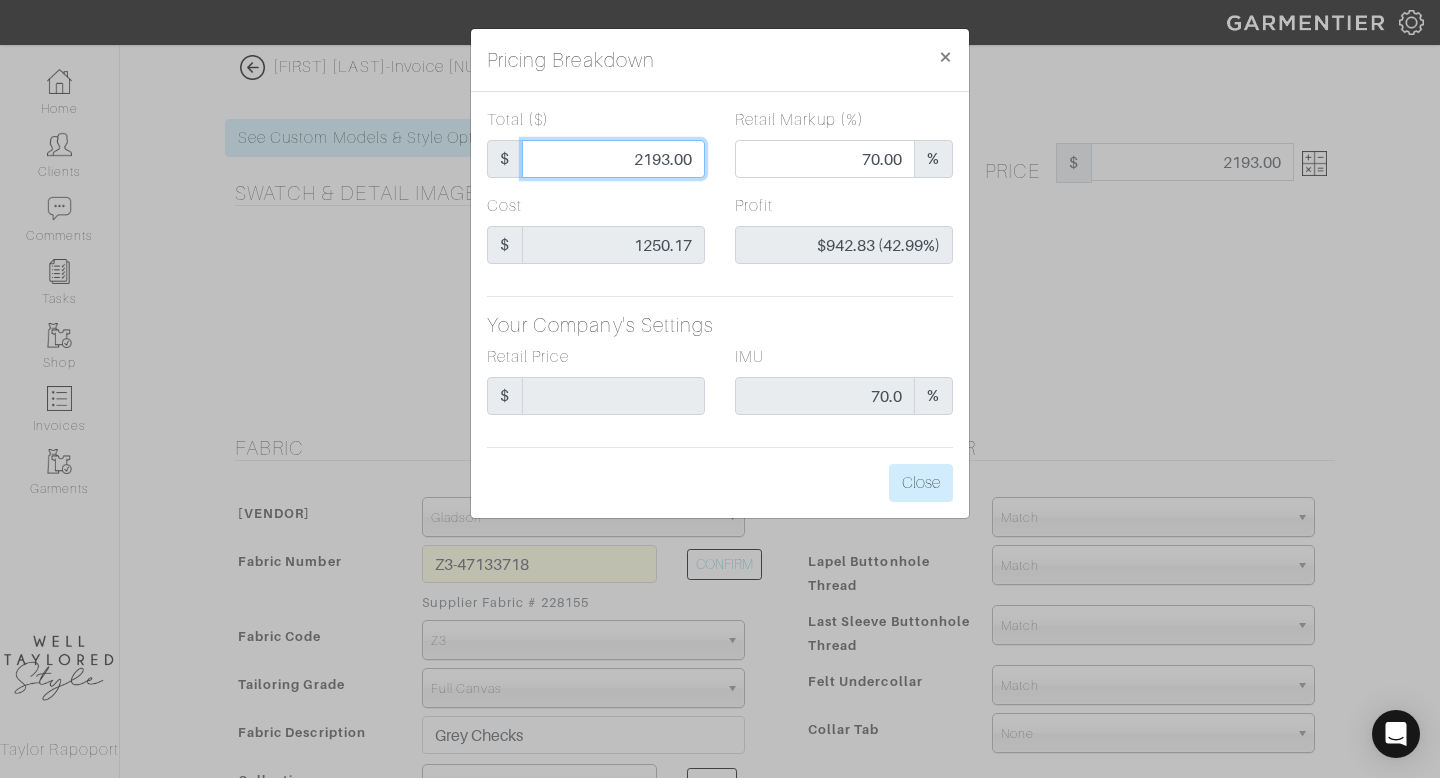 click on "2193.00" at bounding box center [613, 159] 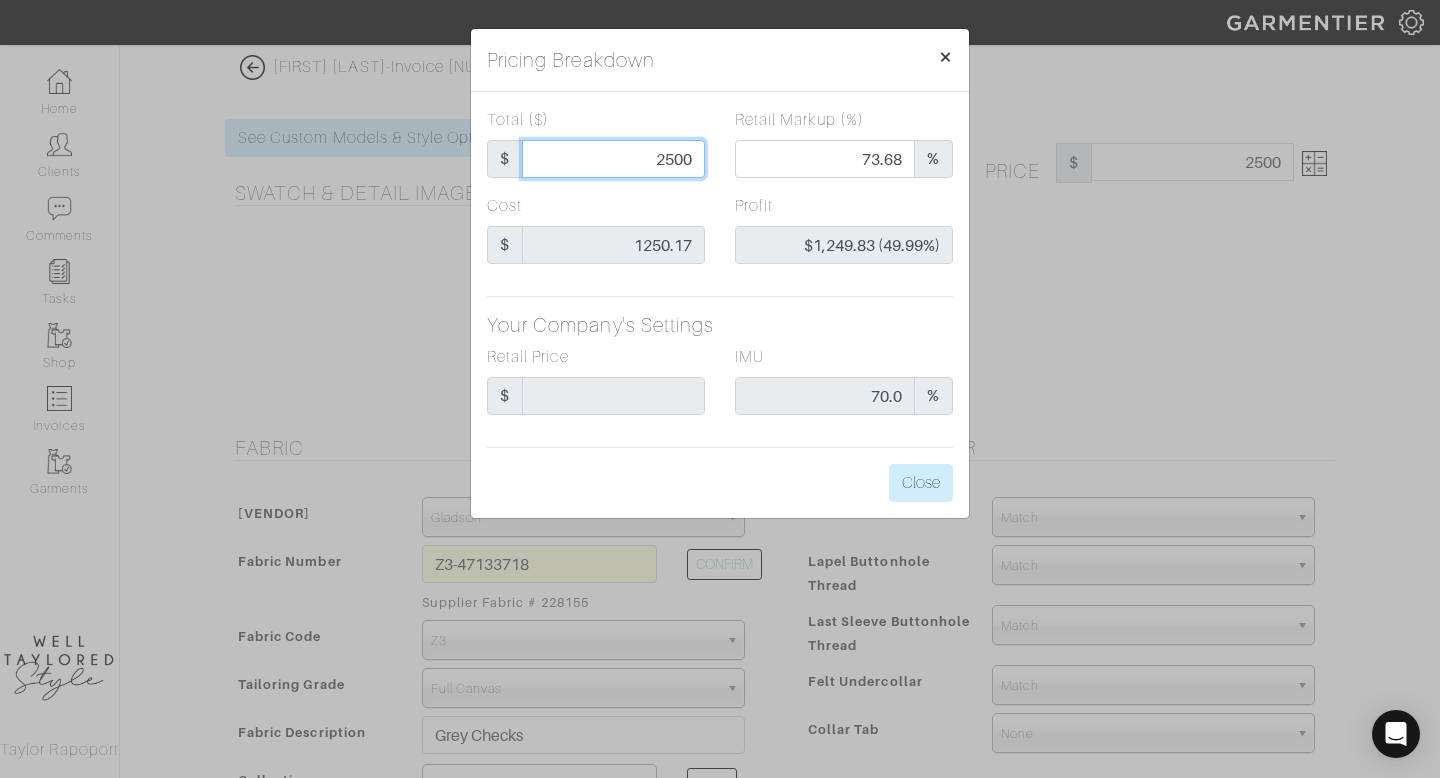 type on "2500" 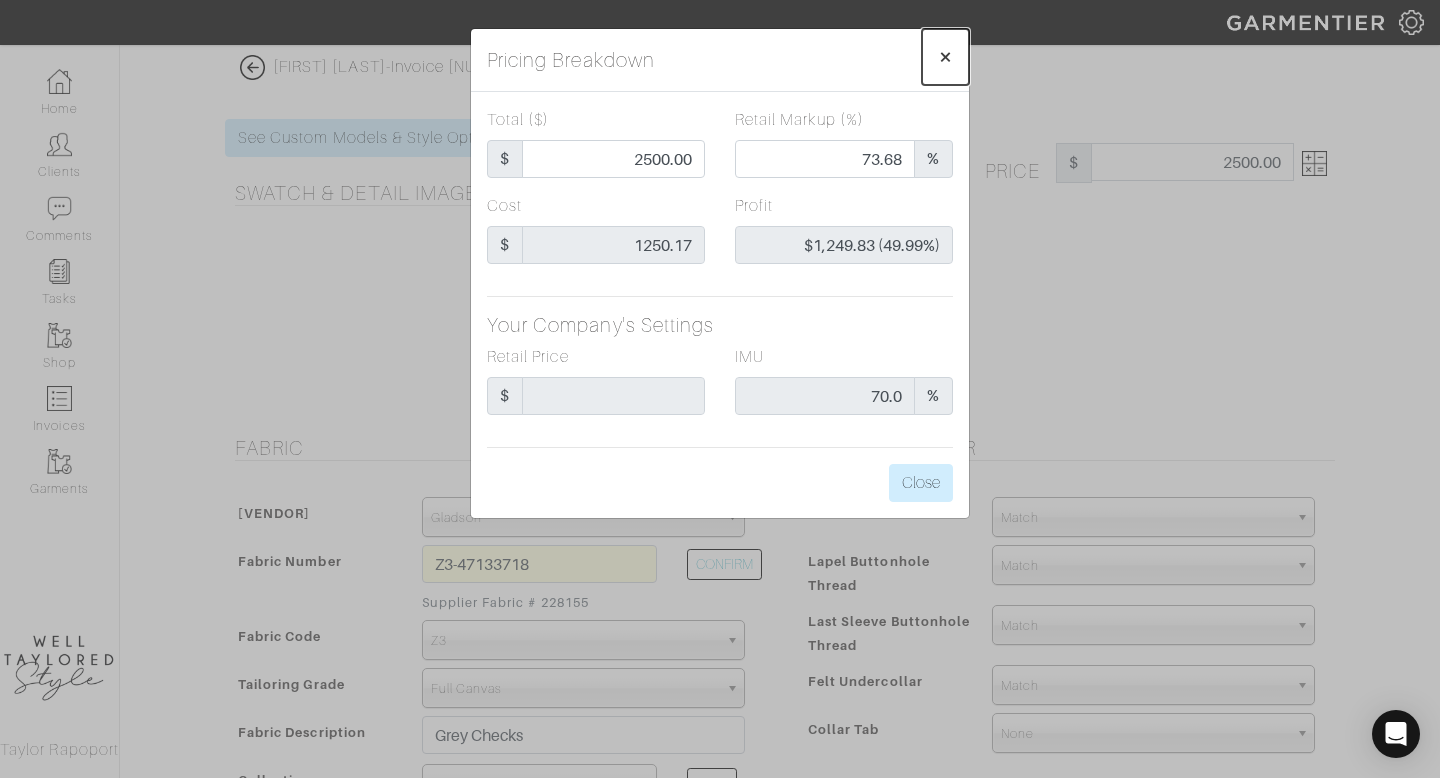 click on "×" at bounding box center [945, 56] 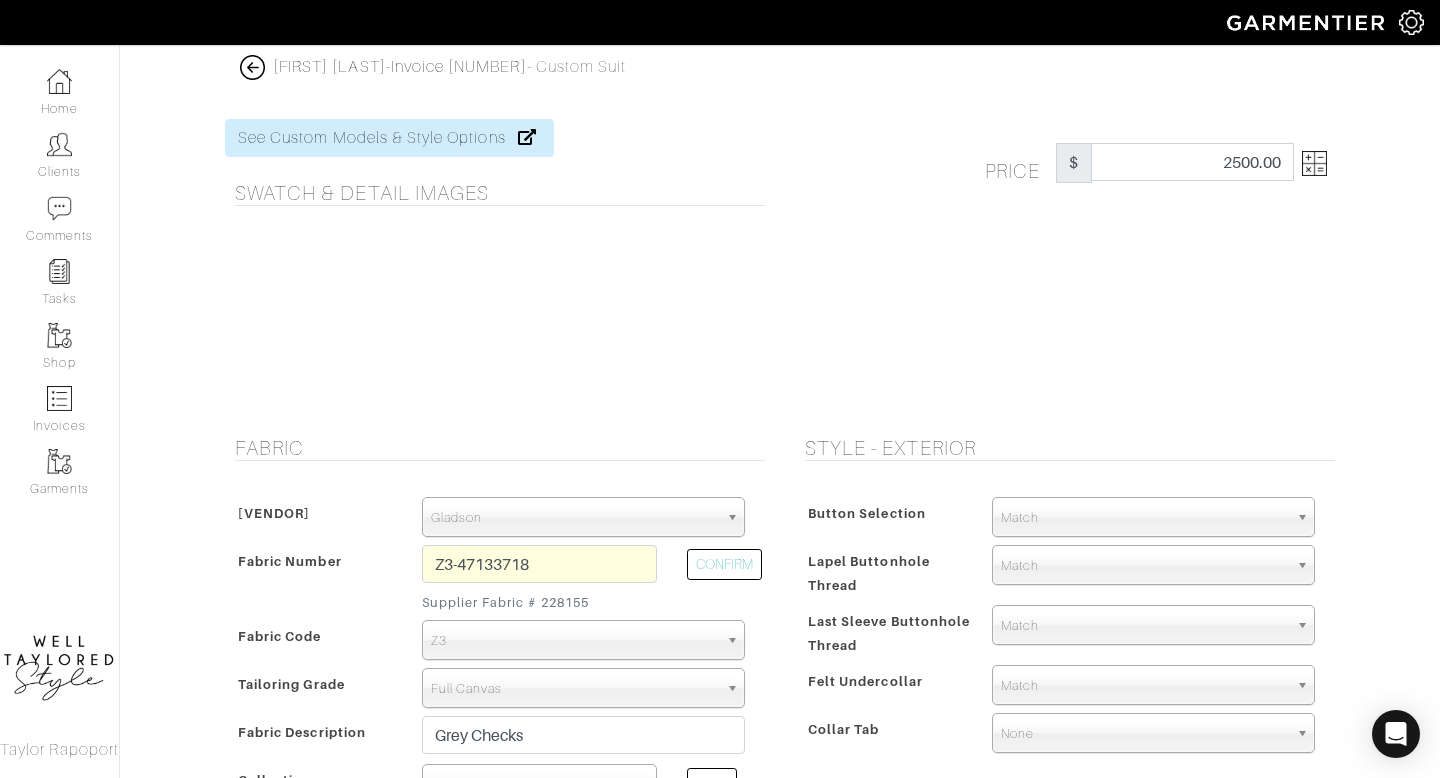 click at bounding box center (1314, 163) 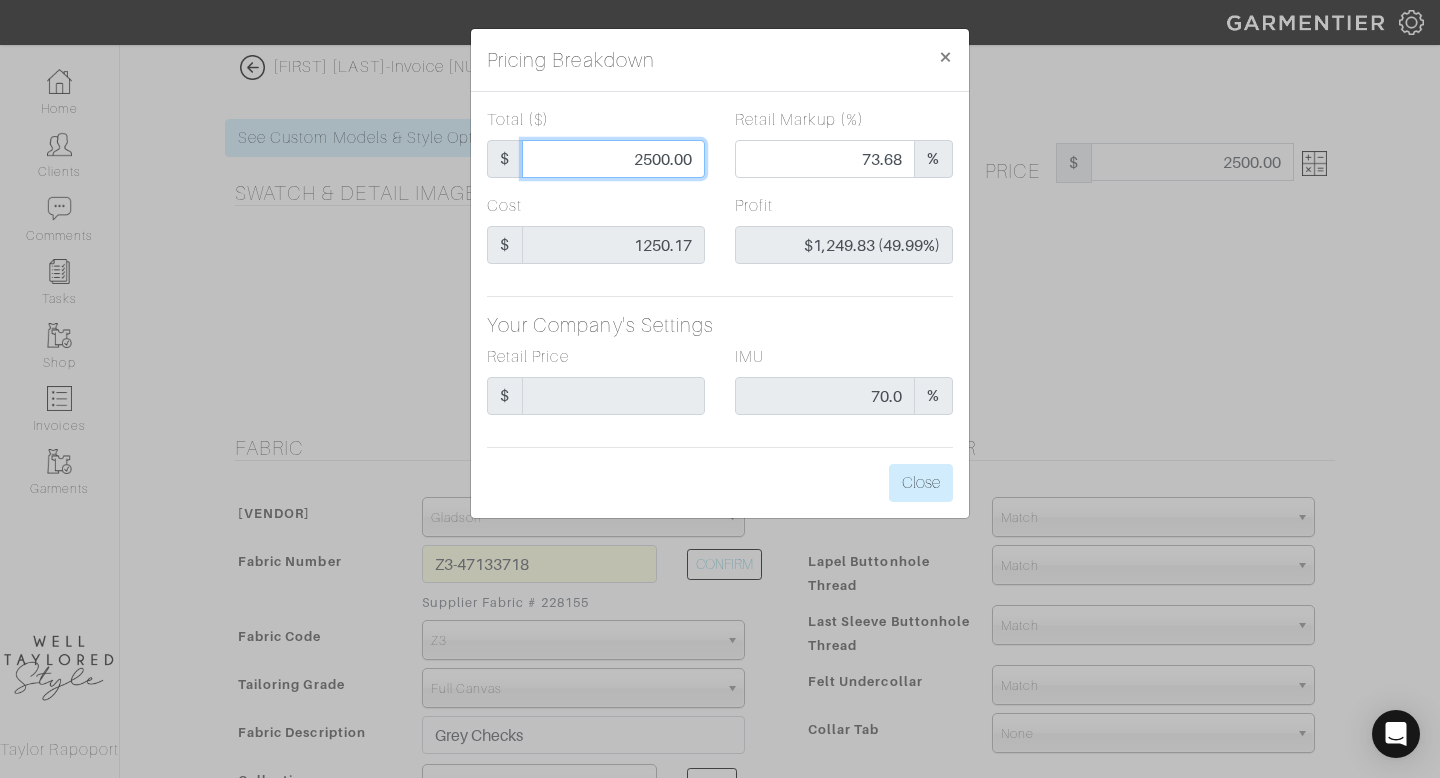 click on "2500.00" at bounding box center (613, 159) 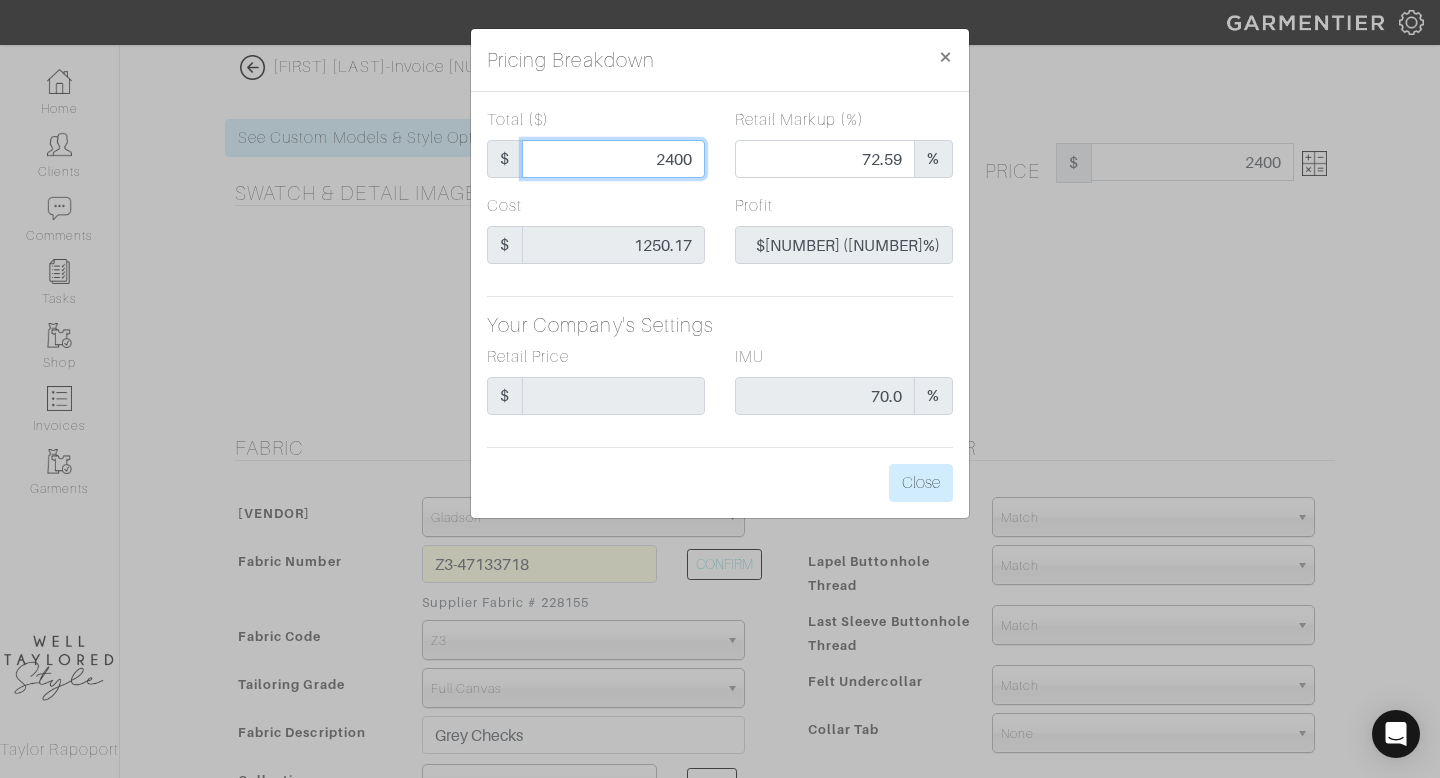 type on "2400" 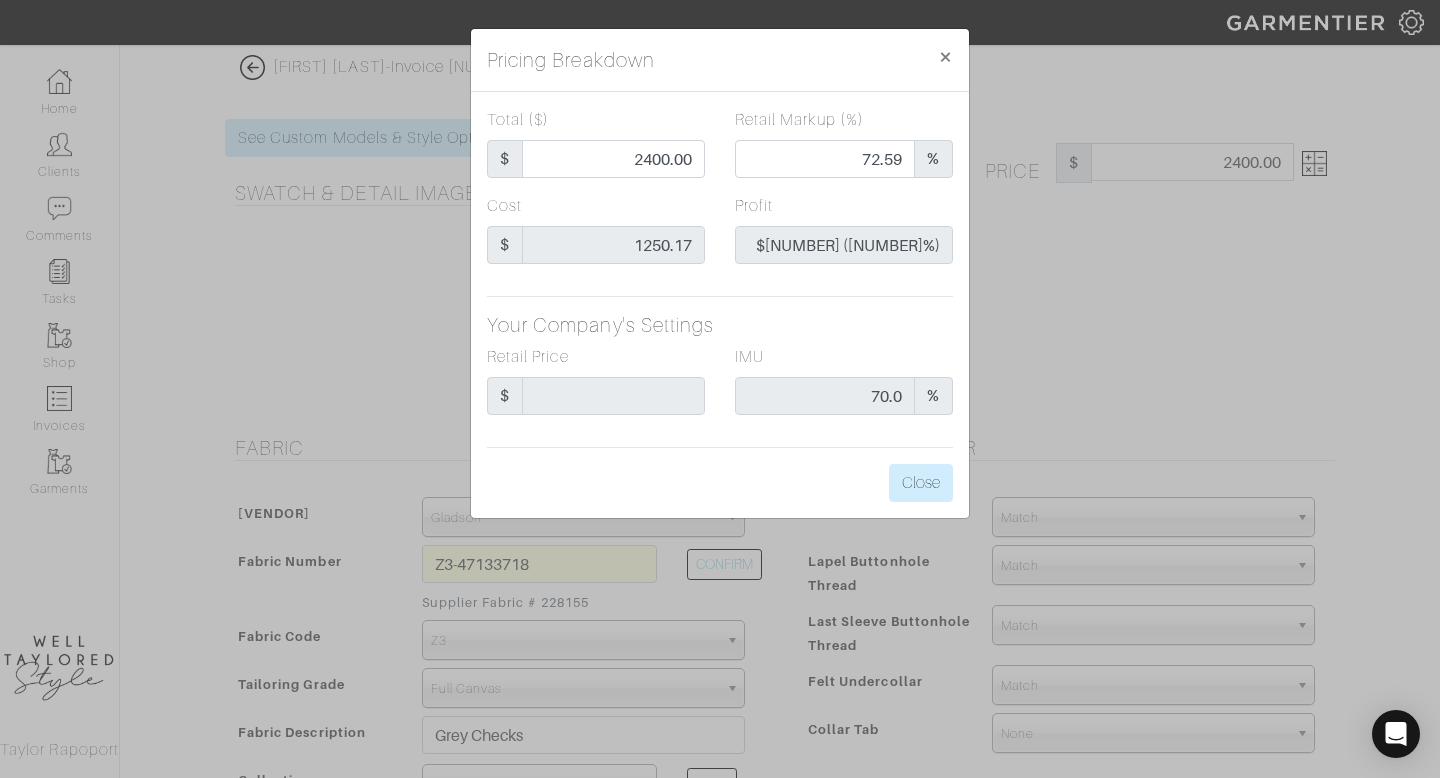 click on "Total ($) $ 2400.00 Retail Markup (%) 72.59 % Cost $ 1250.17 Profit $1,149.83 (47.91%) Your Company's Settings Retail Price $ IMU 70.0 % Close" at bounding box center (720, 305) 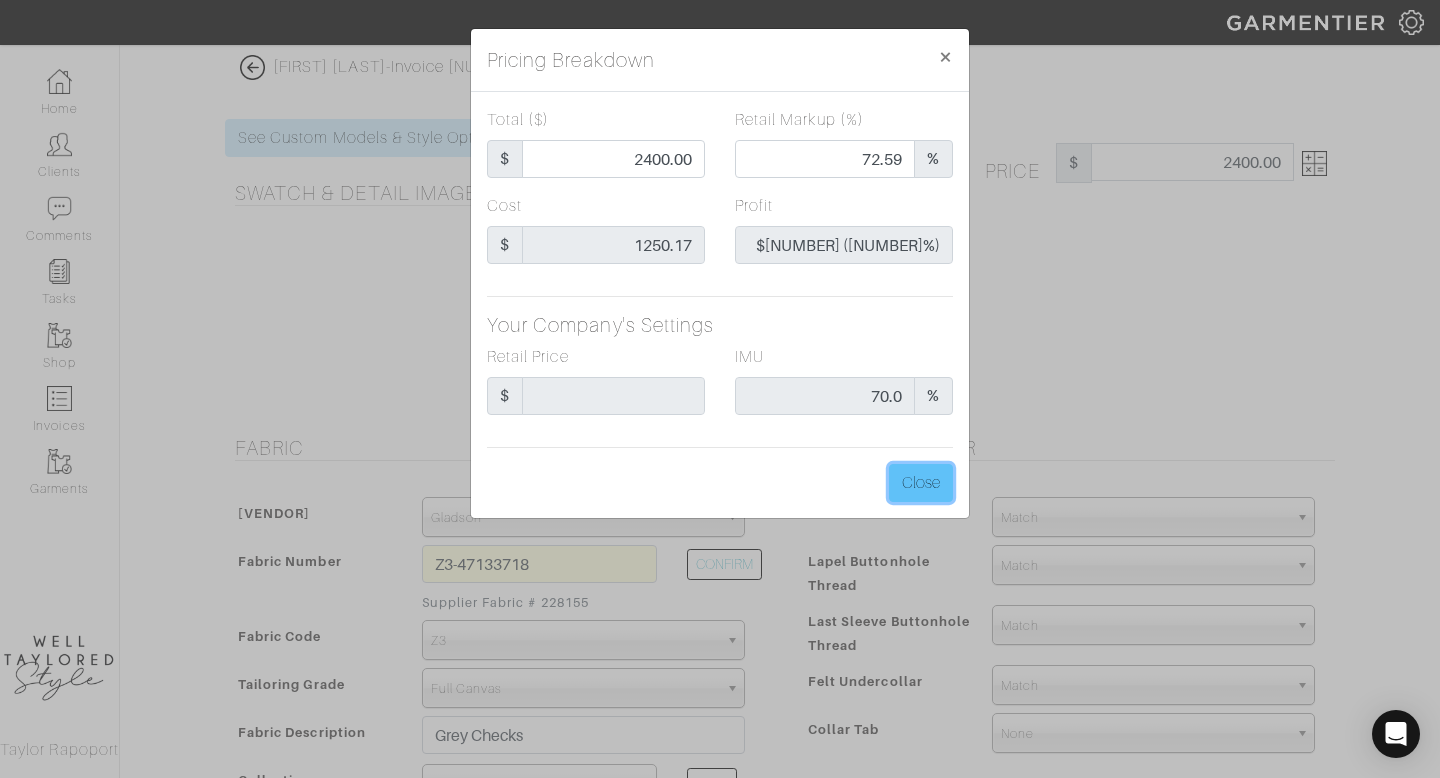click on "Close" at bounding box center (921, 483) 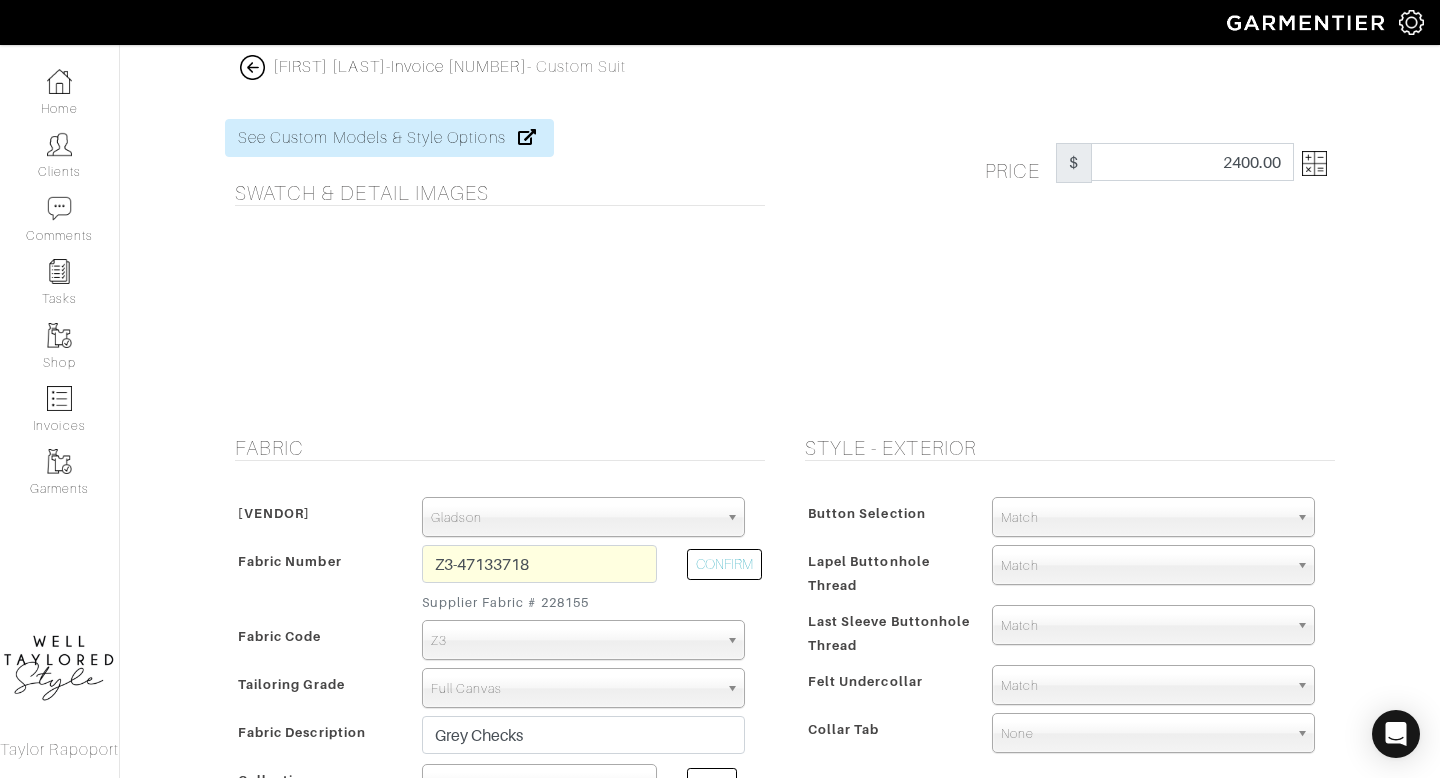 click on "Gladson" at bounding box center [574, 518] 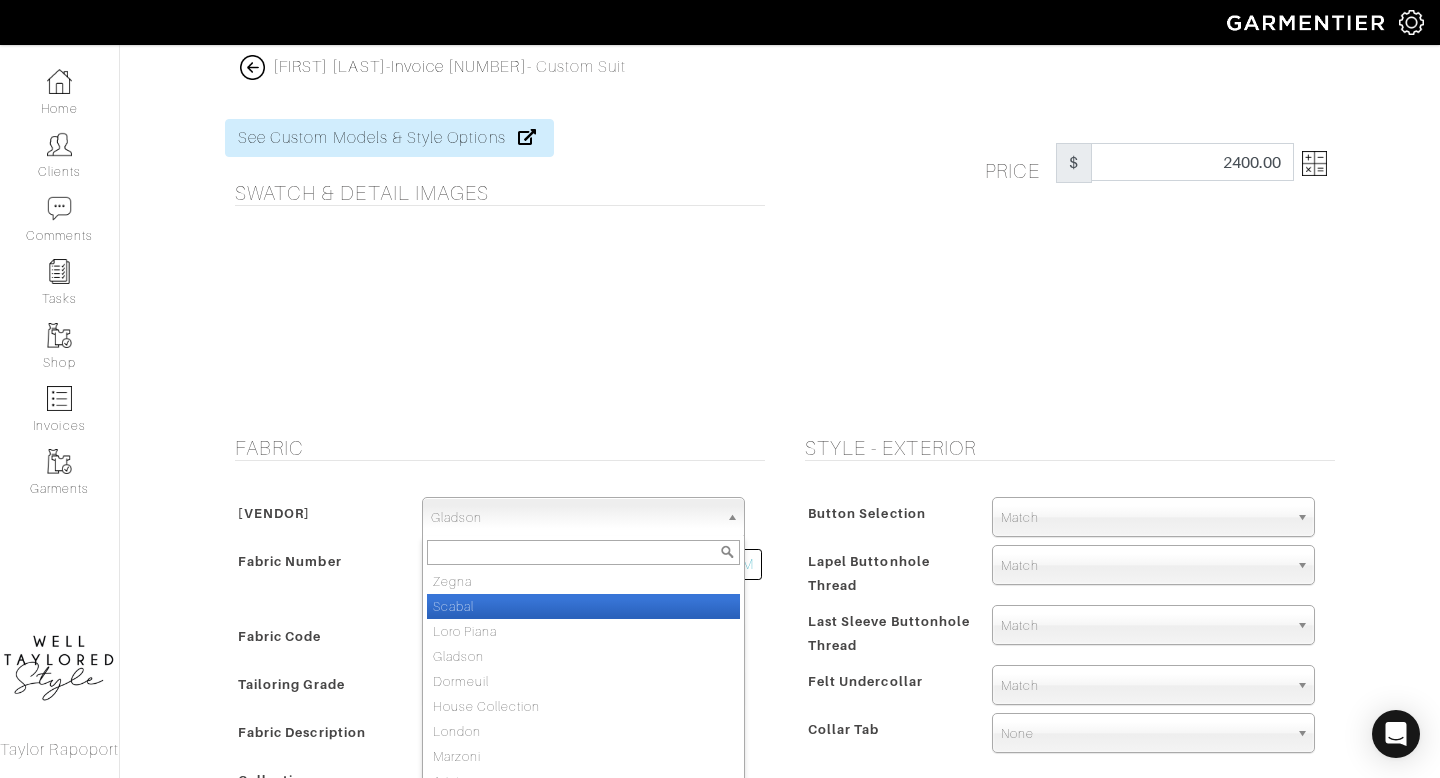 click on "Scabal" at bounding box center (583, 606) 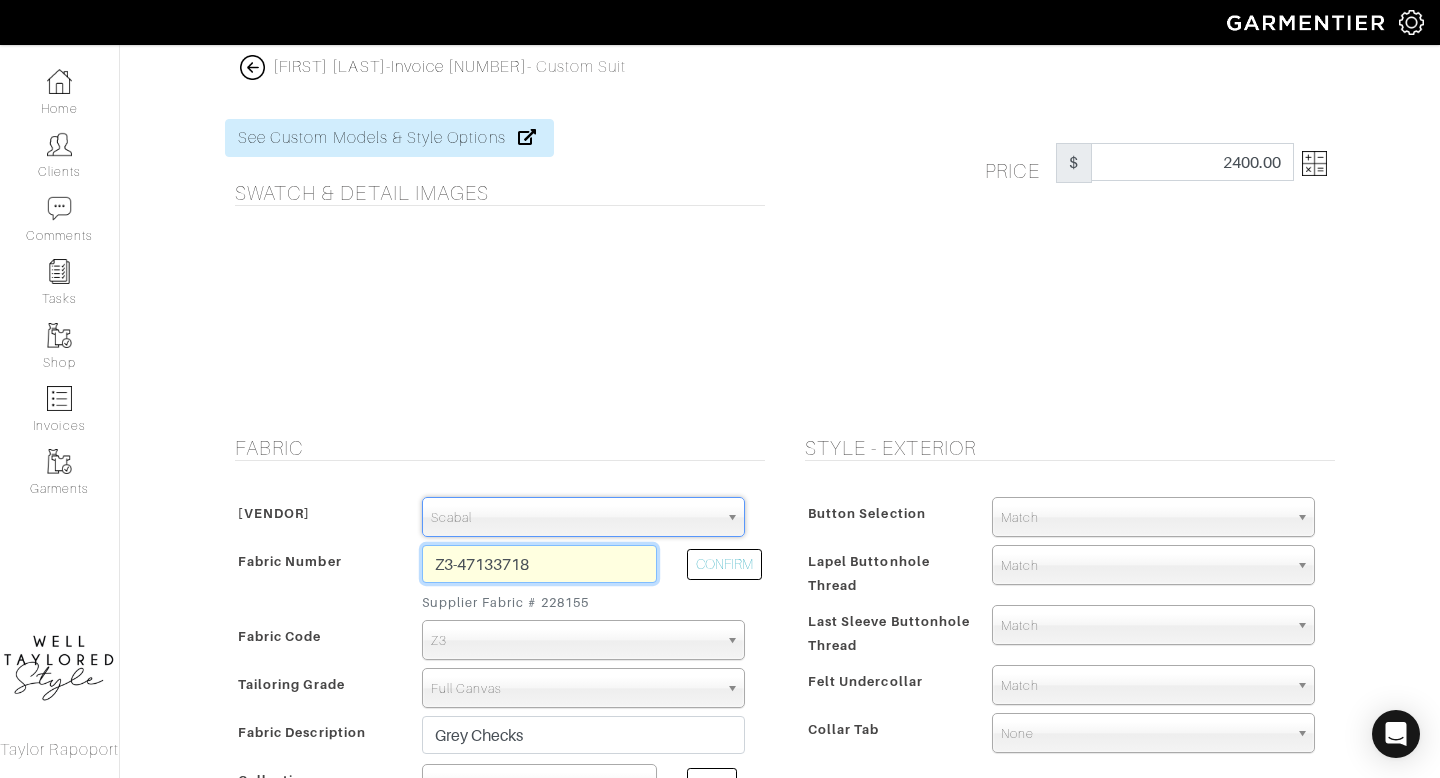 click on "Z3-47133718" at bounding box center (539, 564) 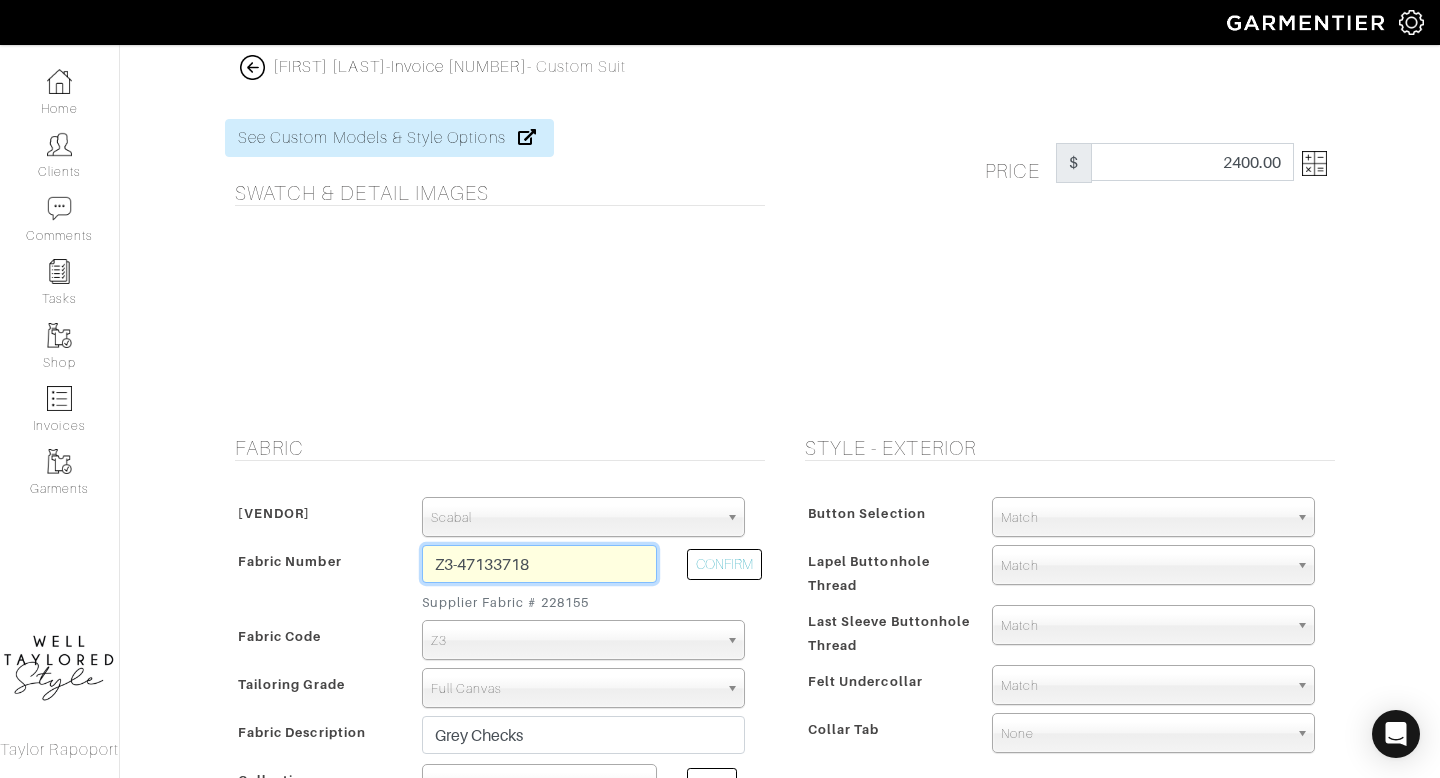 click on "Z3-47133718" at bounding box center [539, 564] 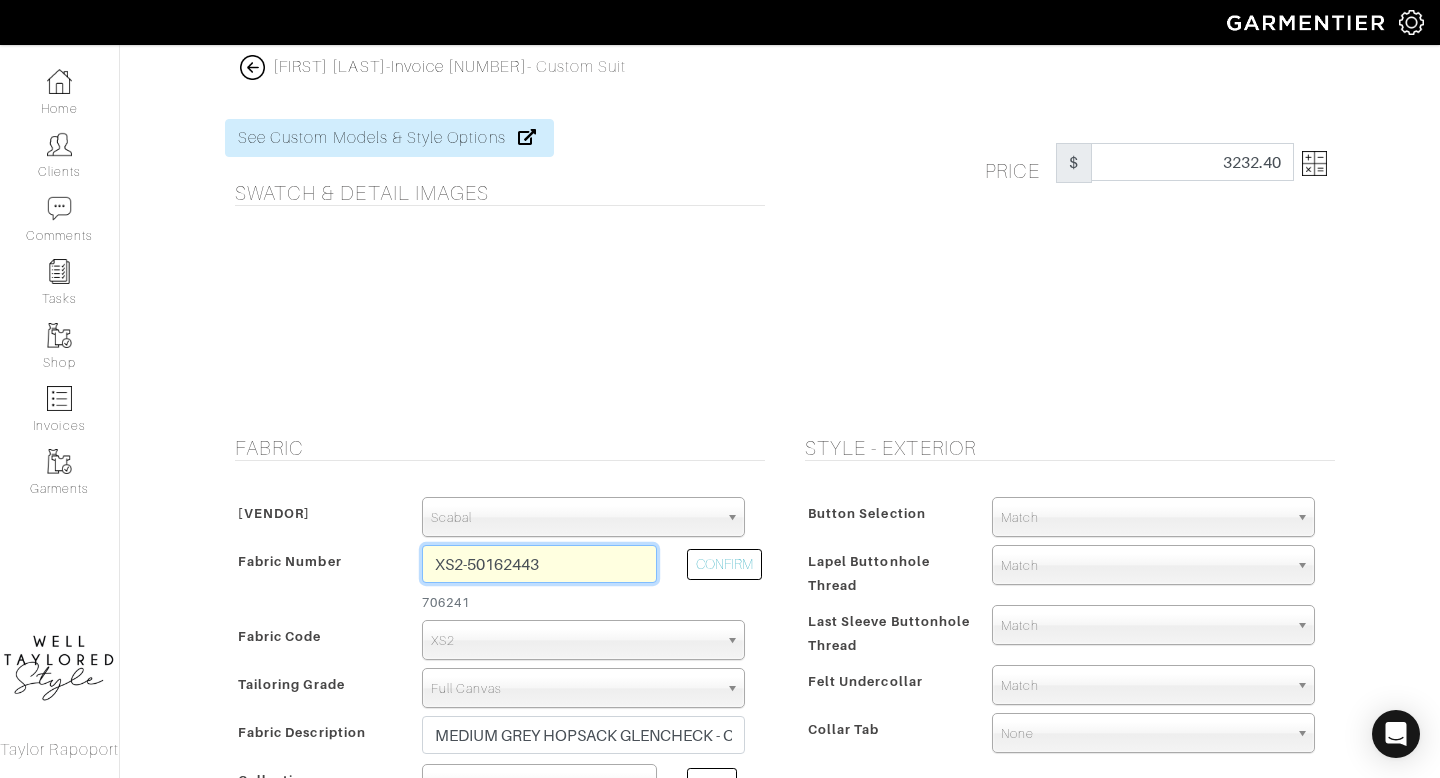 type on "XS2-50162443" 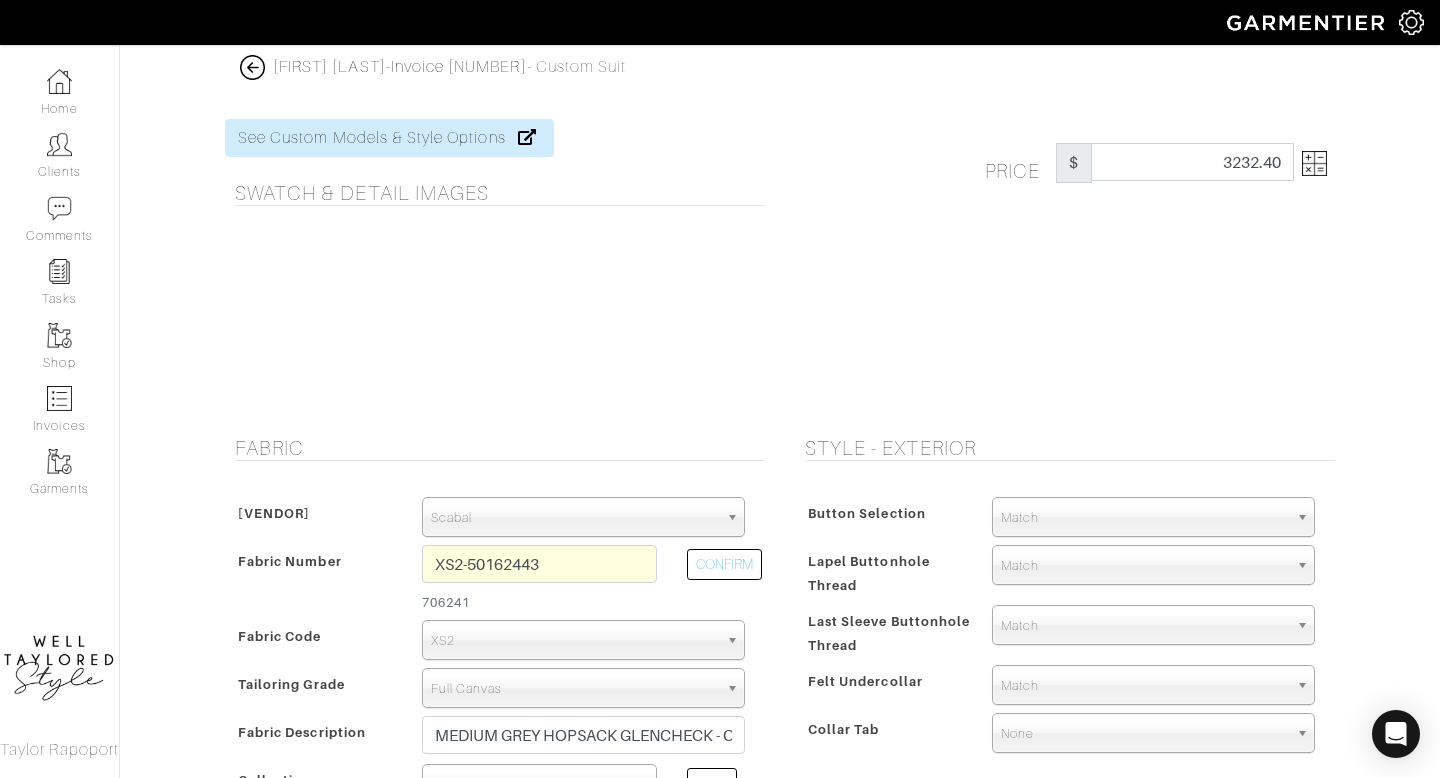 click at bounding box center (1314, 163) 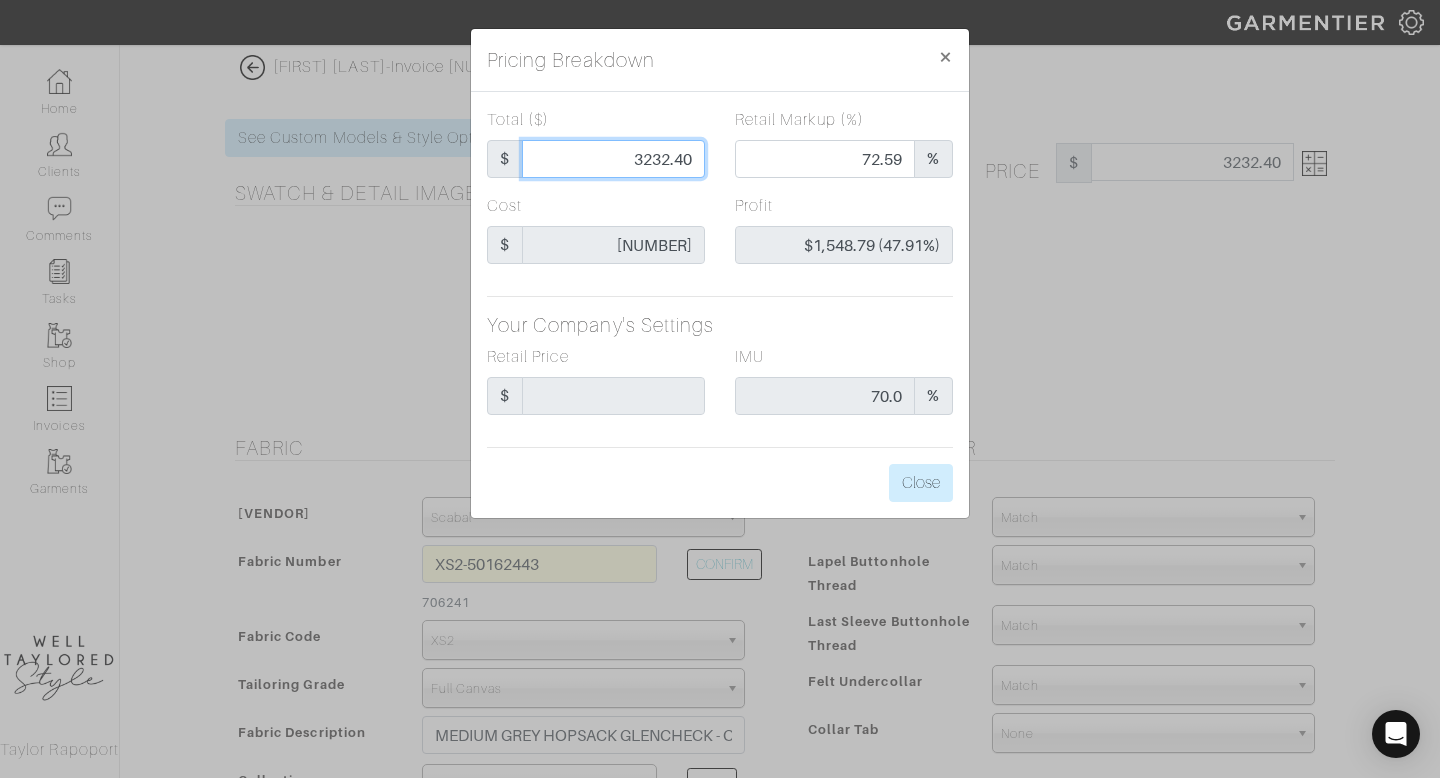 click on "3232.40" at bounding box center (613, 159) 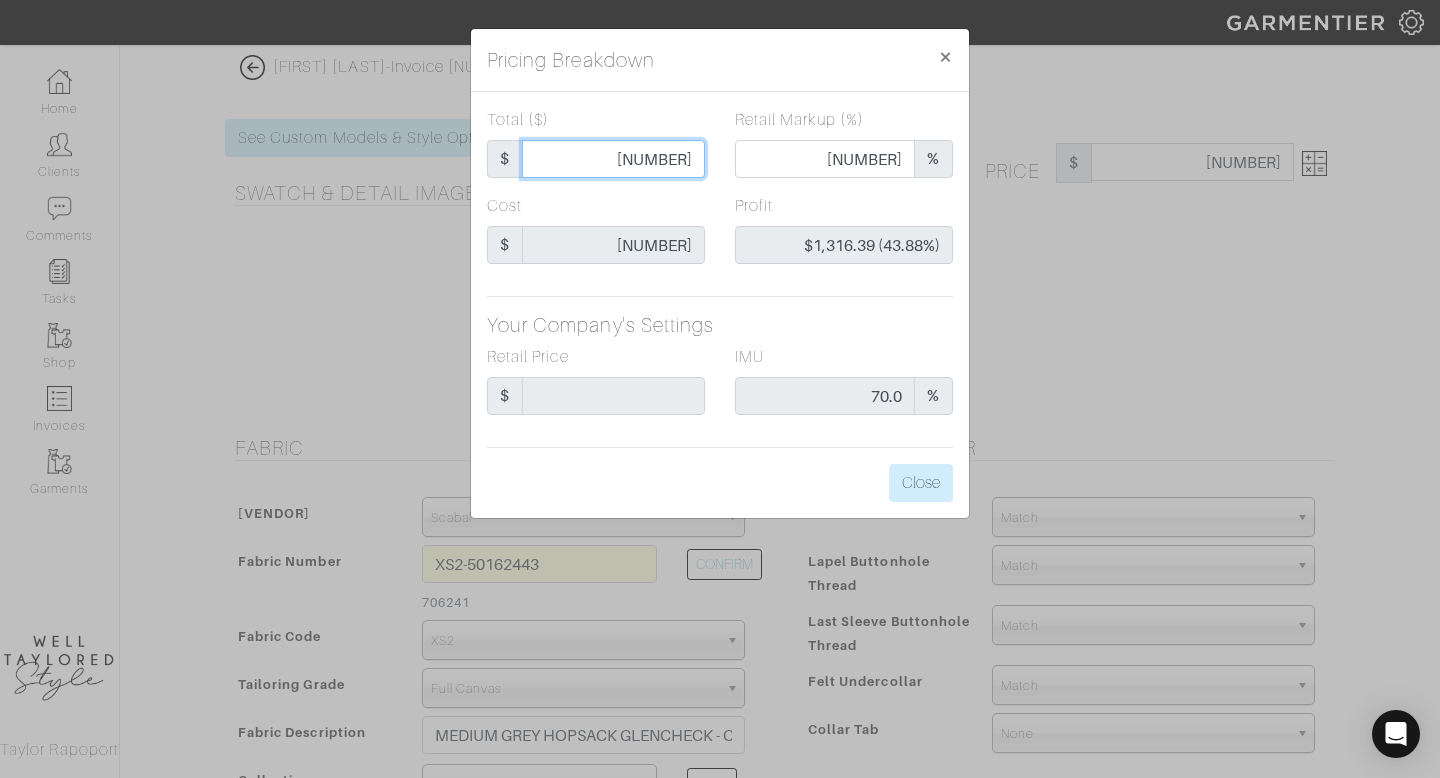 click on "3000" at bounding box center (613, 159) 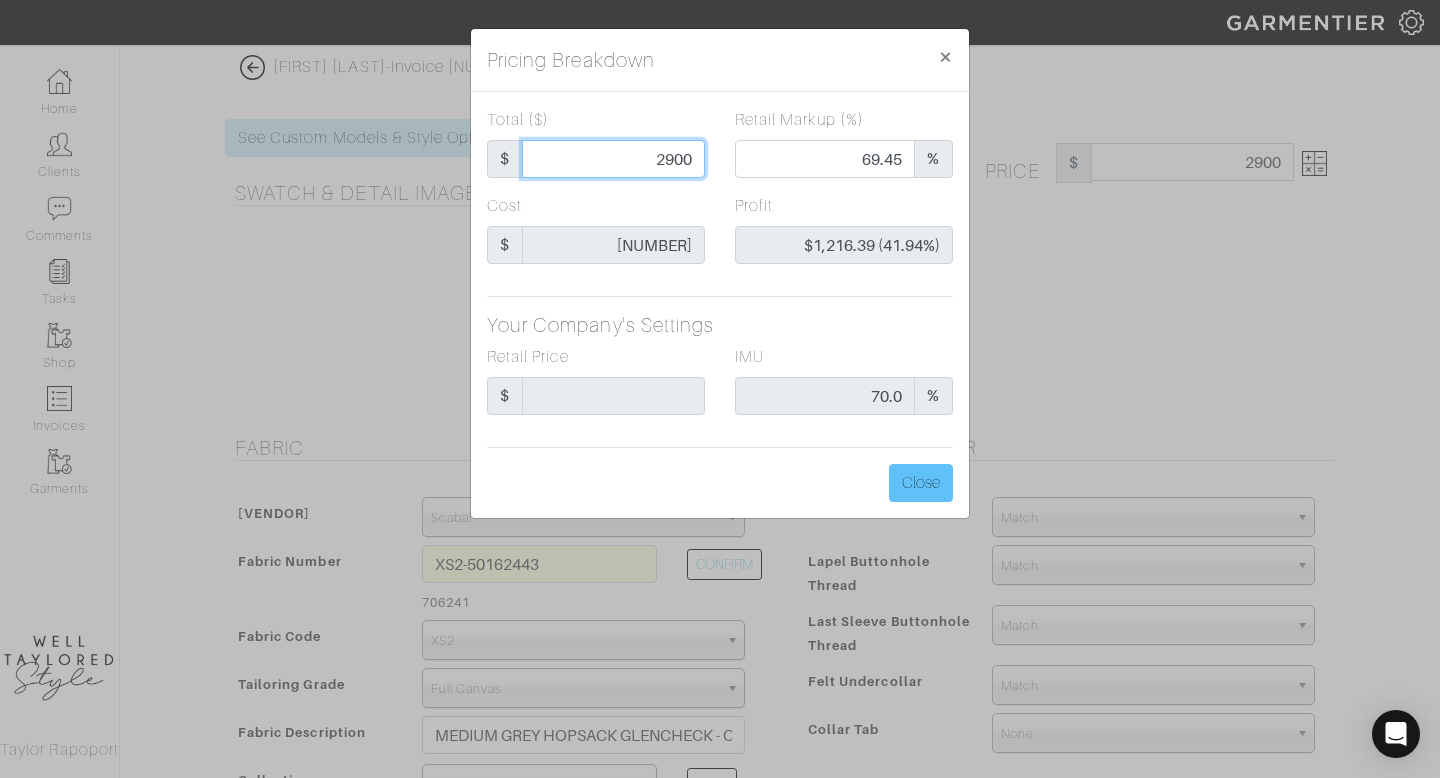 type on "2900" 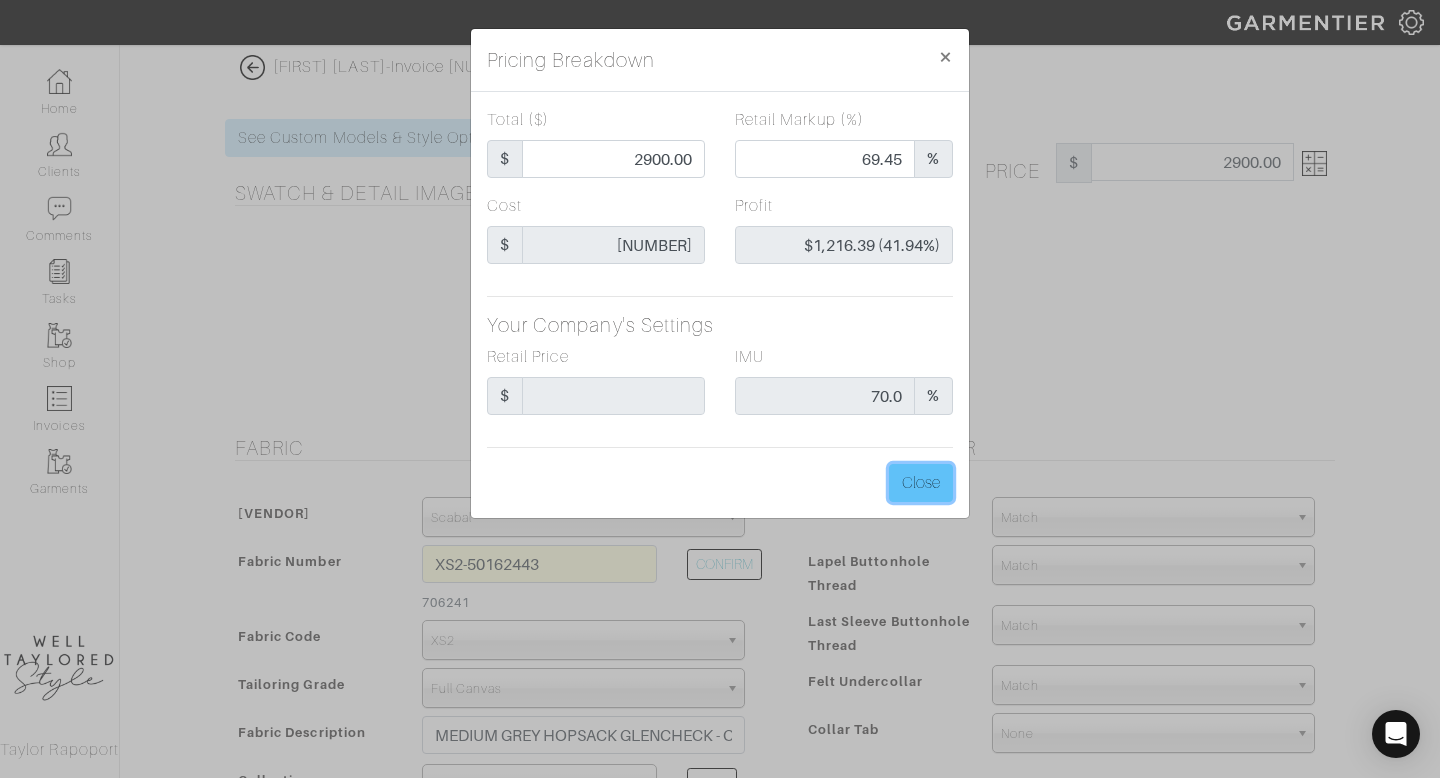 click on "Close" at bounding box center (921, 483) 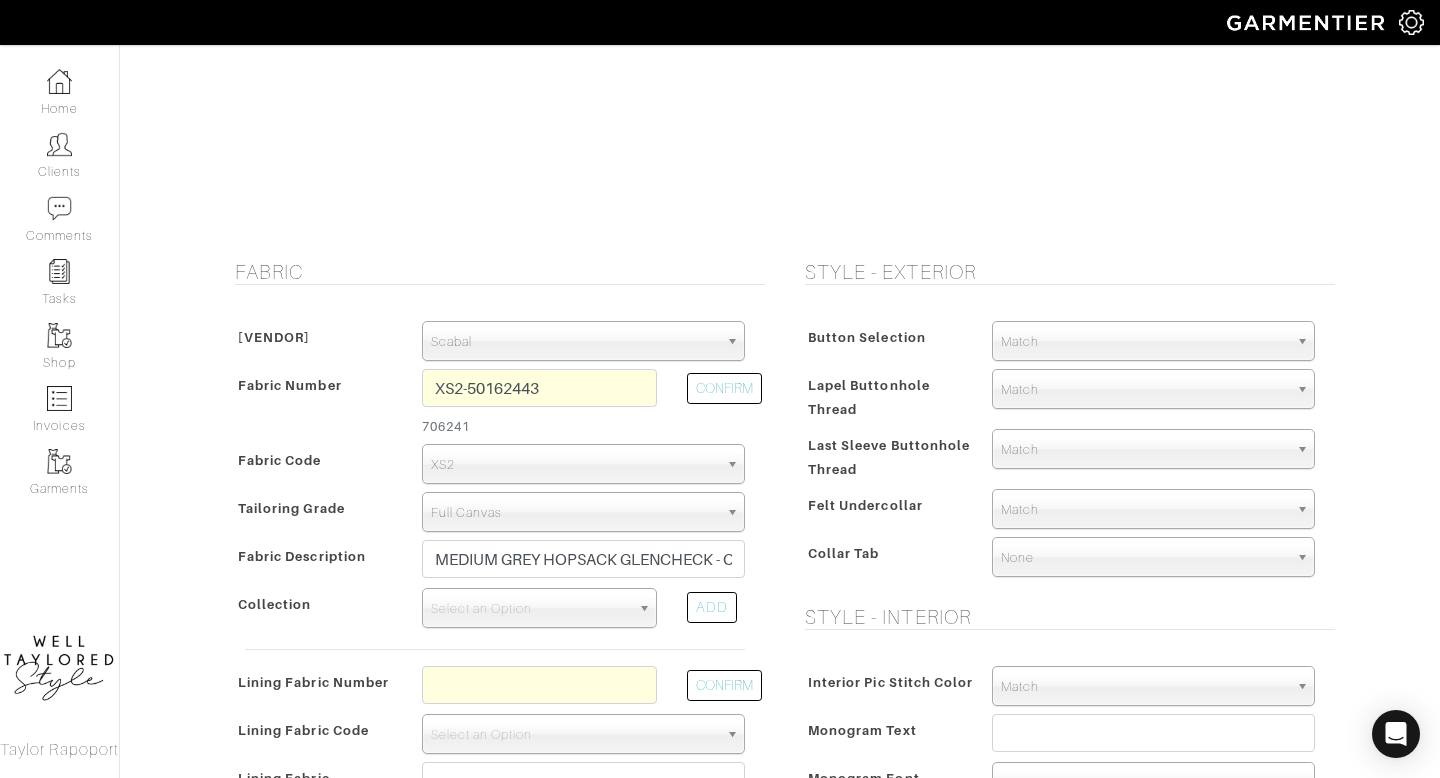 scroll, scrollTop: 175, scrollLeft: 0, axis: vertical 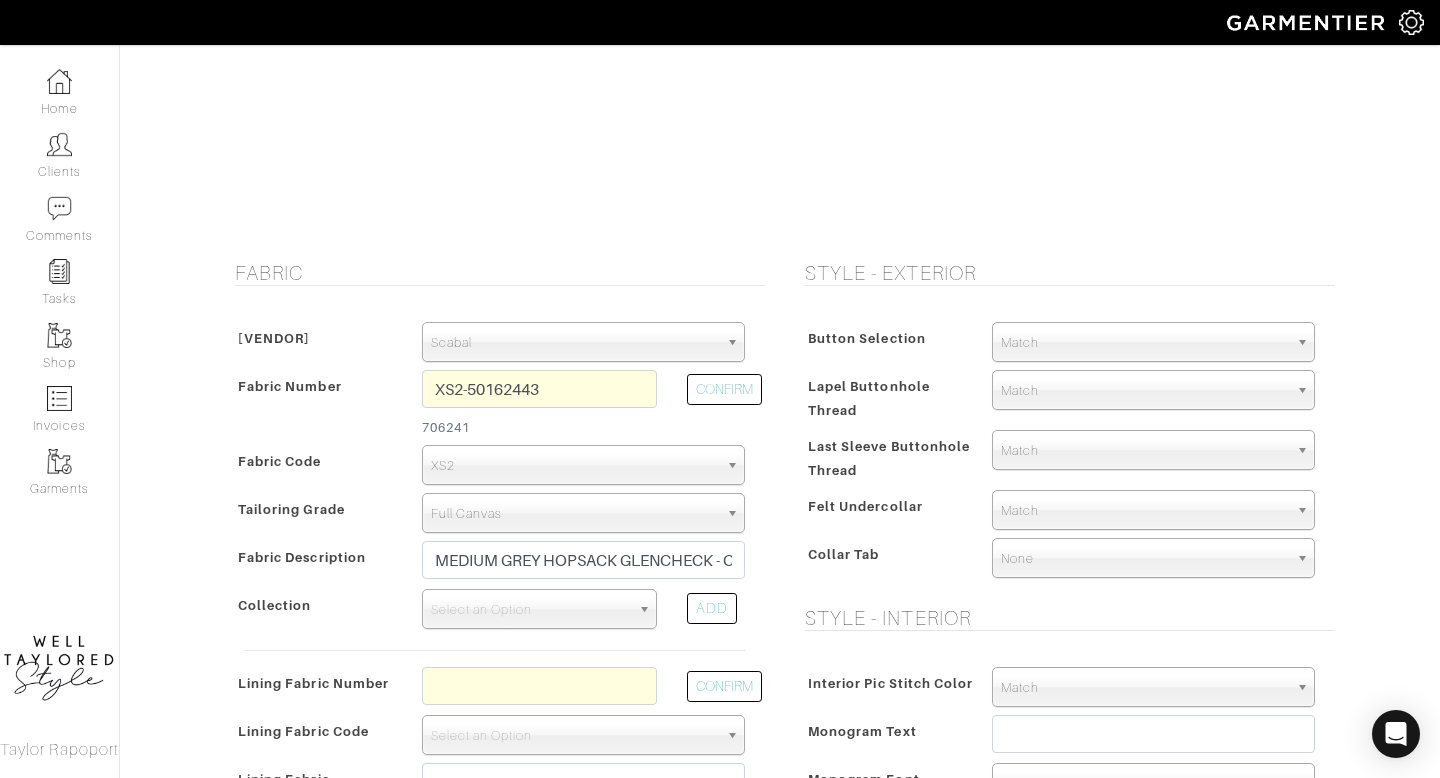 click on "Scabal" at bounding box center [574, 343] 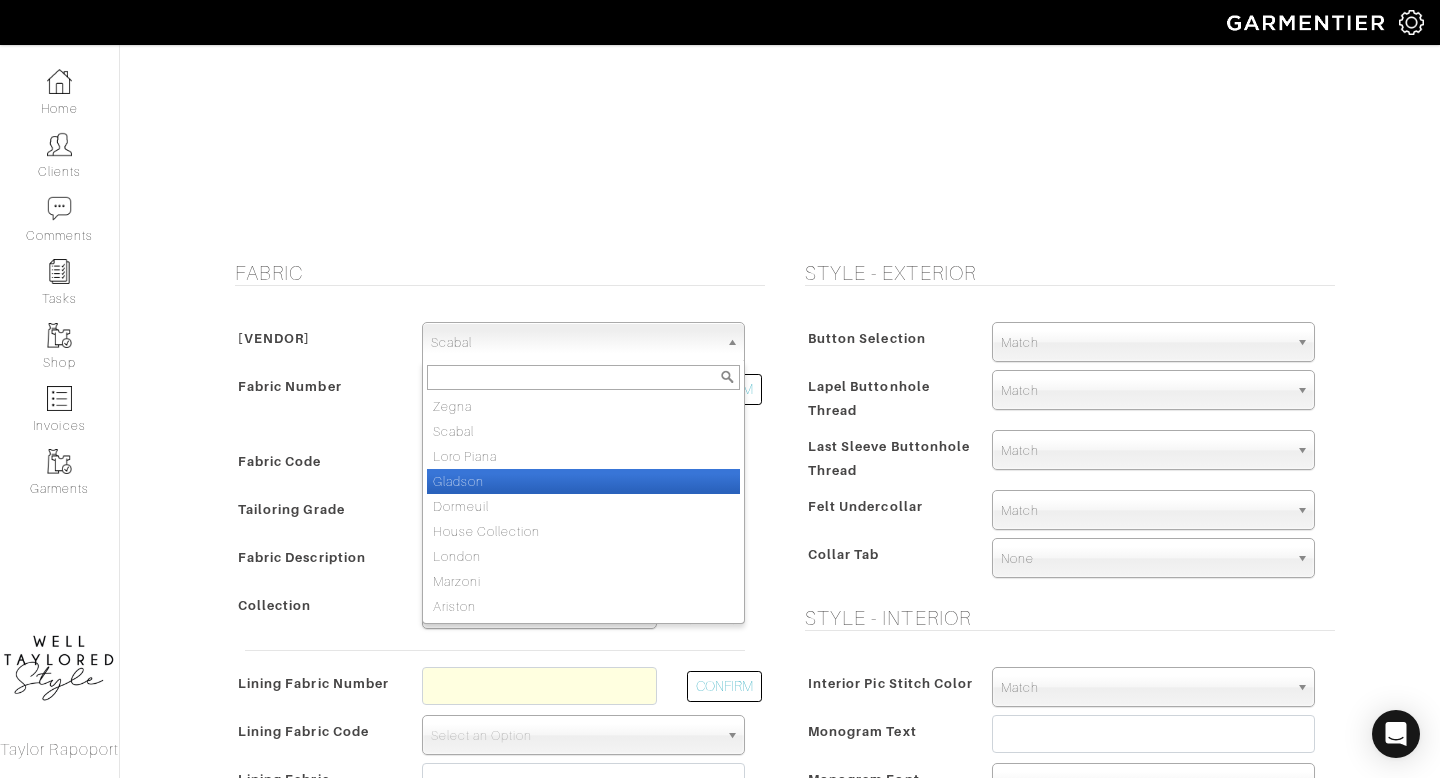 click on "Gladson" at bounding box center [583, 481] 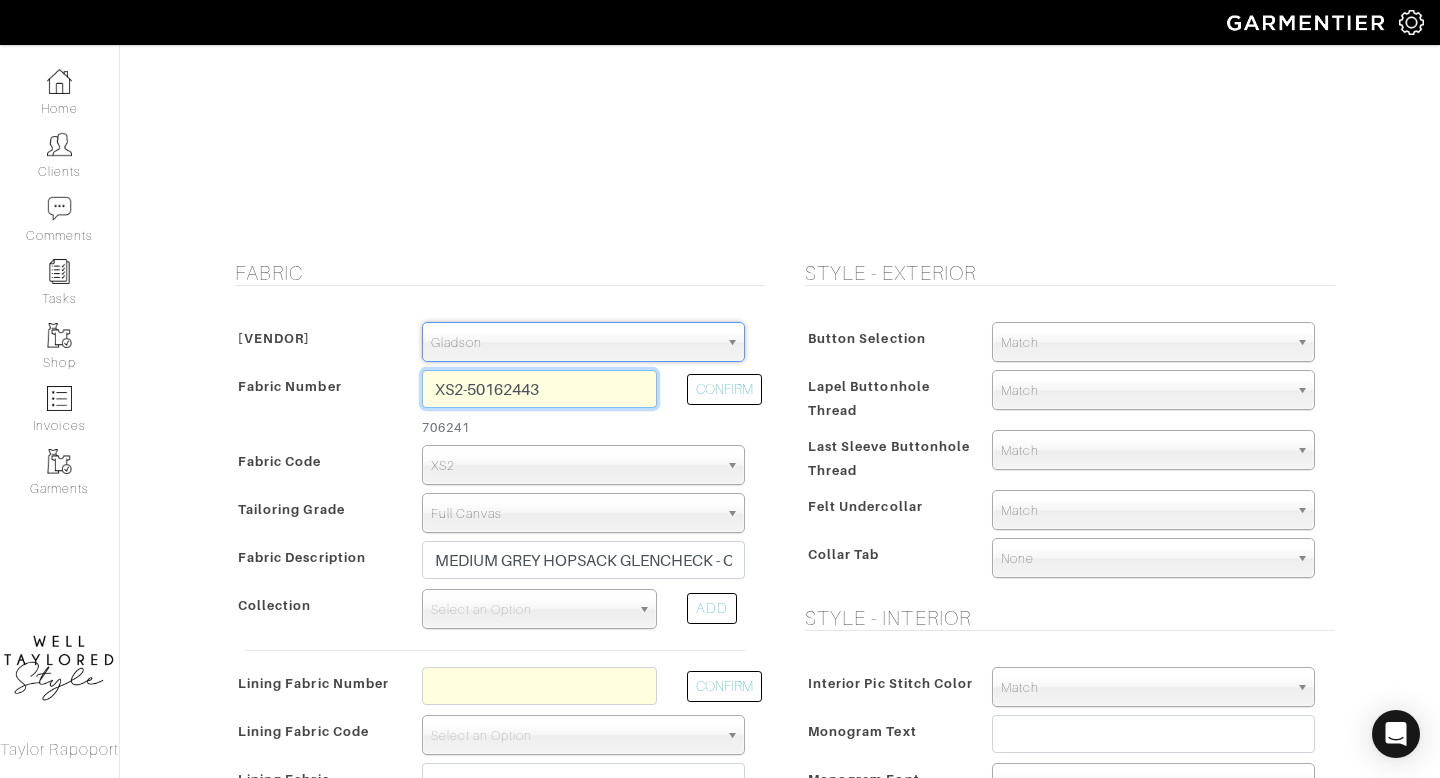 click on "XS2-50162443" at bounding box center [539, 389] 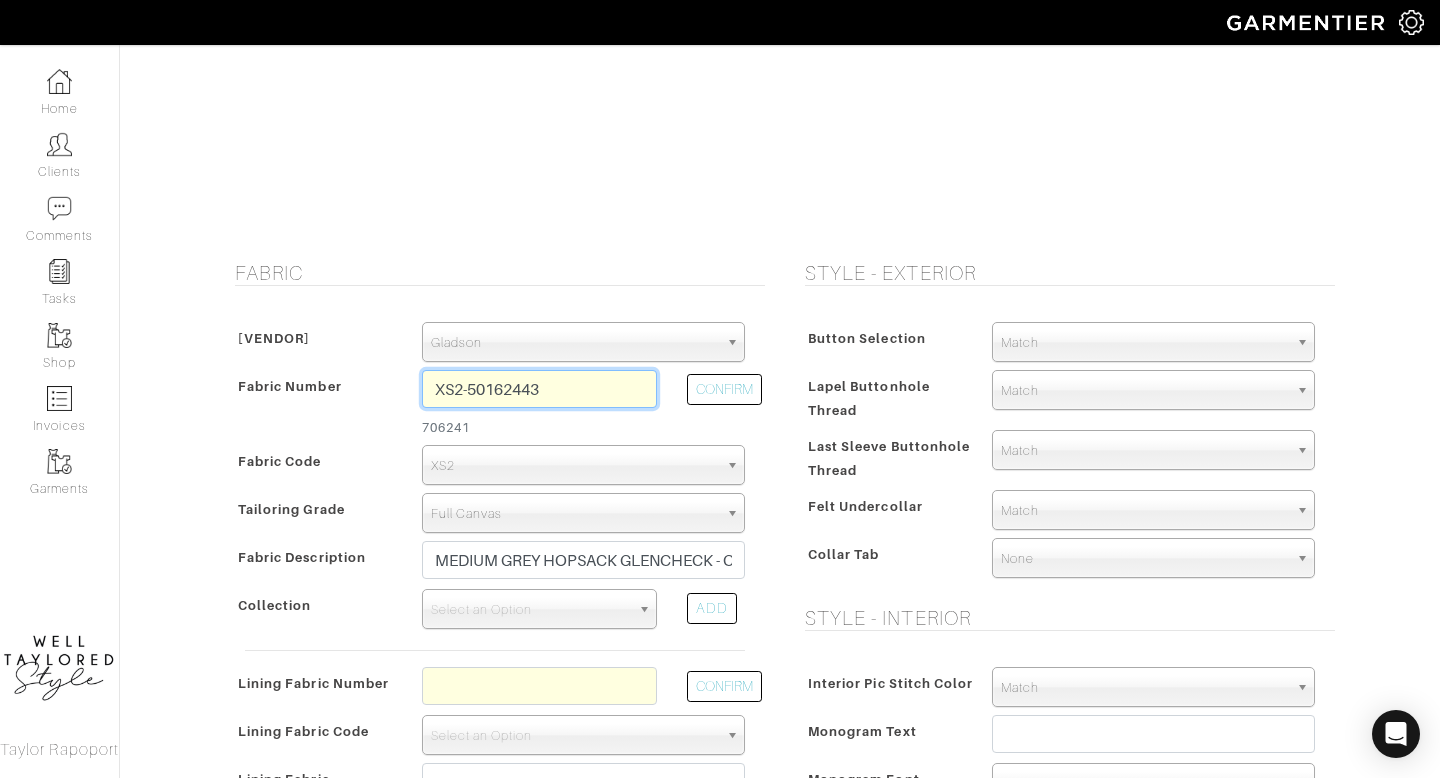 click on "XS2-50162443" at bounding box center [539, 389] 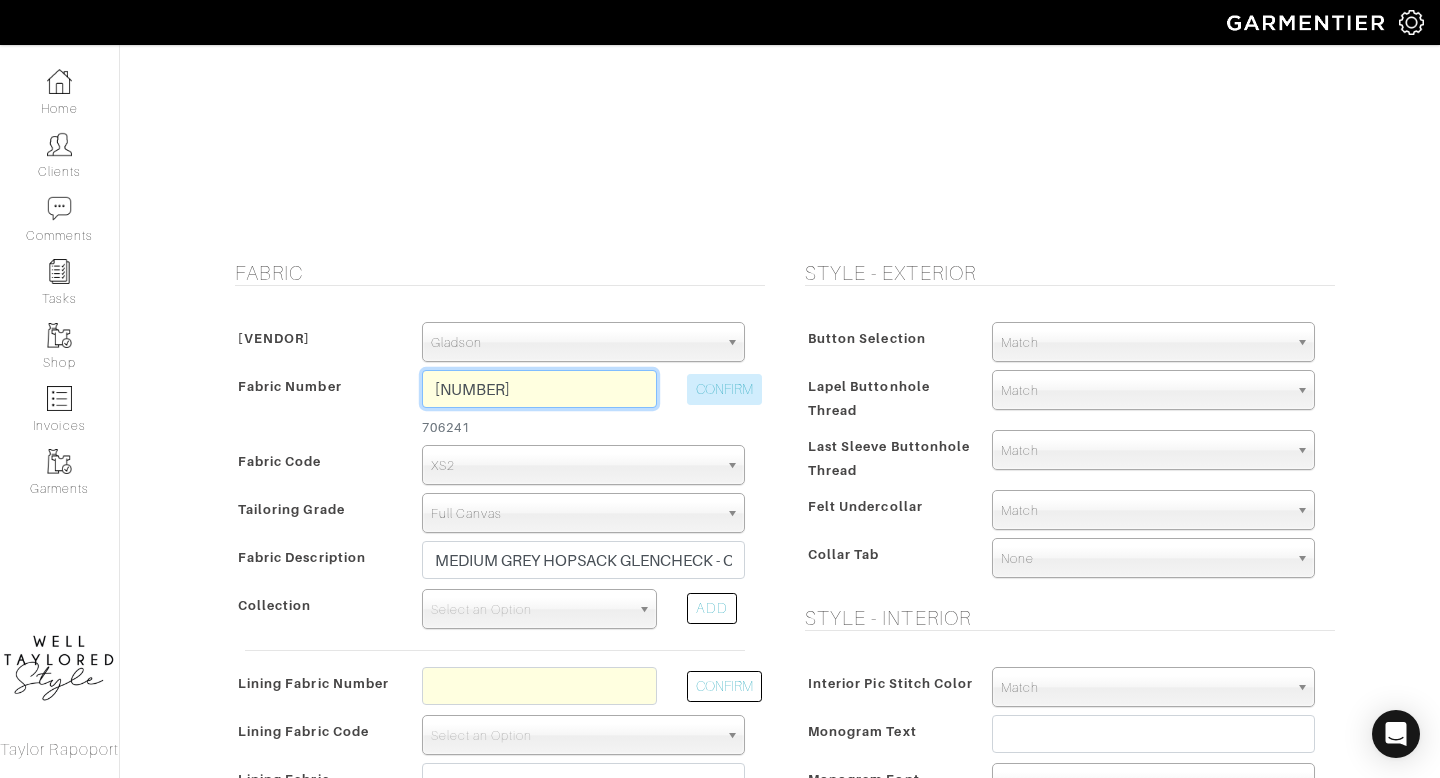 type on "228121" 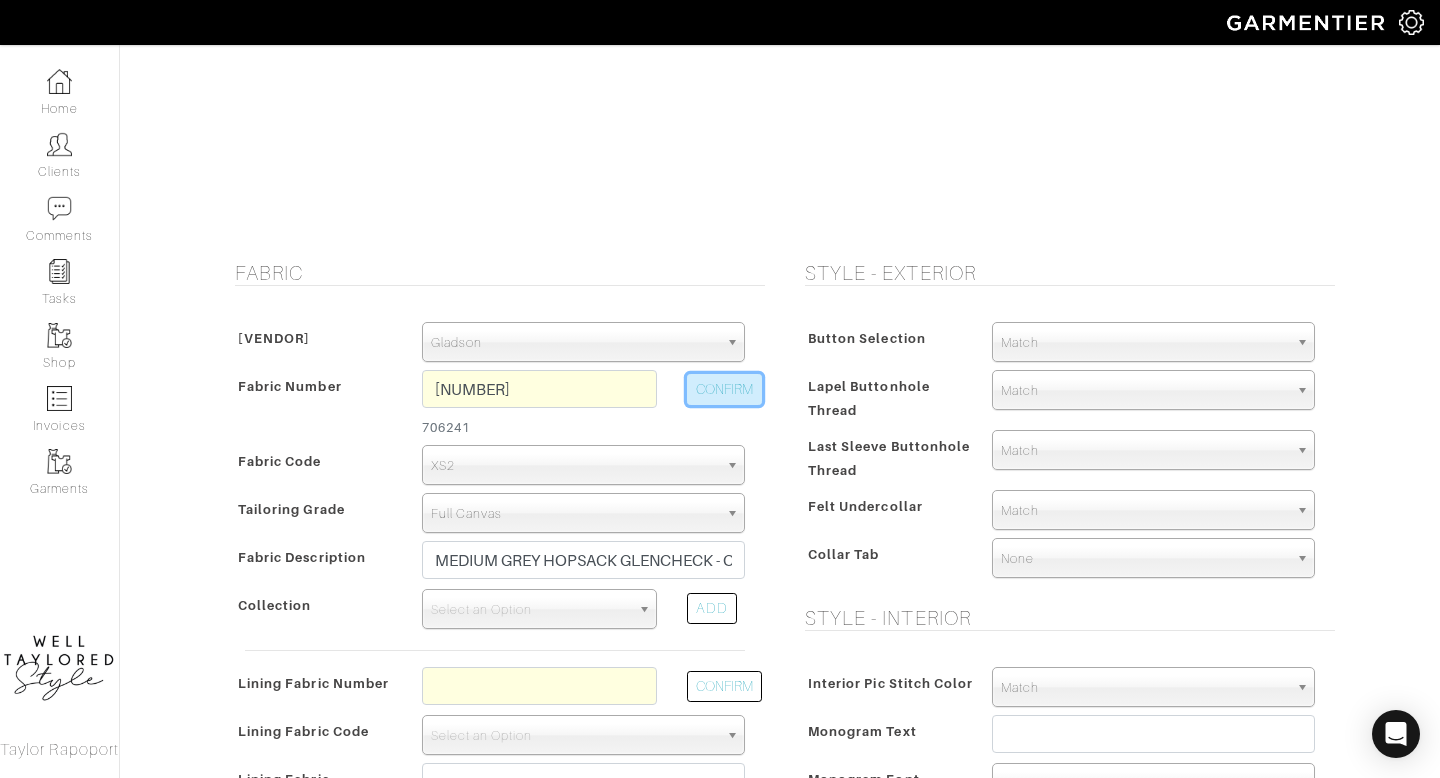 click on "CONFIRM" at bounding box center [724, 389] 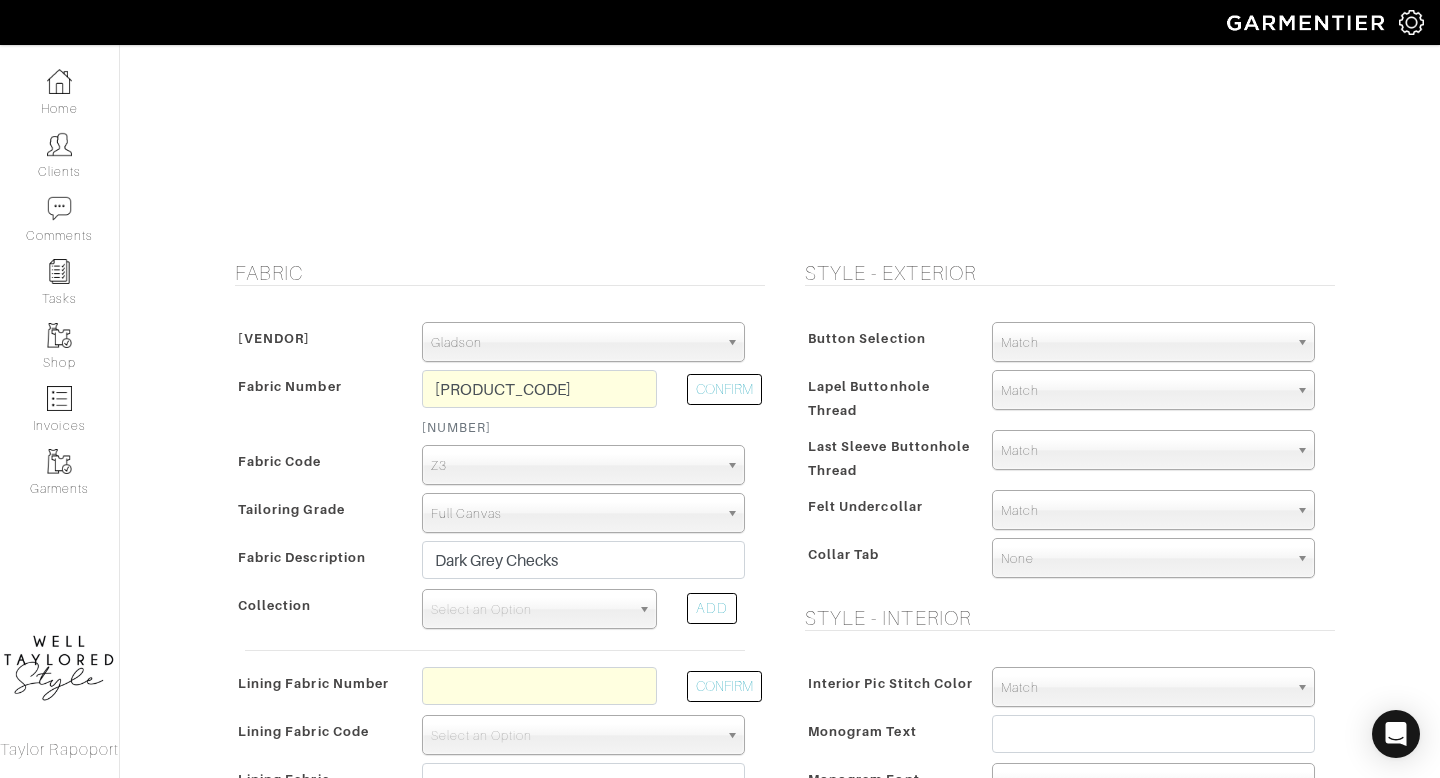scroll, scrollTop: 0, scrollLeft: 0, axis: both 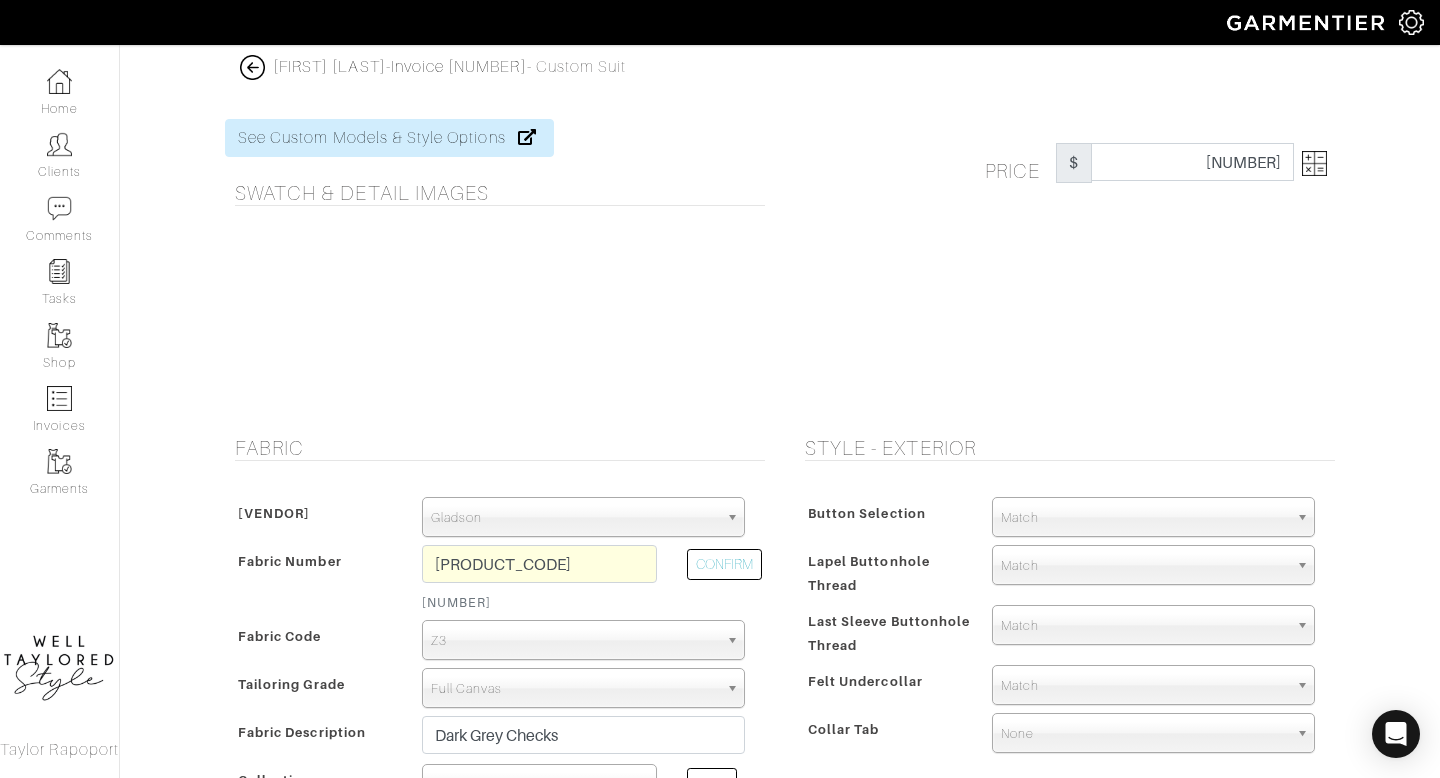 click at bounding box center (1314, 163) 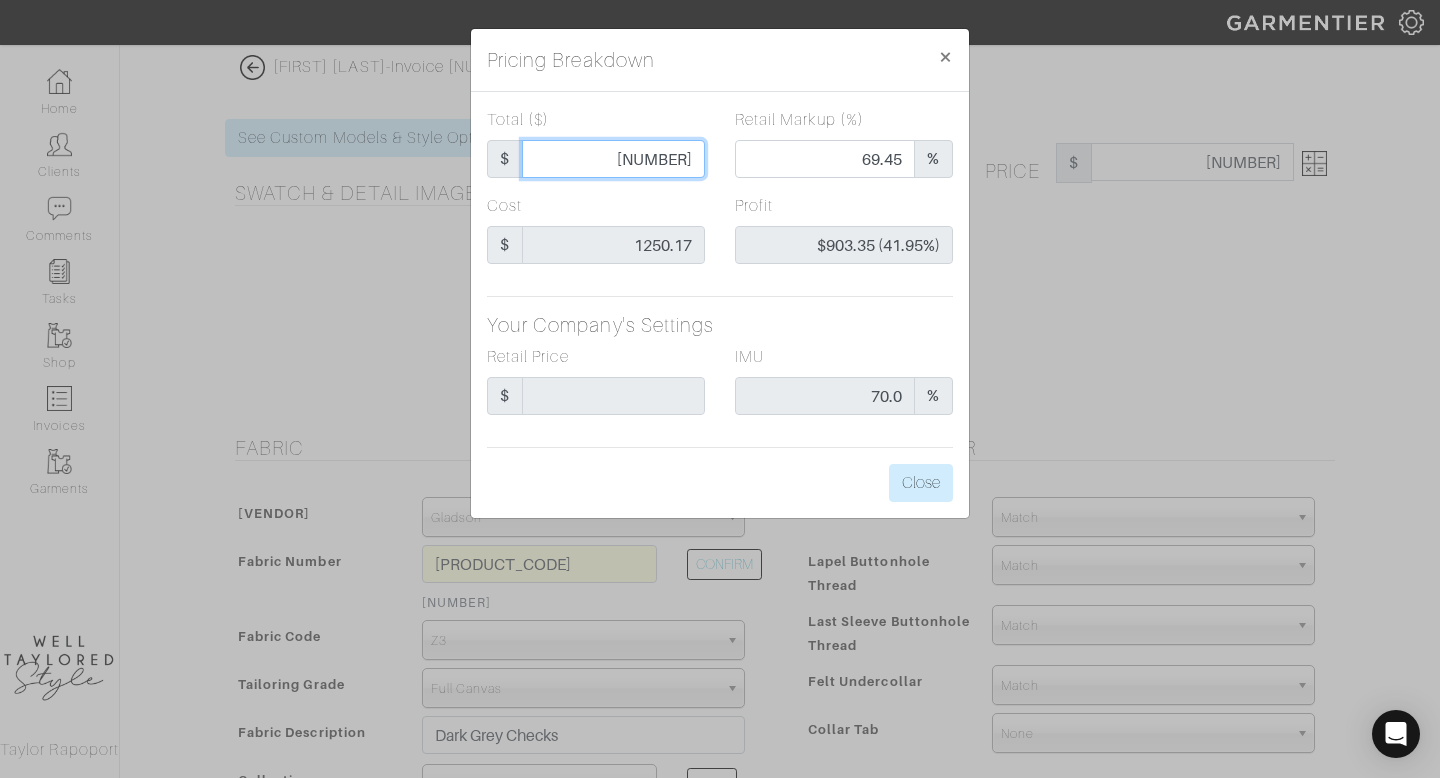 click on "2153.52" at bounding box center [613, 159] 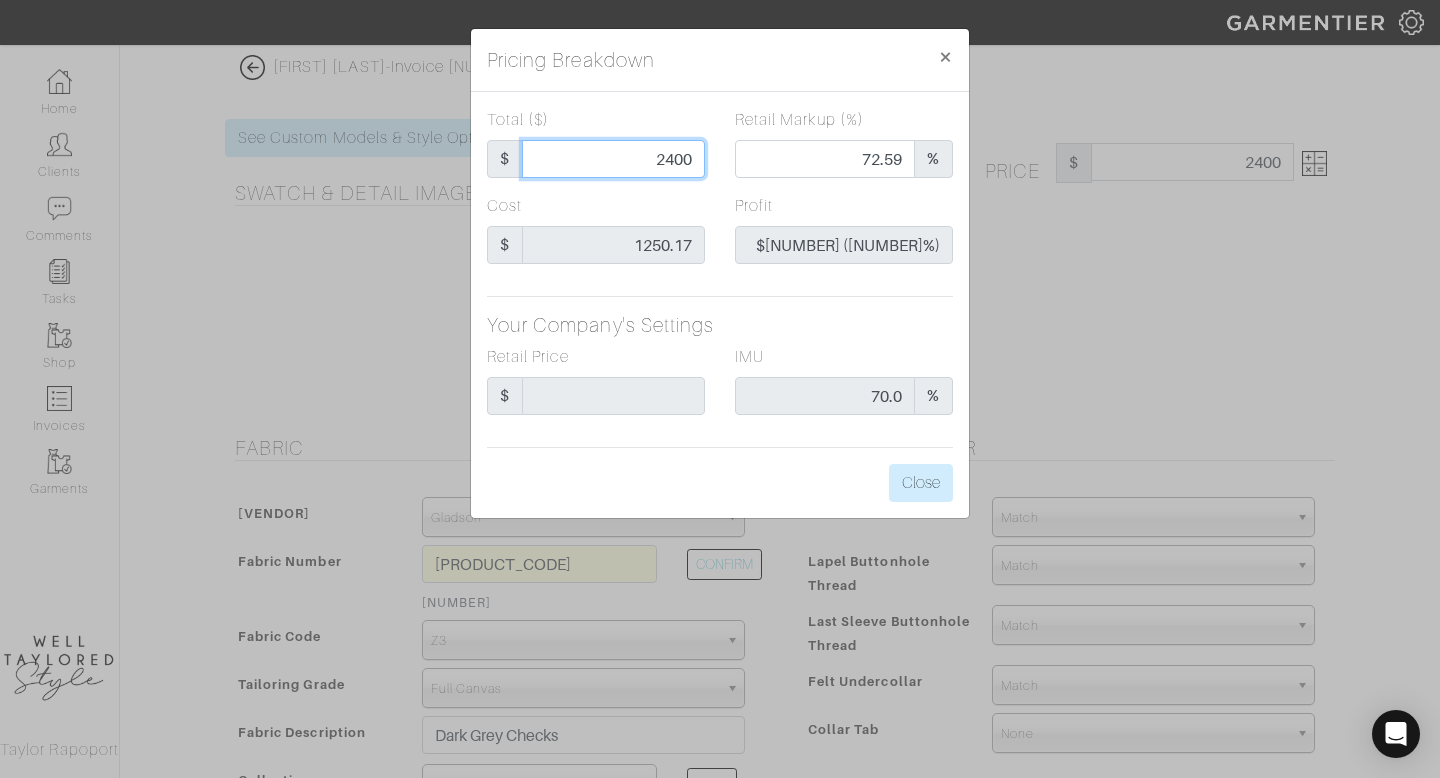 type on "2400" 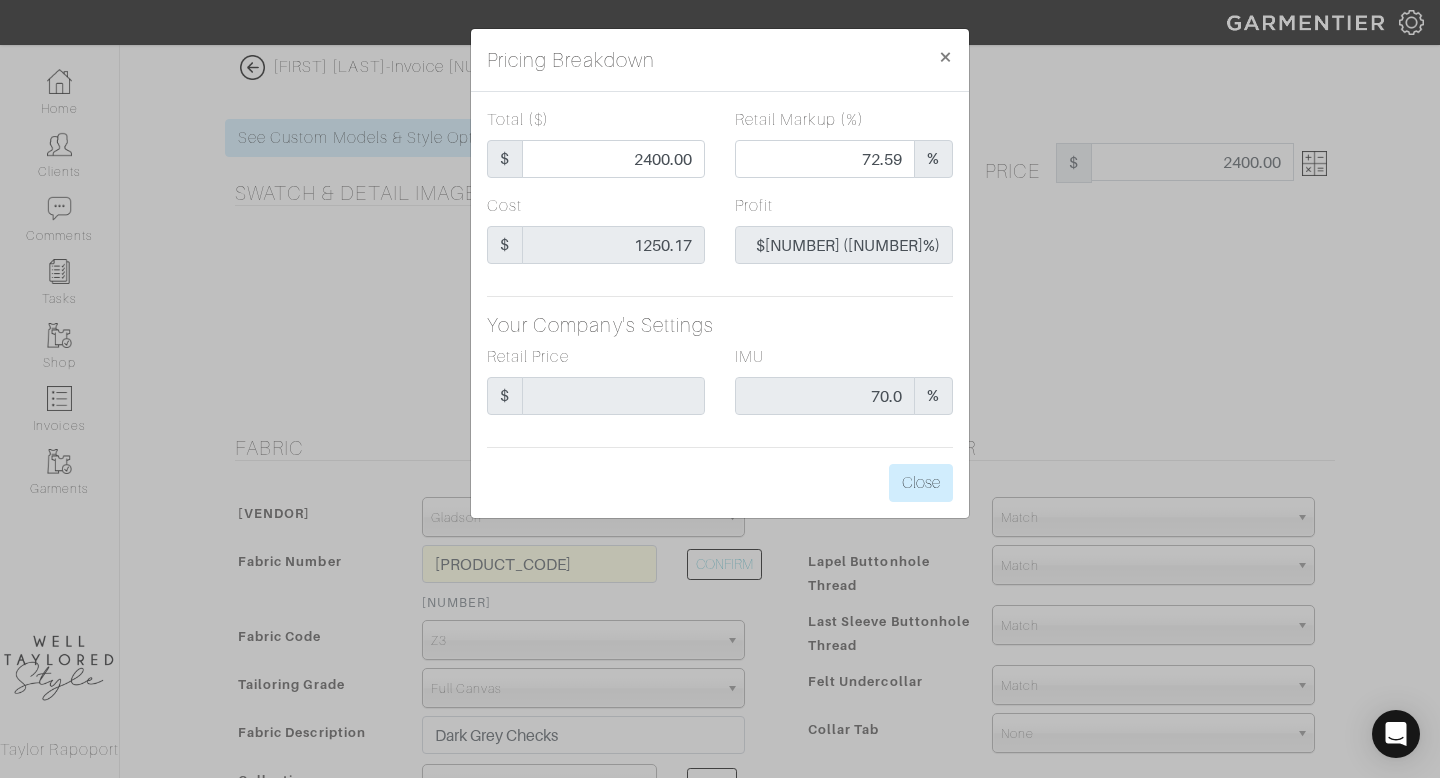 click at bounding box center [720, 296] 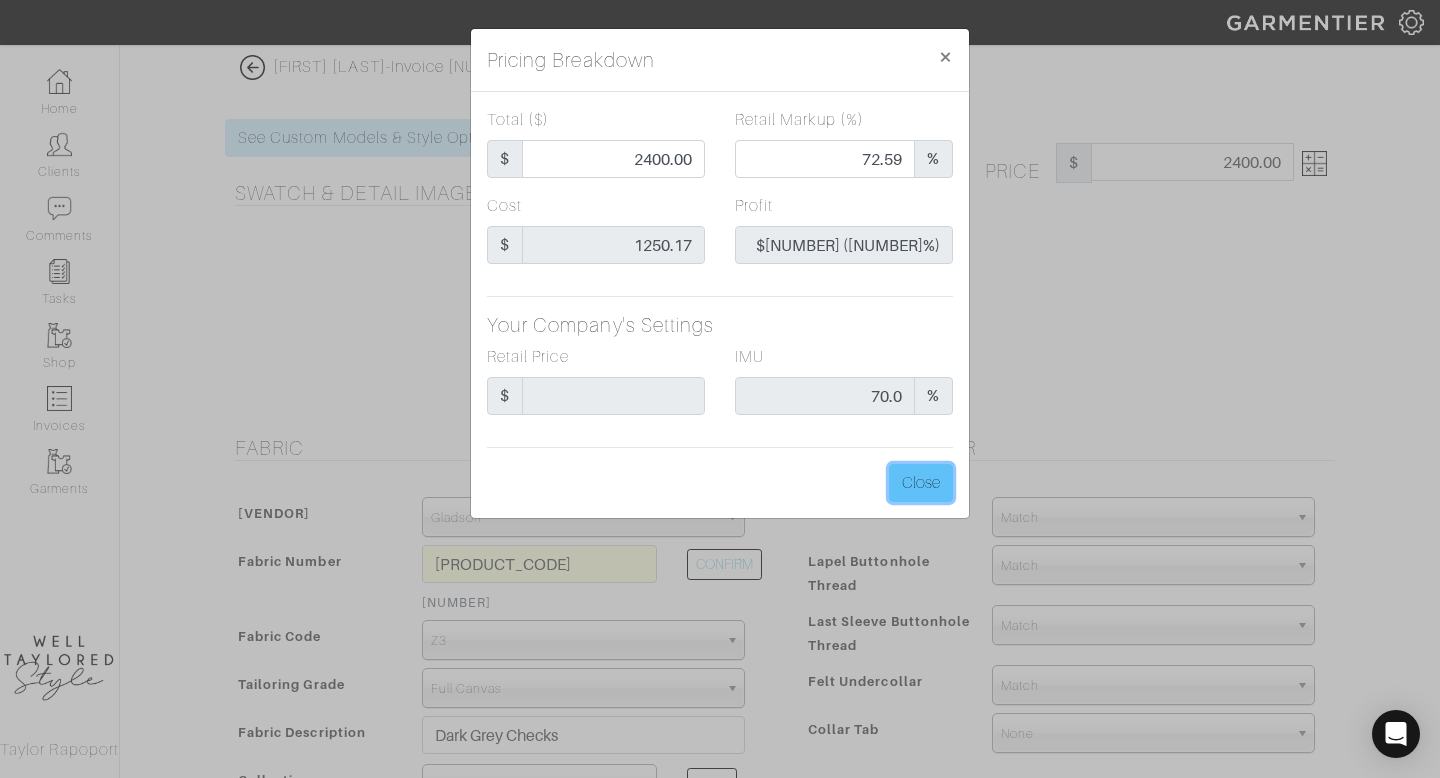 click on "Close" at bounding box center (921, 483) 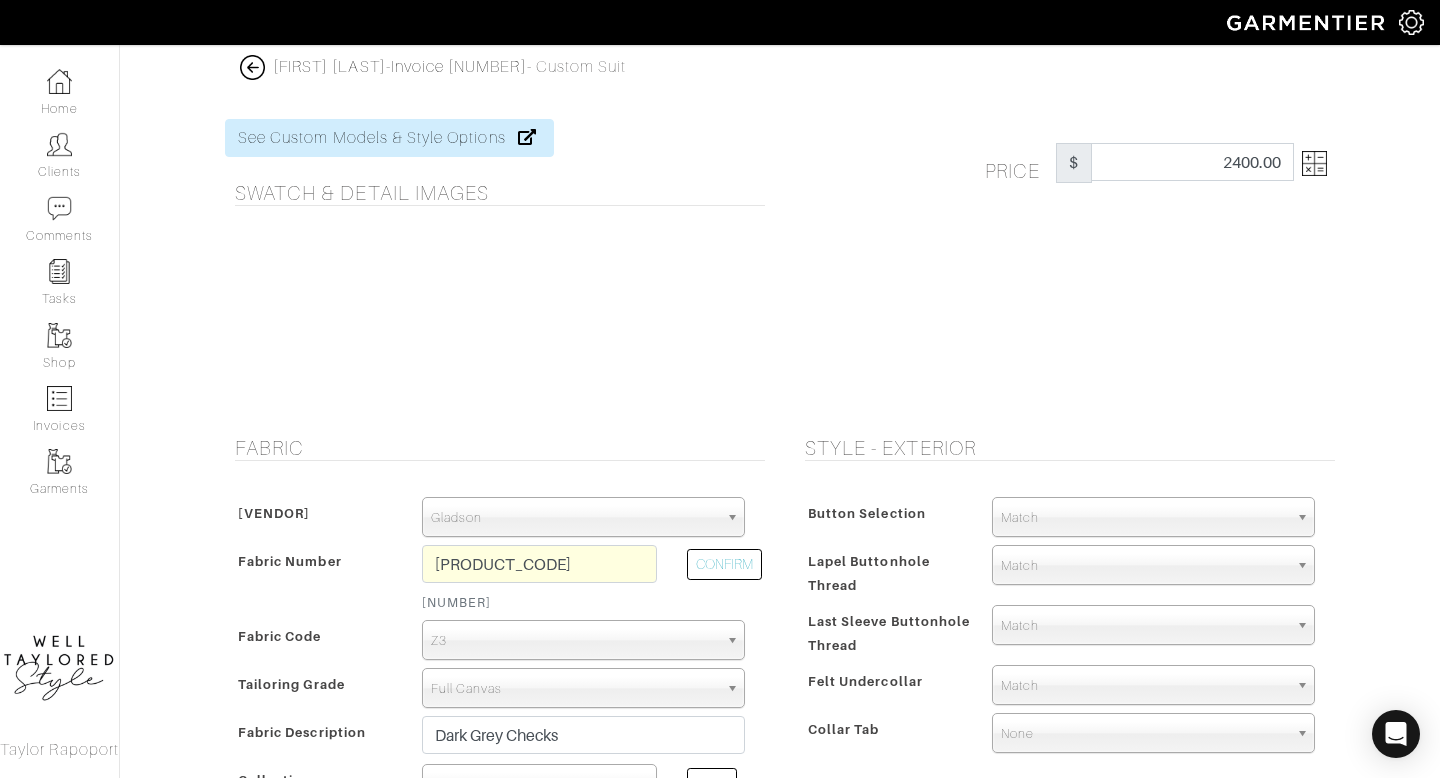 click on "Match" at bounding box center [1144, 566] 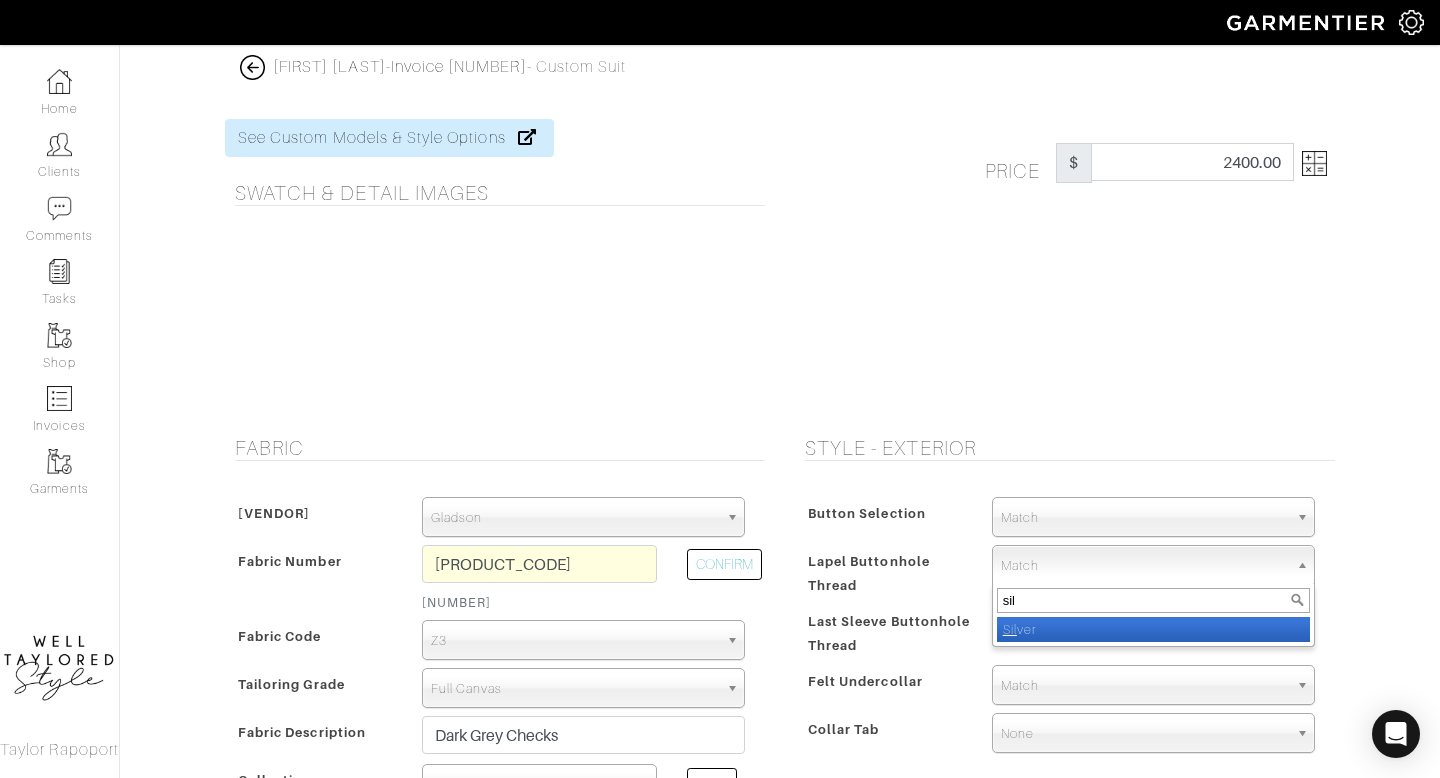type on "sil" 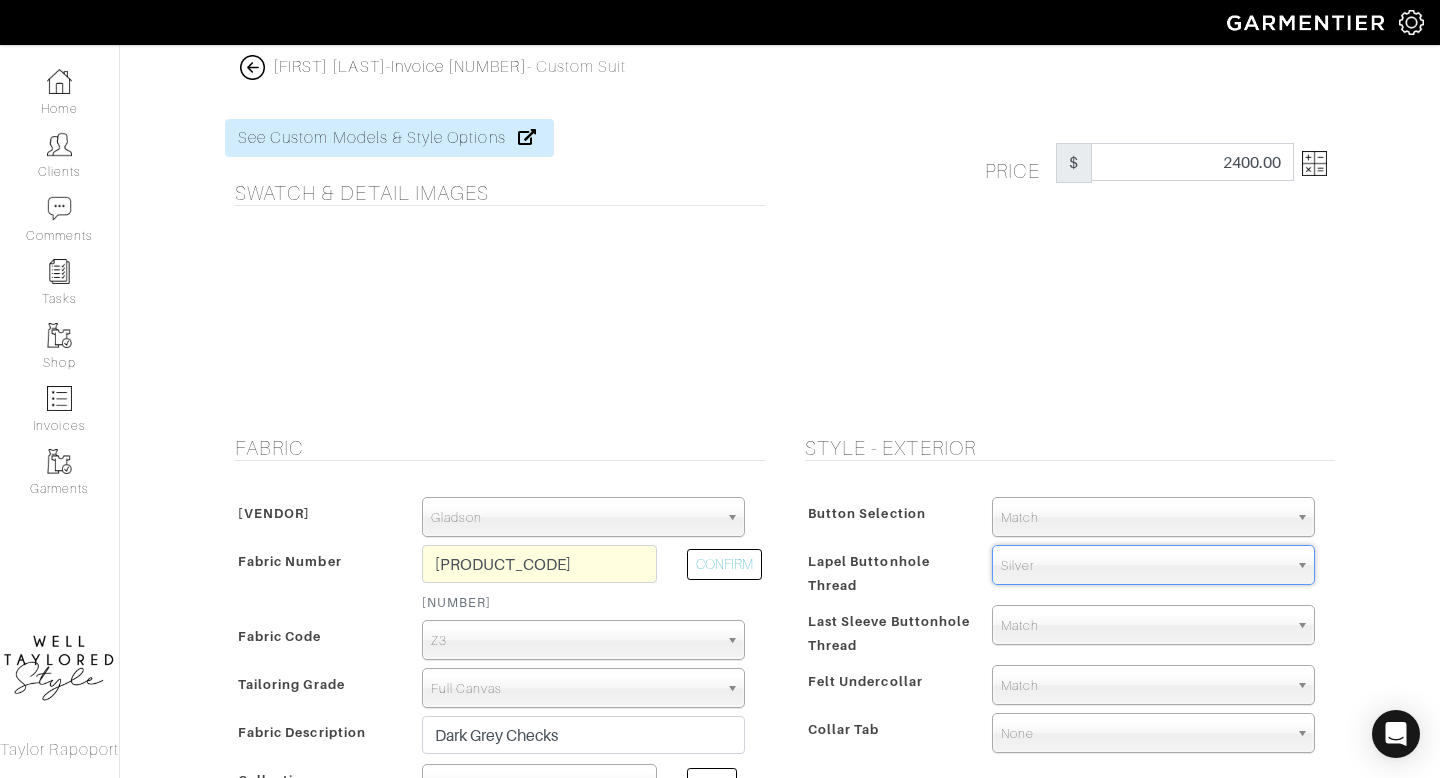 click on "Match" at bounding box center (1144, 626) 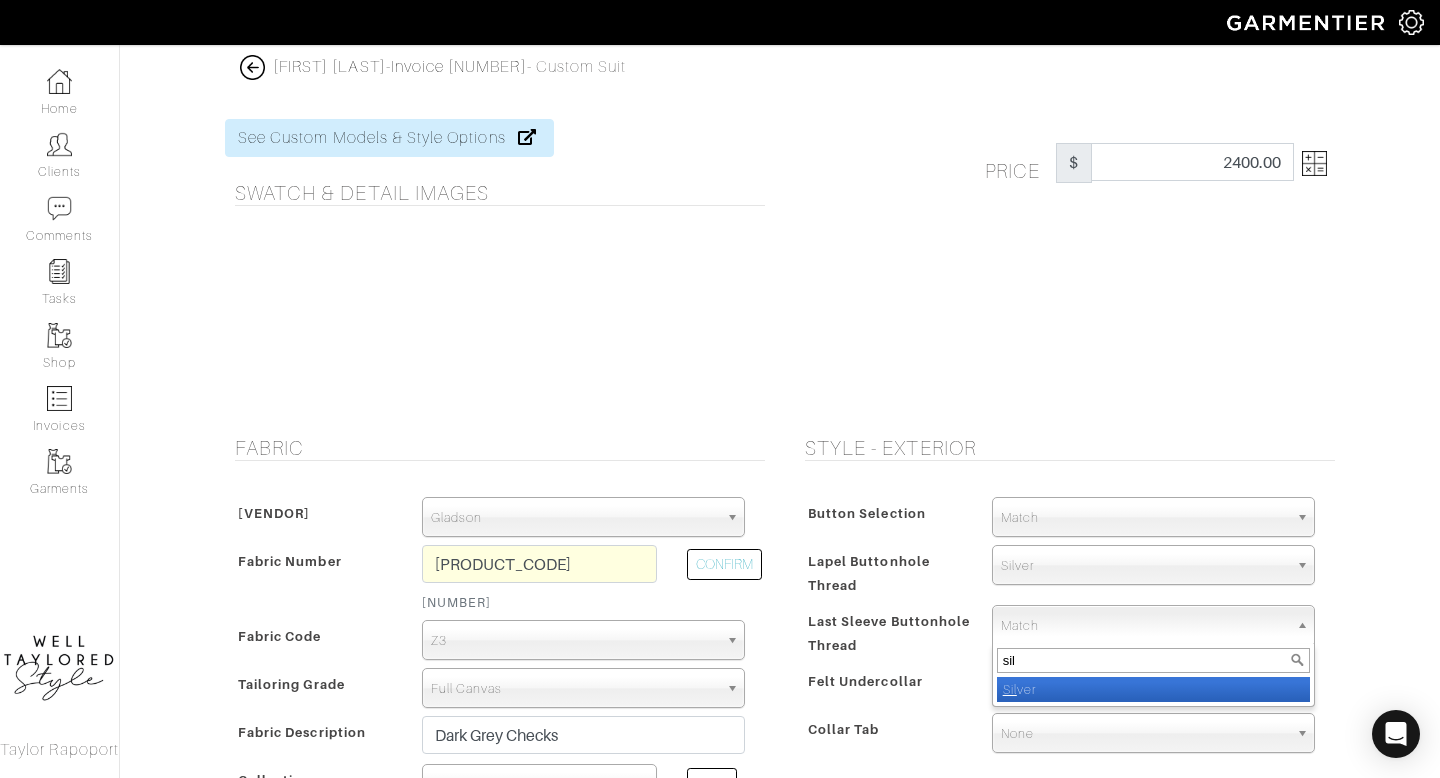 type on "sil" 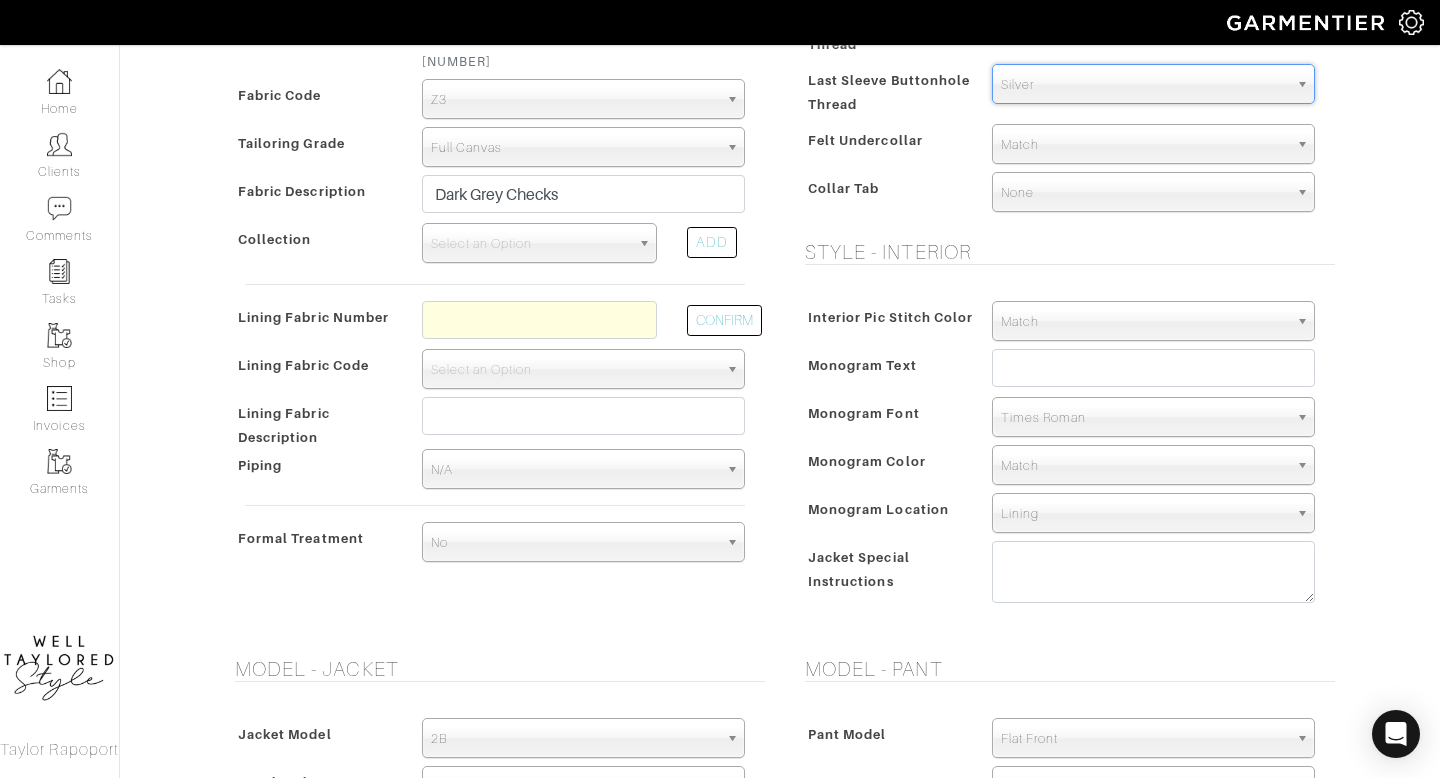 scroll, scrollTop: 539, scrollLeft: 0, axis: vertical 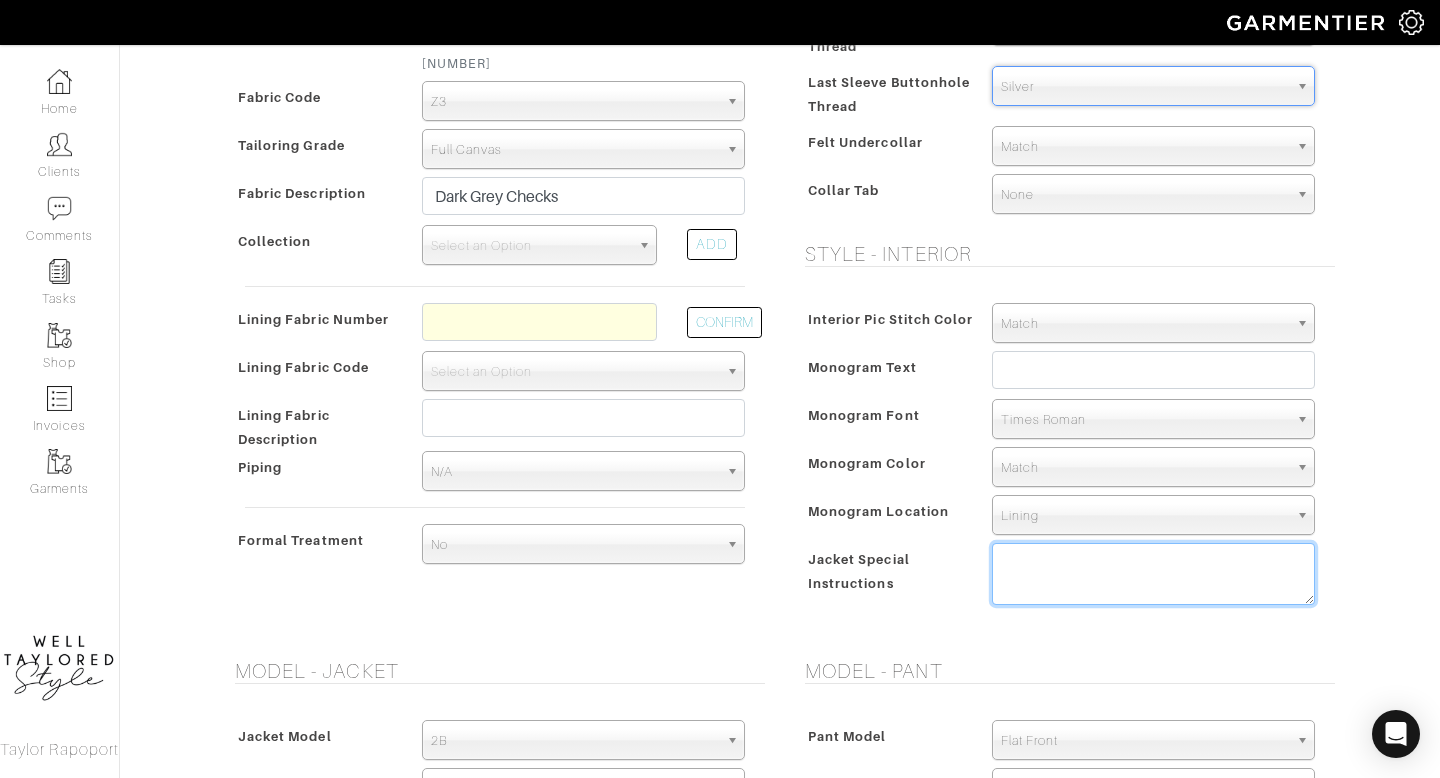 click at bounding box center (1153, 574) 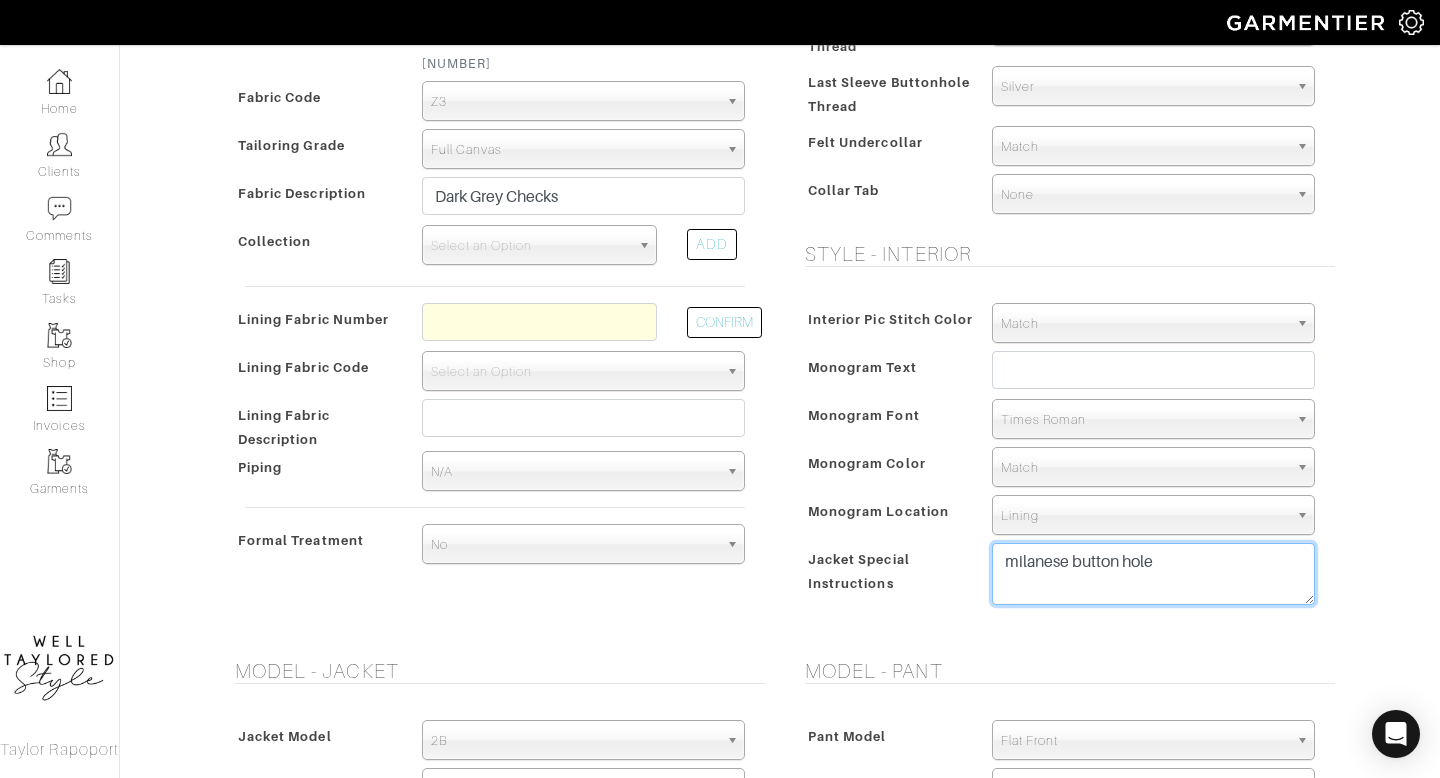 type on "milanese button hole" 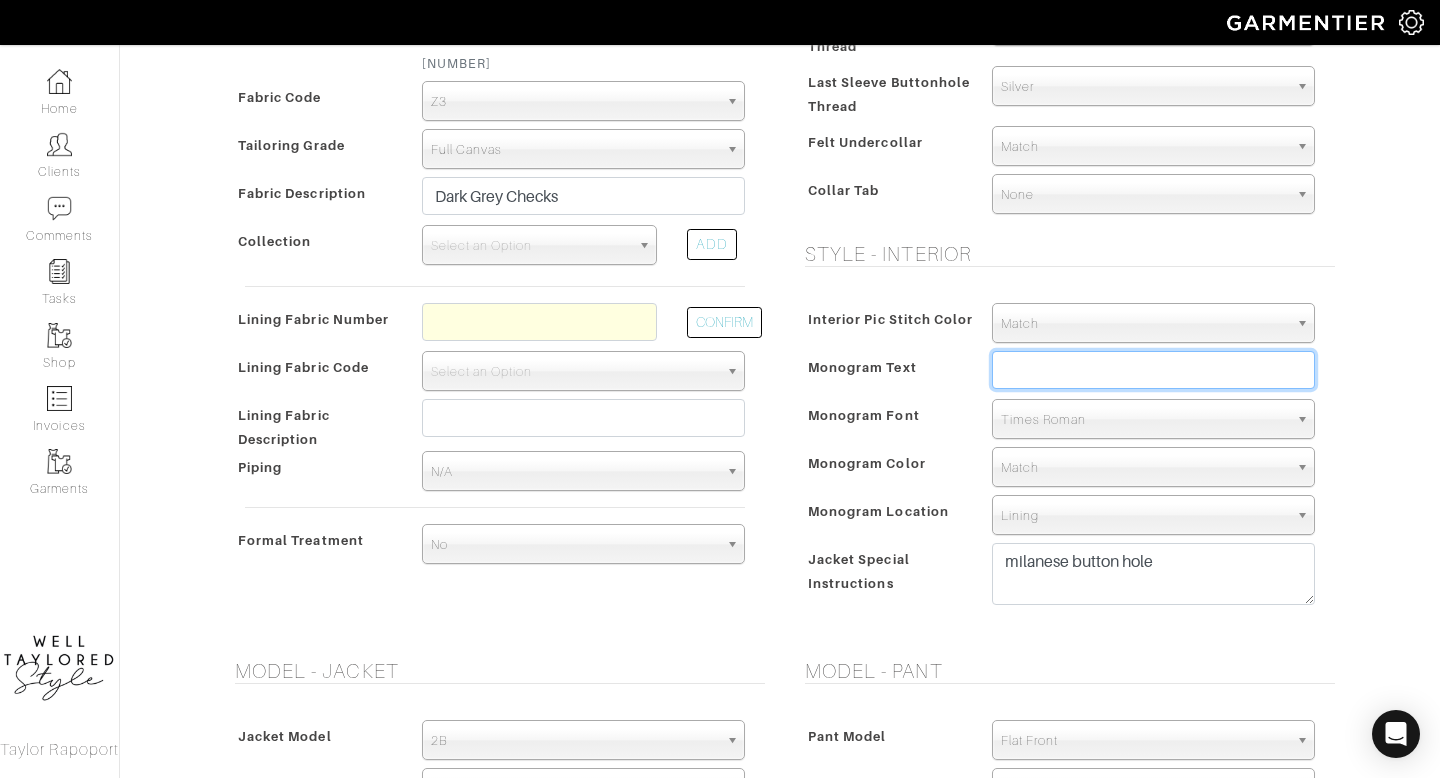 click at bounding box center [1153, 370] 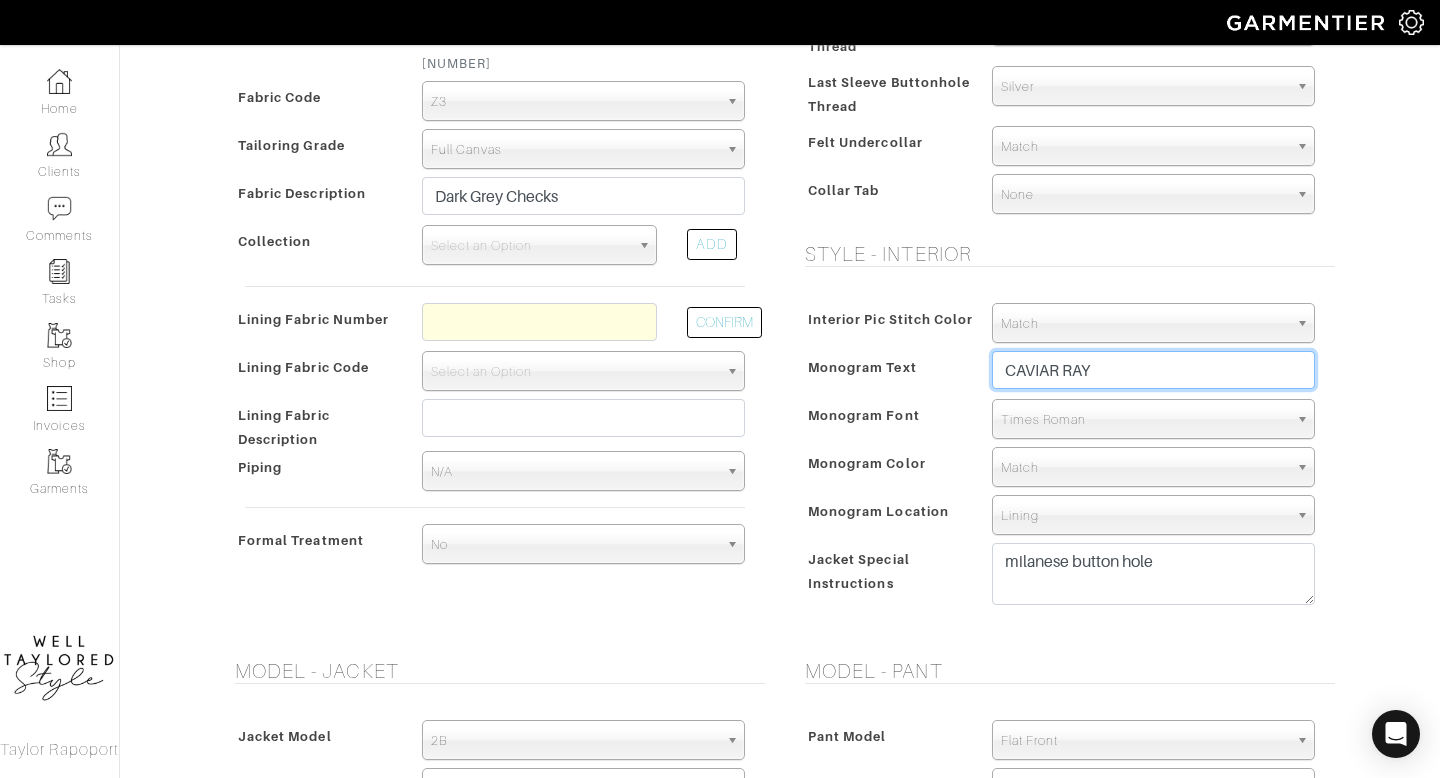 type on "CAVIAR RAY" 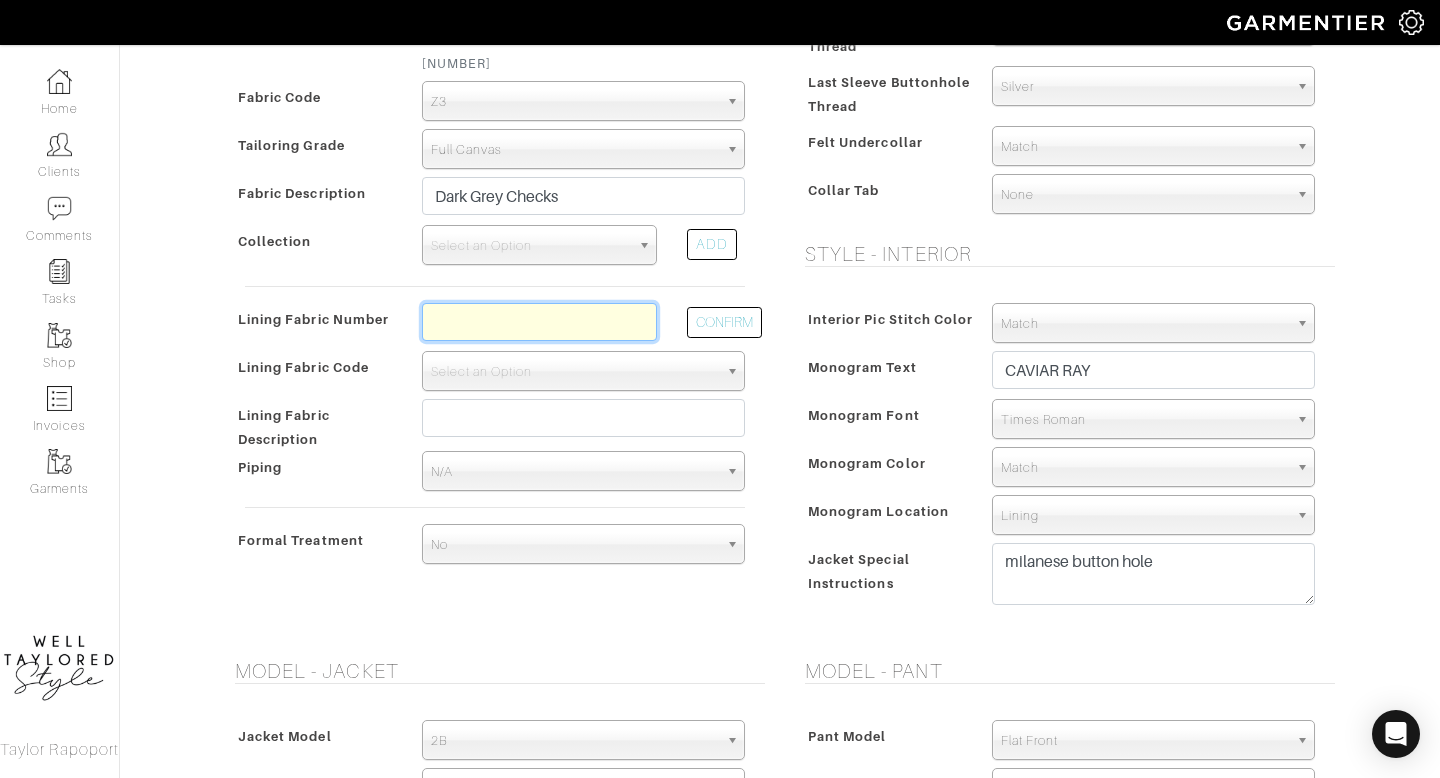 click at bounding box center [539, 322] 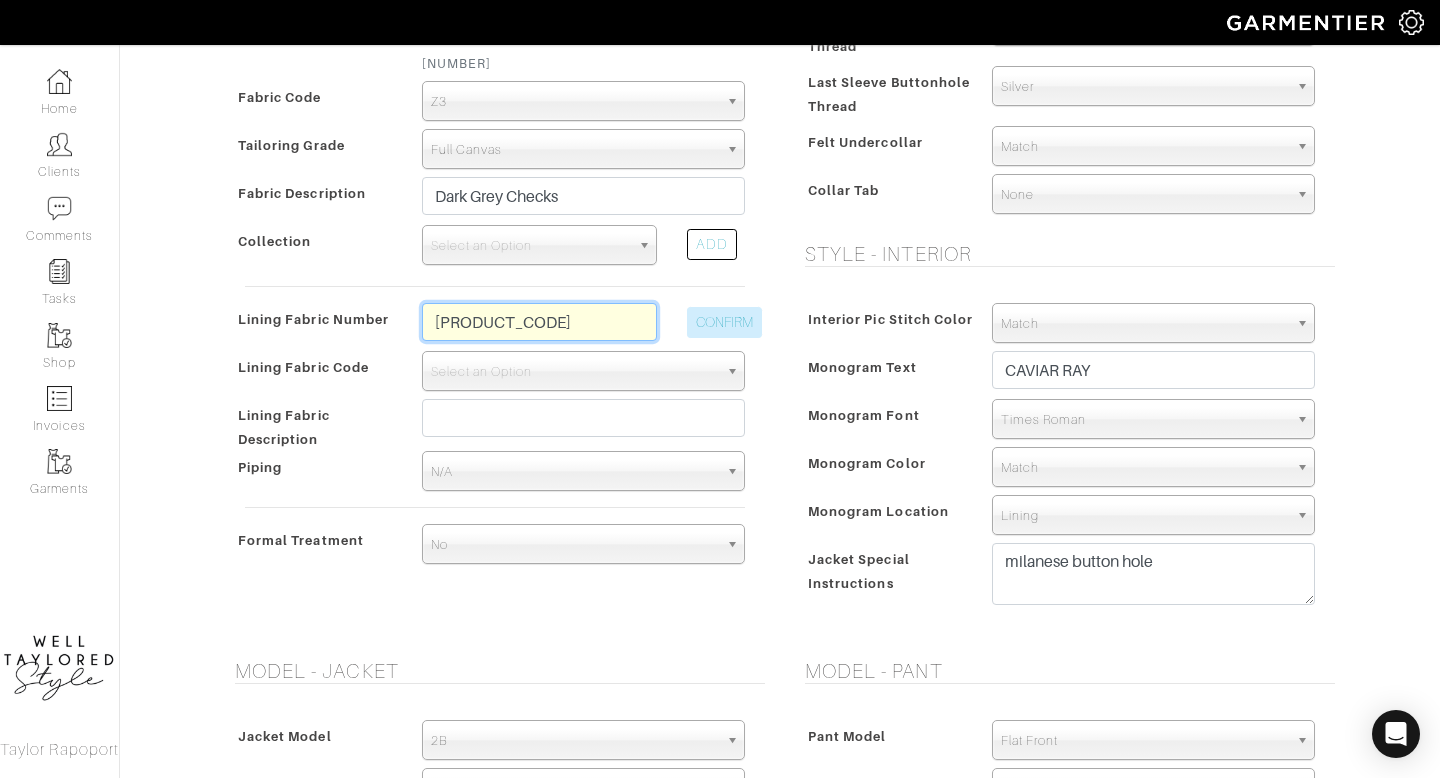 type on "L2-47134369" 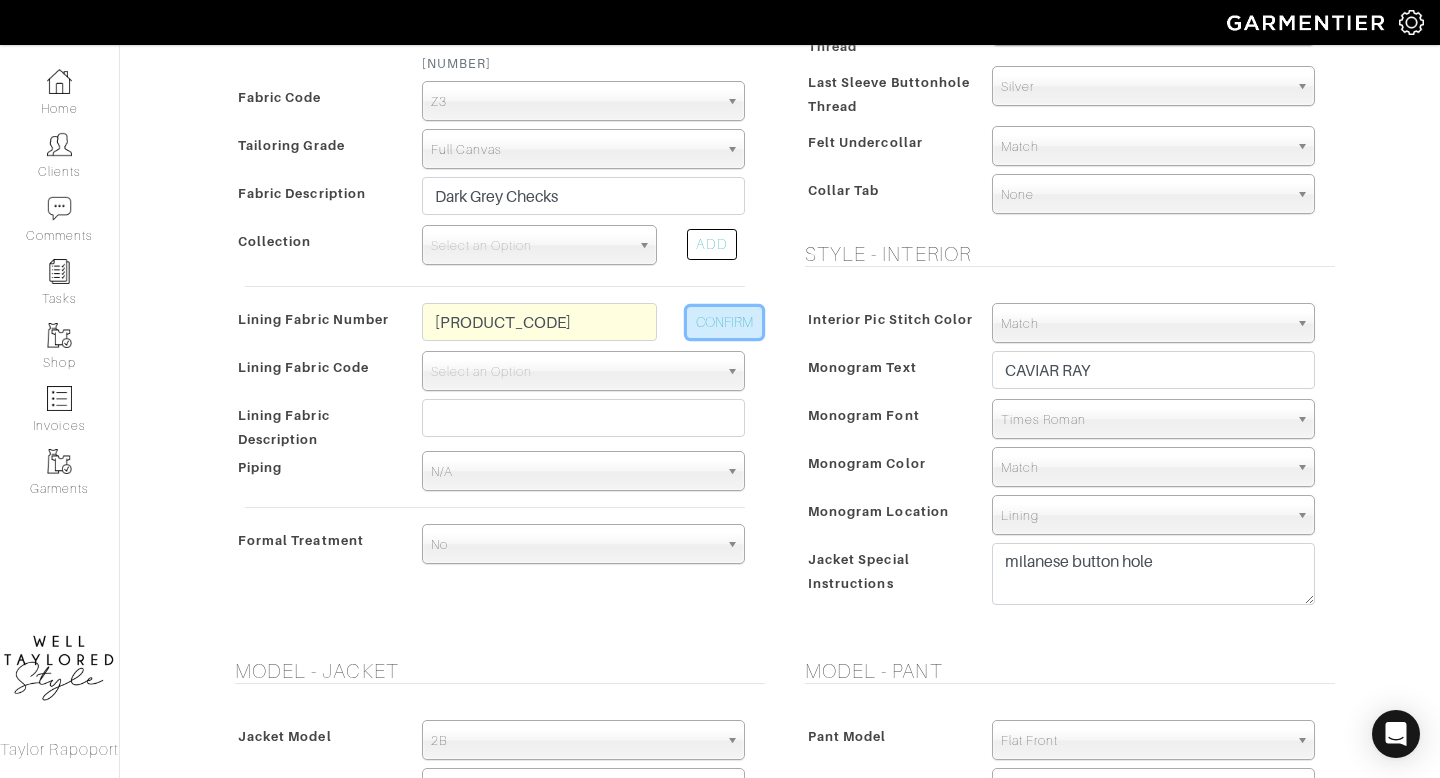 click on "CONFIRM" at bounding box center [724, 322] 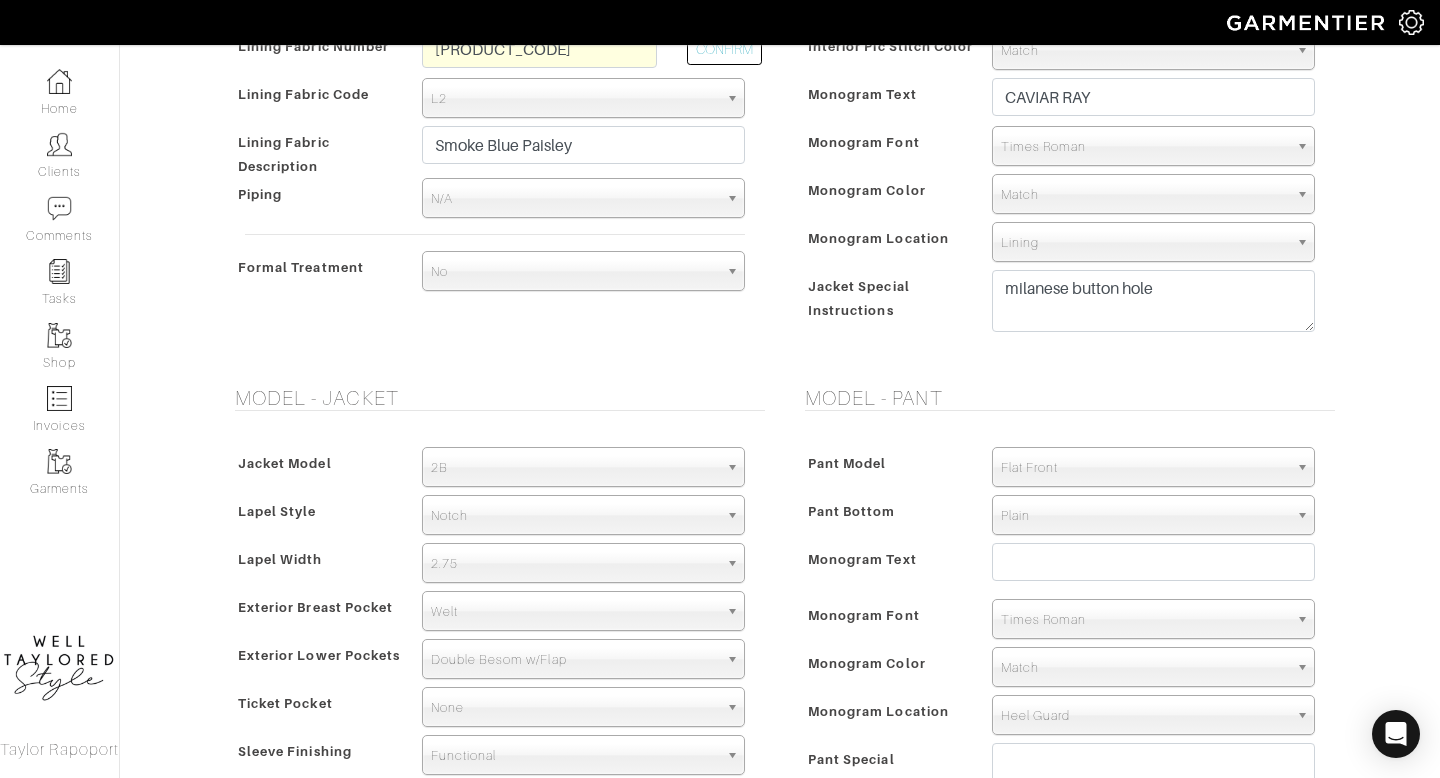 scroll, scrollTop: 811, scrollLeft: 0, axis: vertical 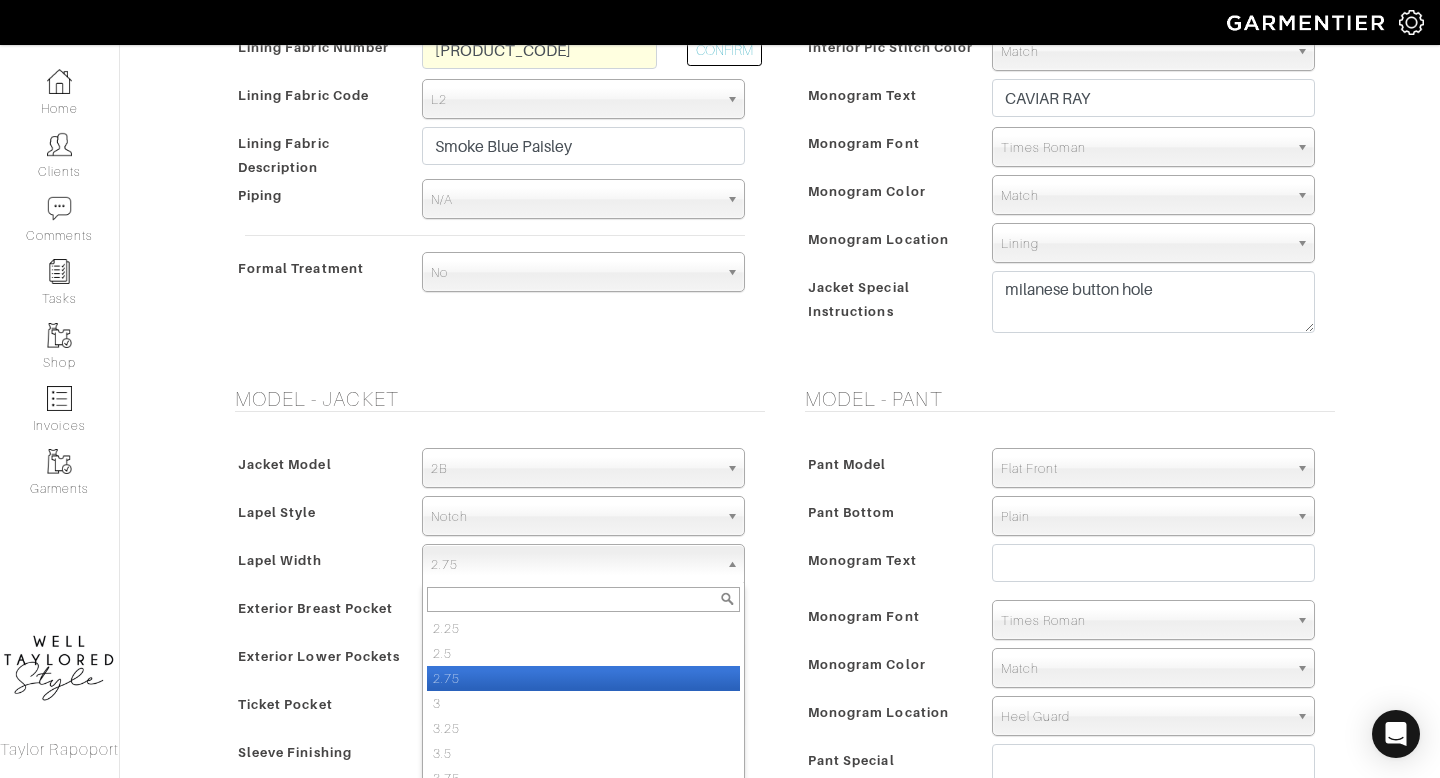 click on "2.75" at bounding box center (574, 565) 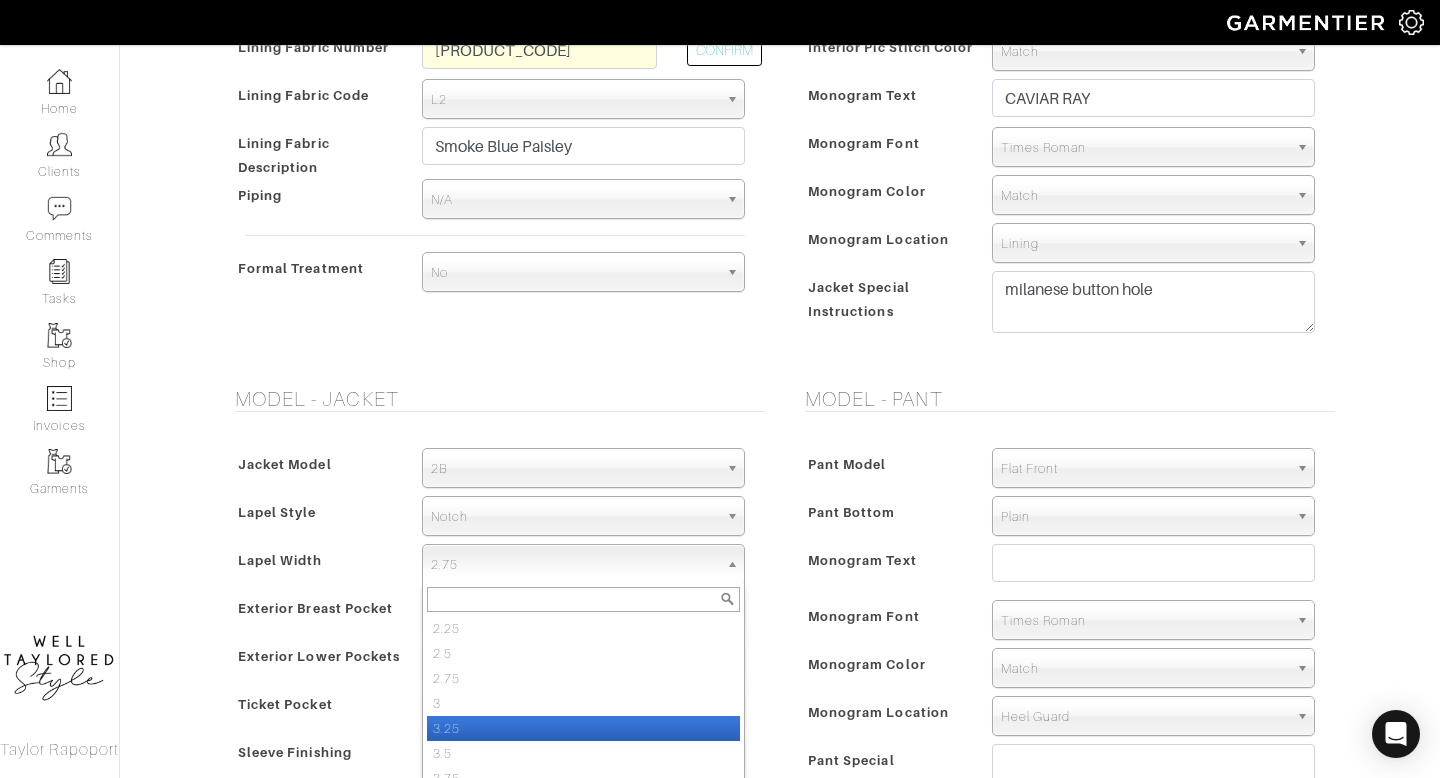 click on "3.25" at bounding box center [583, 728] 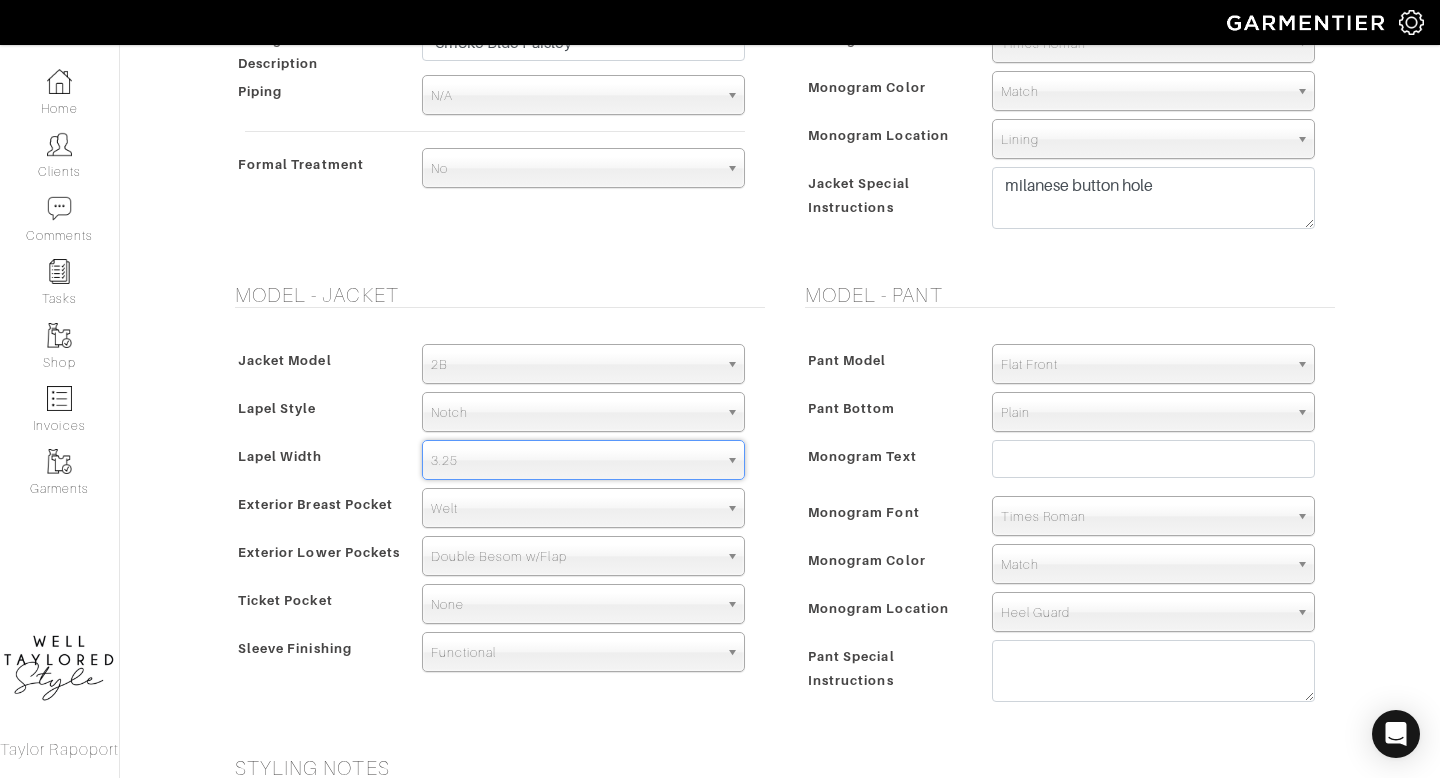 scroll, scrollTop: 937, scrollLeft: 0, axis: vertical 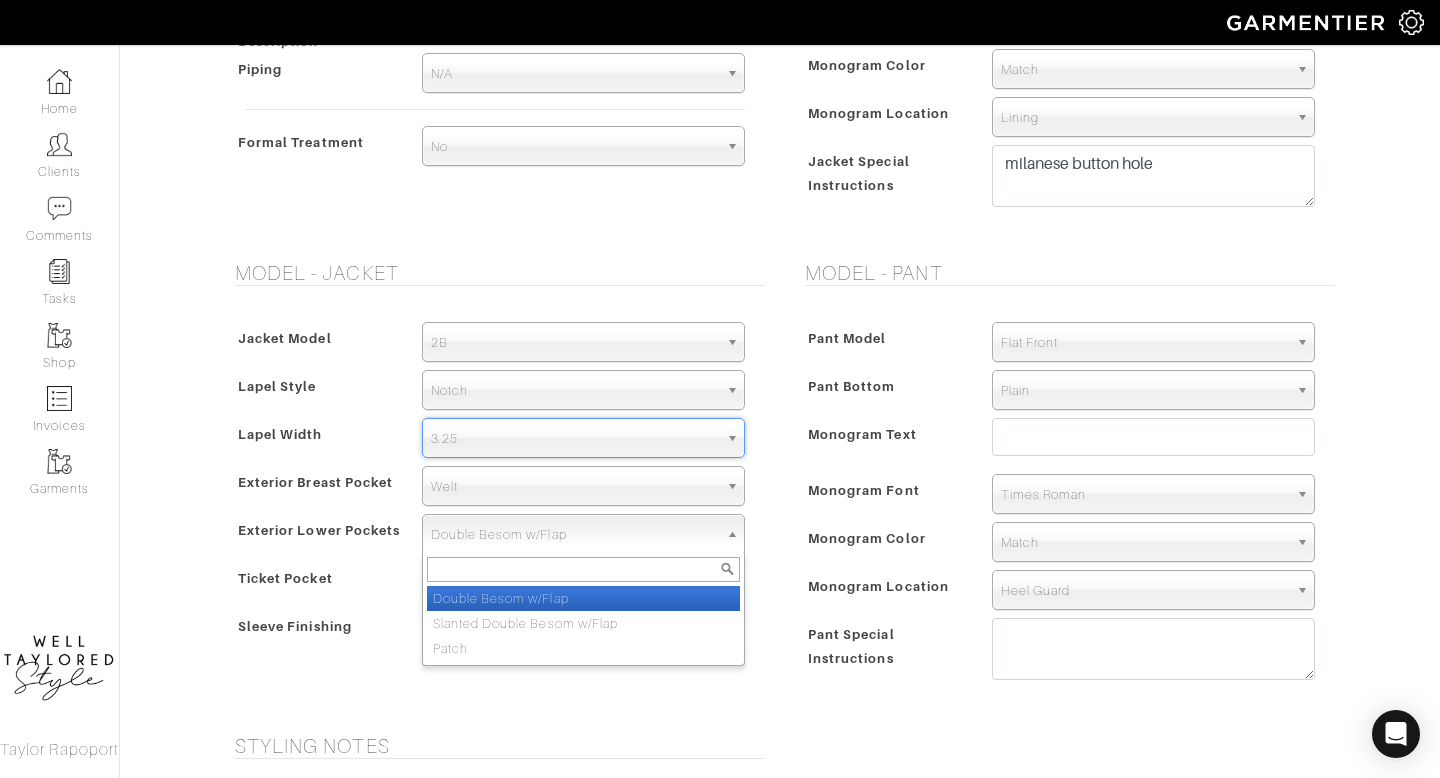 click on "Double Besom w/Flap" at bounding box center [574, 535] 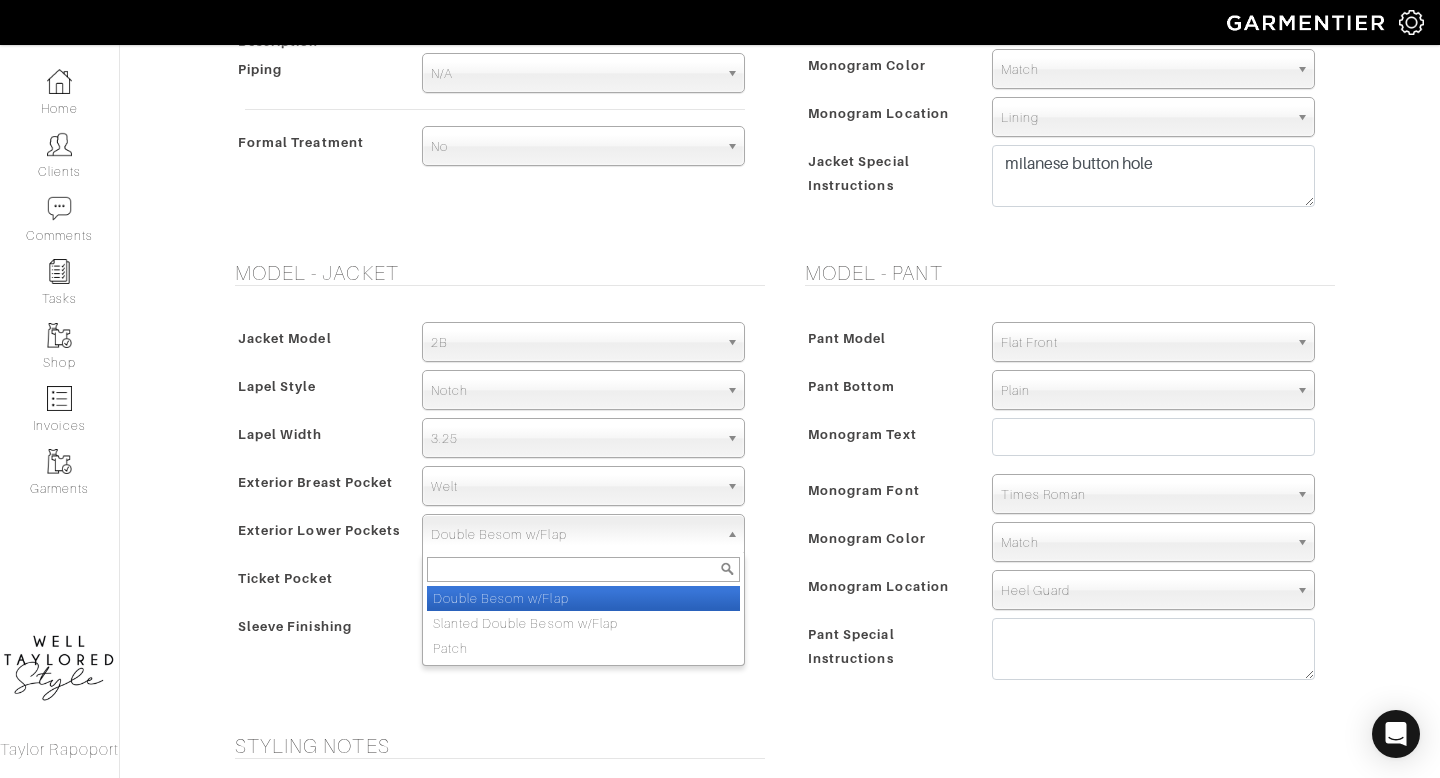 click on "Double Besom w/Flap" at bounding box center (574, 535) 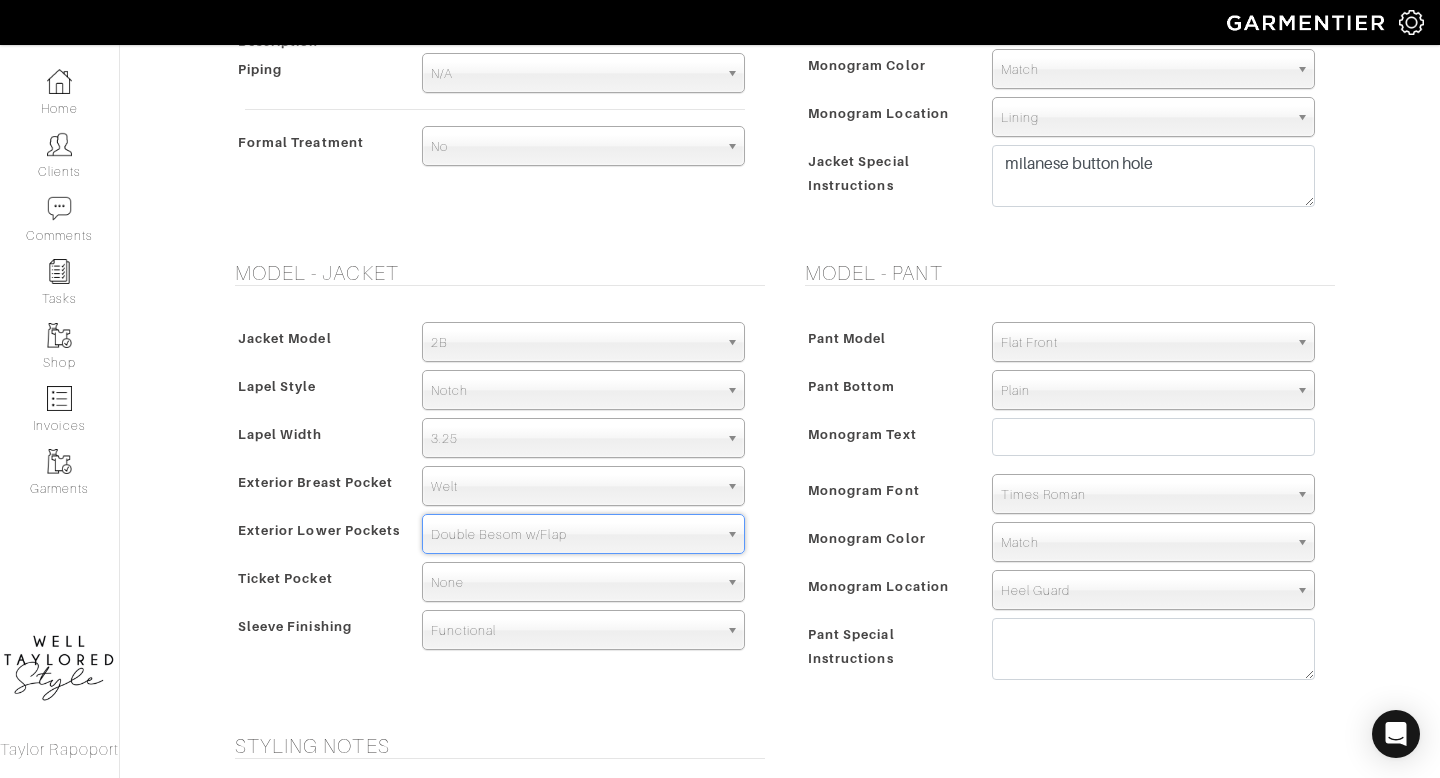 click on "Double Besom w/Flap" at bounding box center (574, 535) 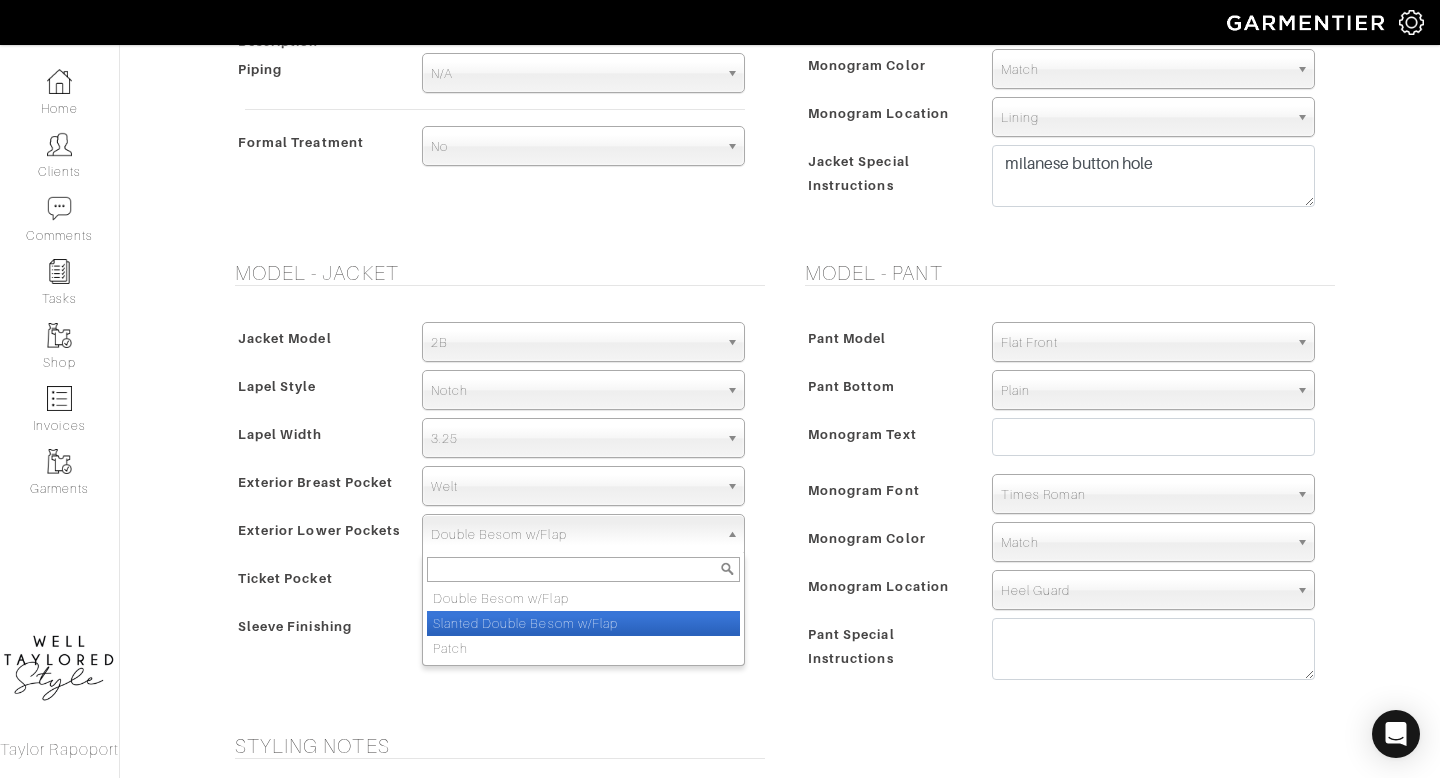 click on "Slanted Double Besom w/Flap" at bounding box center [583, 623] 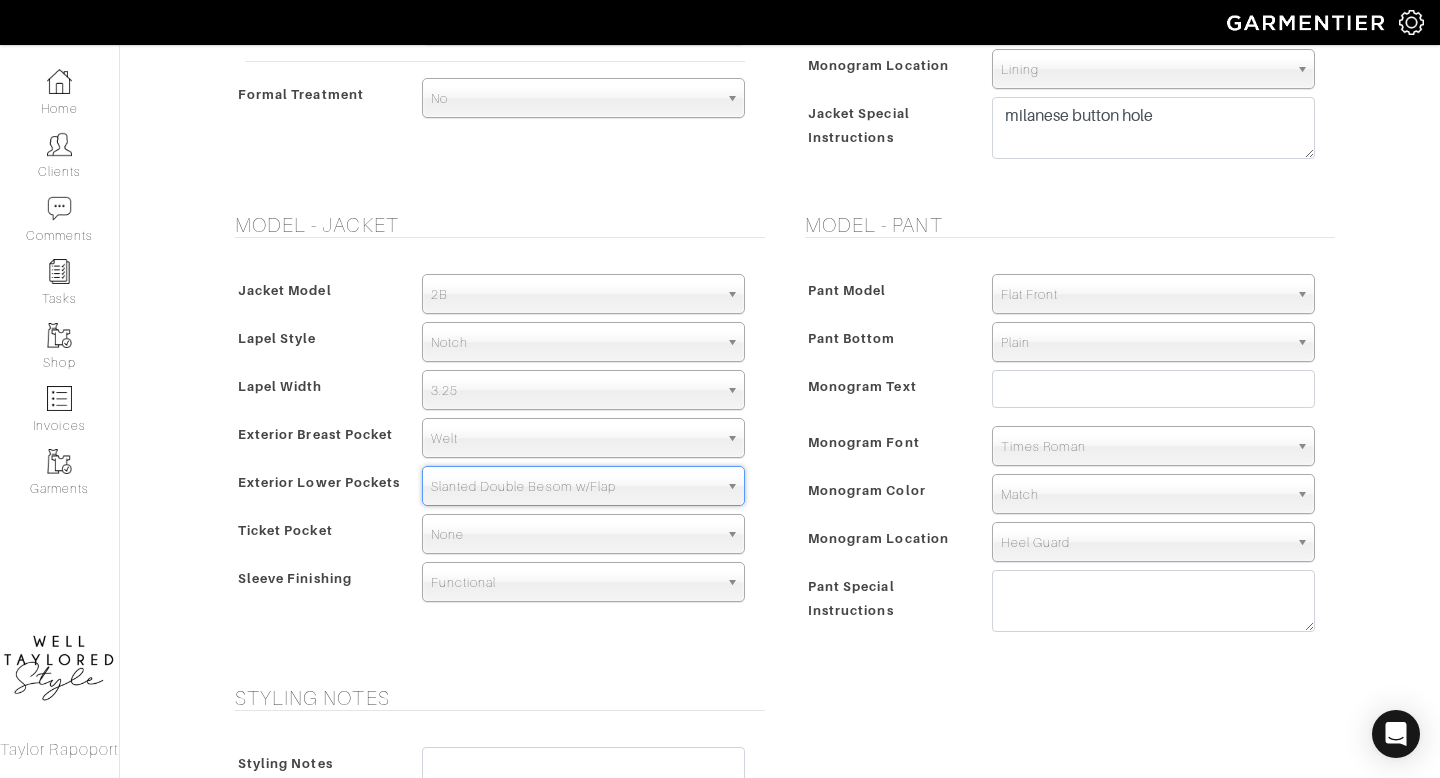 scroll, scrollTop: 994, scrollLeft: 0, axis: vertical 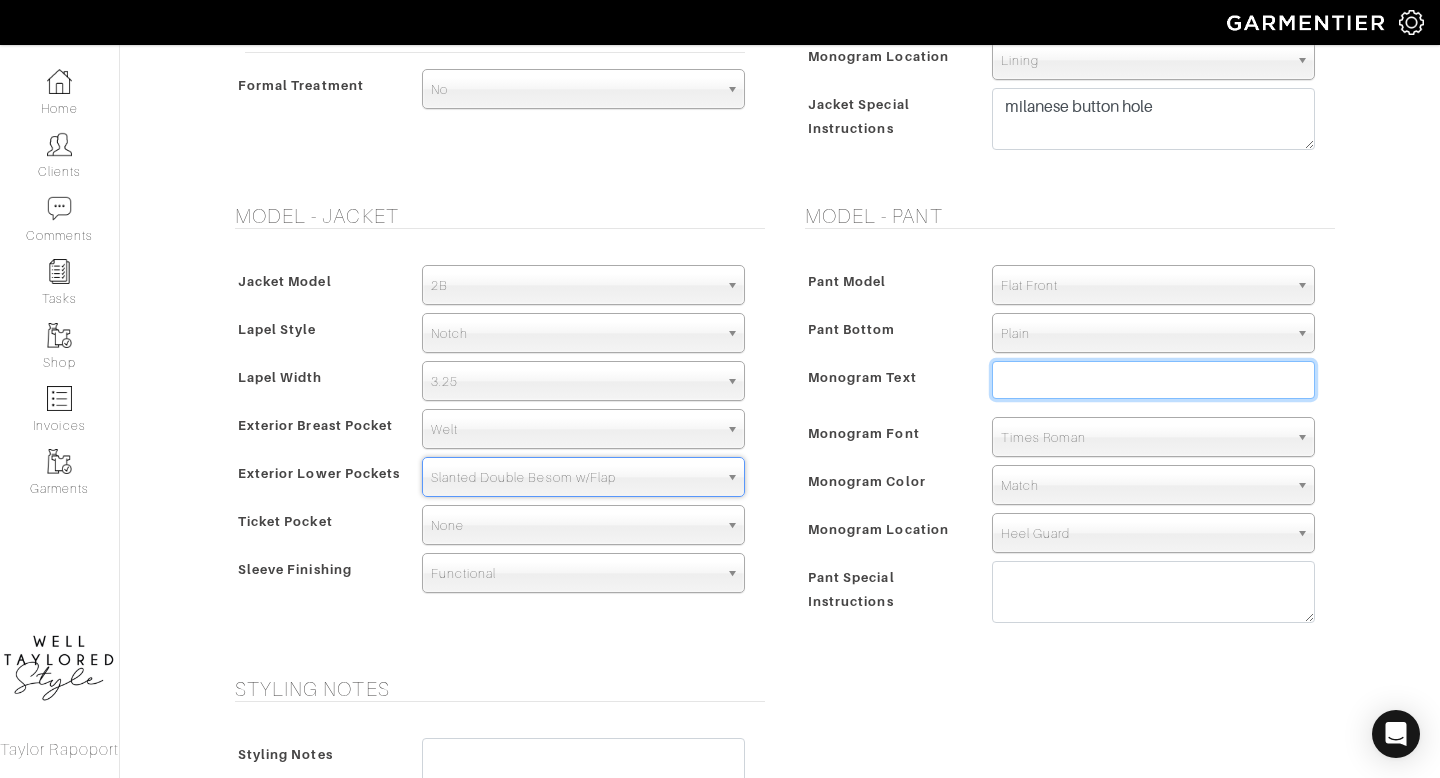 click at bounding box center [1153, 380] 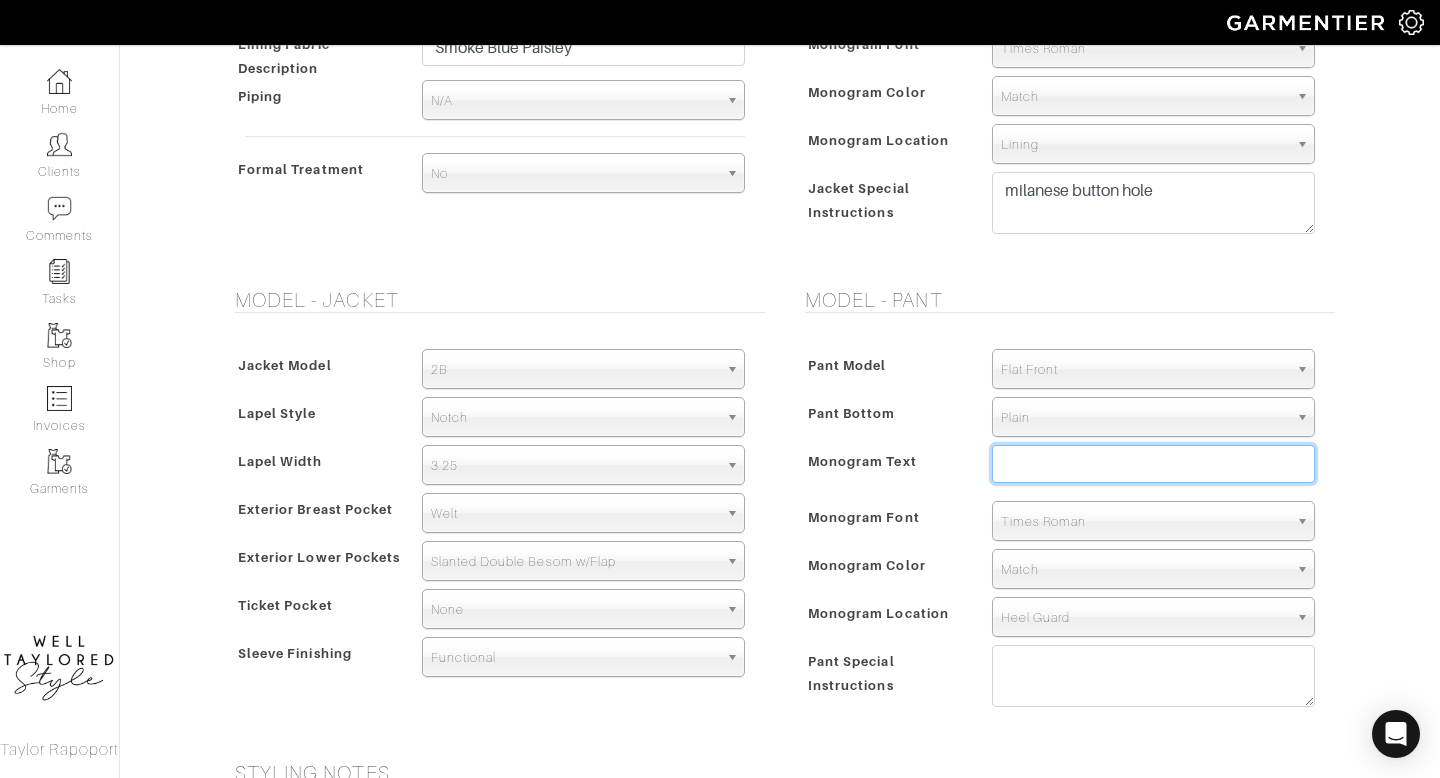 scroll, scrollTop: 911, scrollLeft: 0, axis: vertical 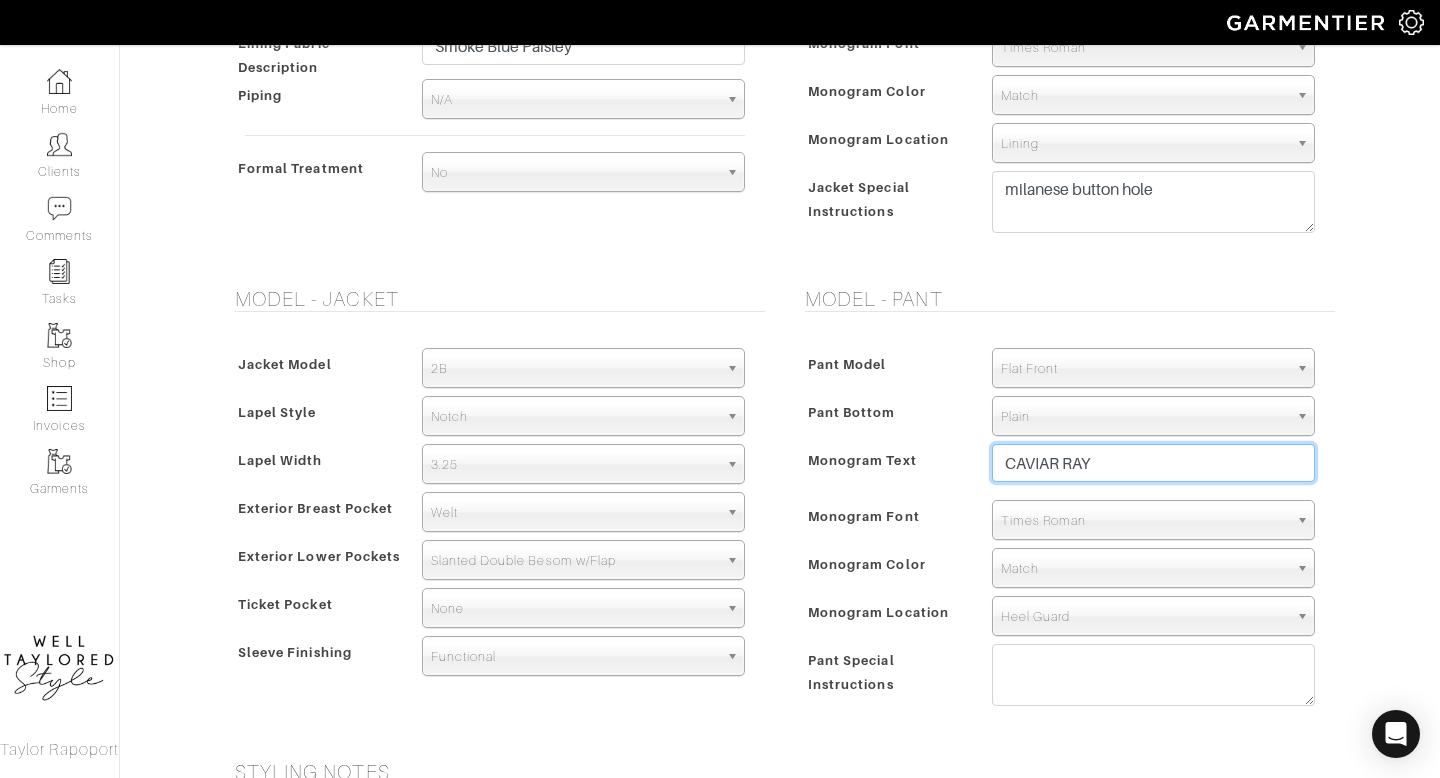 type on "CAVIAR RAY" 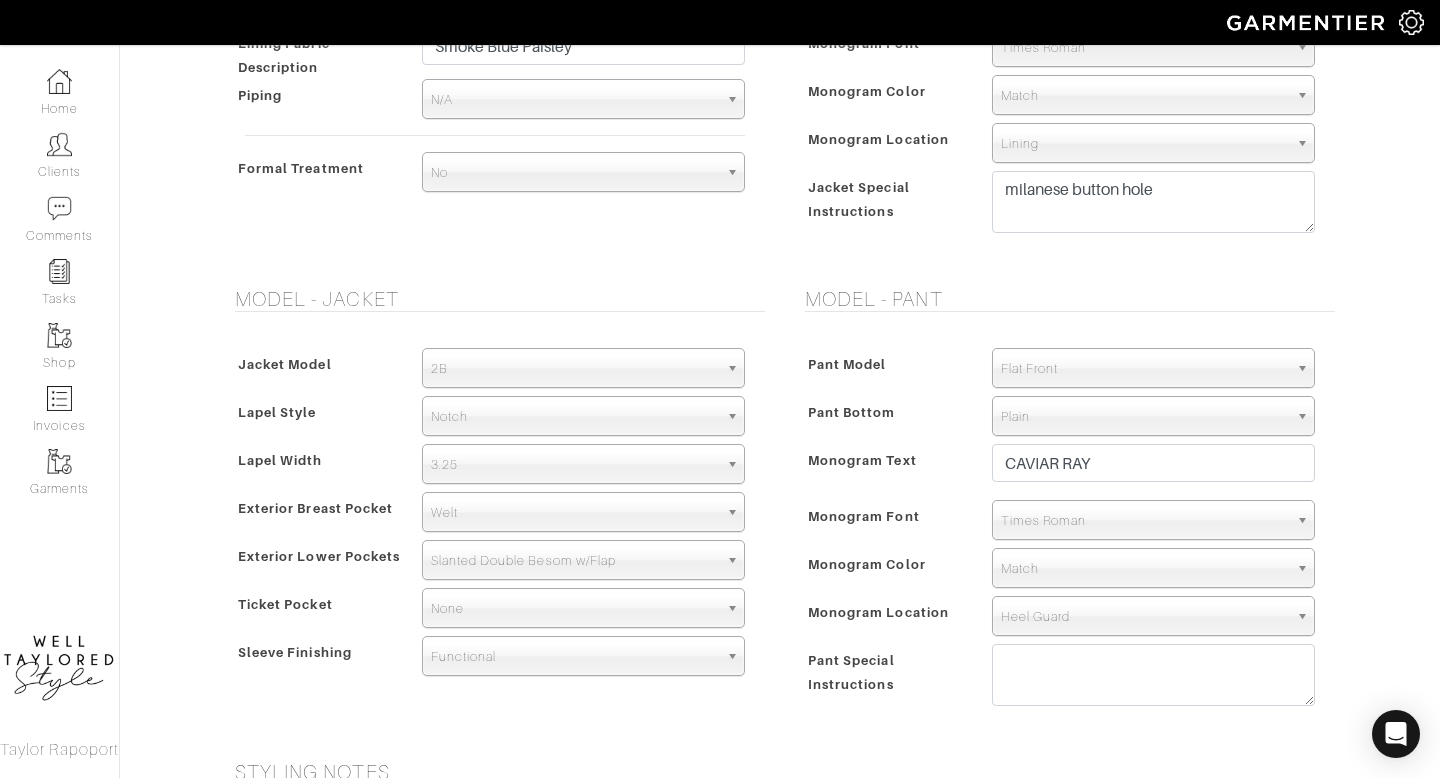 click on "Times Roman" at bounding box center [1144, 521] 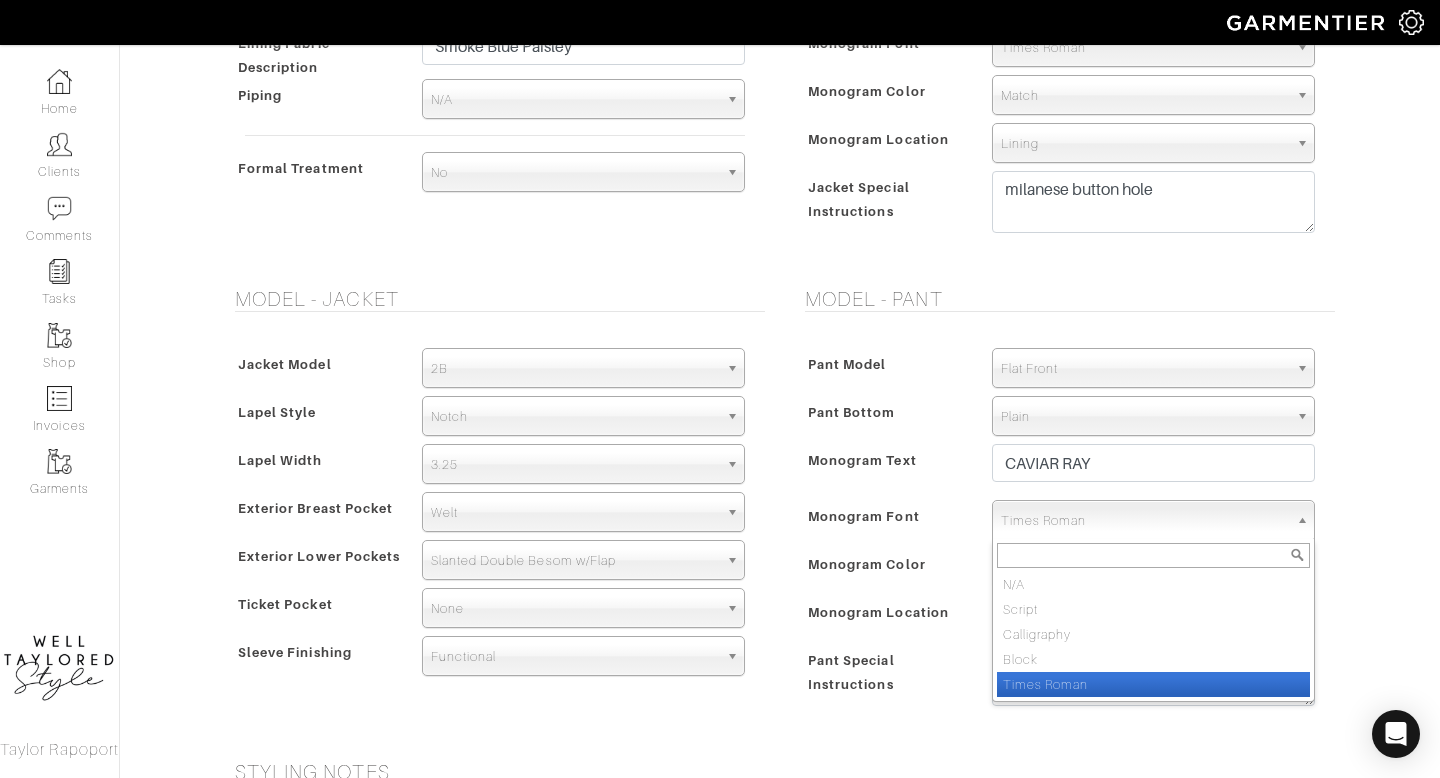 scroll, scrollTop: 901, scrollLeft: 0, axis: vertical 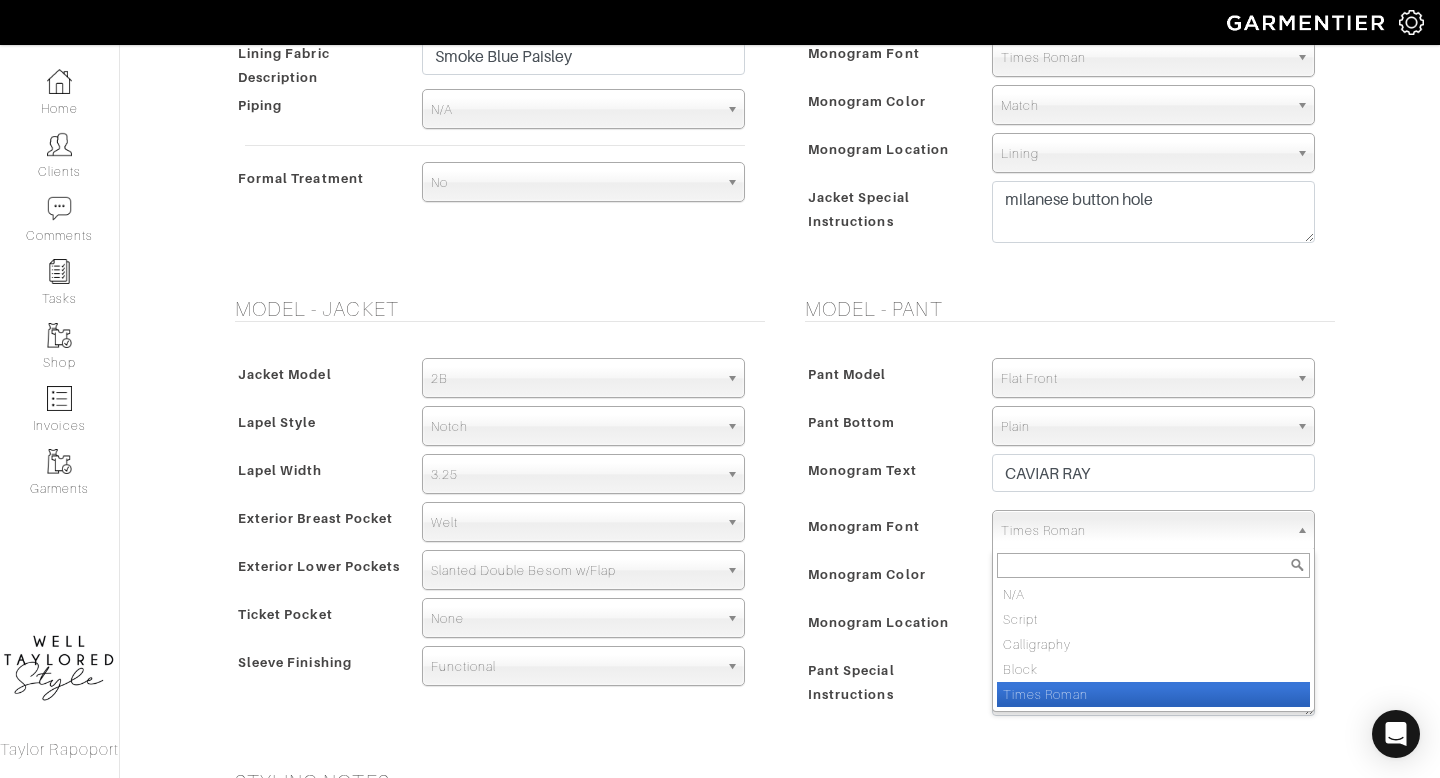 click on "RAYMOND MIZRAHI  -
Invoice 24019  -
Custom Suit
See Custom Models & Style Options
Swatch & Detail Images
Price $ 2415.22
Fabric
Vendor" at bounding box center [720, 208] 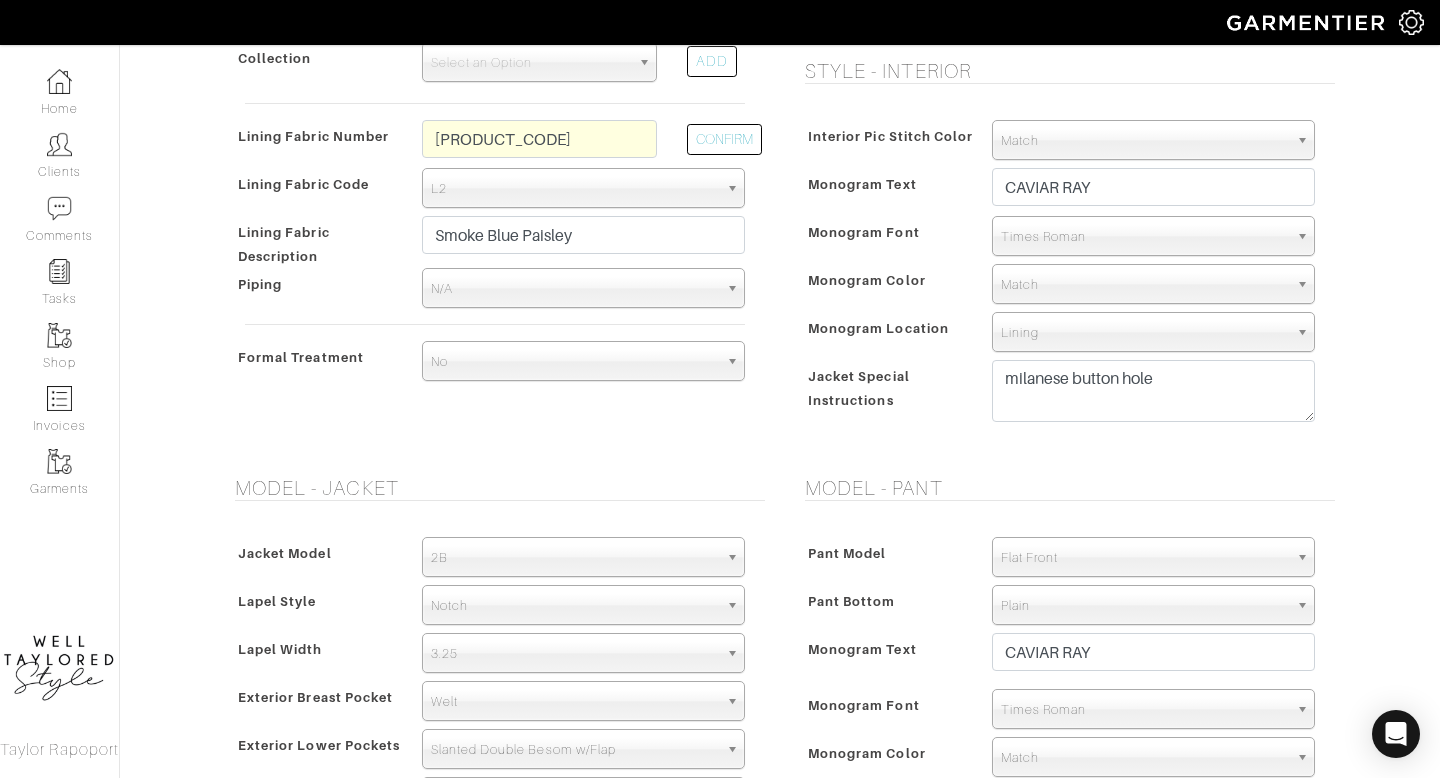 scroll, scrollTop: 726, scrollLeft: 0, axis: vertical 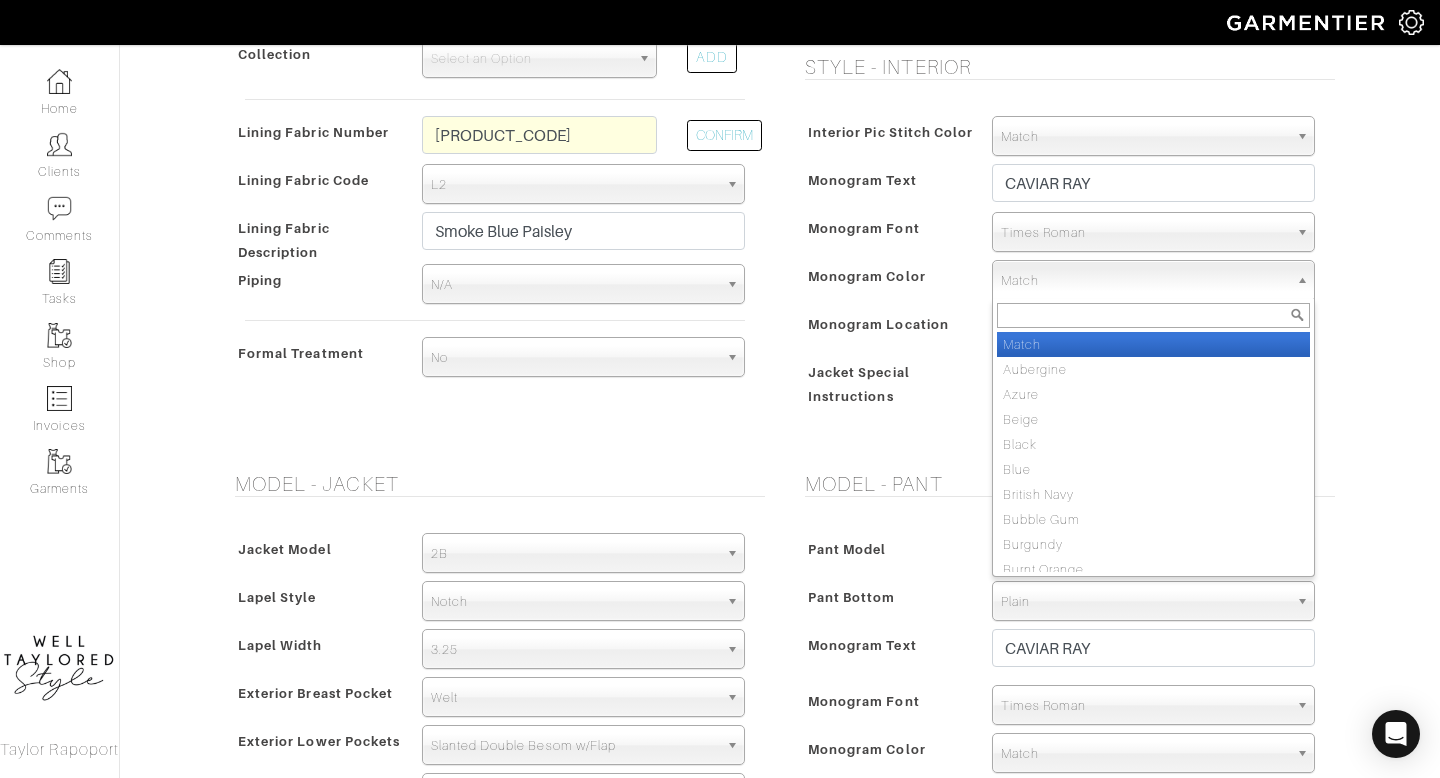 click on "Match" at bounding box center [1144, 281] 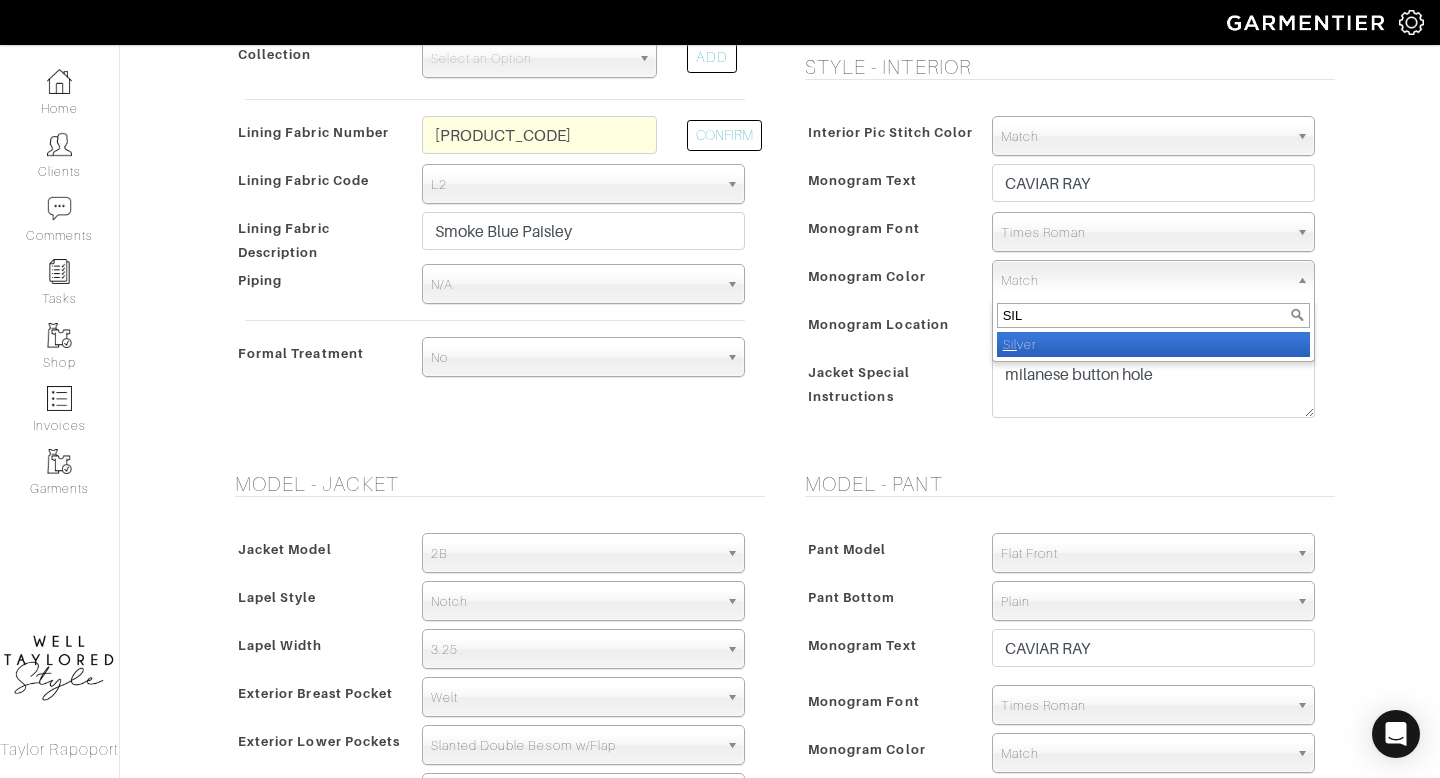 type on "SIL" 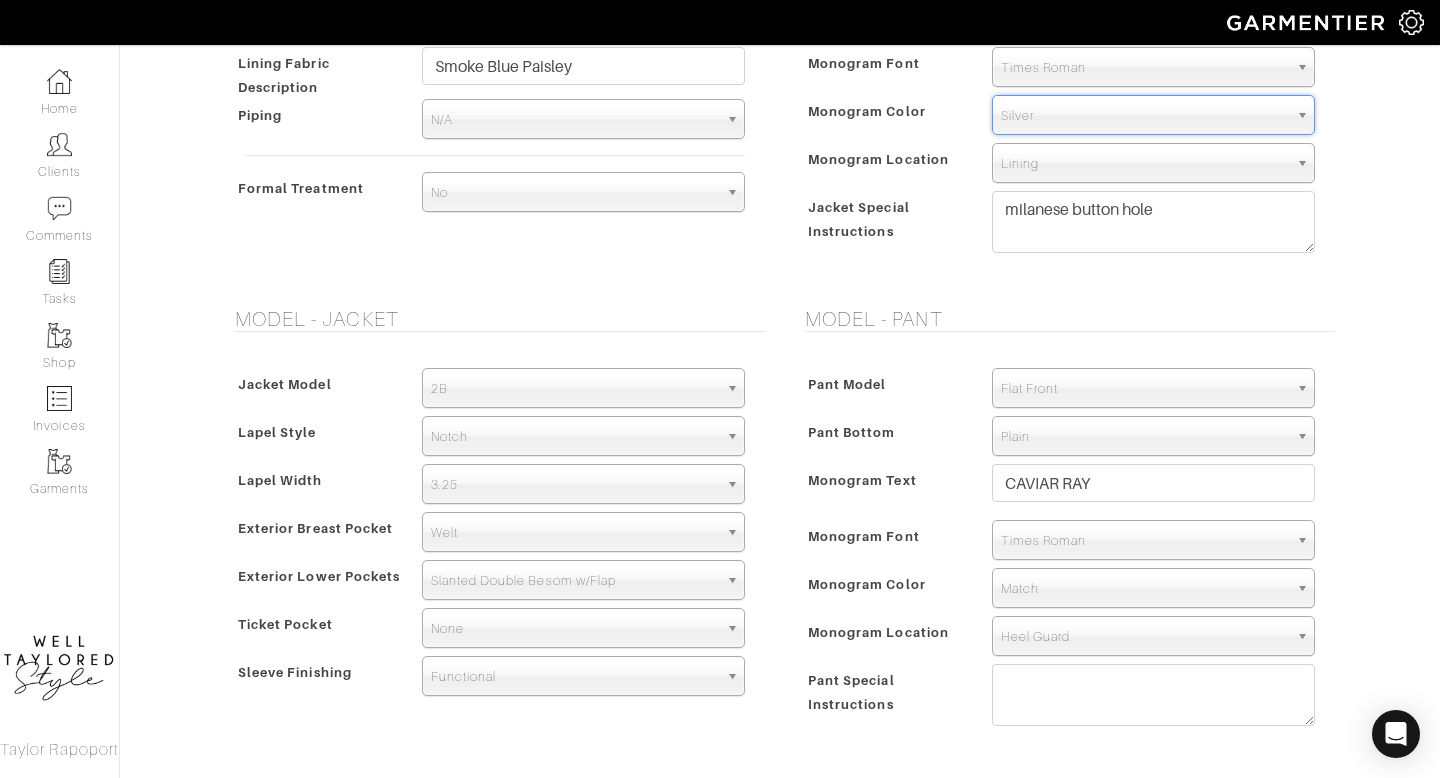 scroll, scrollTop: 906, scrollLeft: 0, axis: vertical 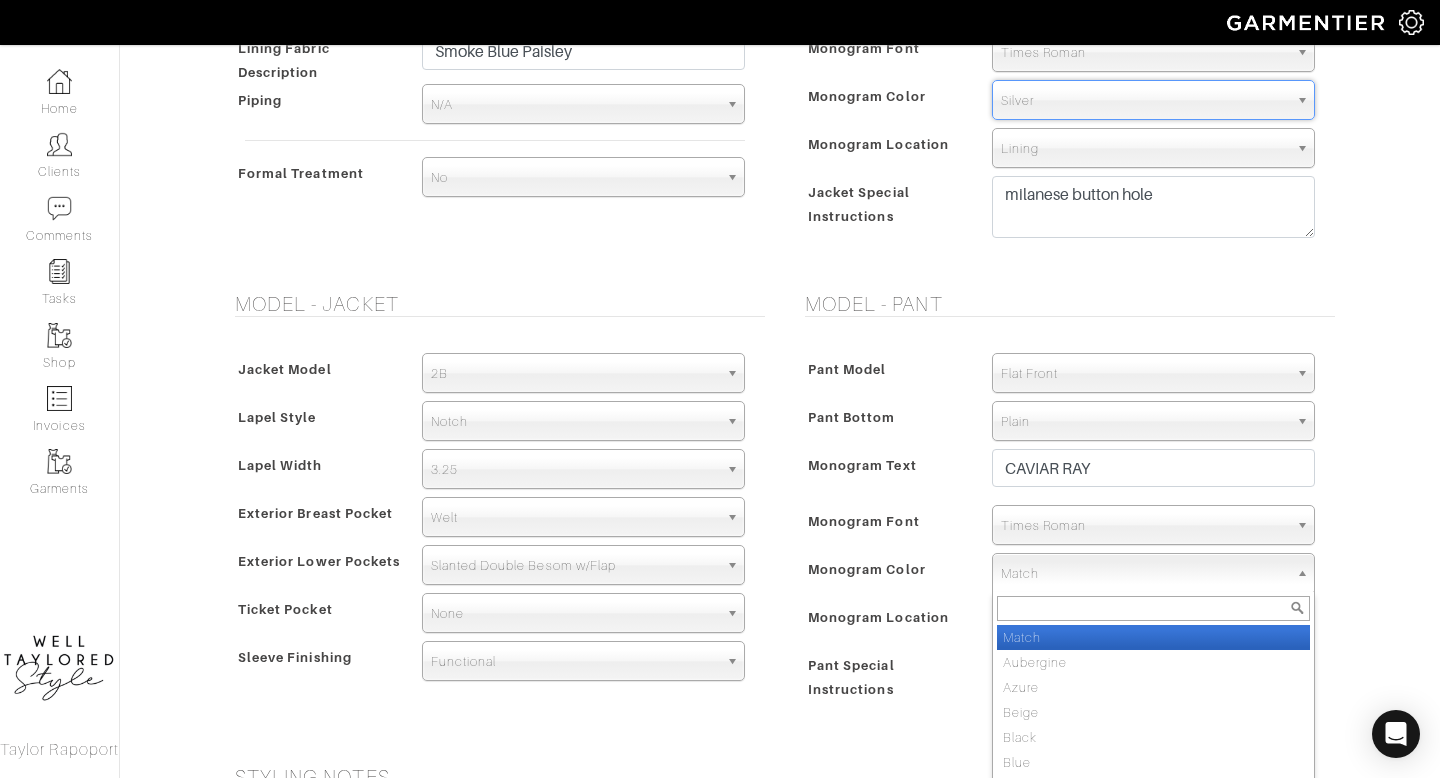 click on "Match" at bounding box center [1144, 574] 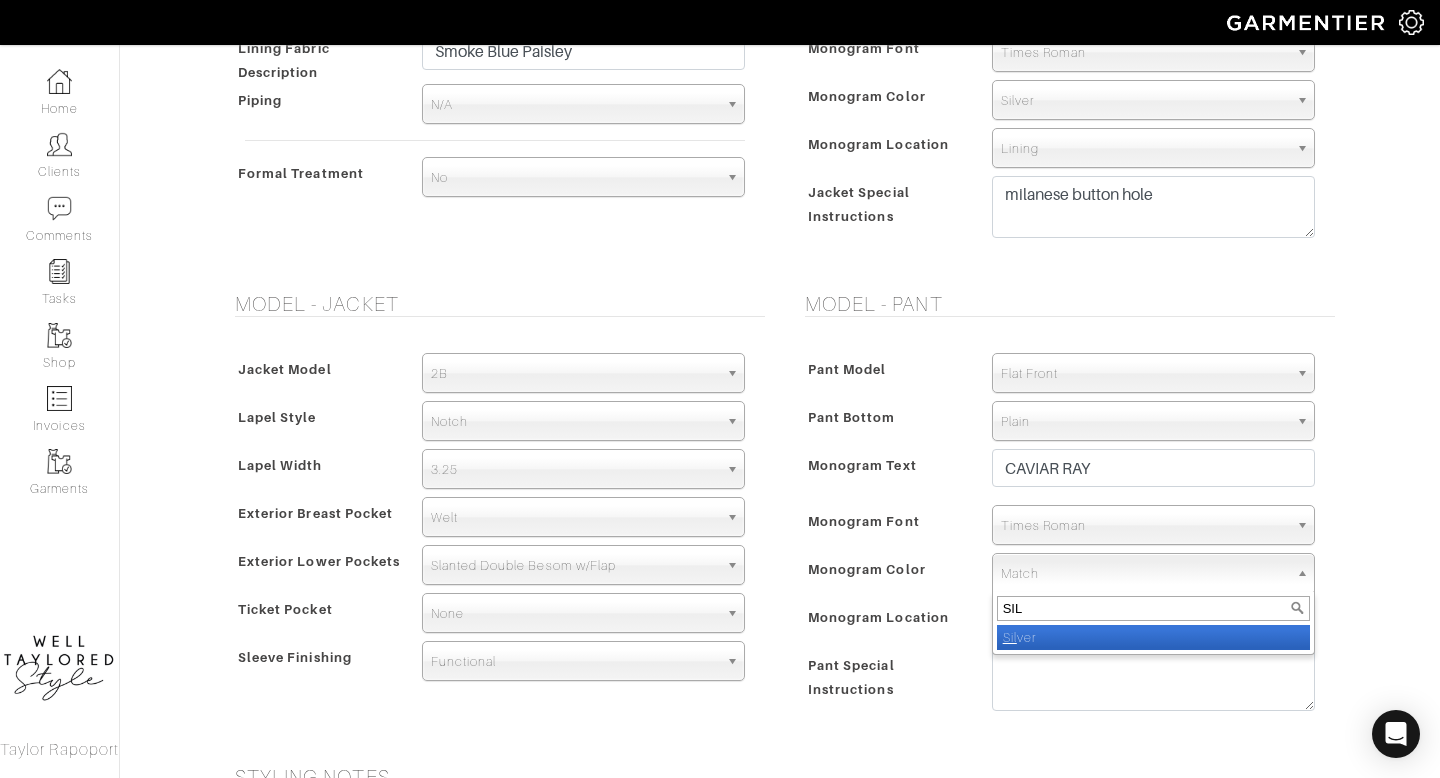 type on "SIL" 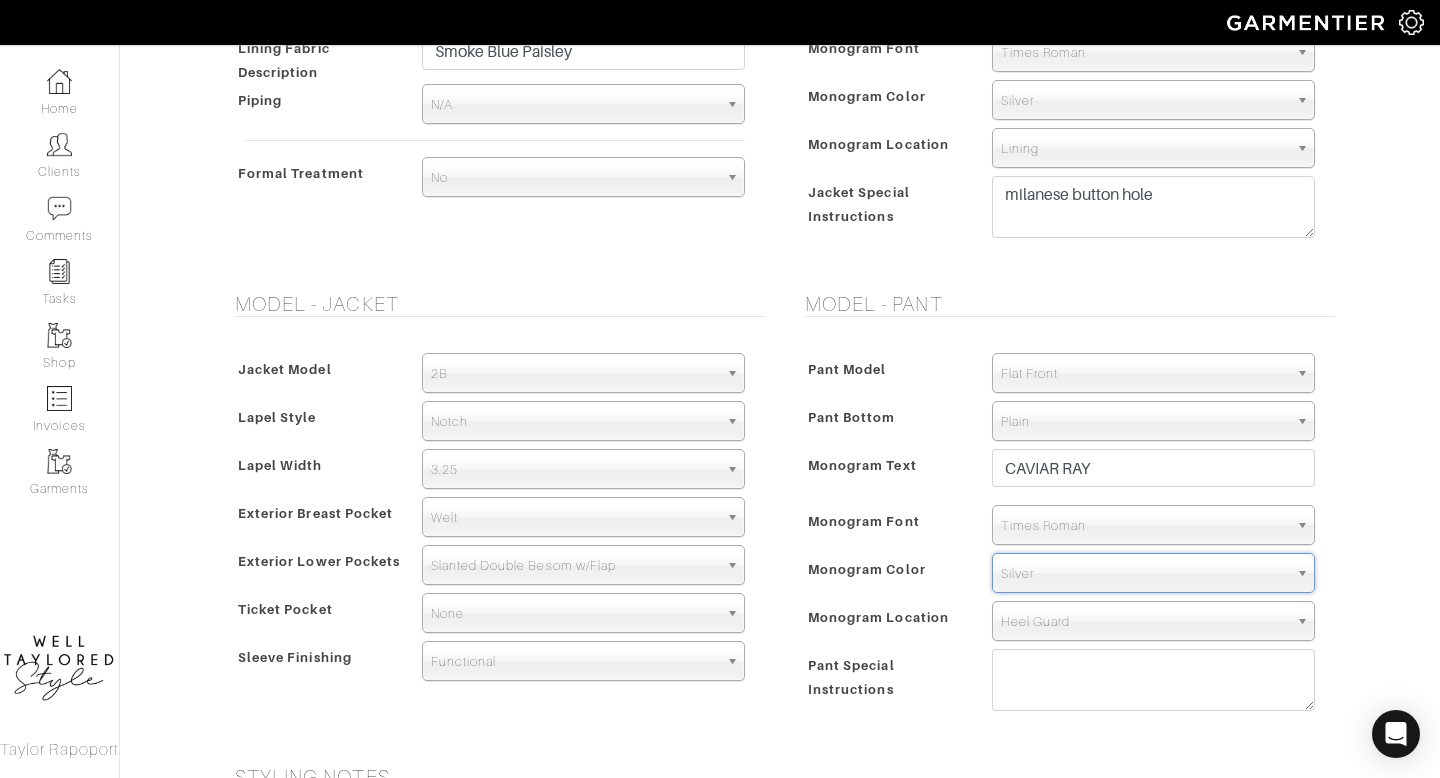 click on "Times Roman" at bounding box center [1144, 526] 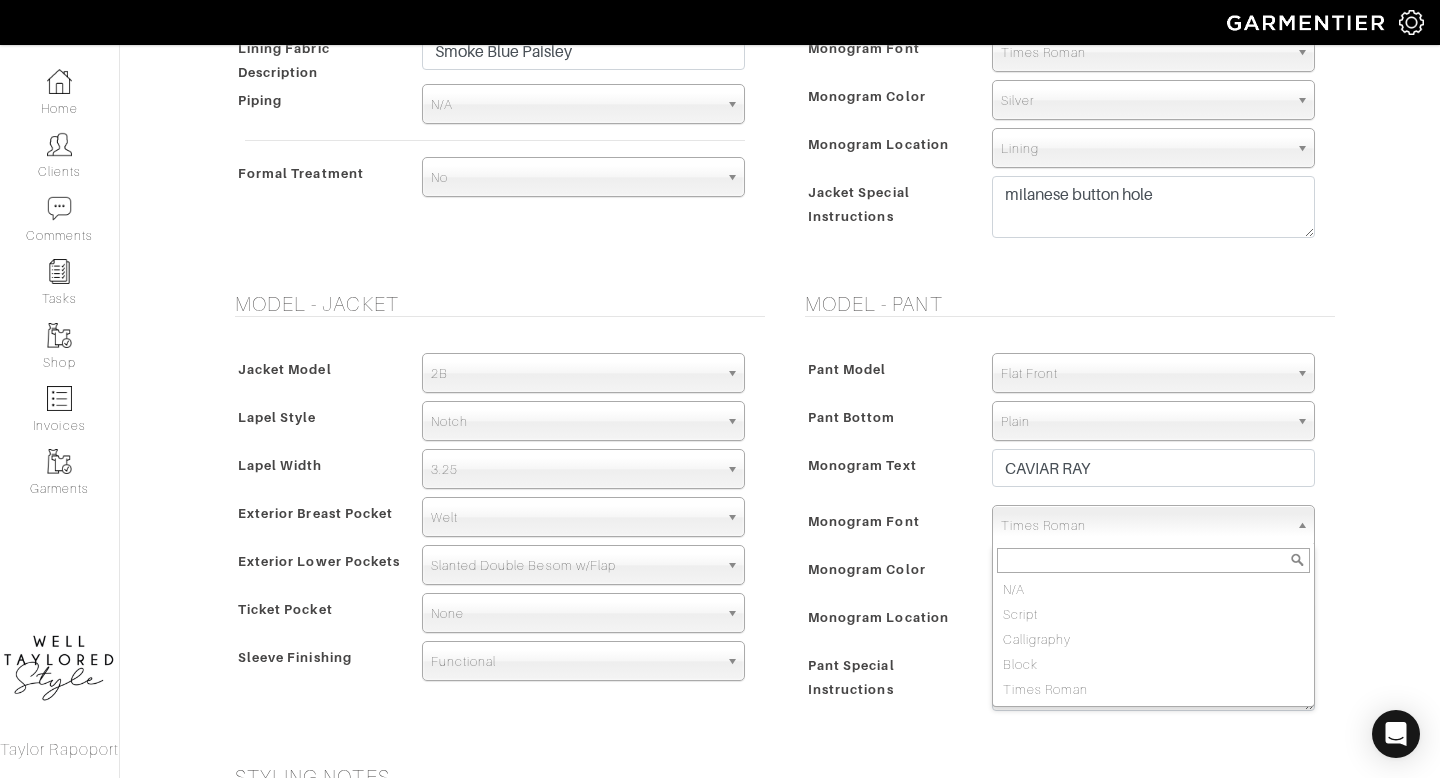 click on "RAYMOND MIZRAHI  -
Invoice 24019  -
Custom Suit
See Custom Models & Style Options
Swatch & Detail Images
Price $ 2415.22
Fabric
Vendor" at bounding box center [720, 203] 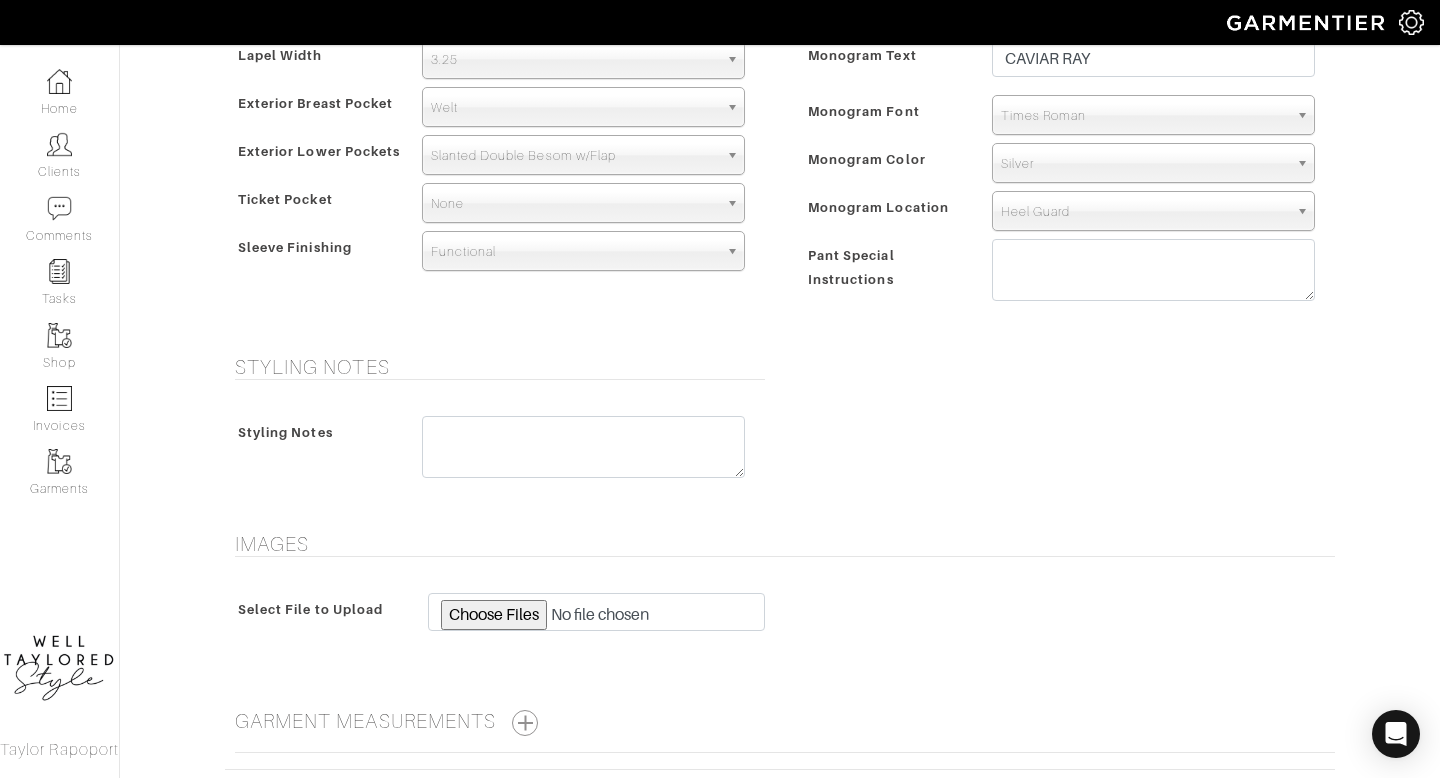 scroll, scrollTop: 1482, scrollLeft: 0, axis: vertical 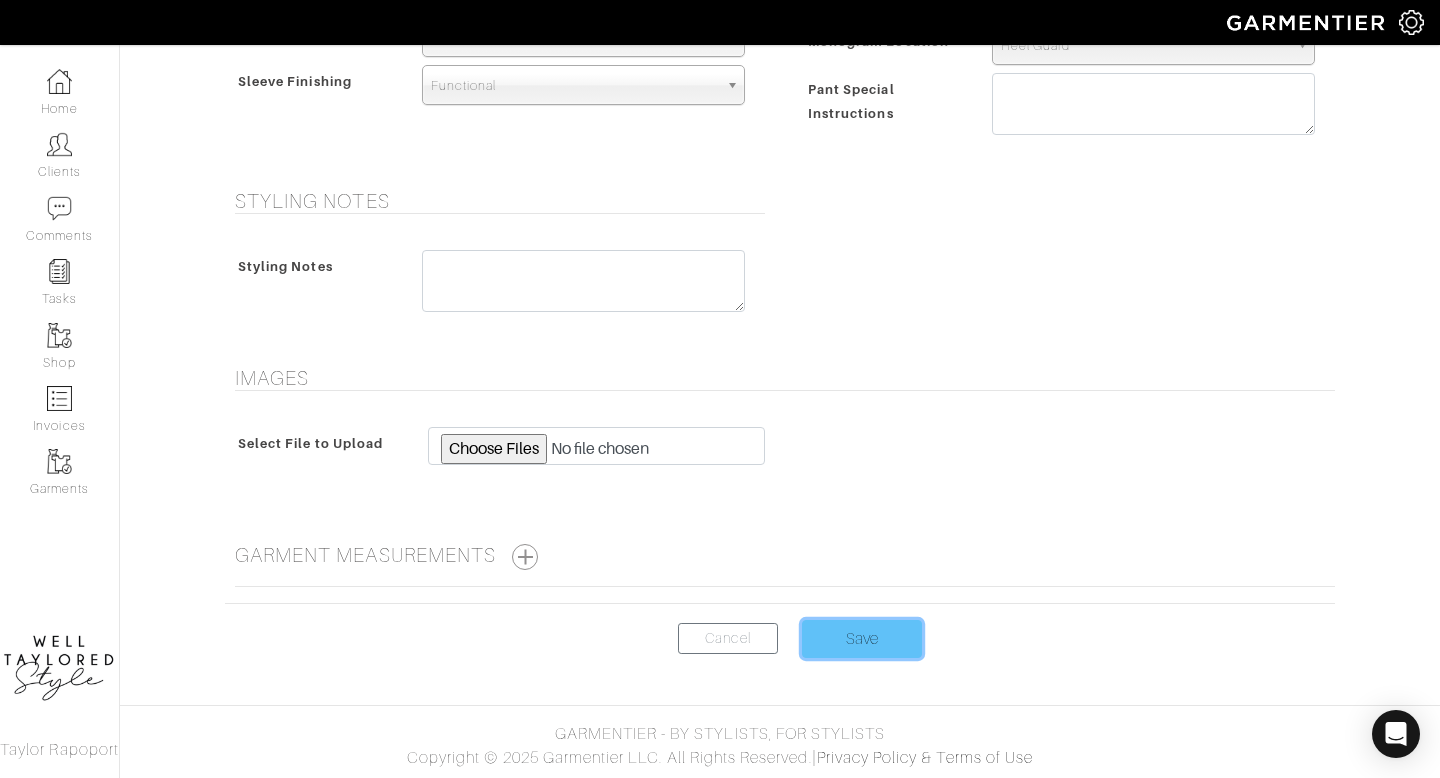 click on "[FIRST]" at bounding box center [862, 639] 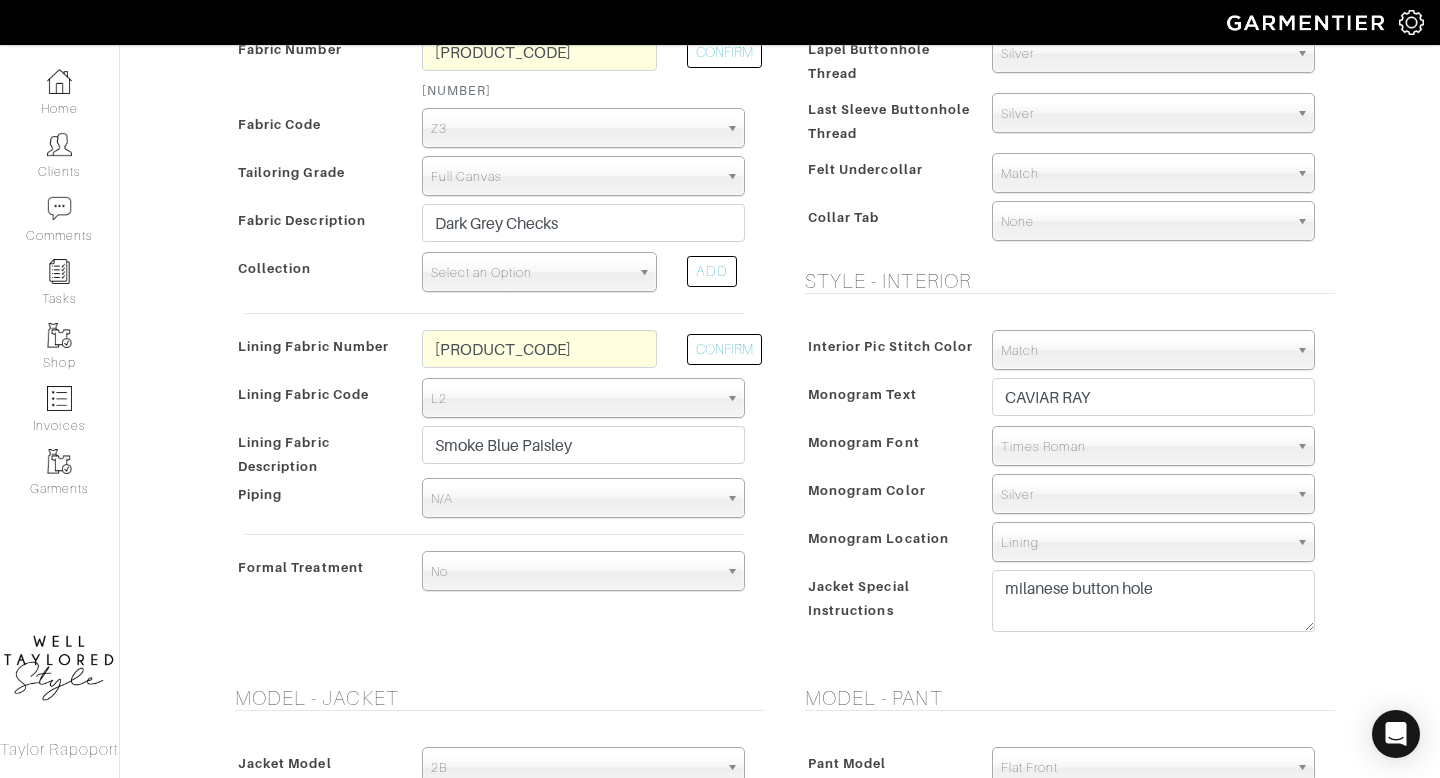 scroll, scrollTop: 472, scrollLeft: 0, axis: vertical 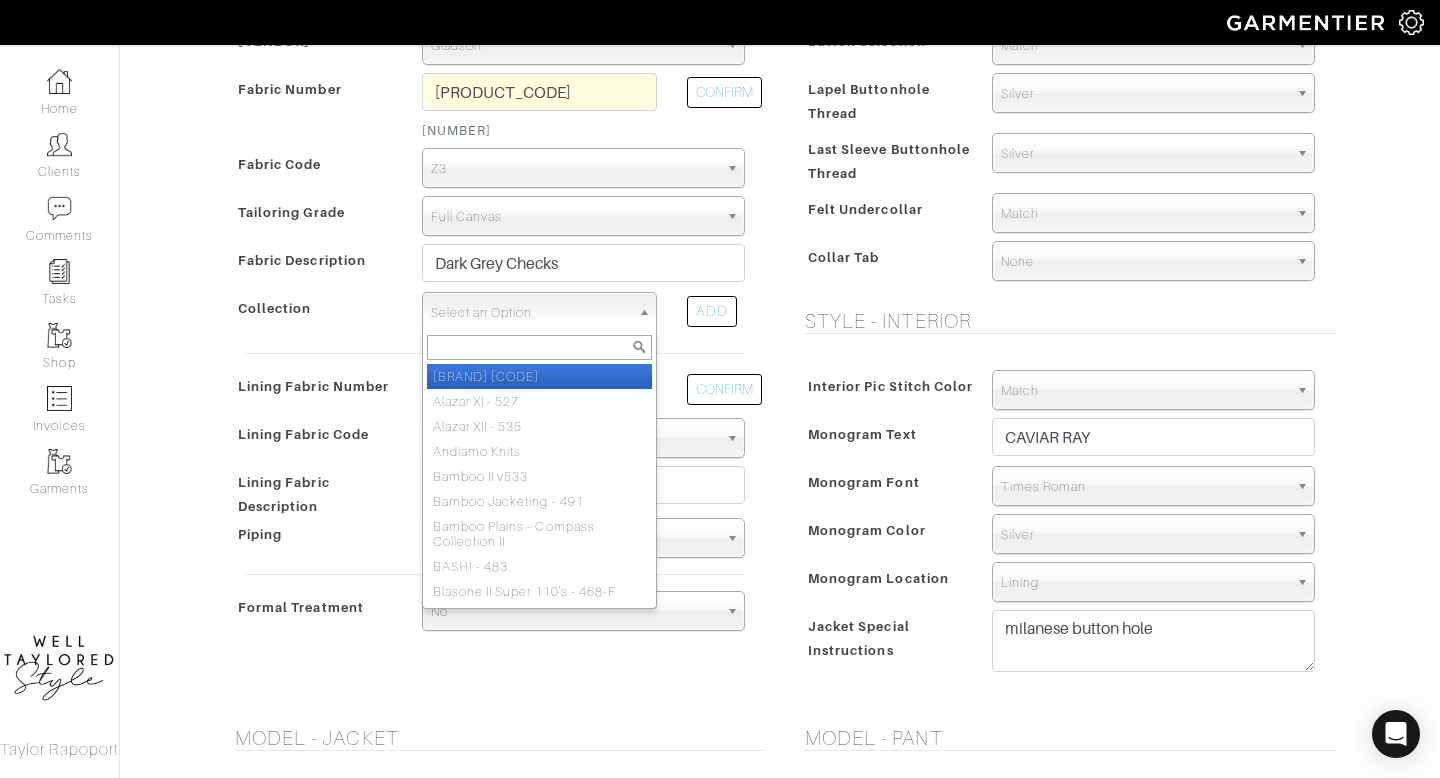 click on "Select an Option" at bounding box center [530, 313] 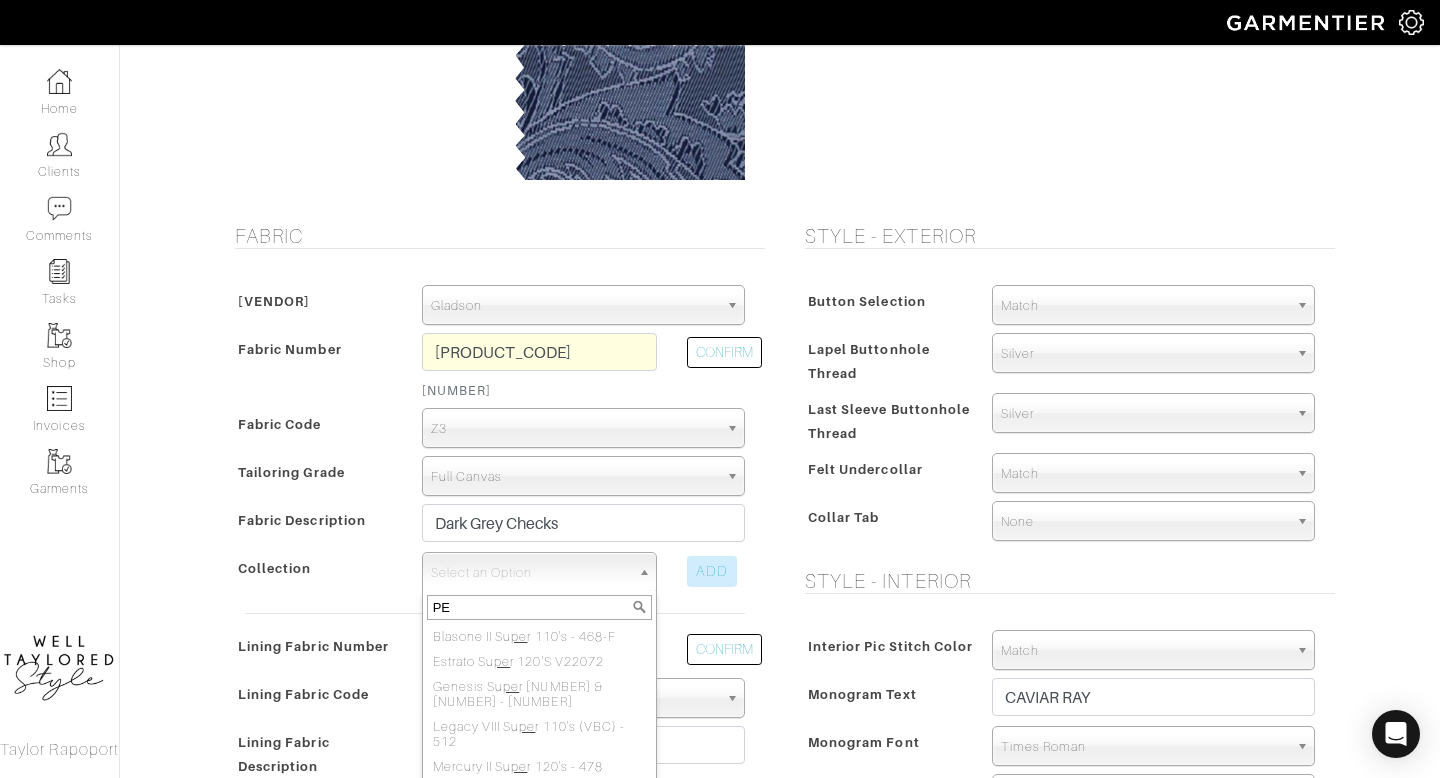 scroll, scrollTop: 211, scrollLeft: 0, axis: vertical 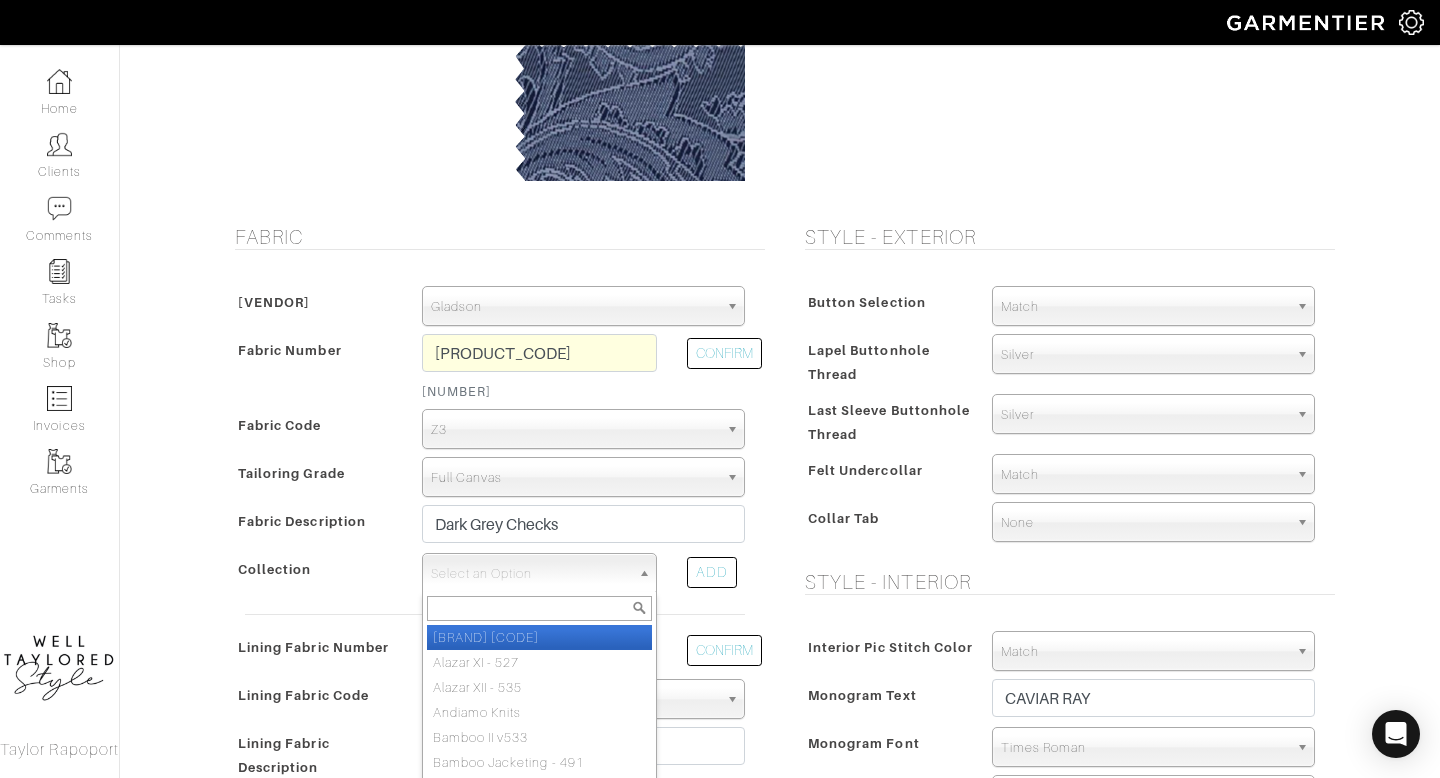 click on "•••••••" at bounding box center [574, 307] 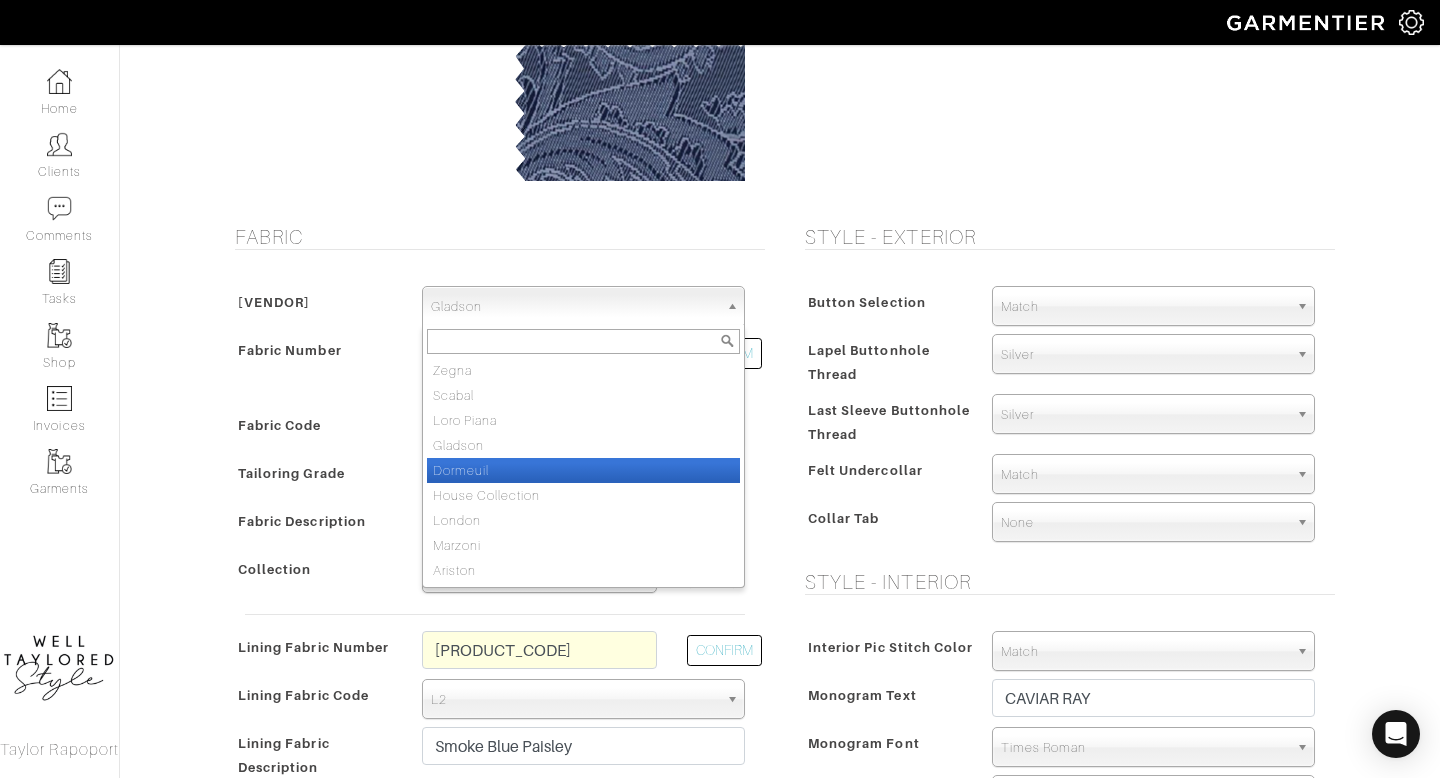 click on "Dormeuil" at bounding box center (583, 470) 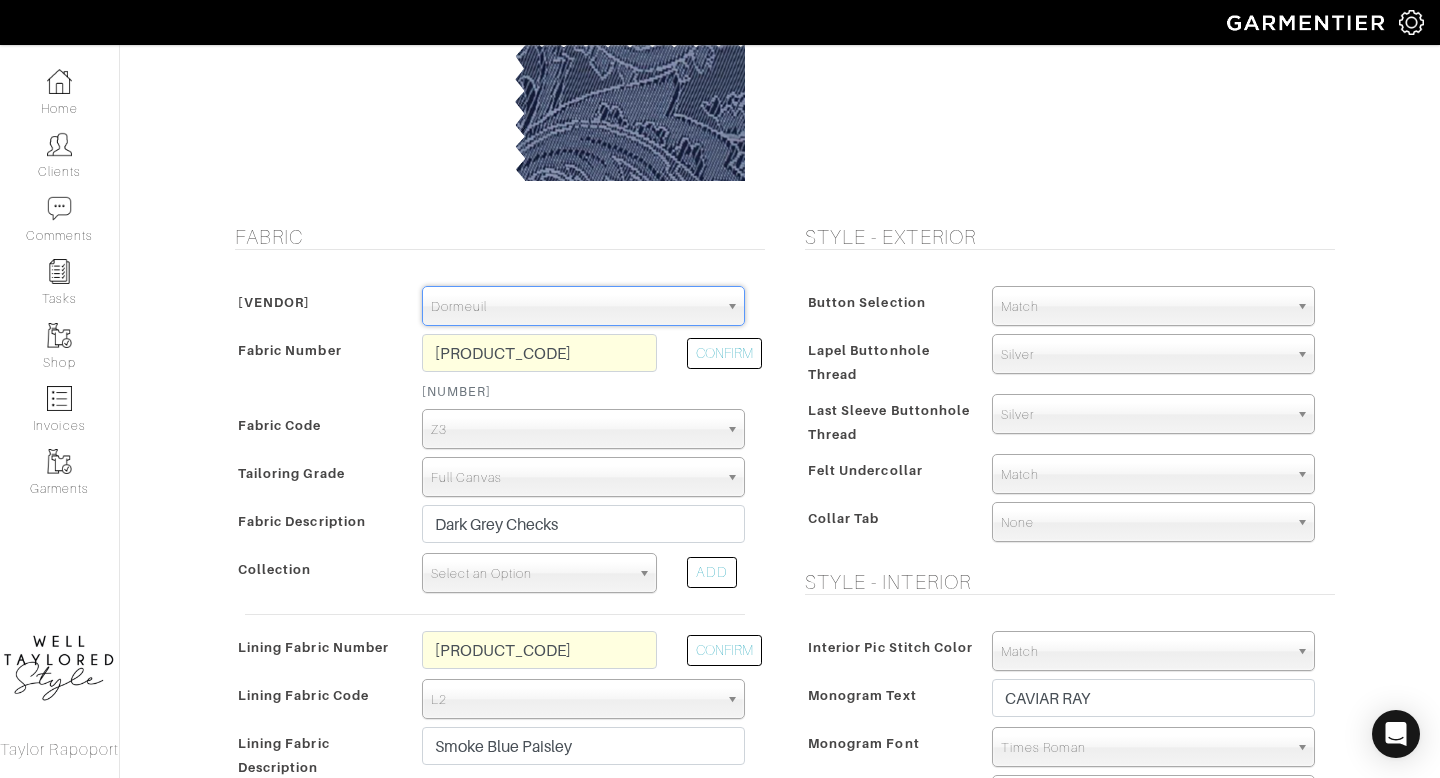 click on "Select an Option" at bounding box center (530, 574) 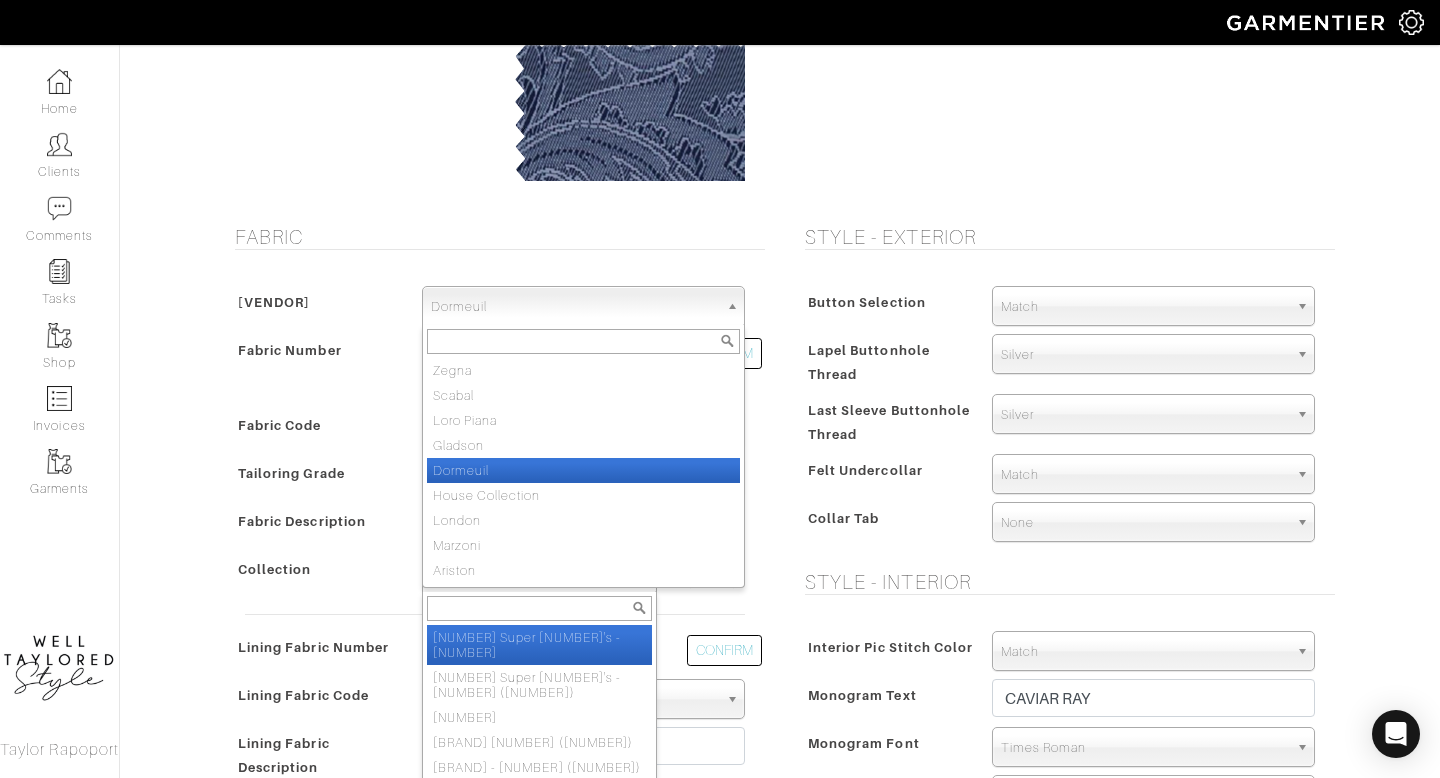 click on "Dormeuil" at bounding box center (574, 307) 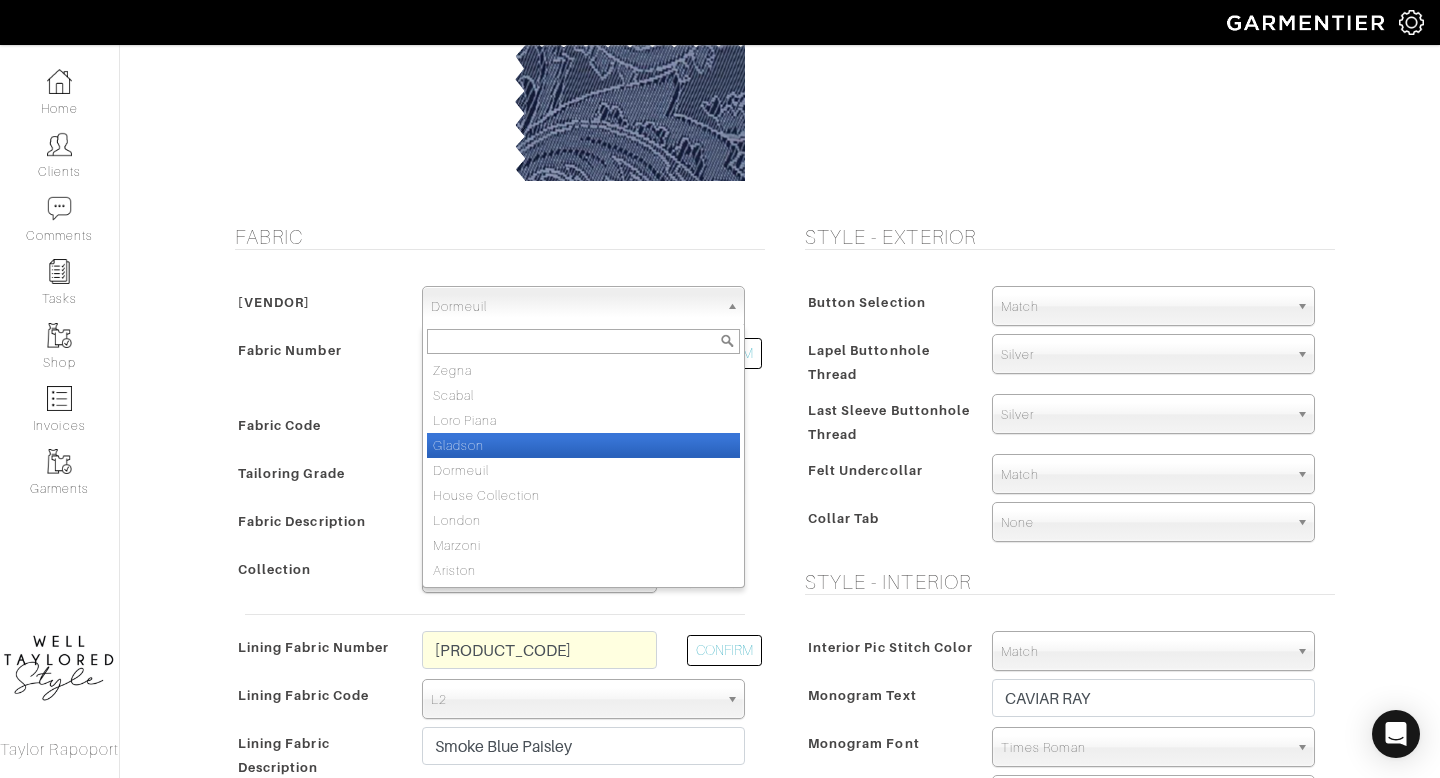 click on "•••••••" at bounding box center (583, 445) 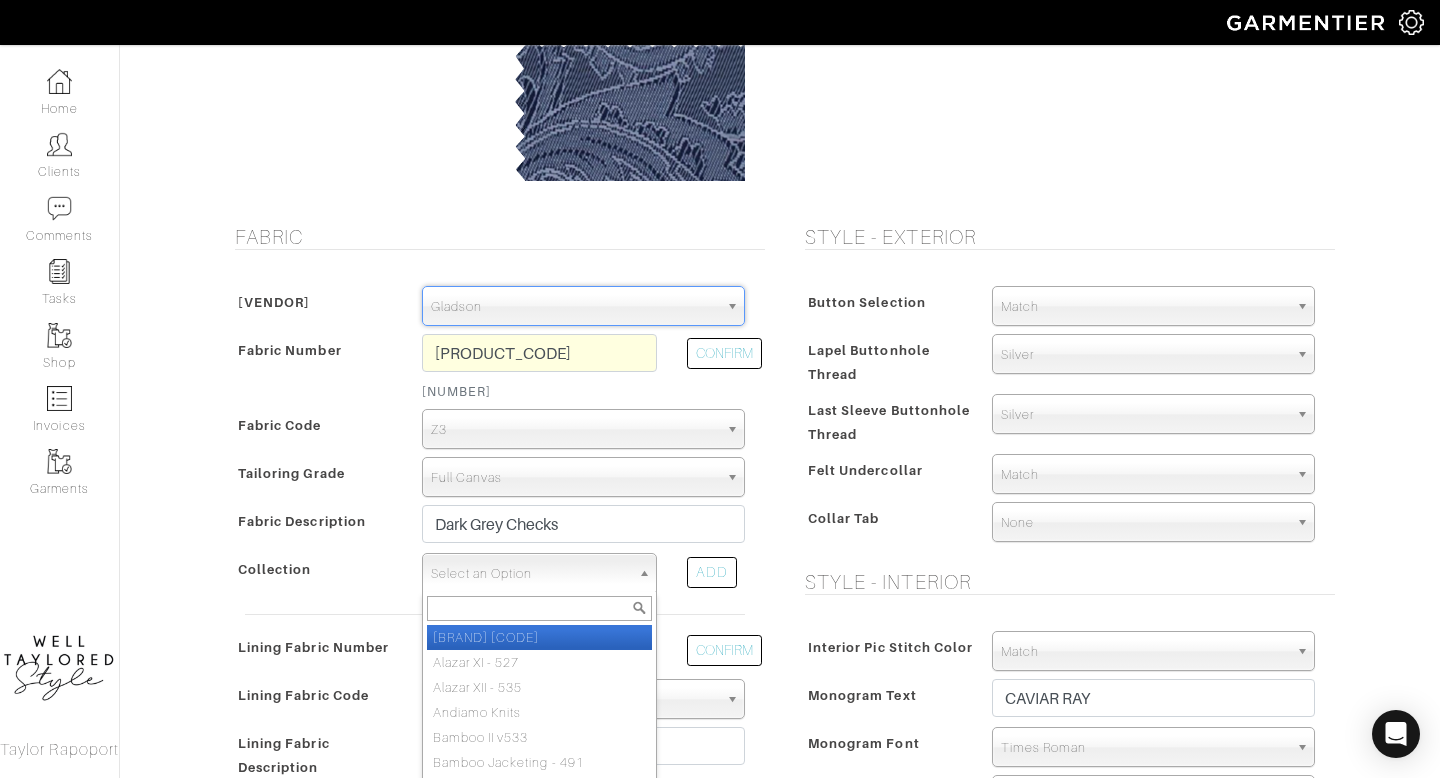 click on "Select an Option" at bounding box center (530, 574) 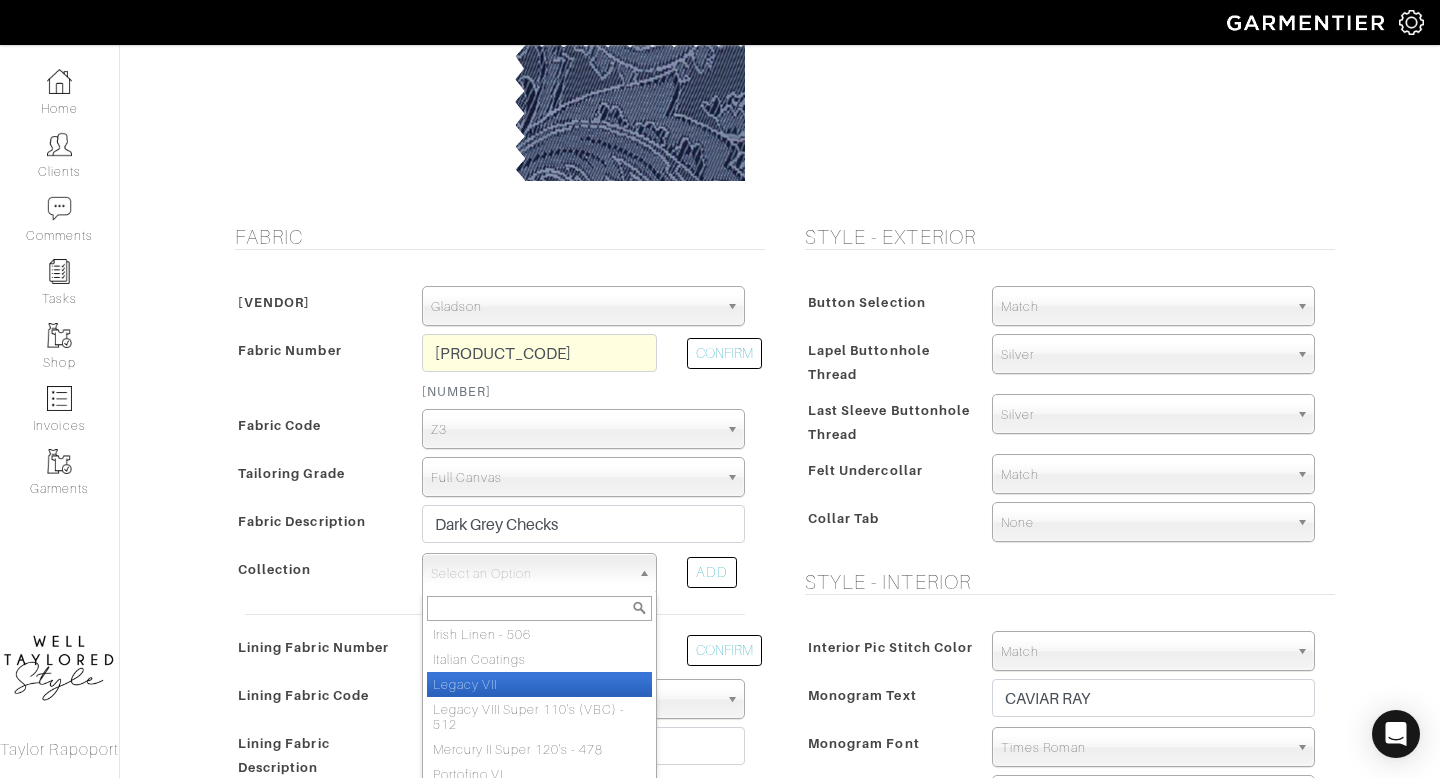 scroll, scrollTop: 673, scrollLeft: 0, axis: vertical 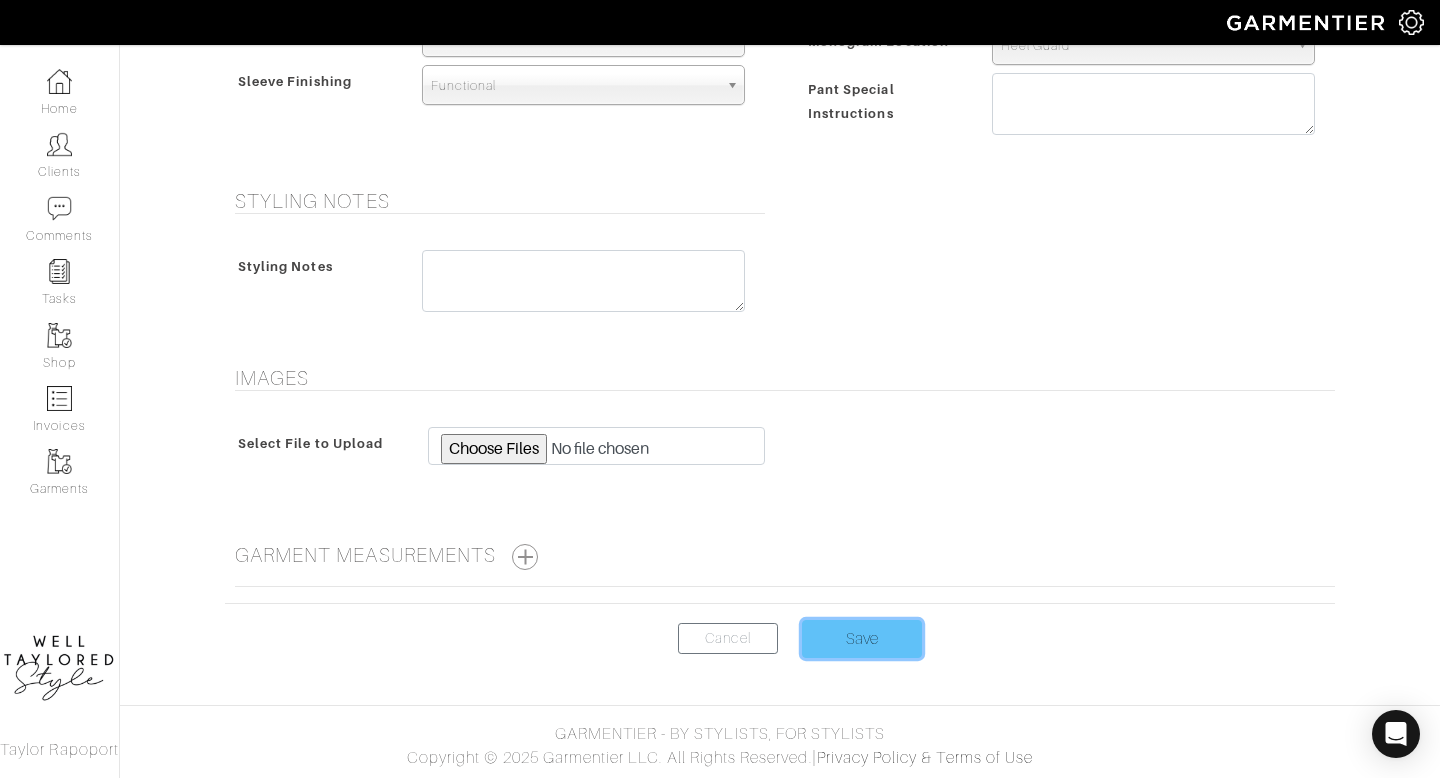 click on "[FIRST]" at bounding box center (862, 639) 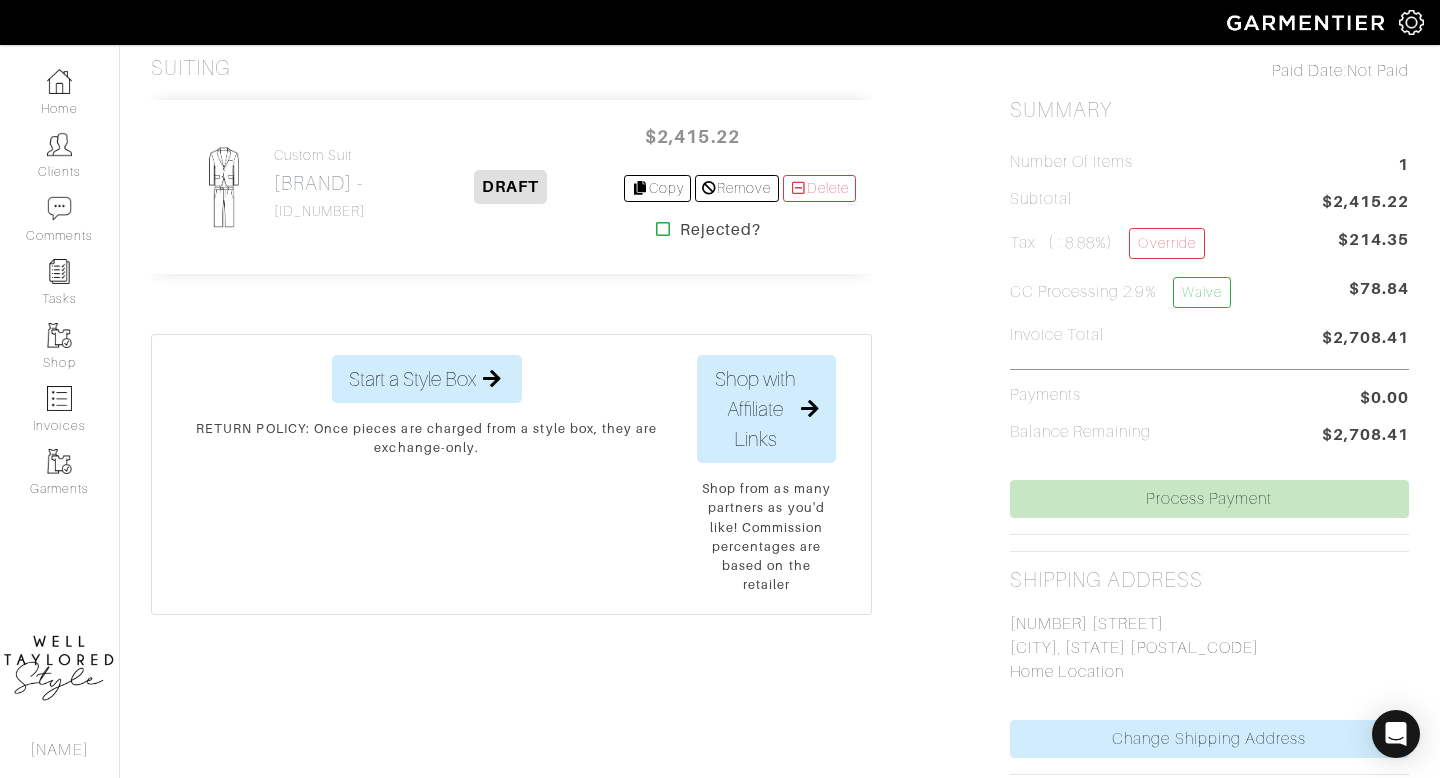 scroll, scrollTop: 0, scrollLeft: 0, axis: both 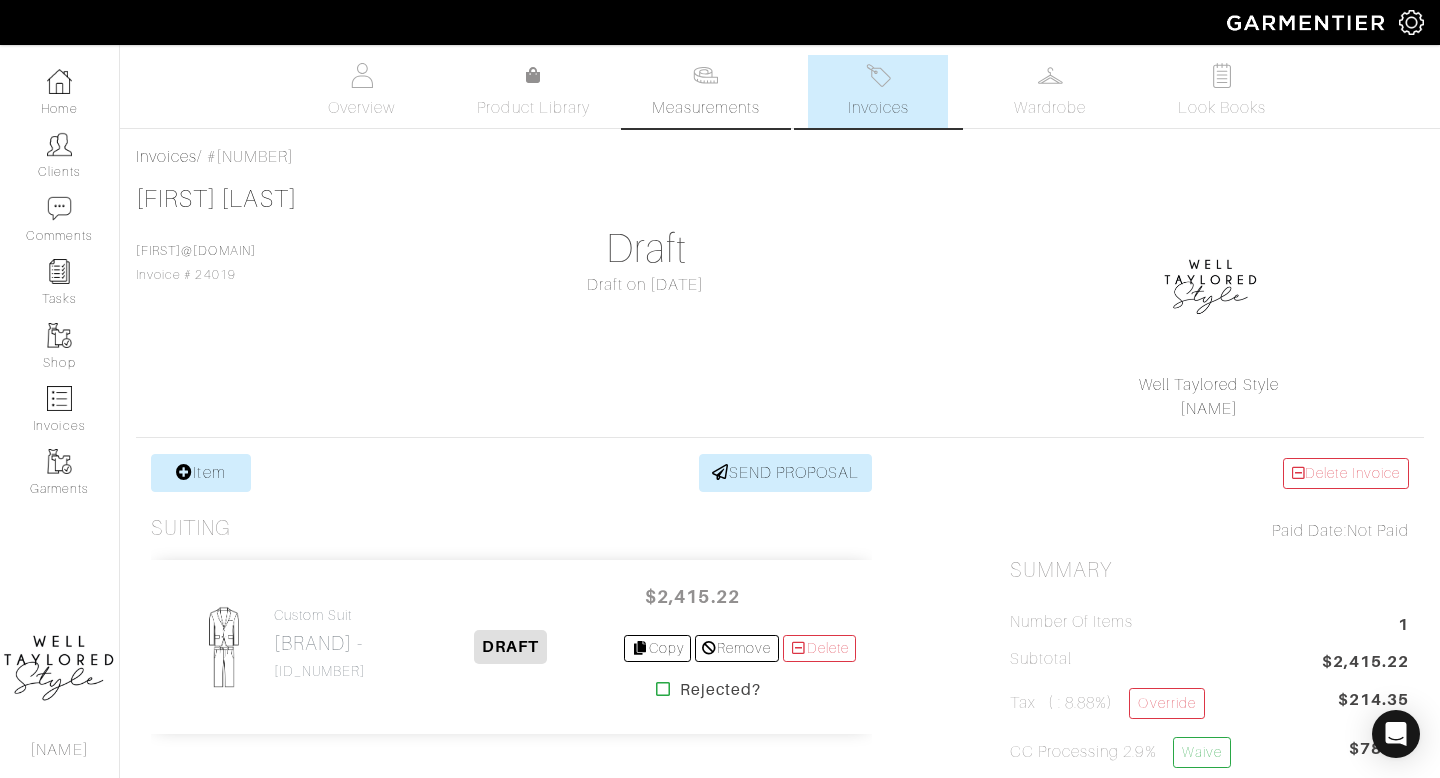 click on "Measurements" at bounding box center [706, 91] 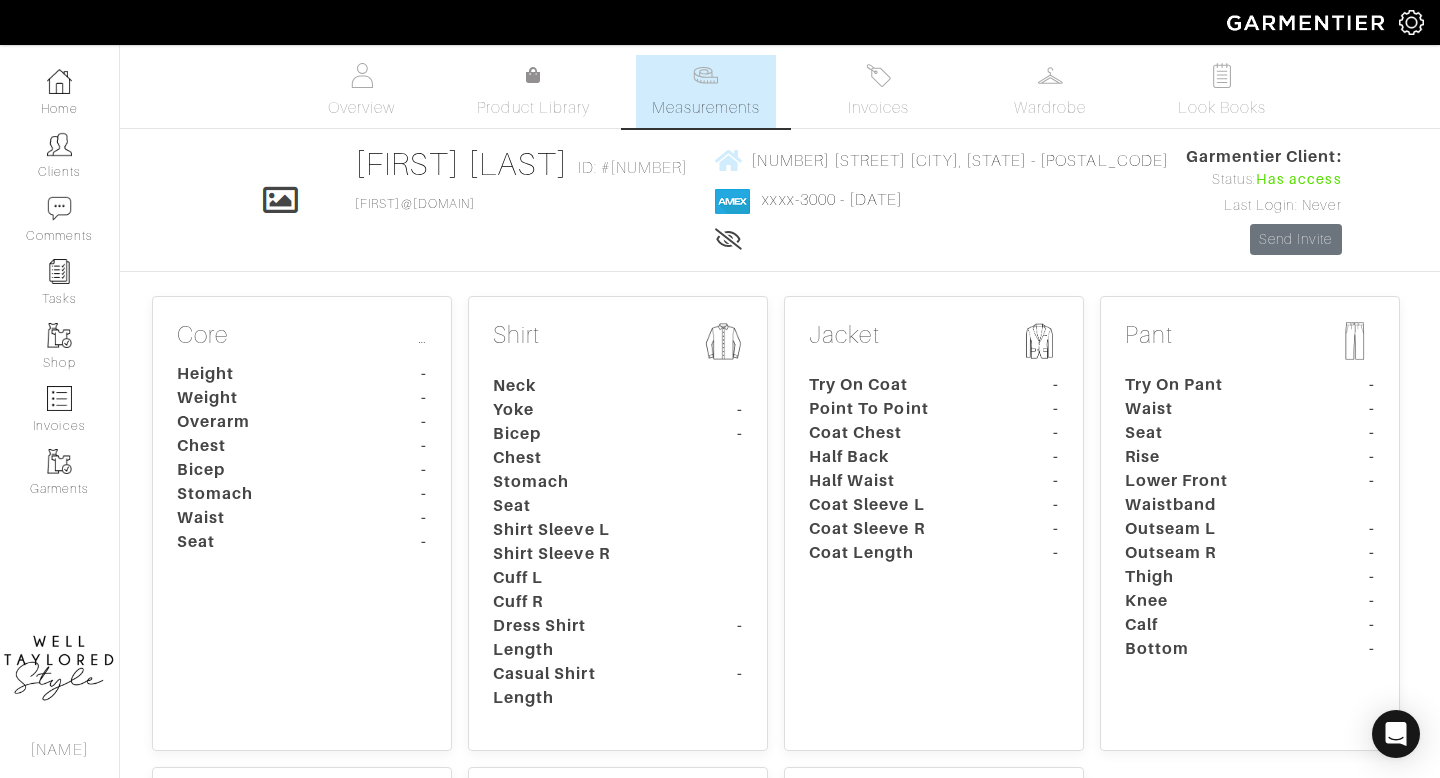 click on "Weight" at bounding box center (255, 398) 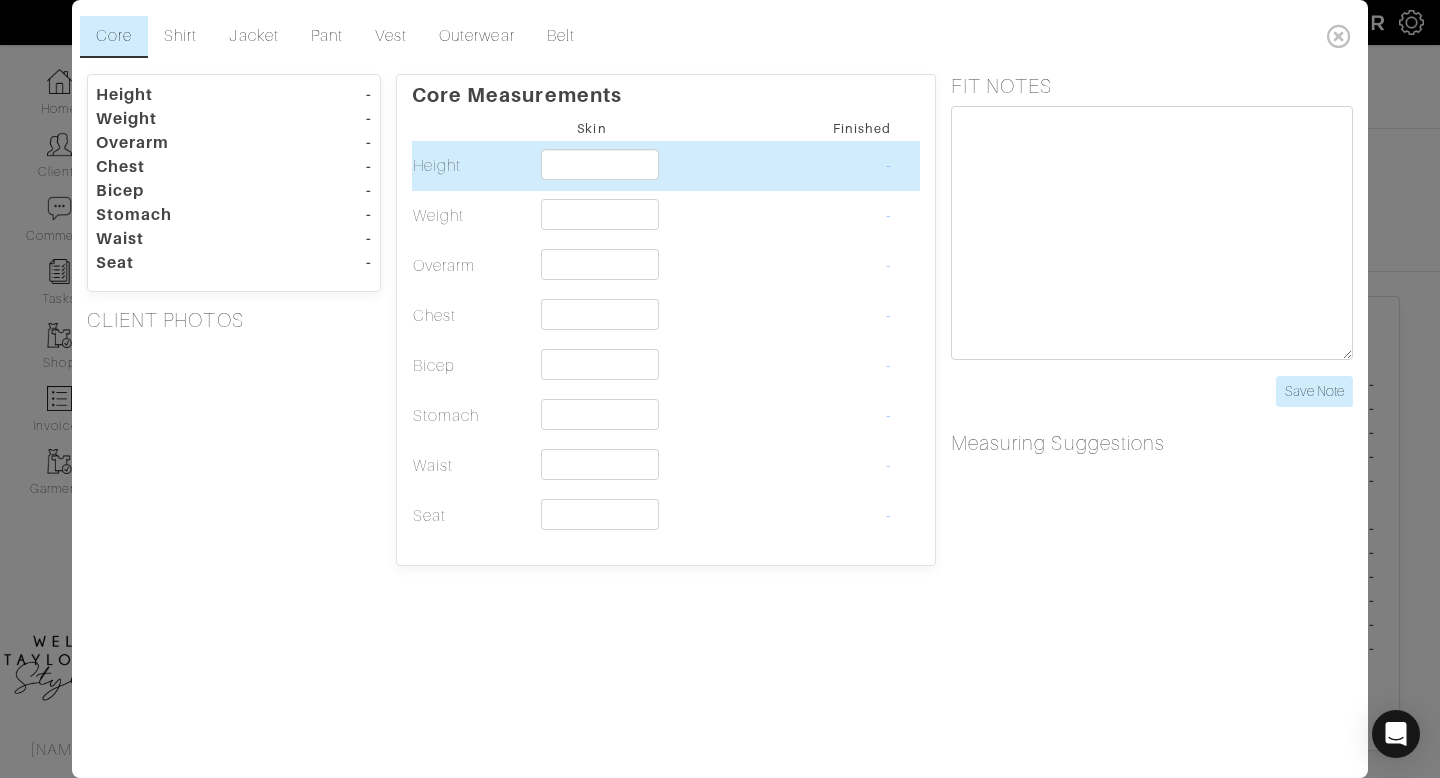 click at bounding box center [592, 166] 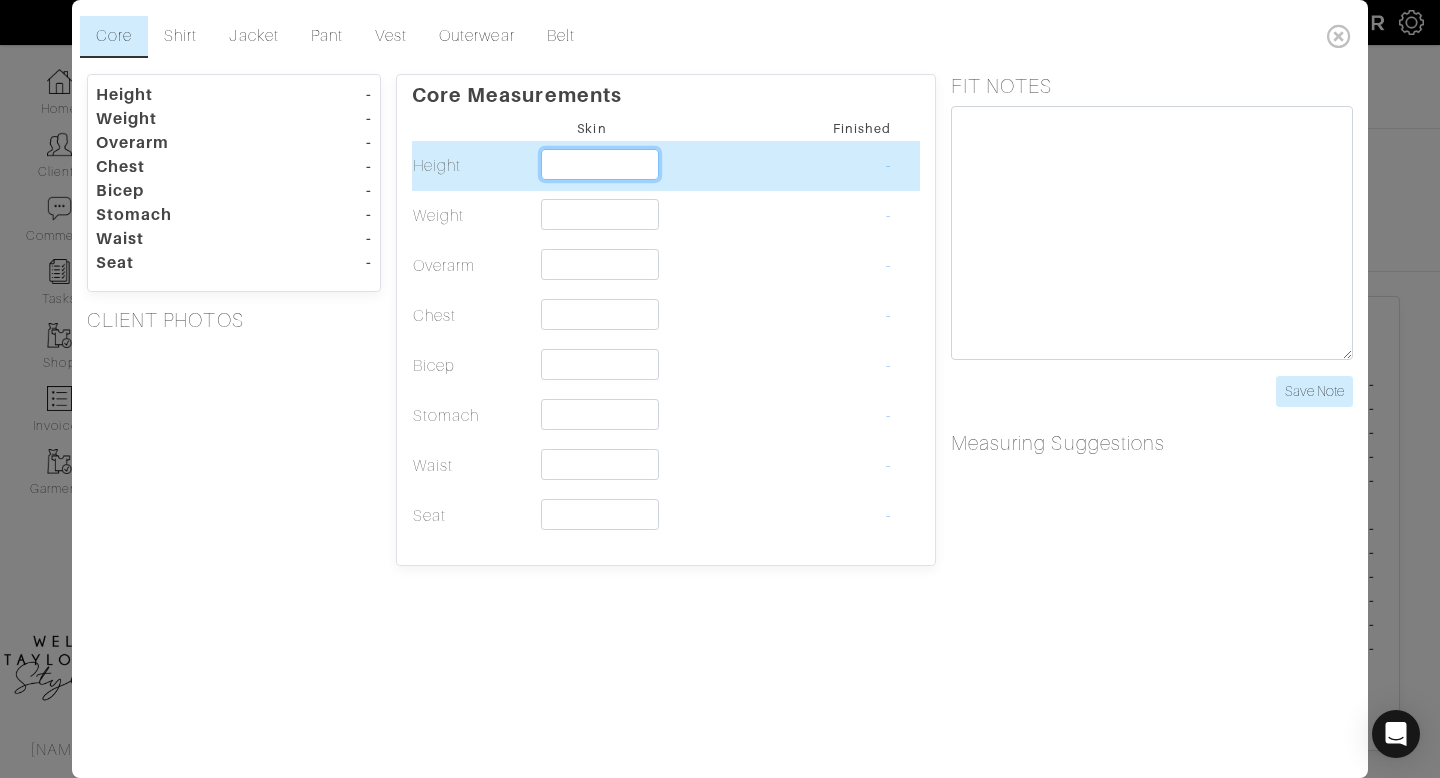 click at bounding box center [600, 164] 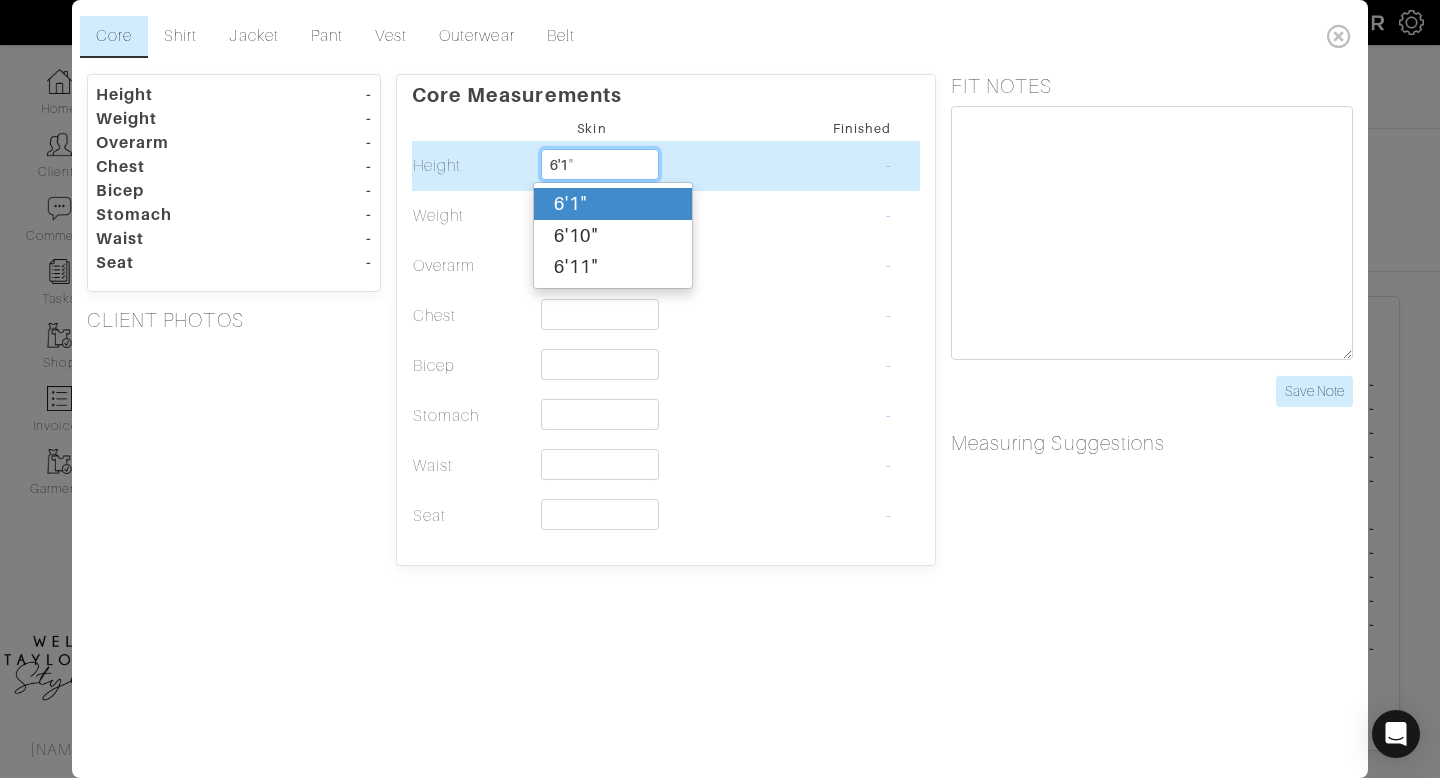 click on "6'1"" at bounding box center [613, 204] 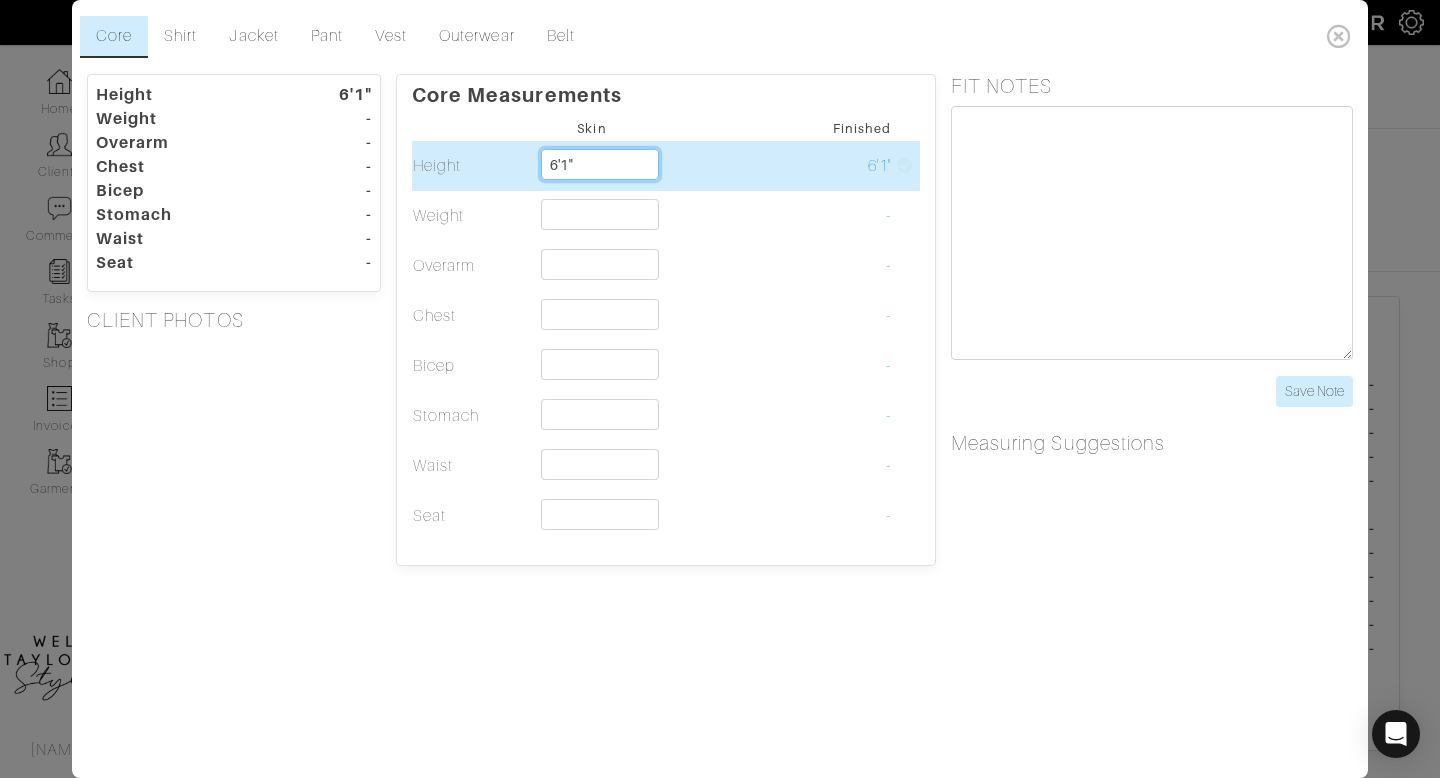 type on "6'1"" 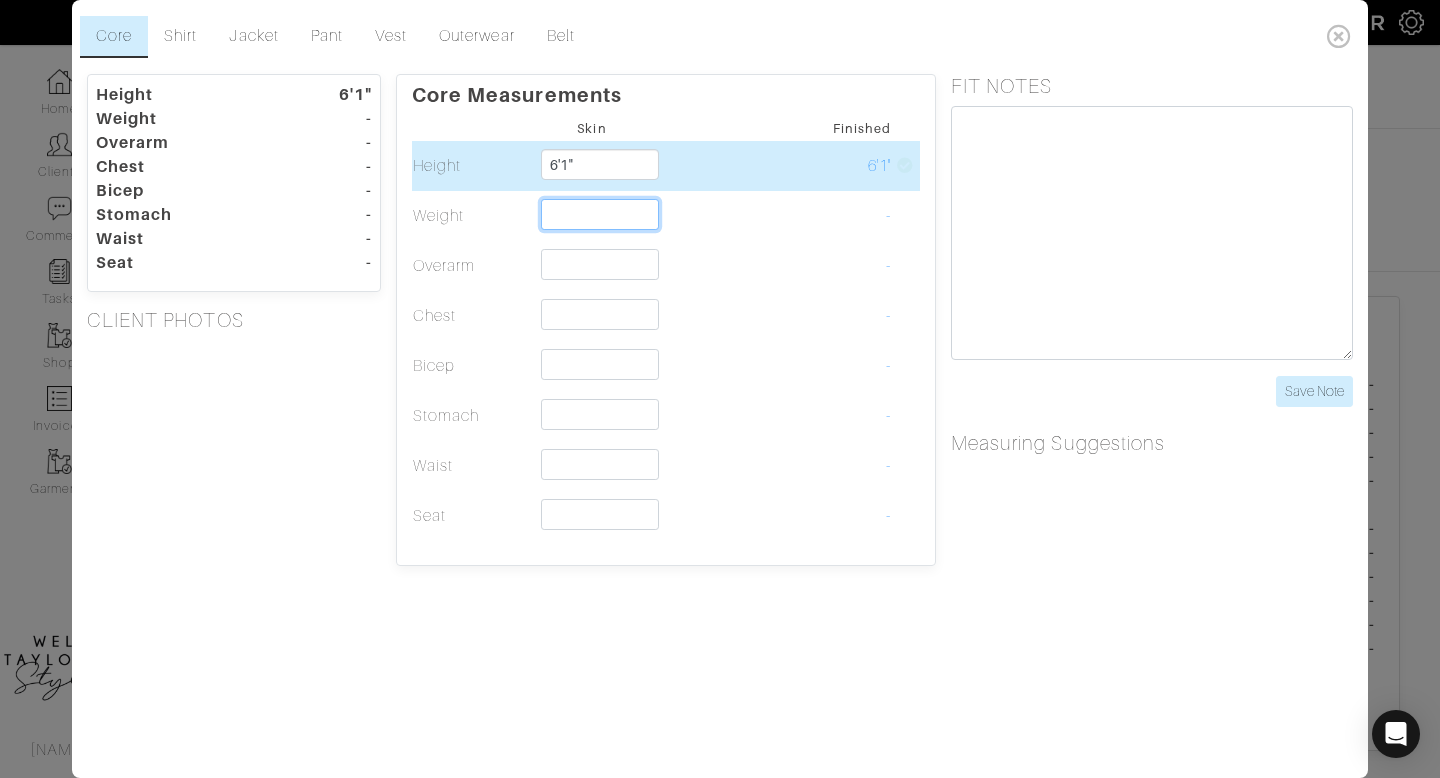 click at bounding box center [600, 214] 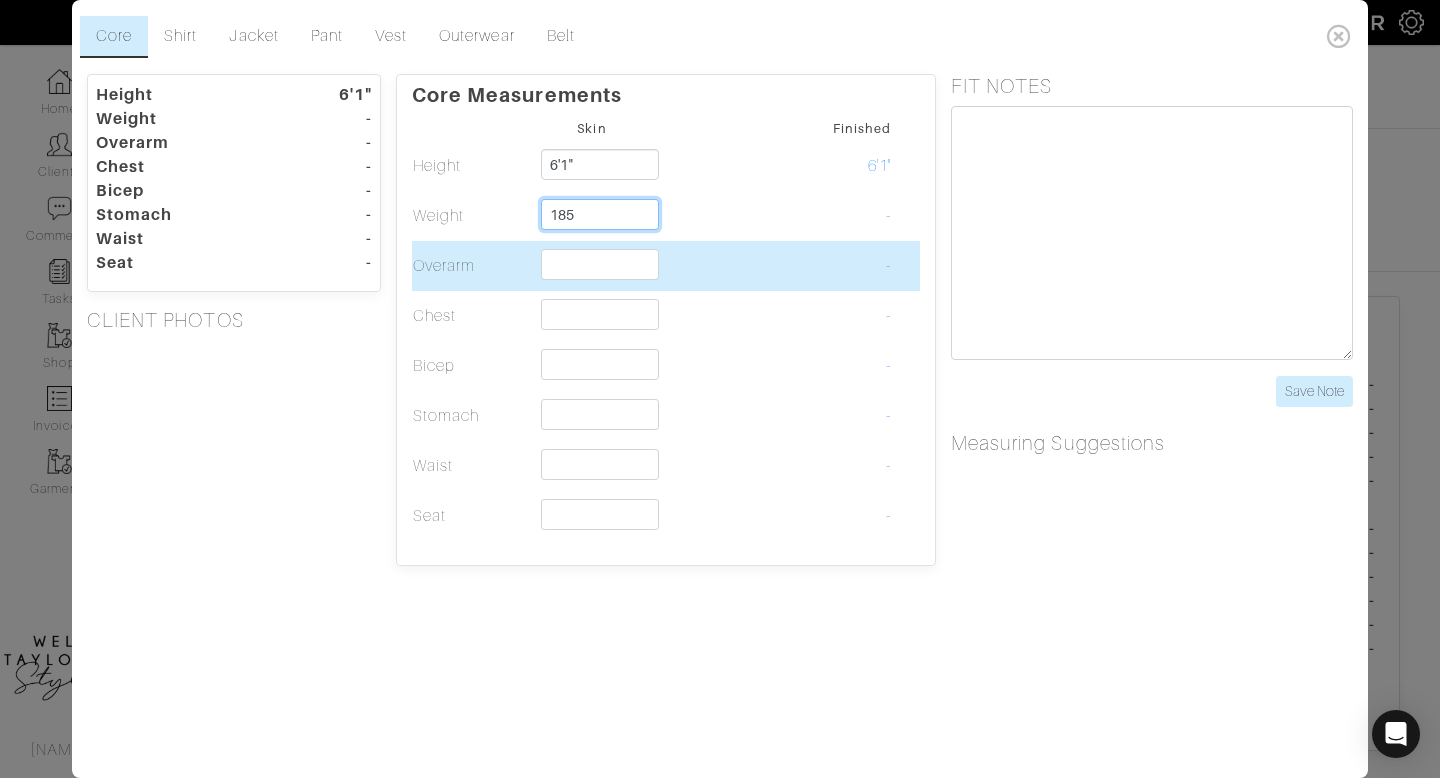 type on "185" 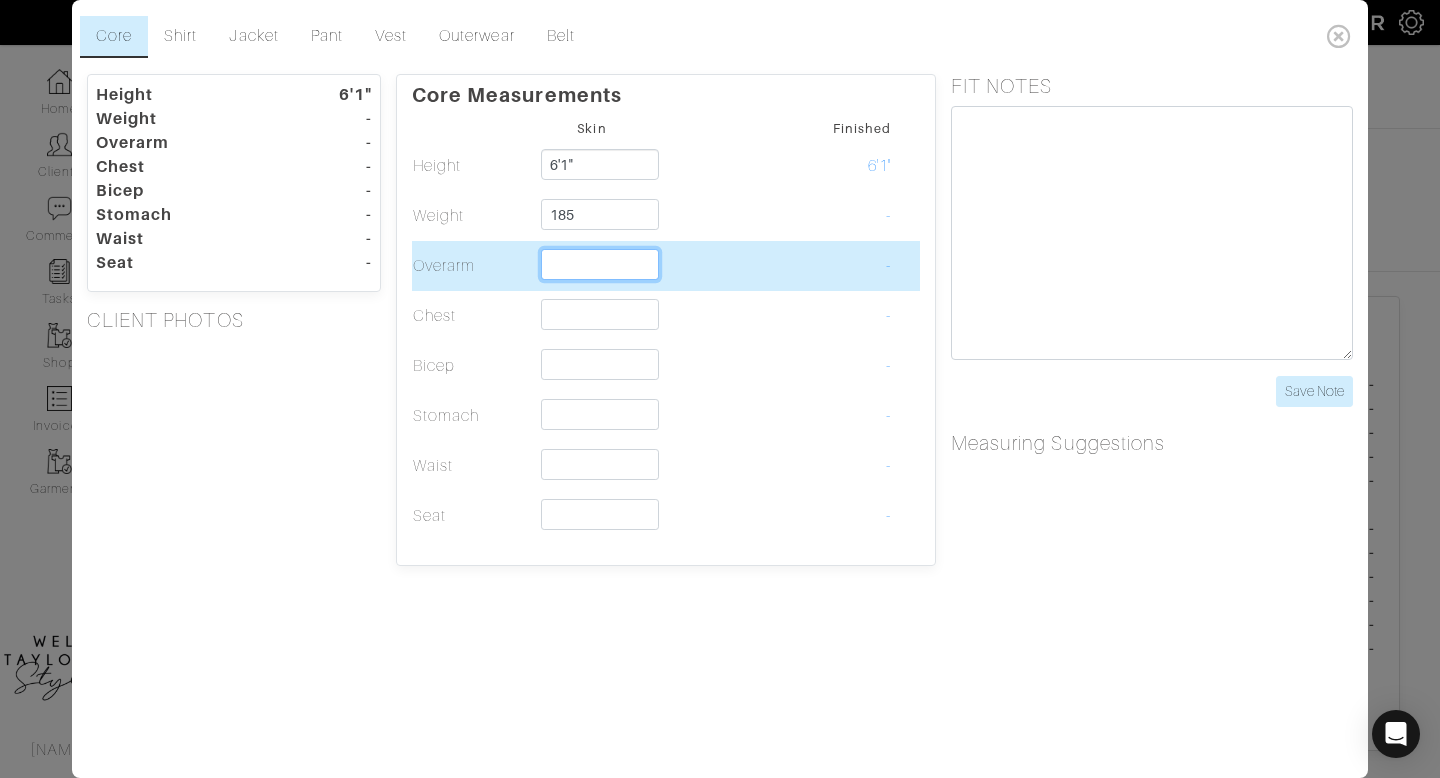 click at bounding box center (600, 264) 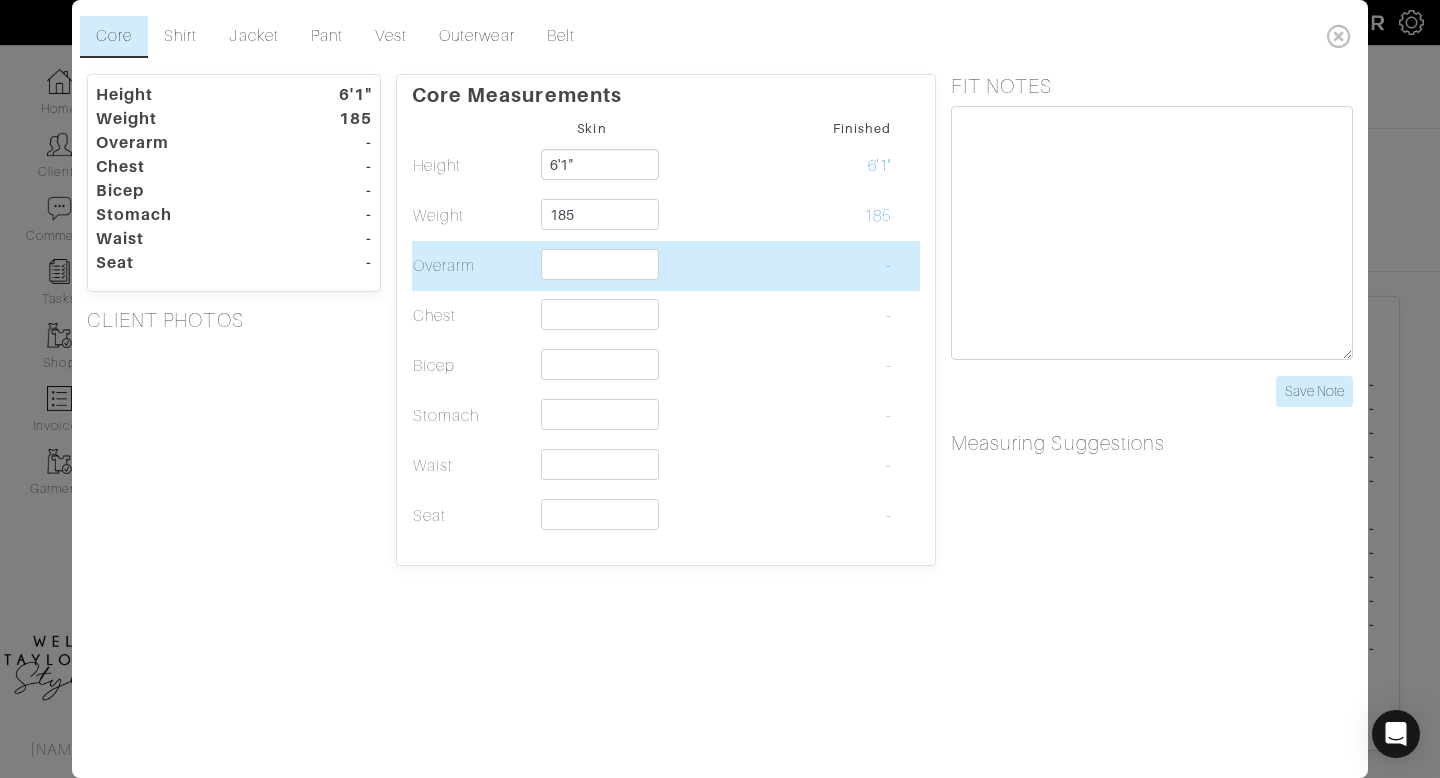 click at bounding box center (712, 166) 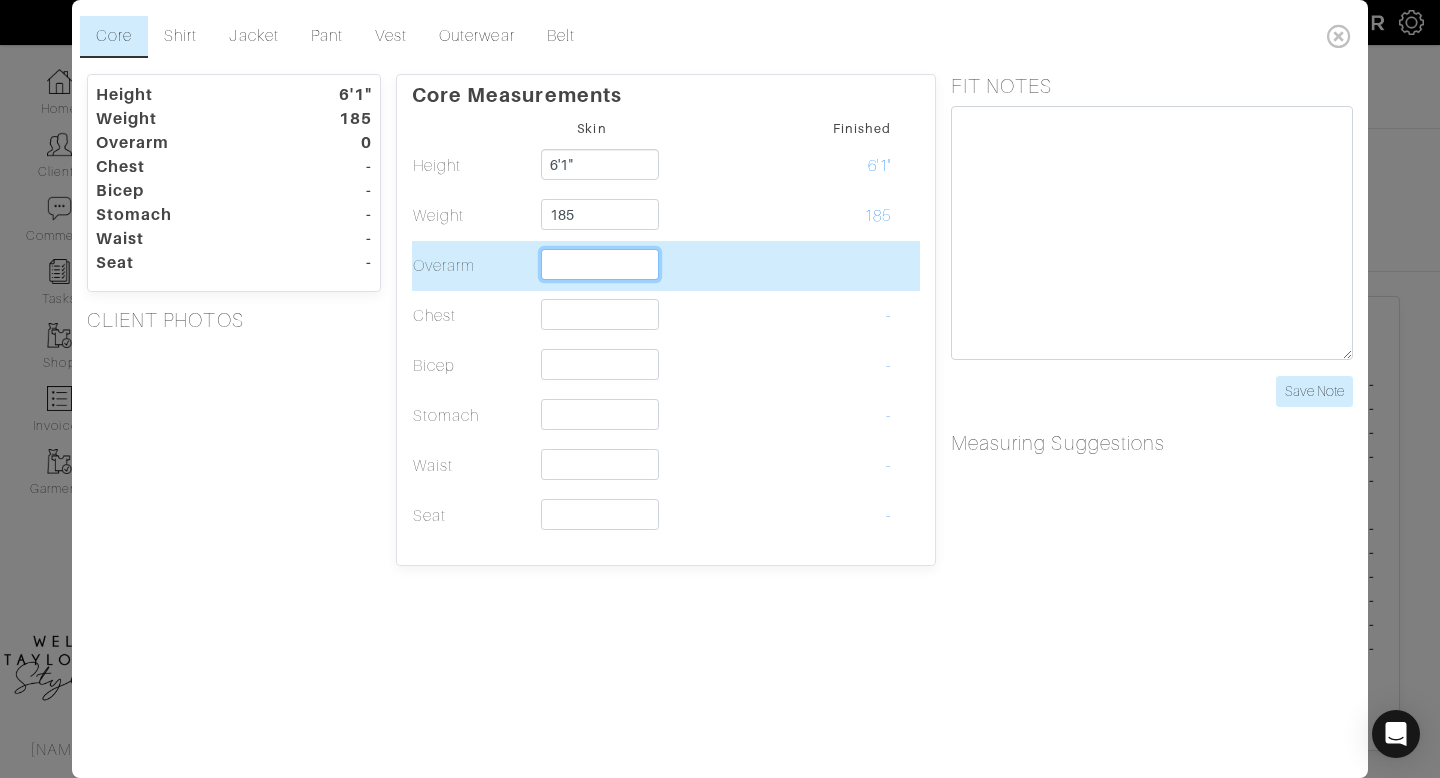 click at bounding box center (600, 264) 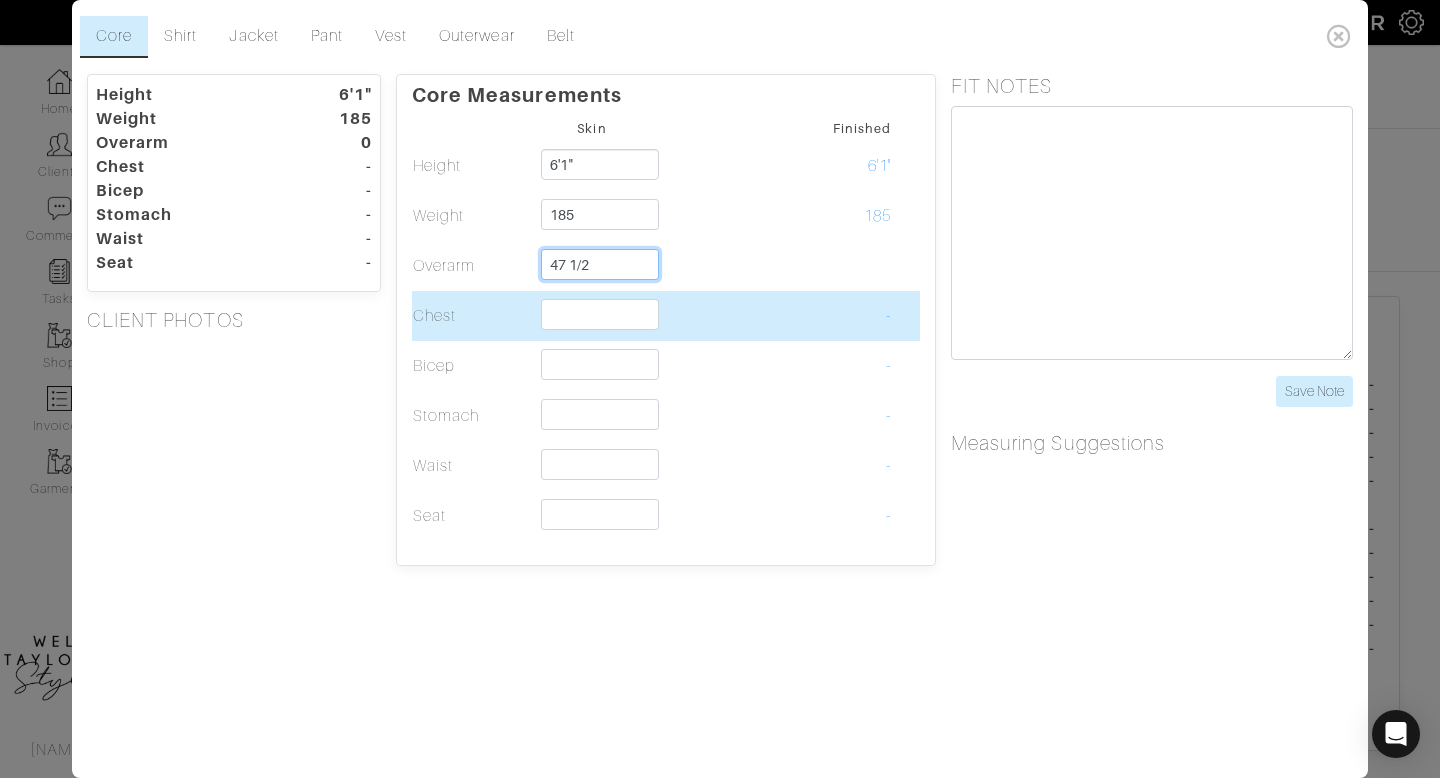 type on "47 1/2" 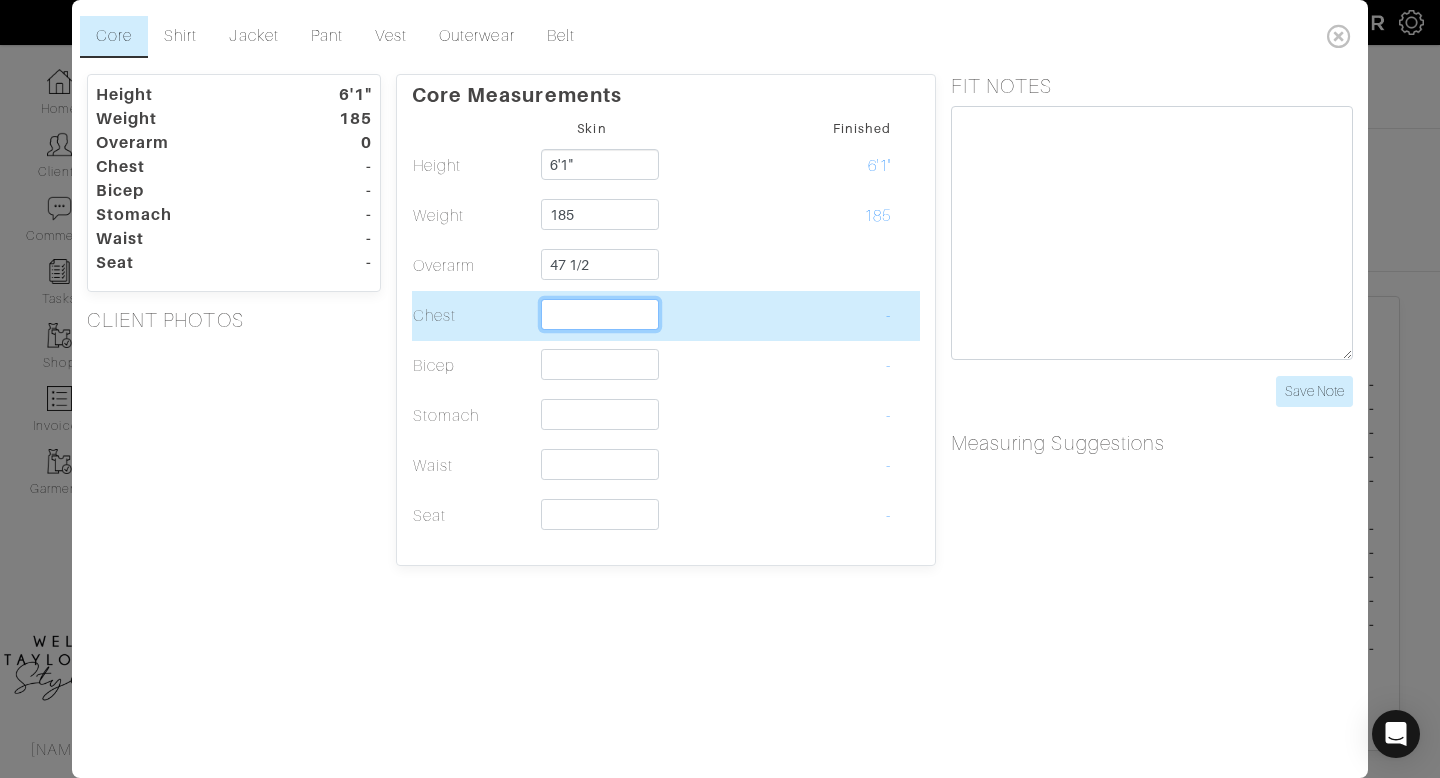 click at bounding box center (600, 314) 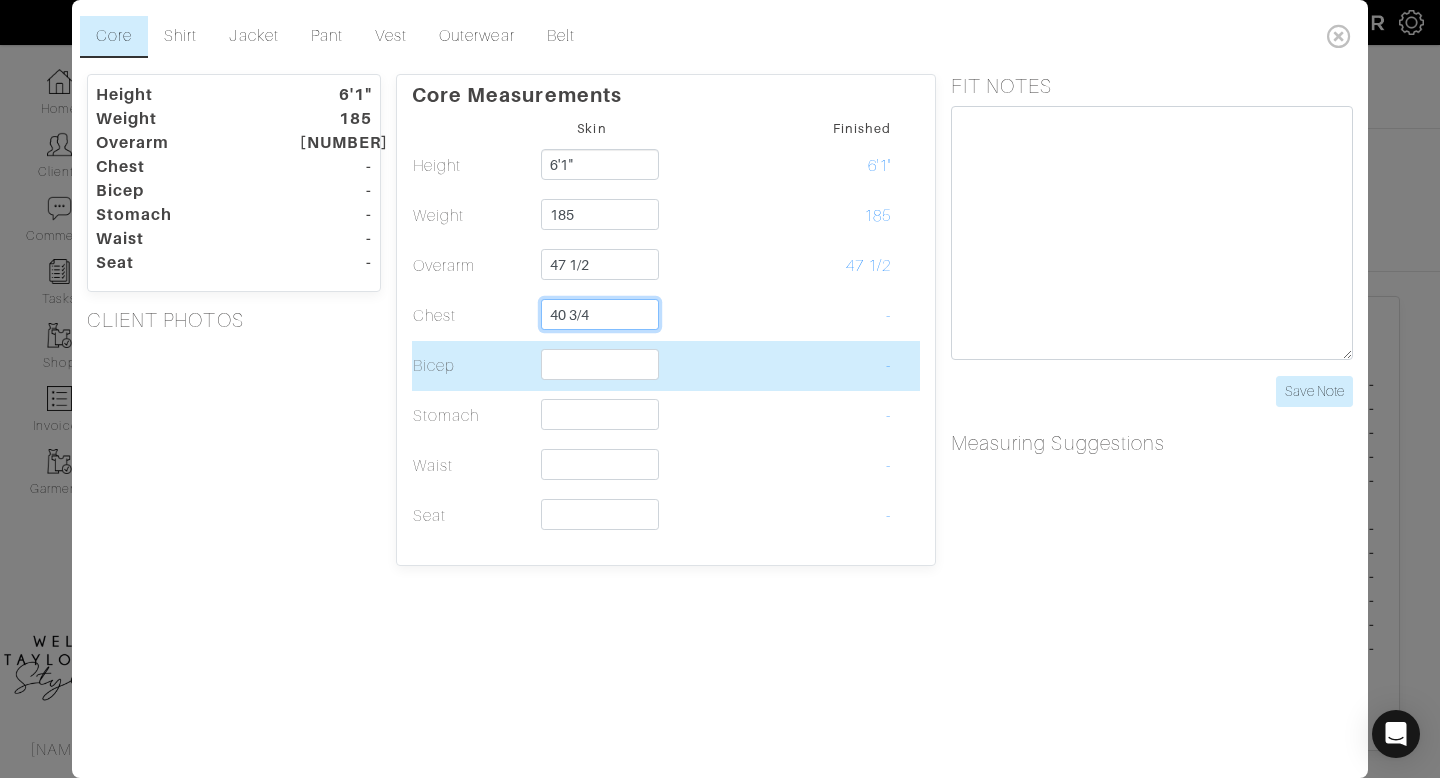 type on "40 3/4" 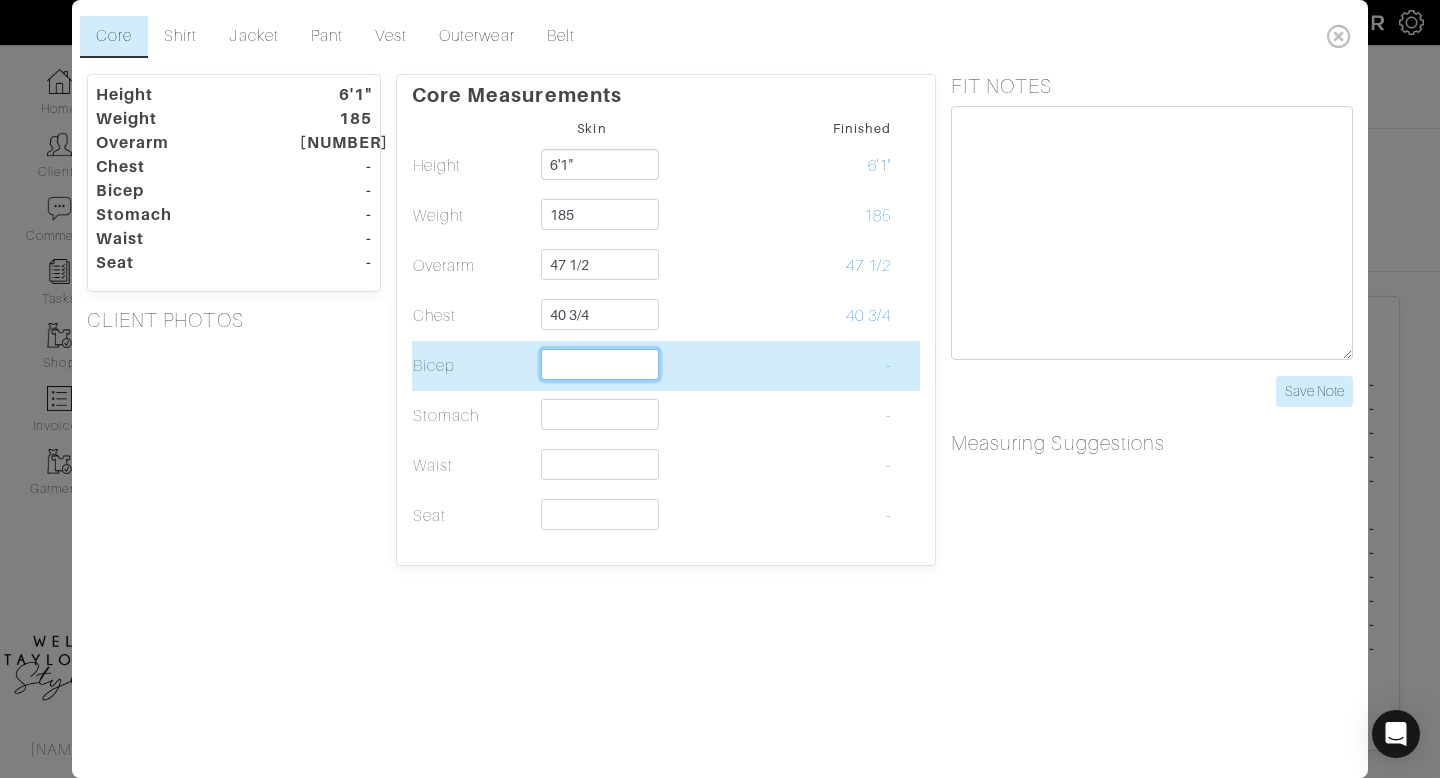 click at bounding box center [600, 364] 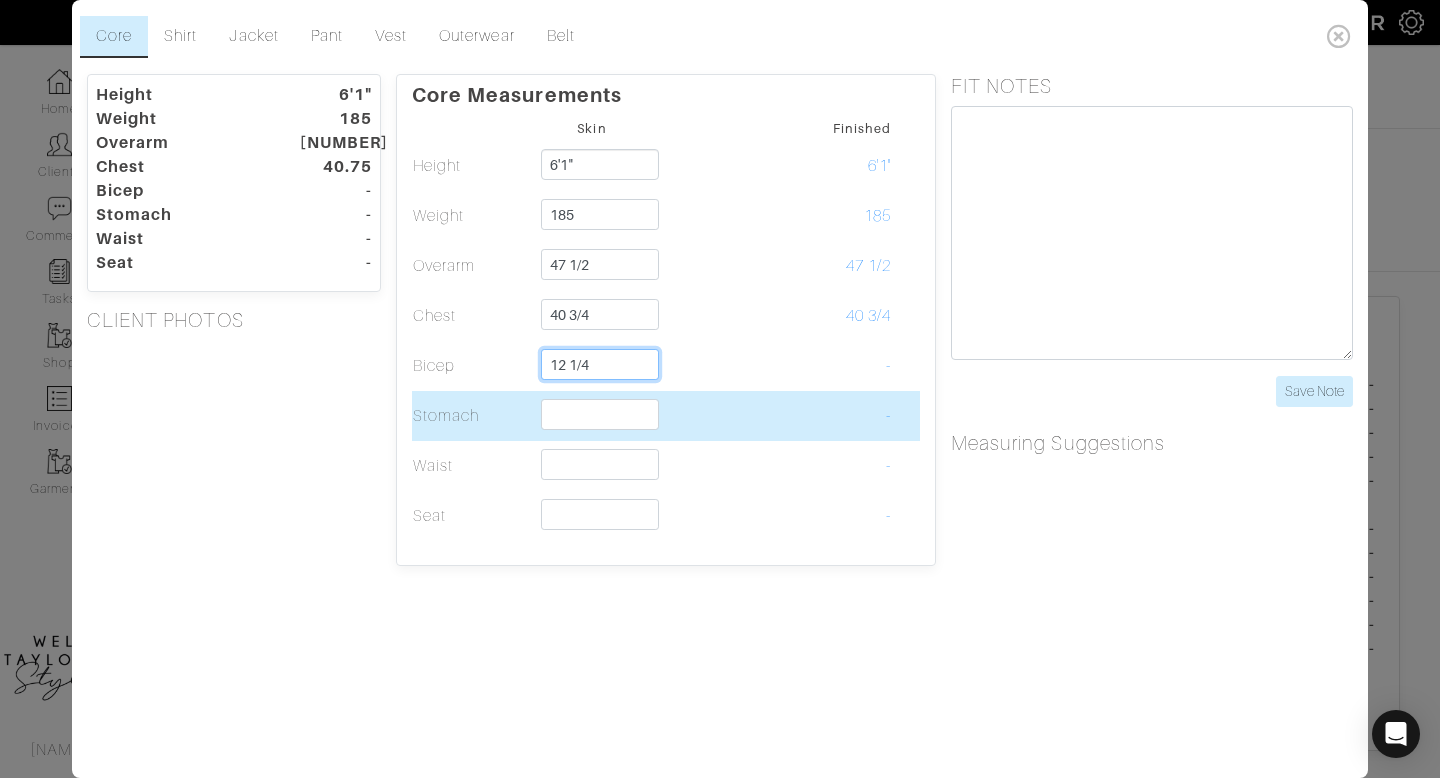 type on "12 1/4" 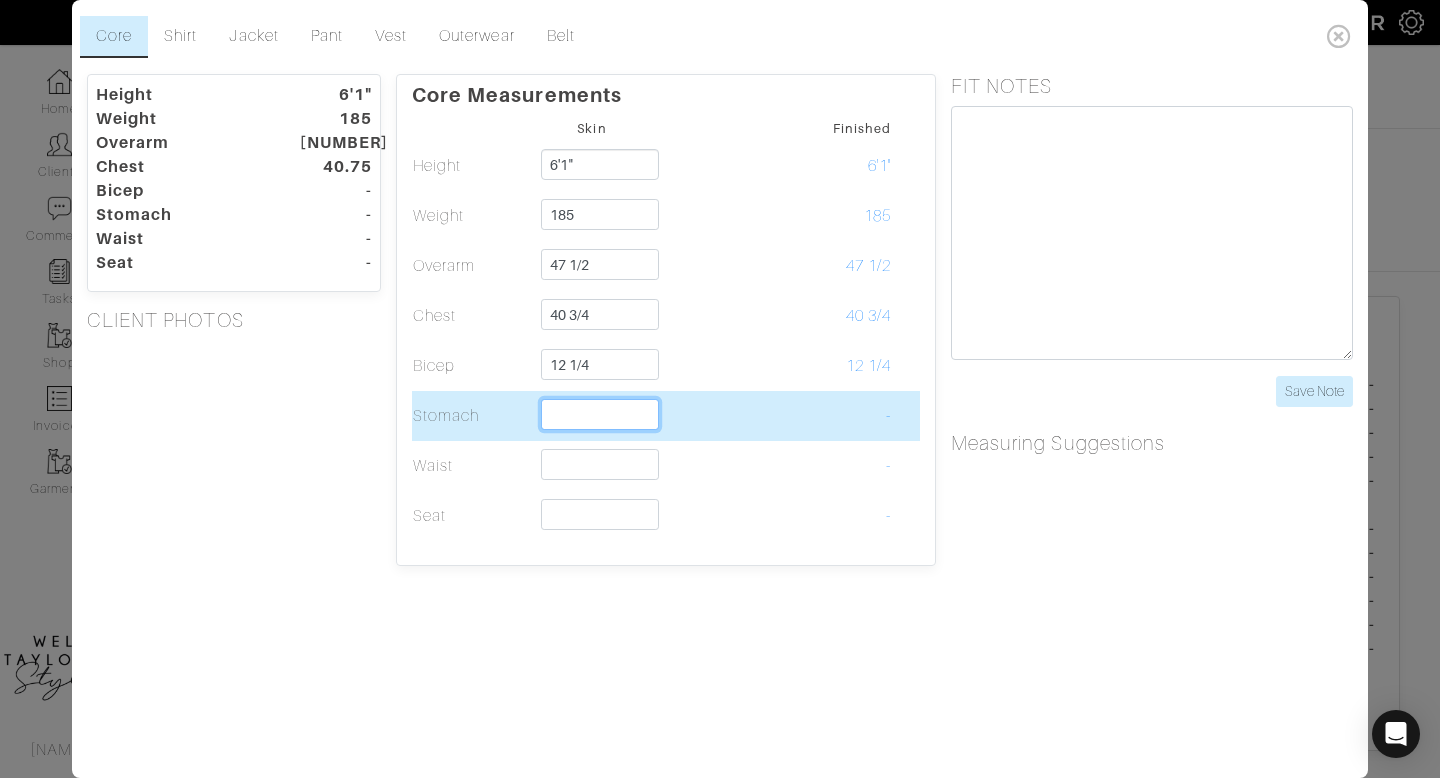 click at bounding box center (600, 414) 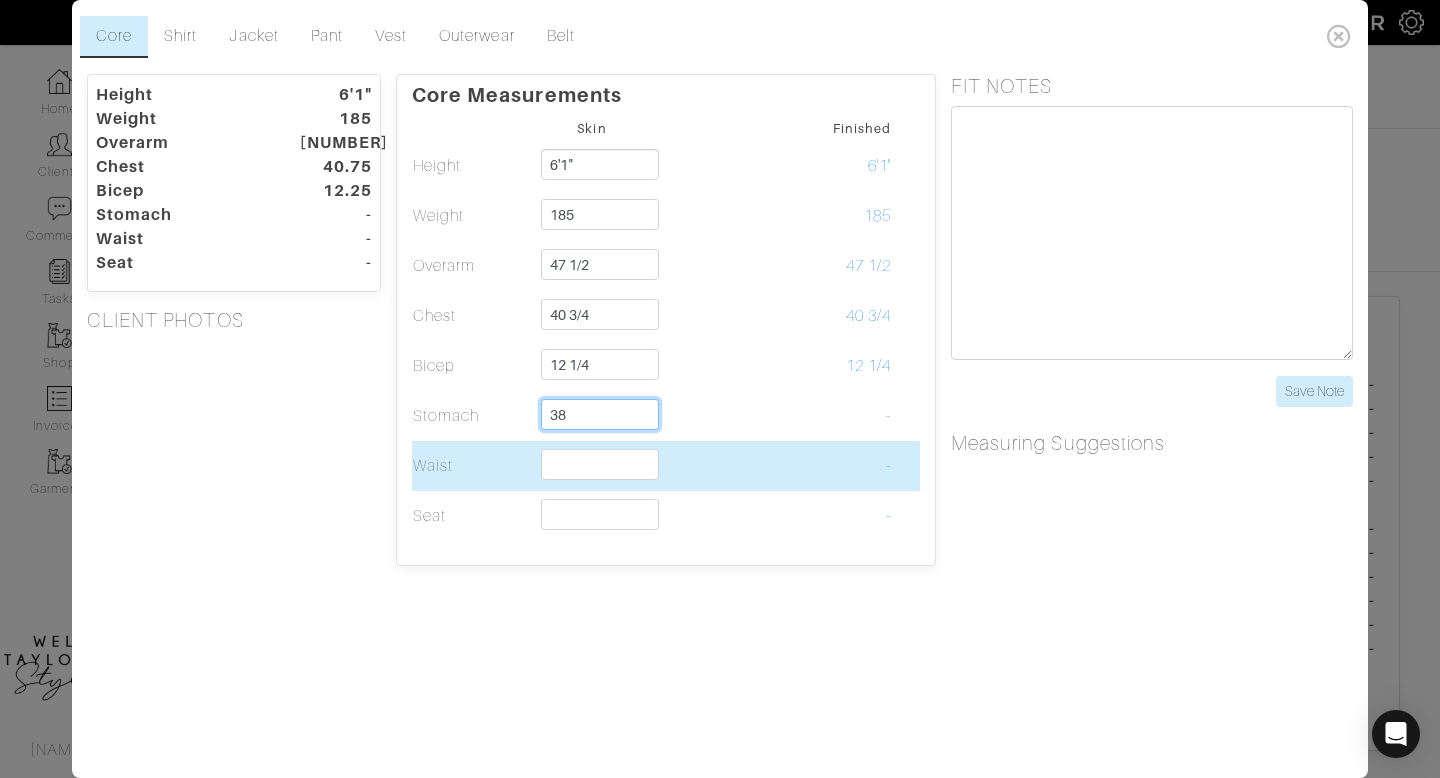 type on "38" 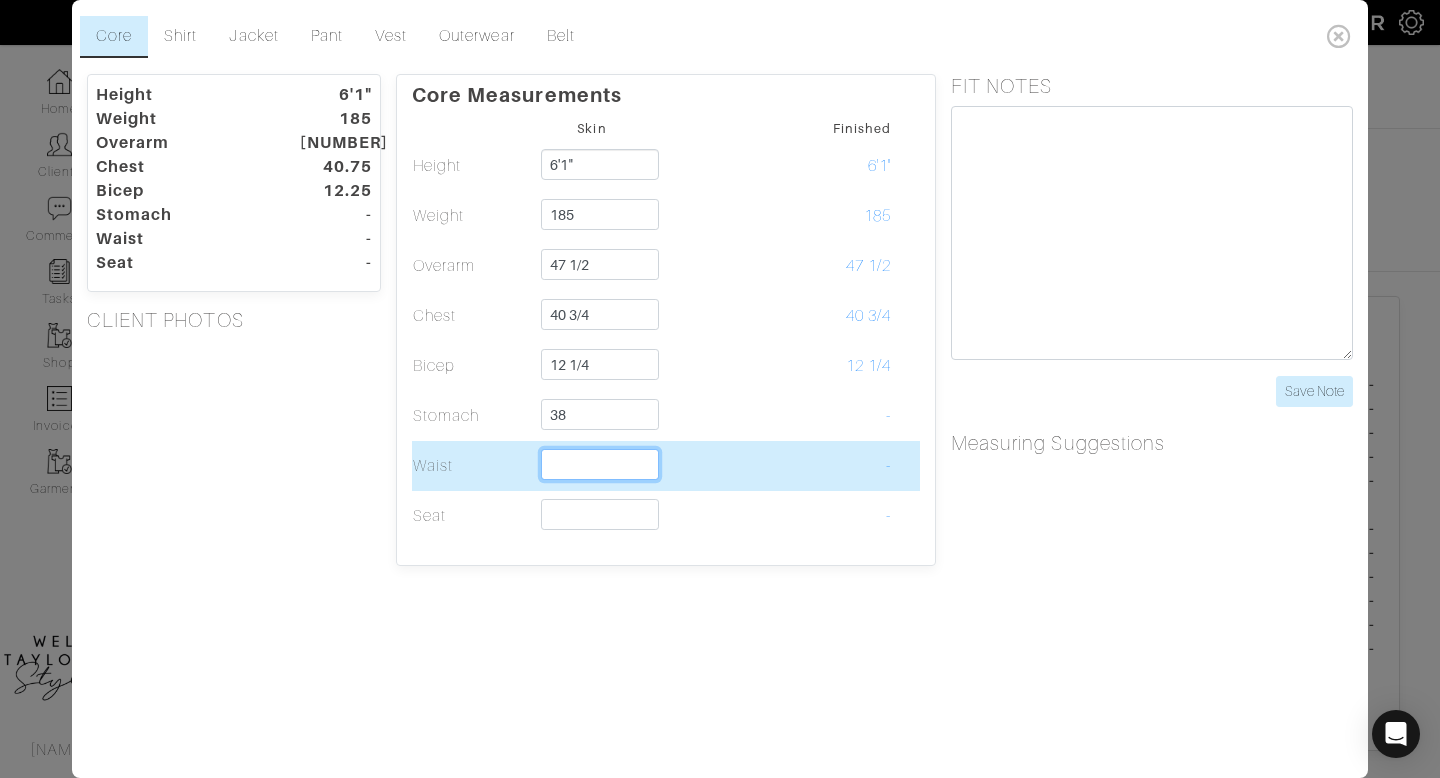 click at bounding box center (600, 464) 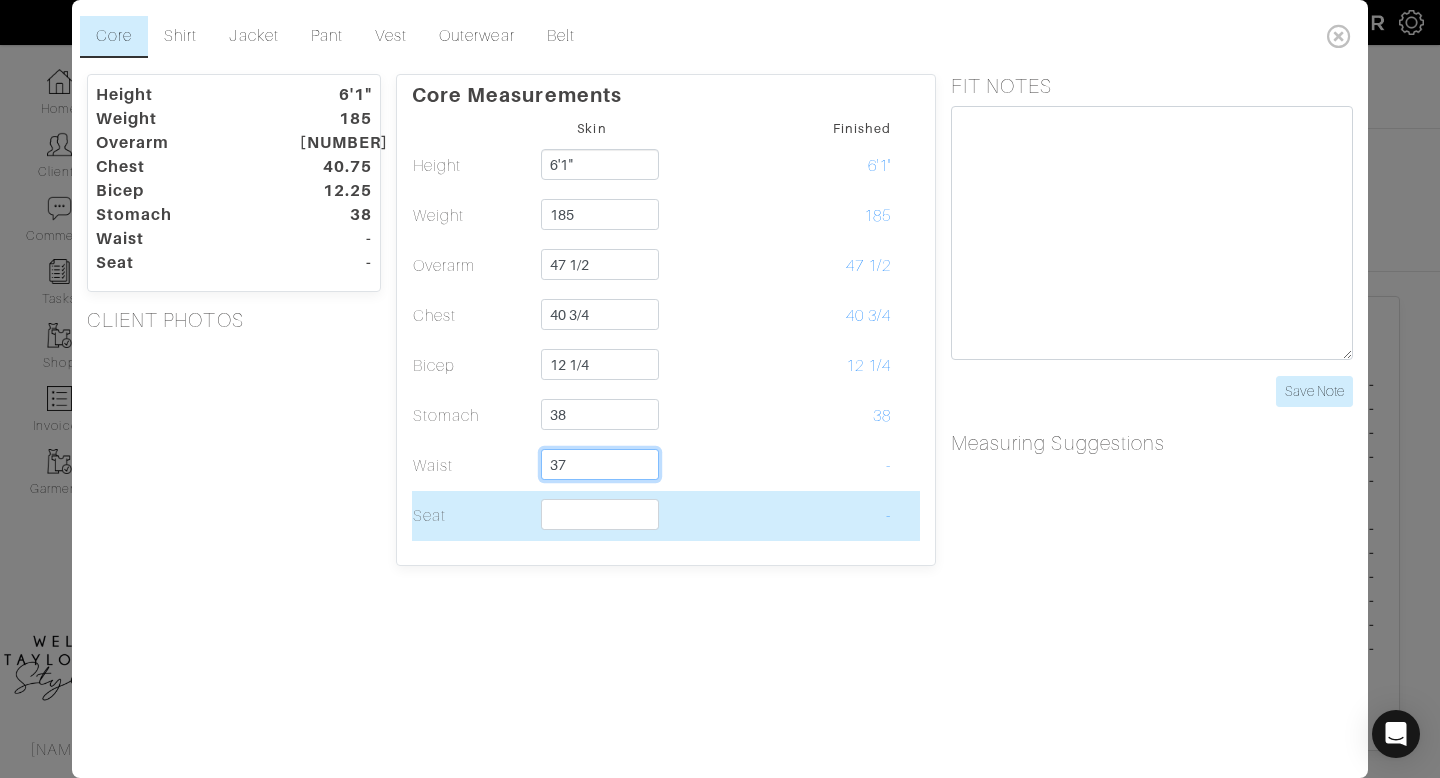 type on "37" 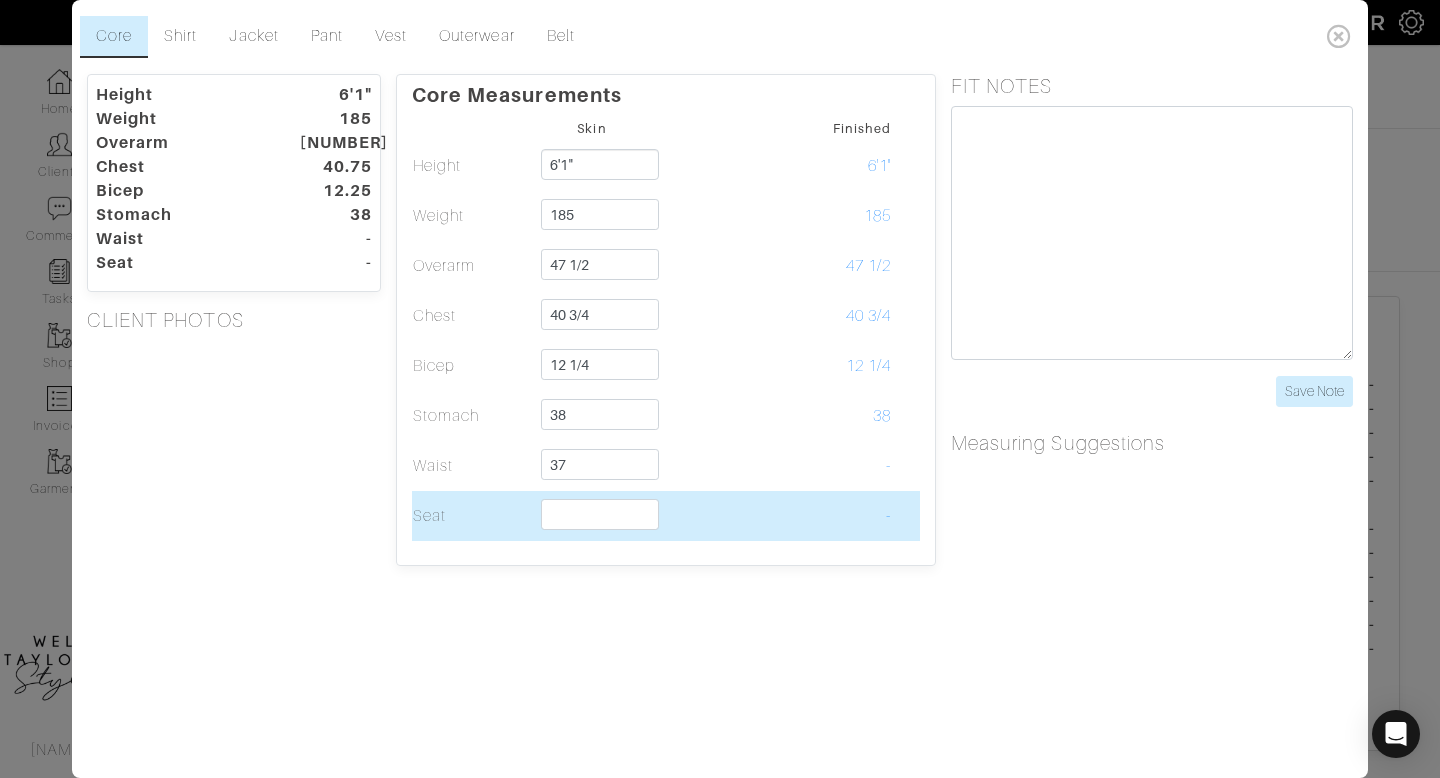 click at bounding box center (592, 166) 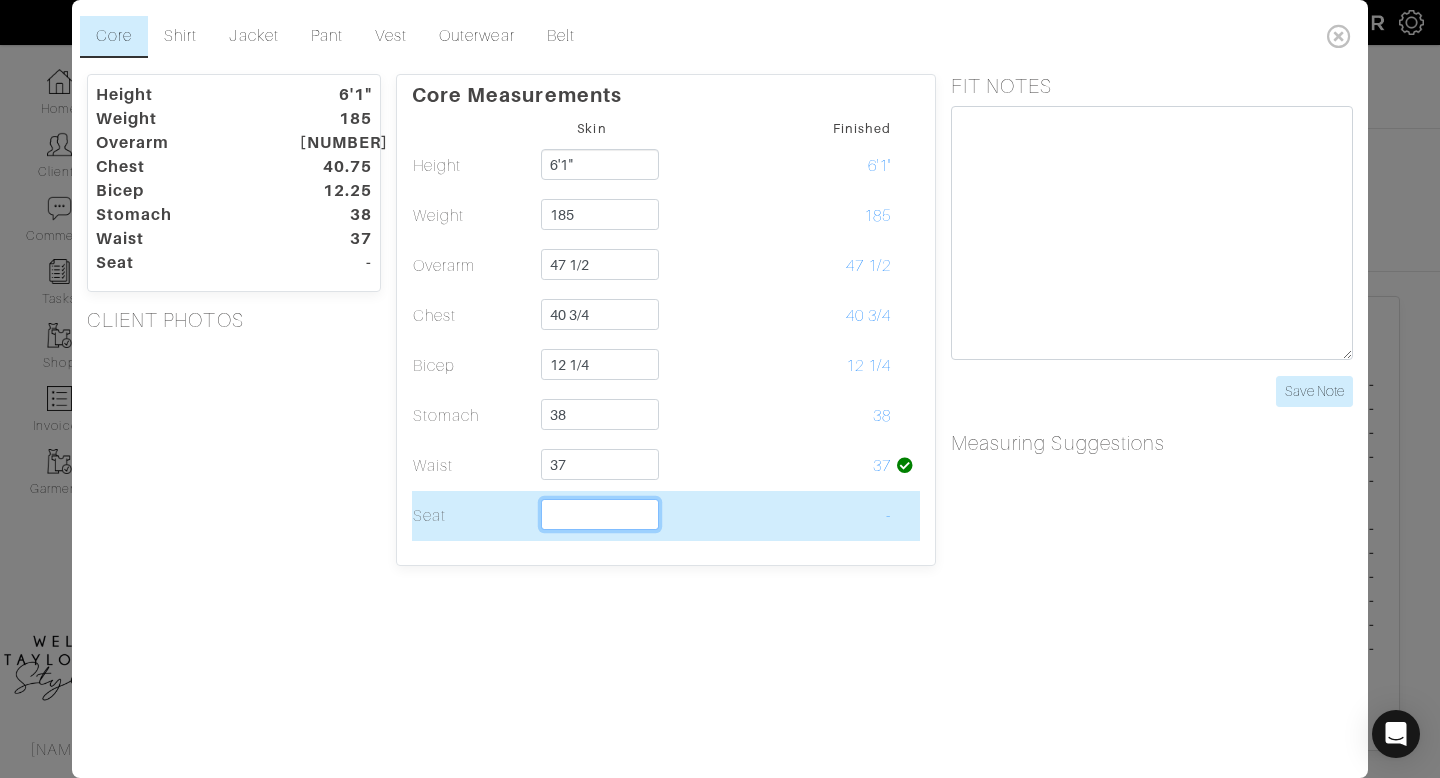 click at bounding box center (600, 514) 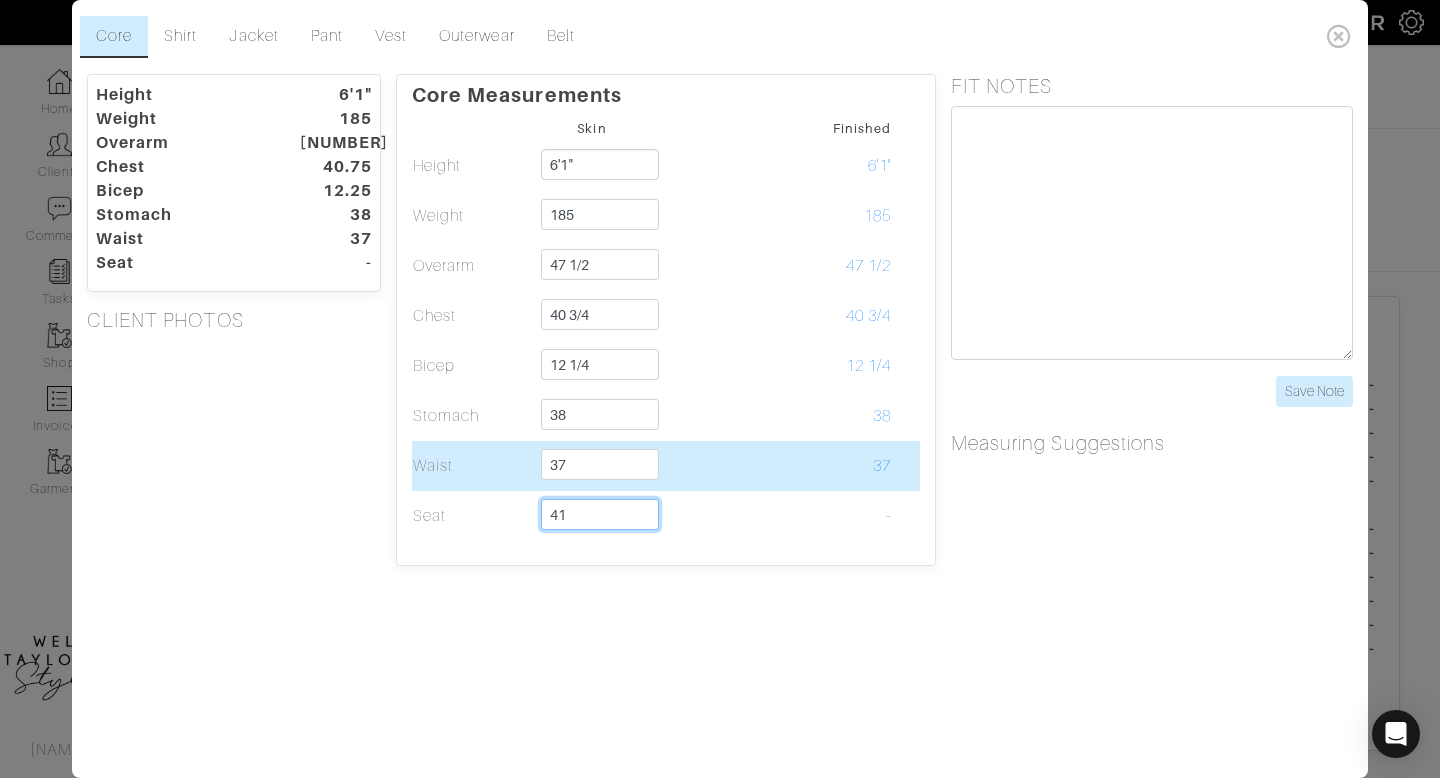 type on "41" 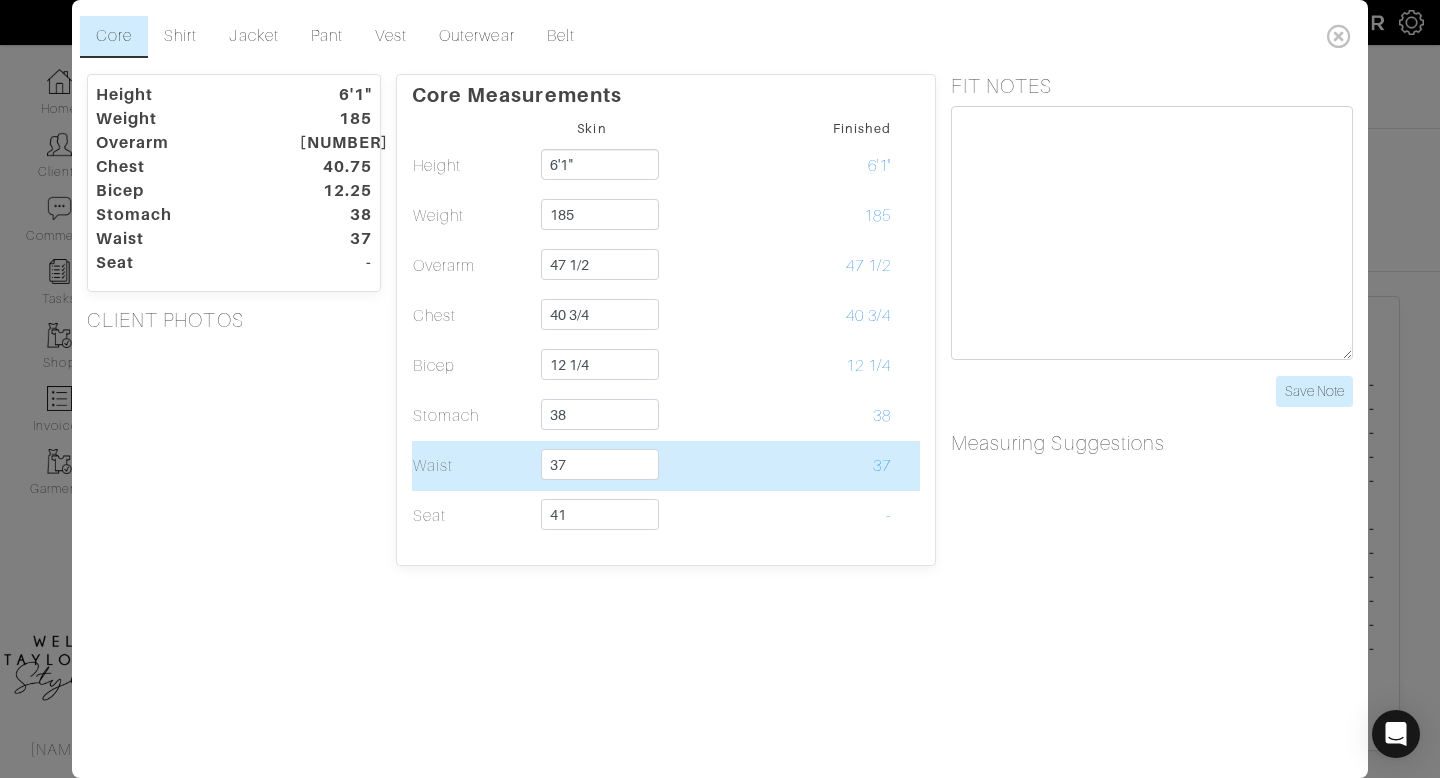 click at bounding box center [712, 166] 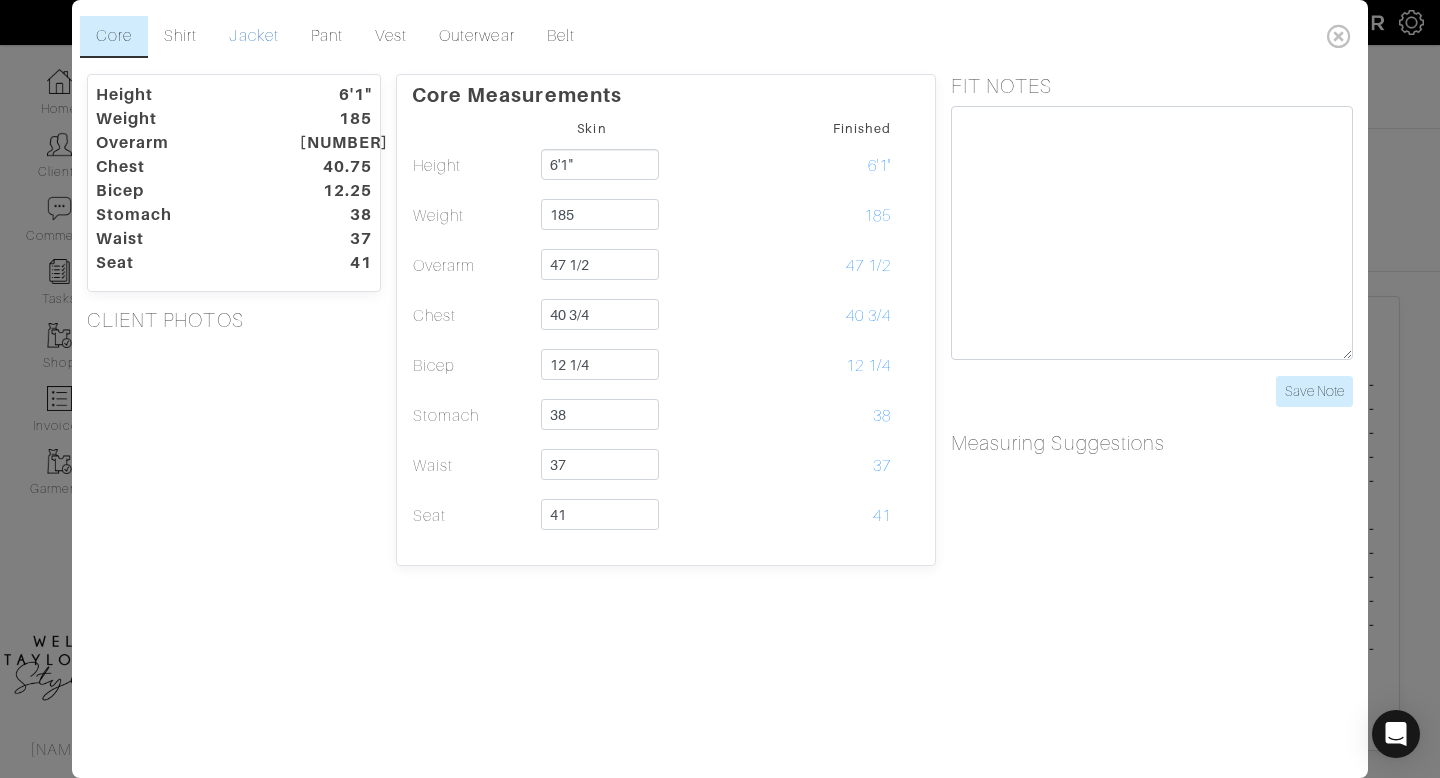 click on "Jacket" at bounding box center (253, 37) 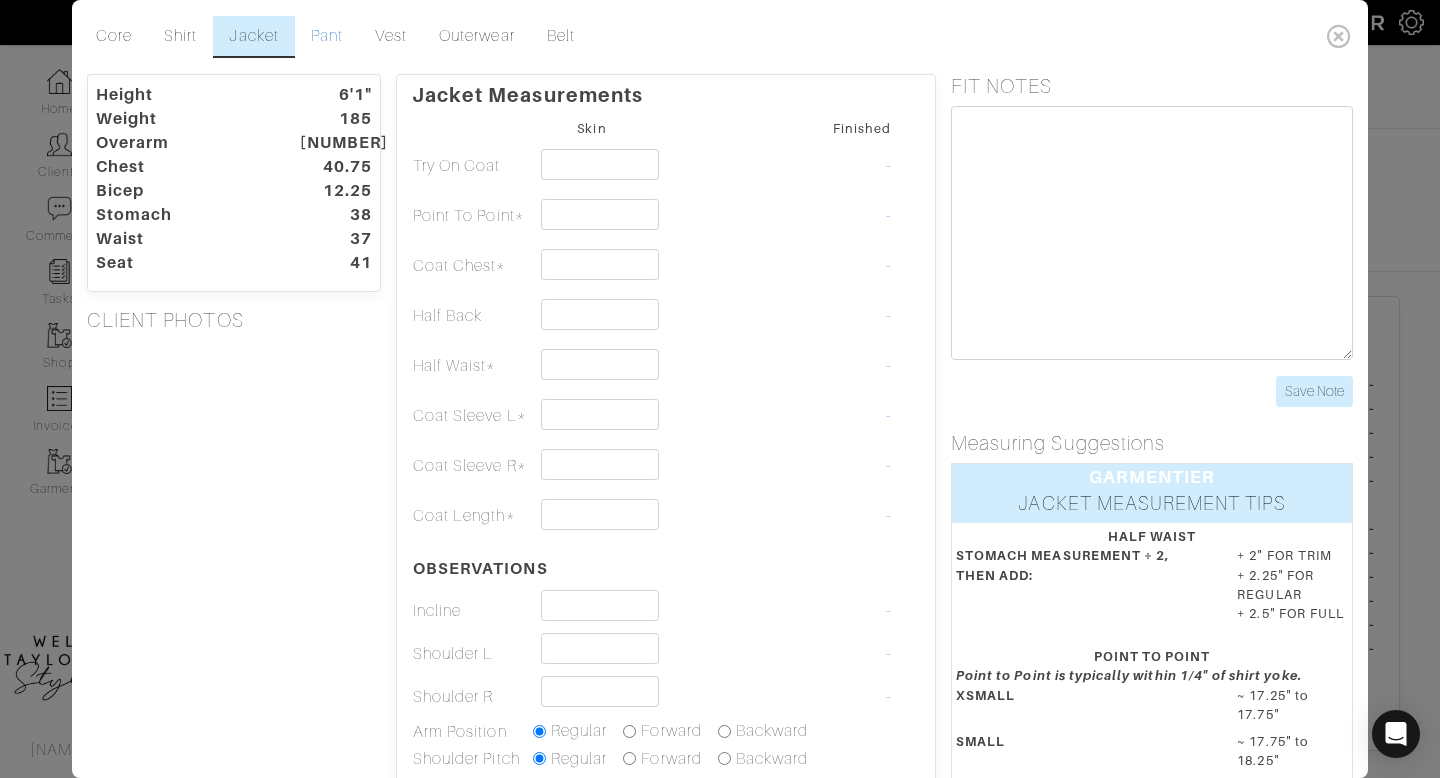 click on "Pant" at bounding box center [327, 37] 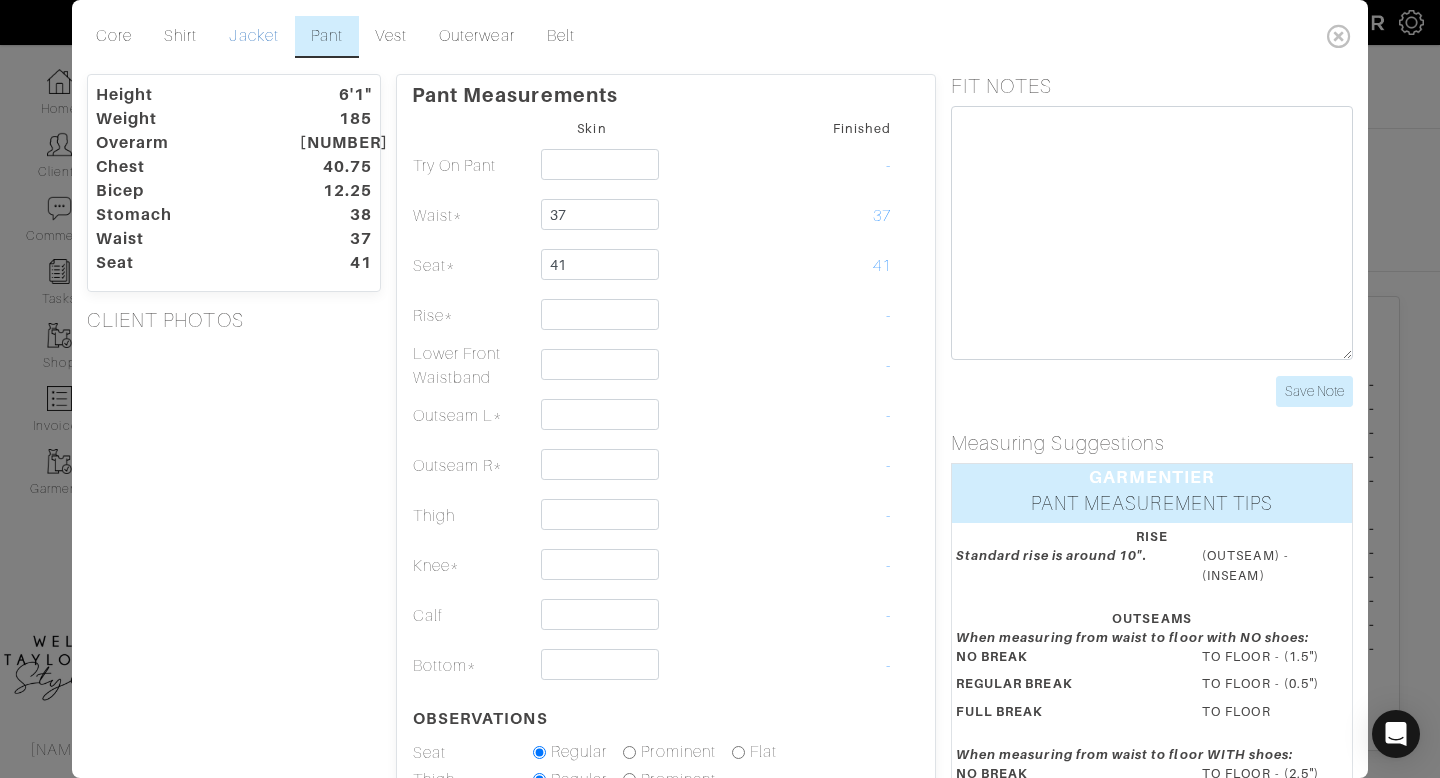 click on "Jacket" at bounding box center (253, 37) 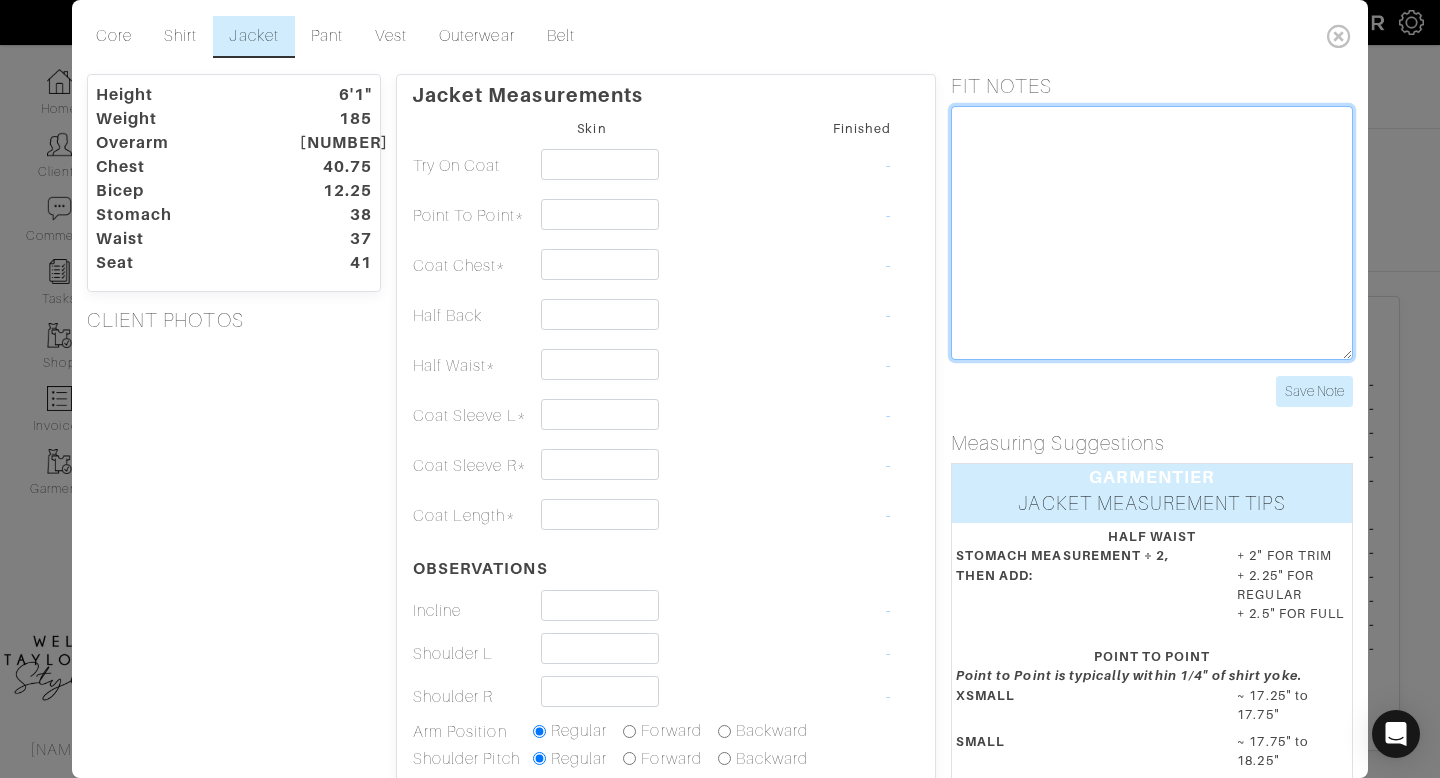 click at bounding box center (1152, 233) 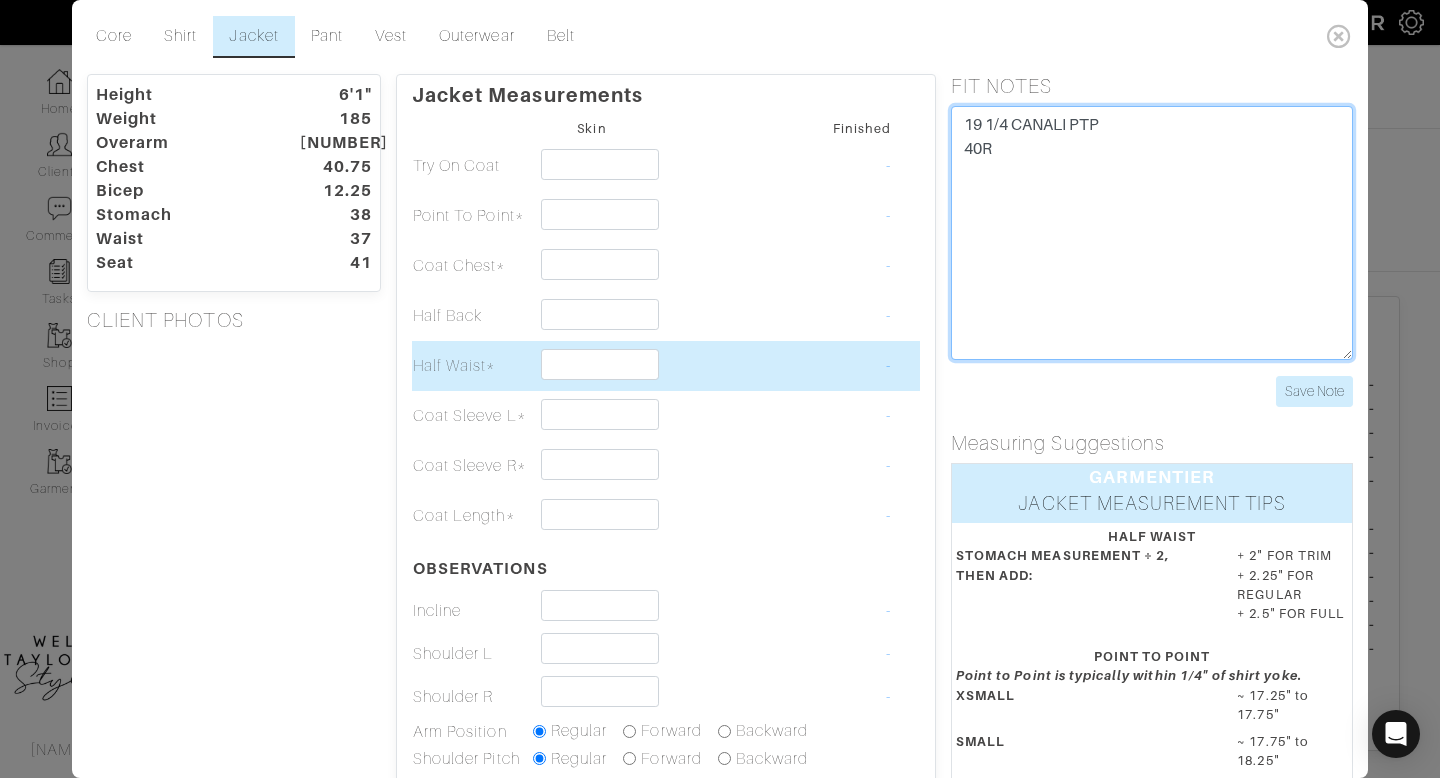 type on "19 1/4 CANALI PTP
40R" 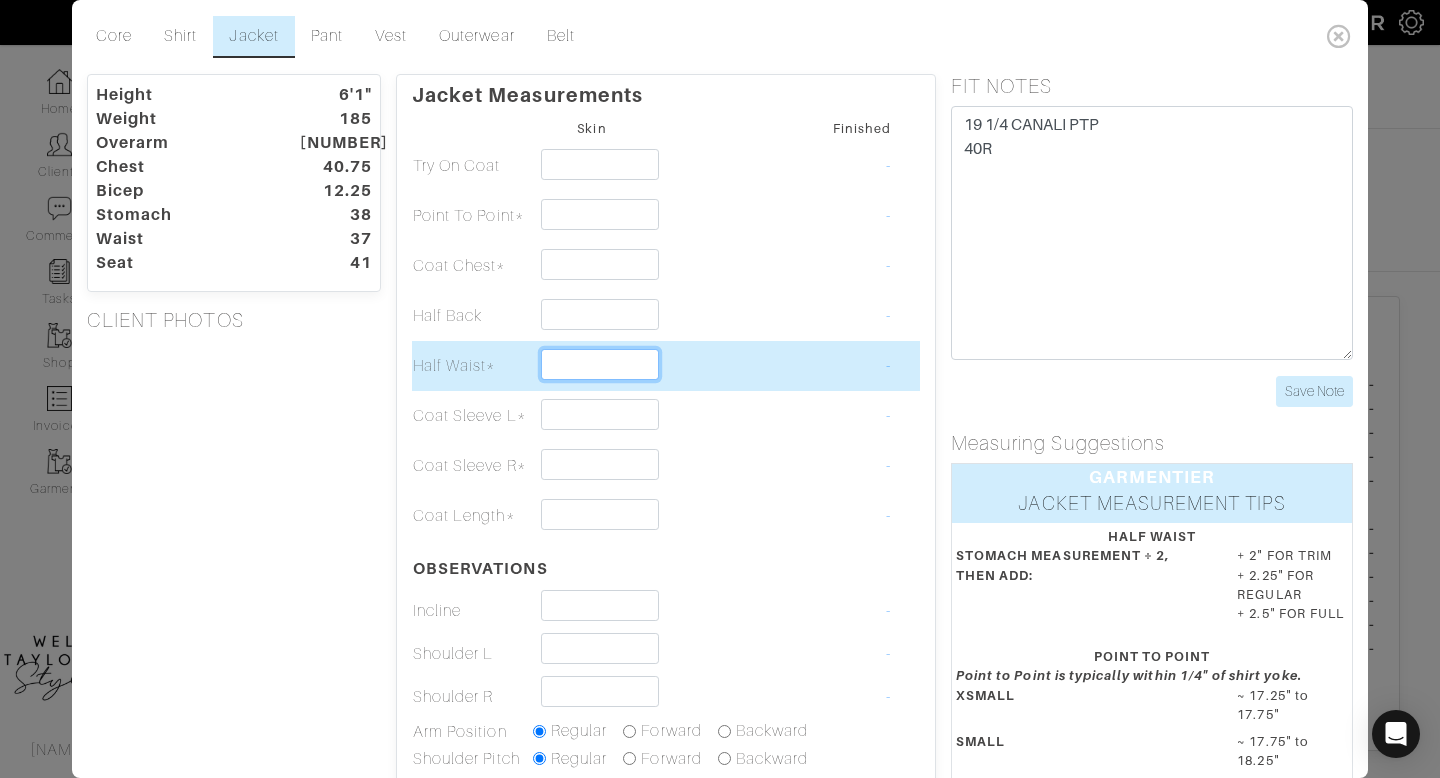 click at bounding box center [600, 364] 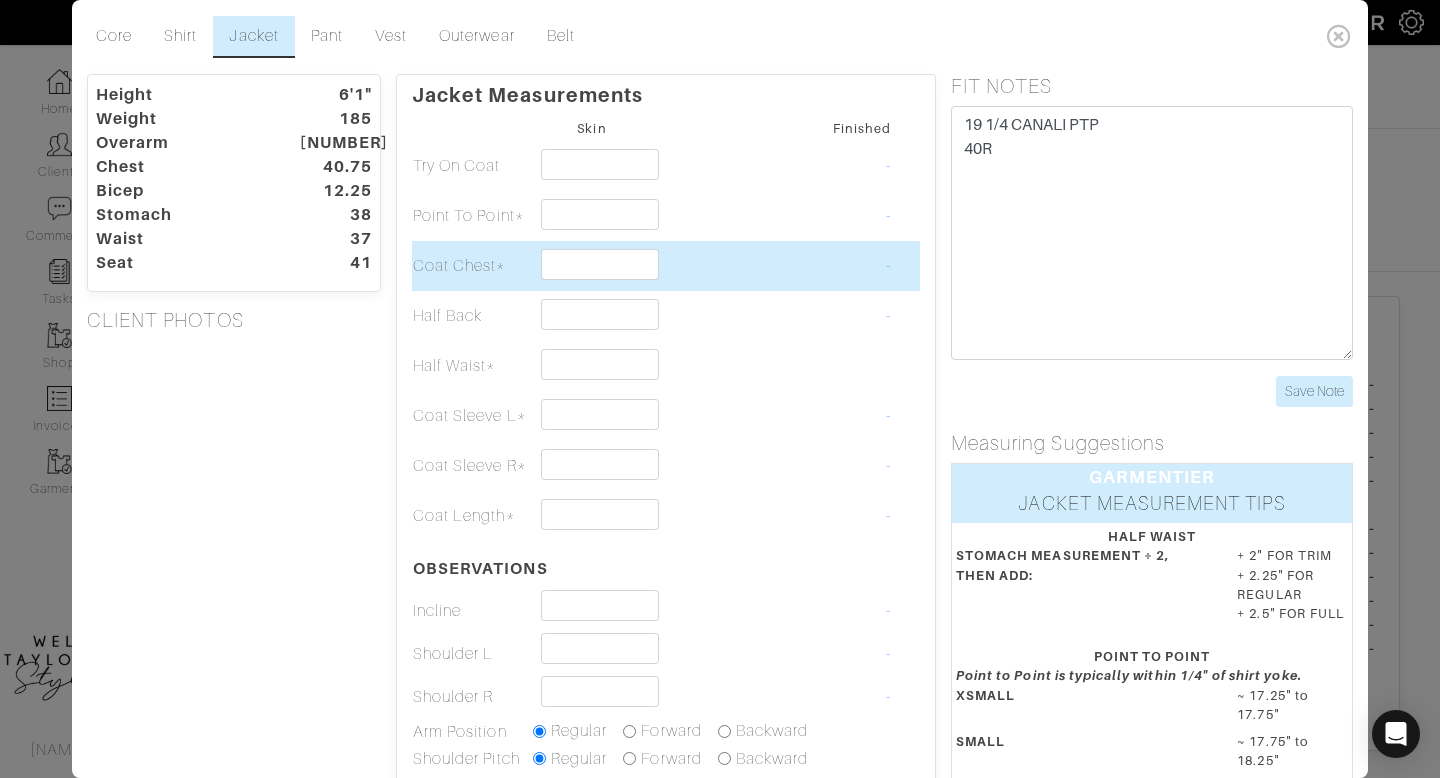 click at bounding box center (712, 166) 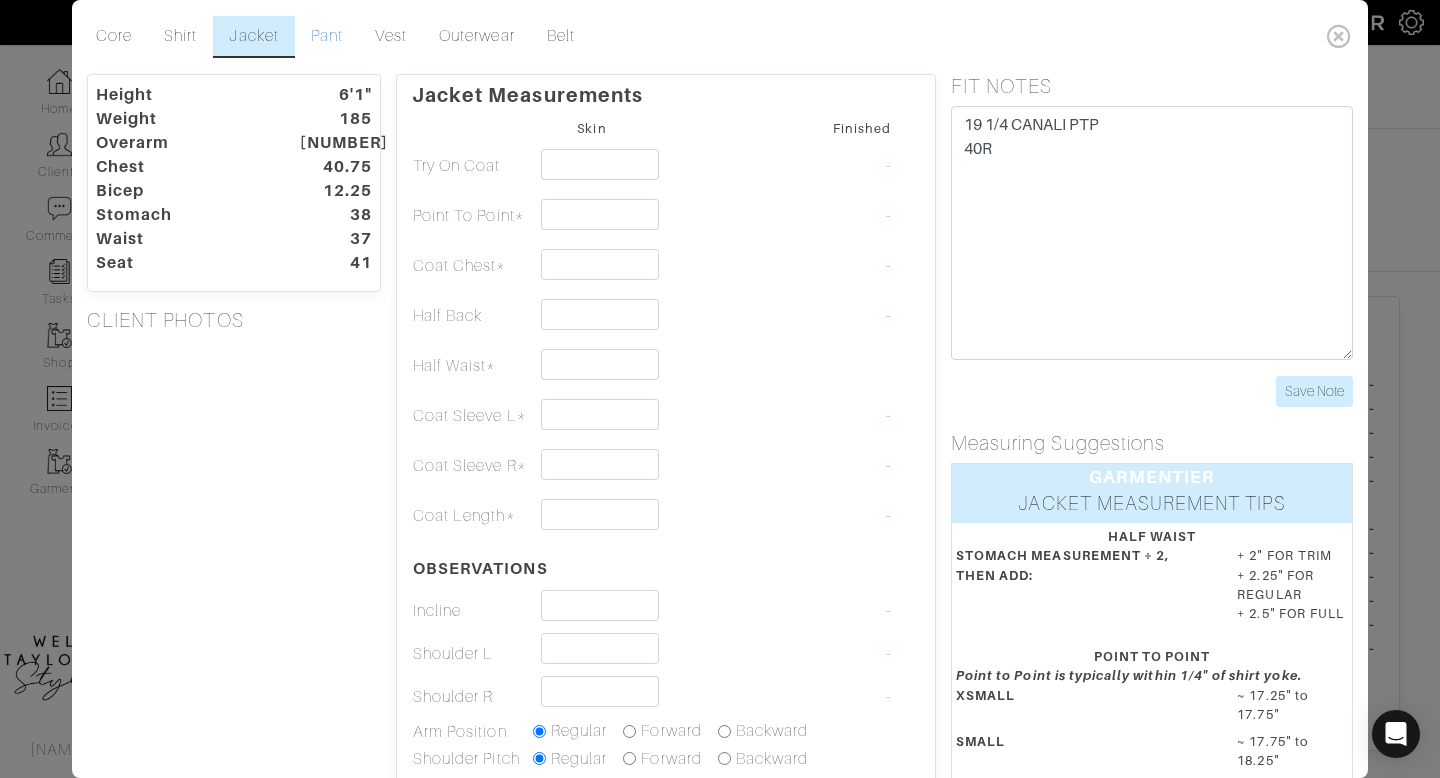 click on "Pant" at bounding box center (327, 37) 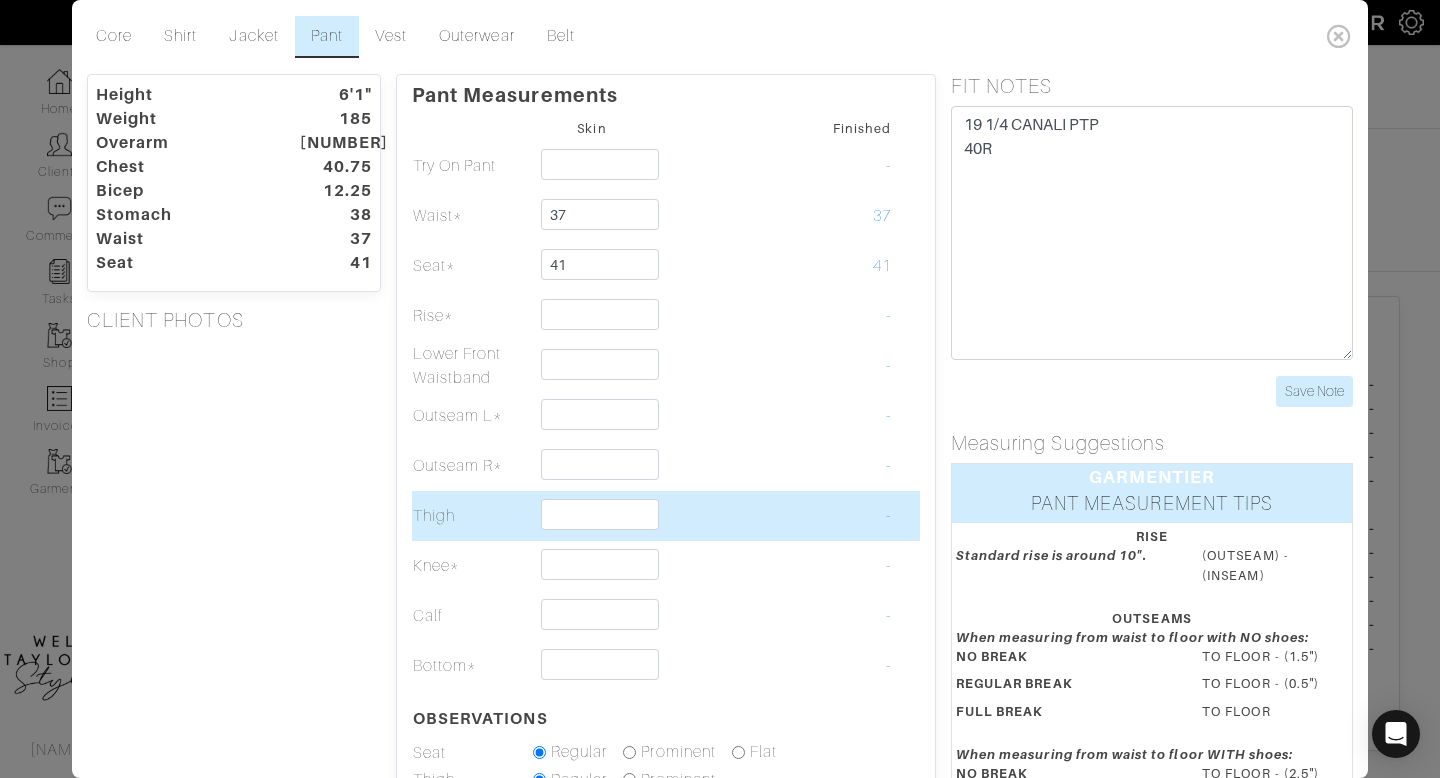 click at bounding box center [592, 166] 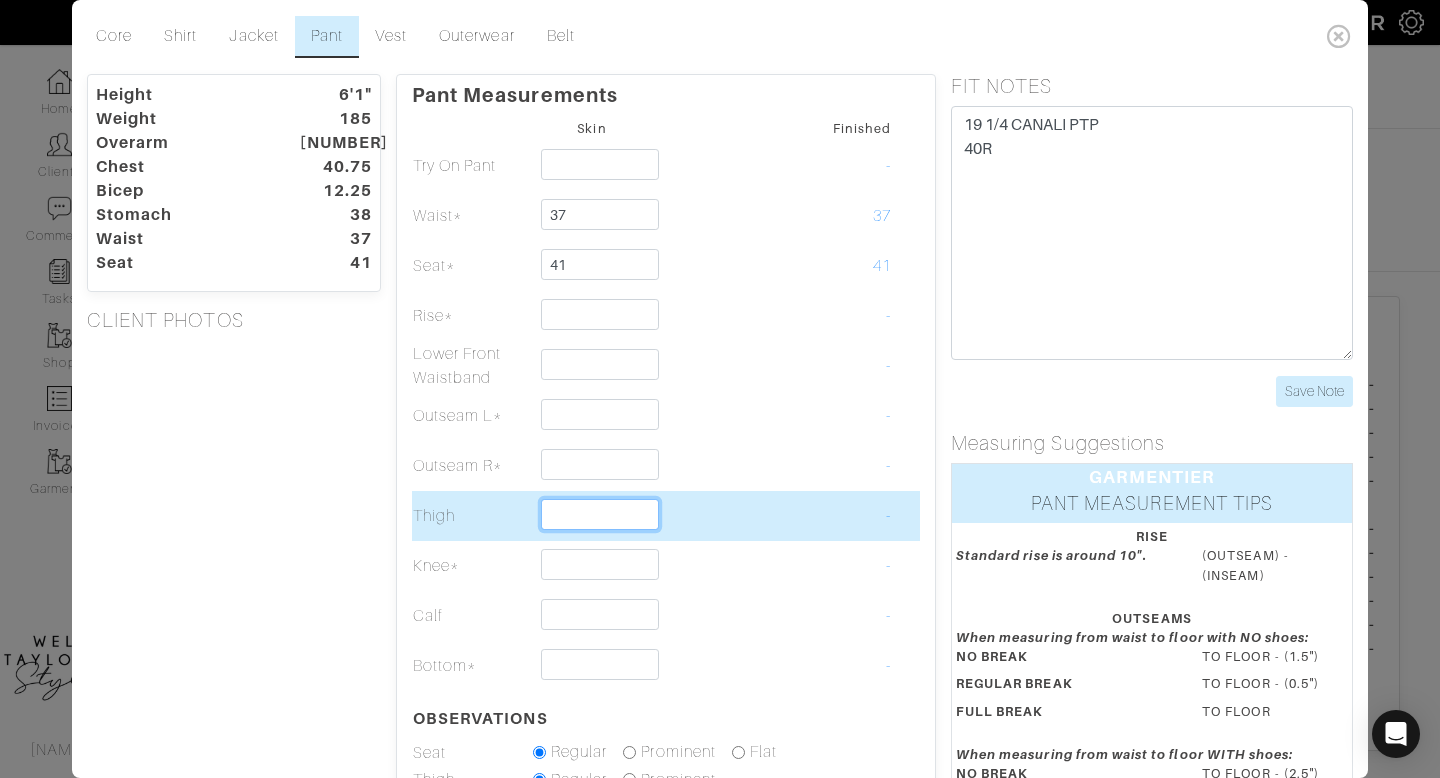 click at bounding box center [600, 514] 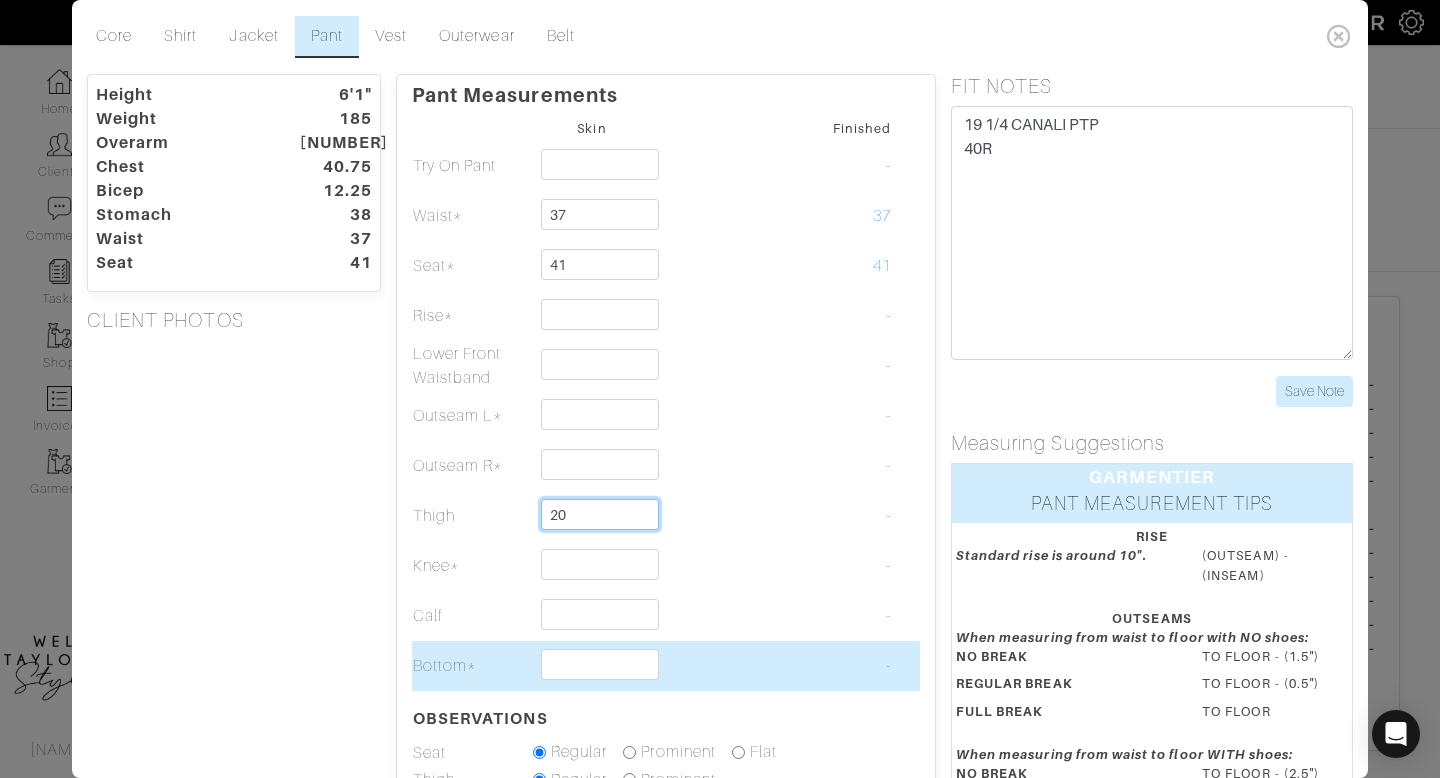 type on "20" 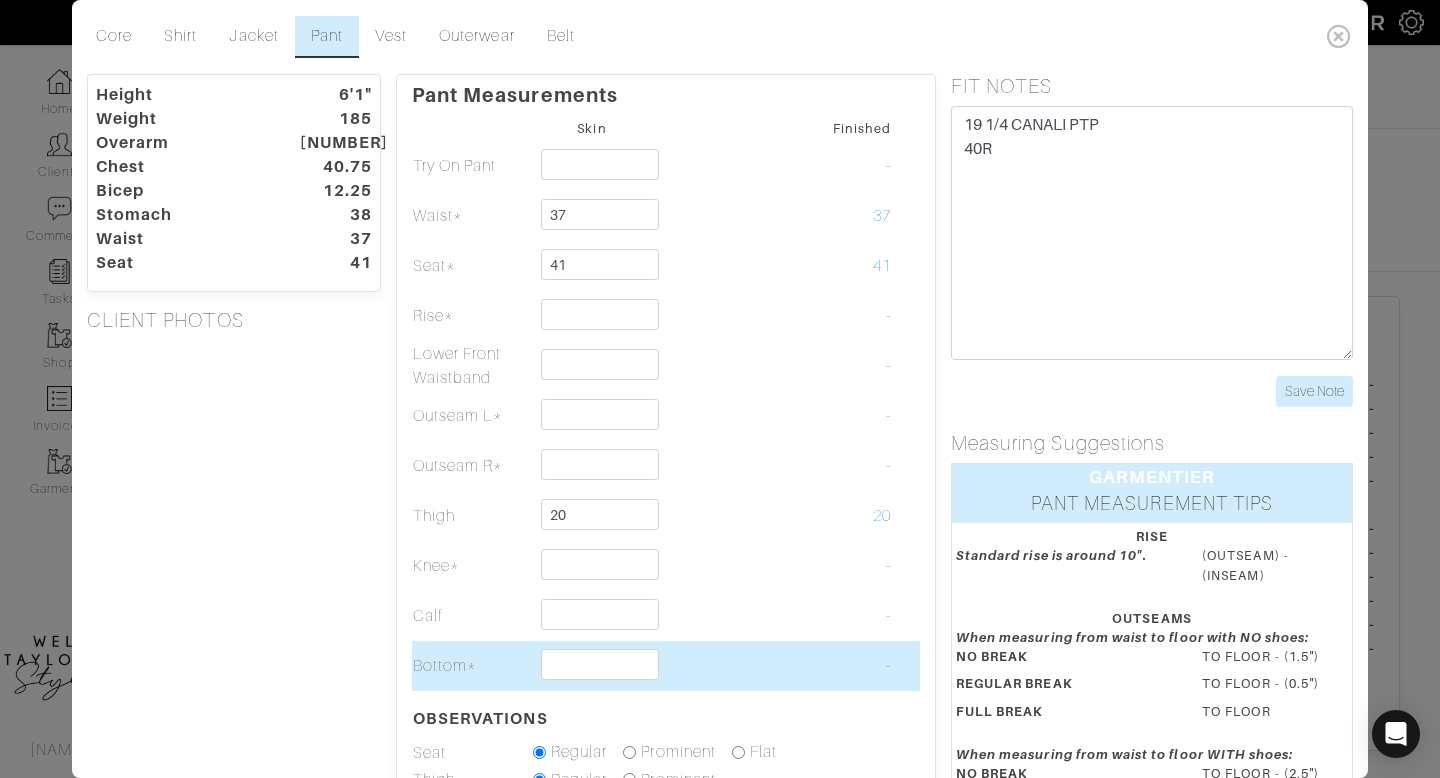click at bounding box center (592, 166) 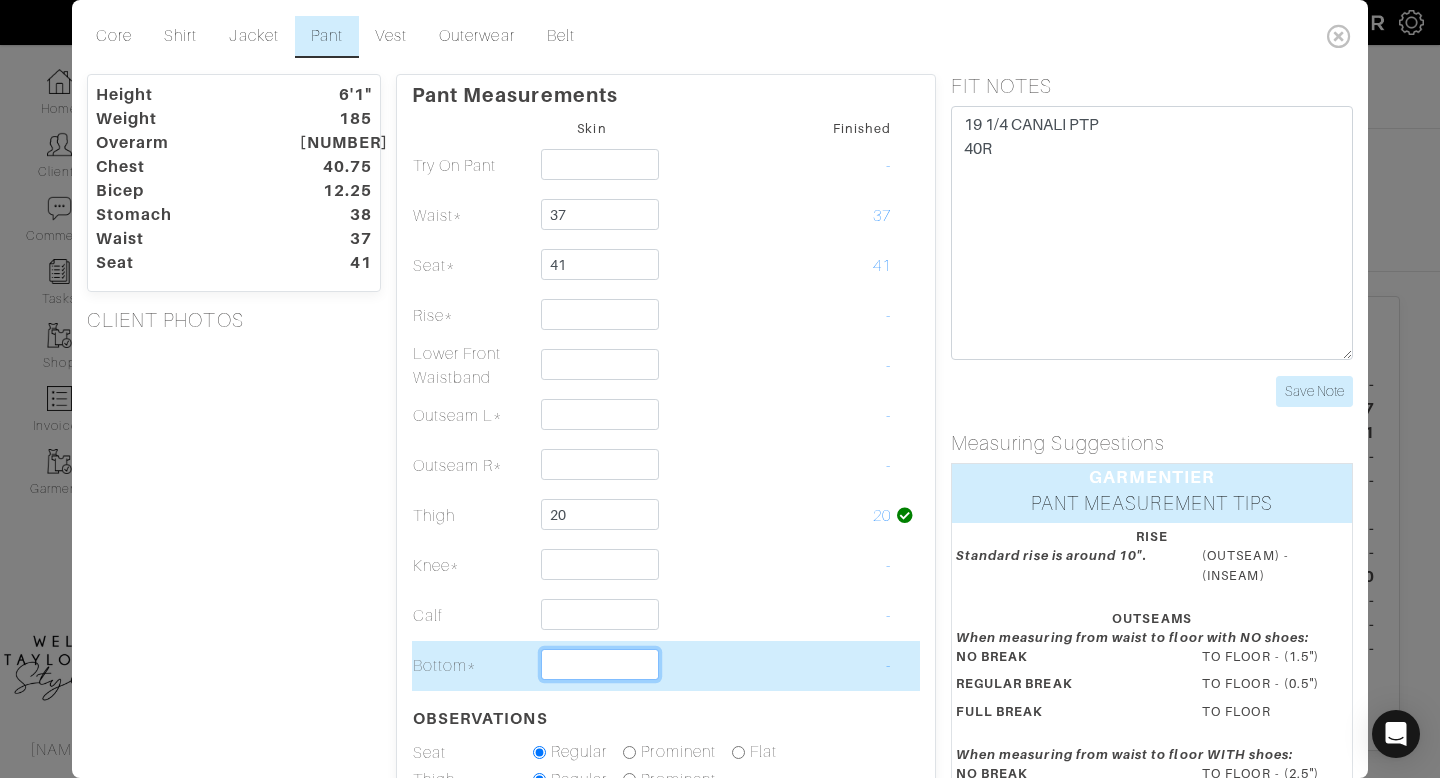 click at bounding box center (600, 664) 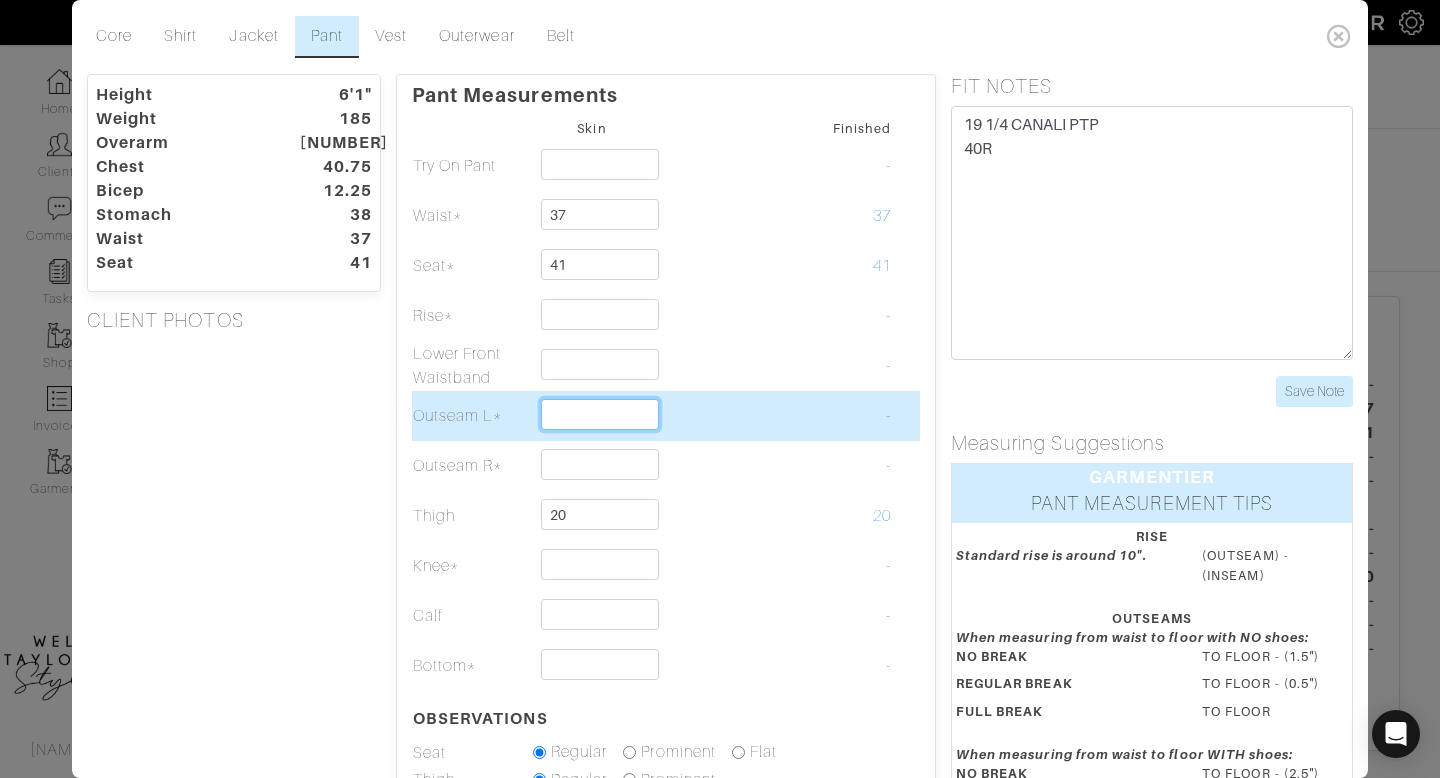 click at bounding box center (600, 414) 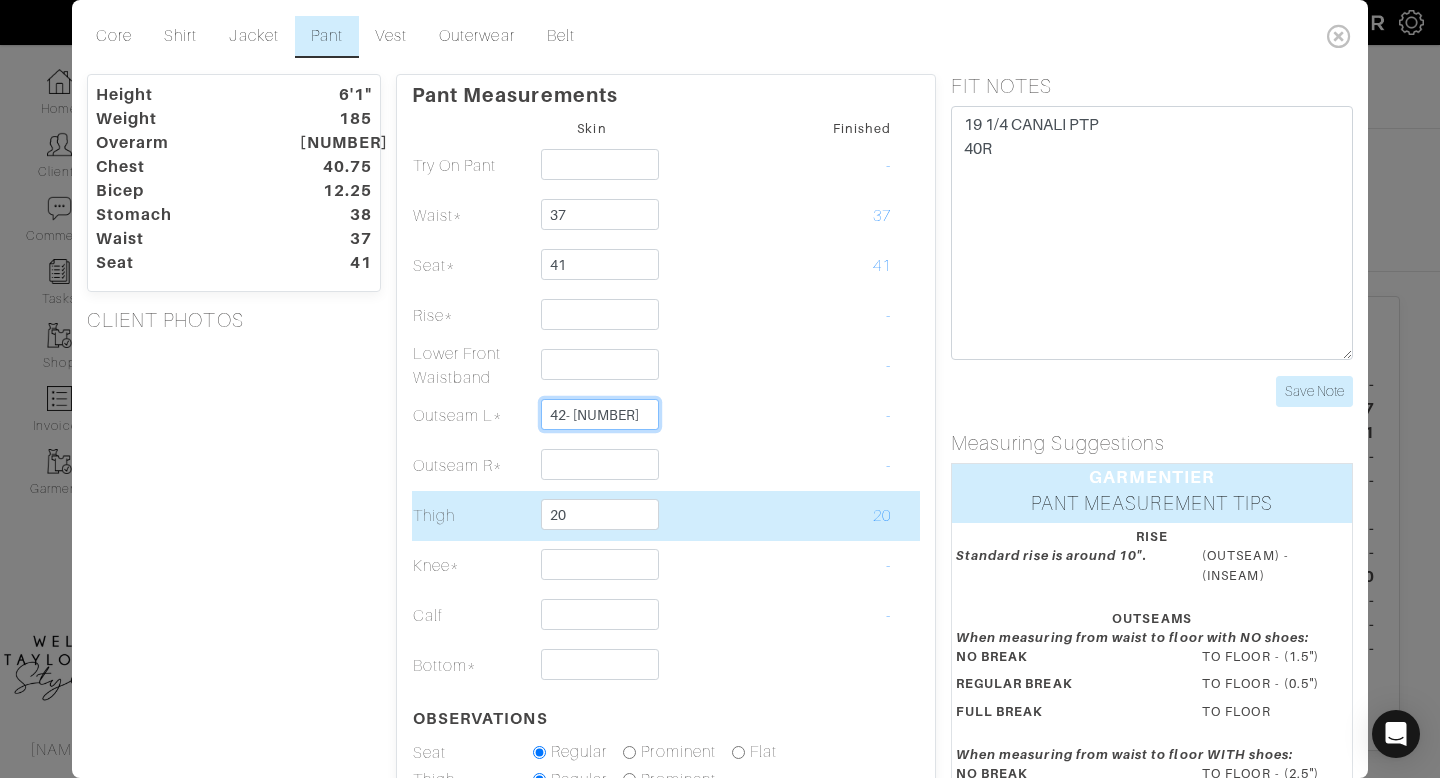 type on "42- 1" 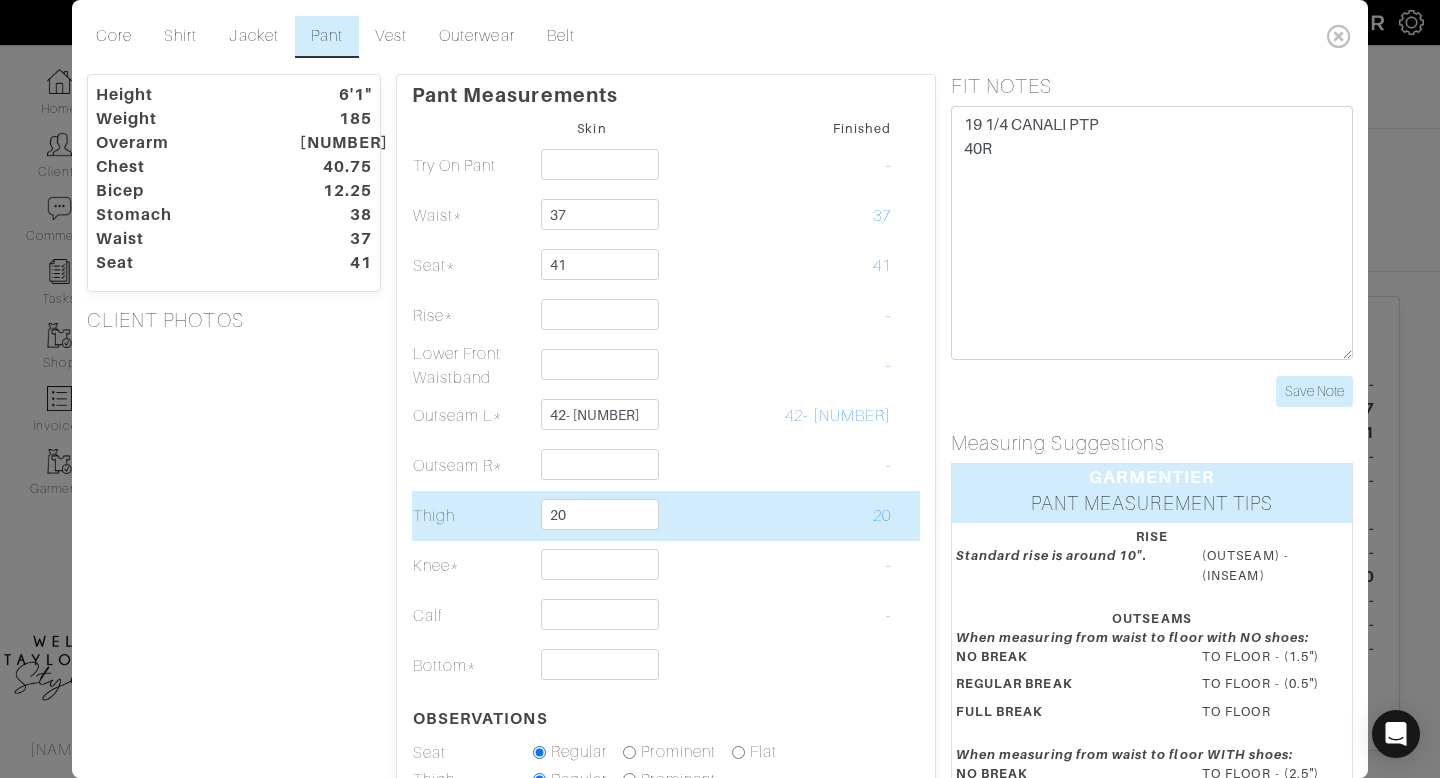 click at bounding box center (712, 166) 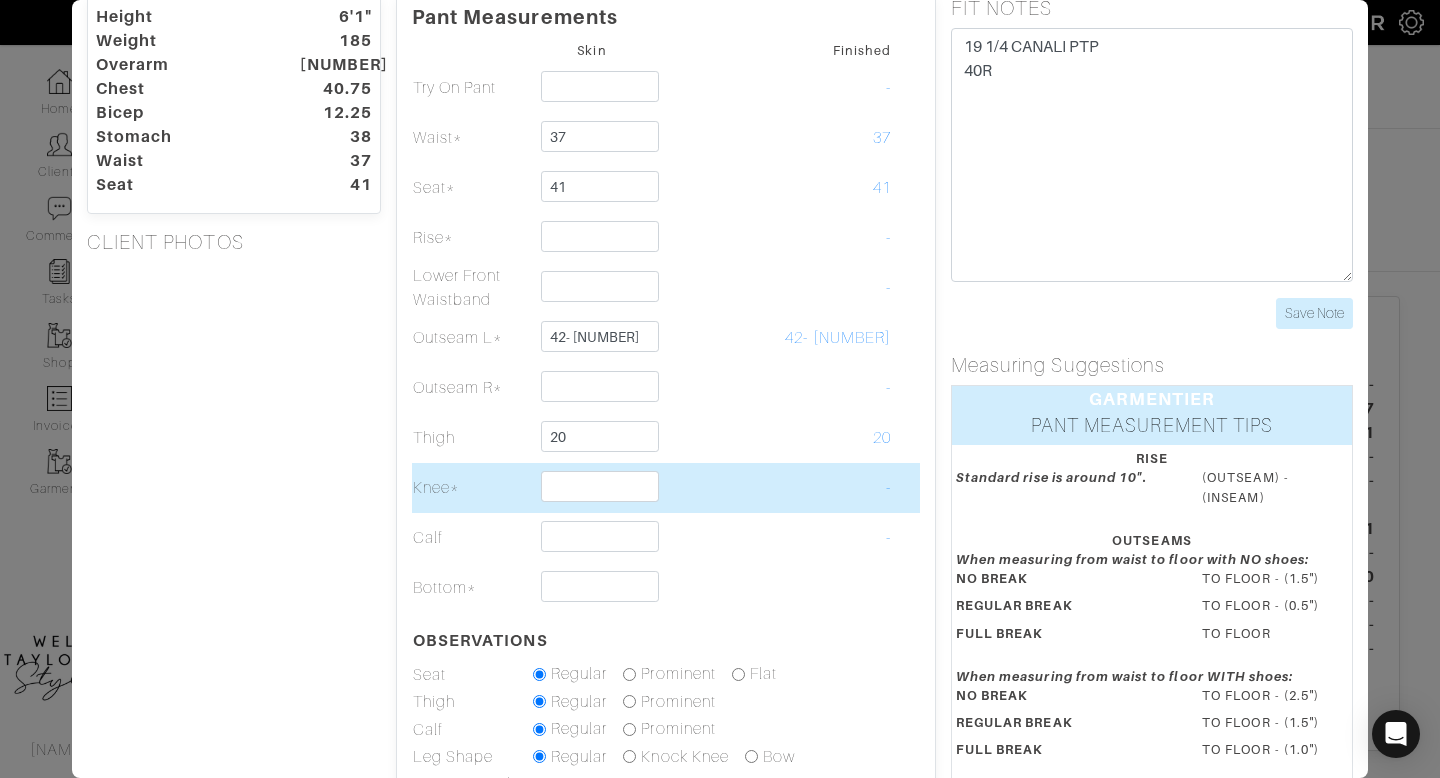 scroll, scrollTop: 0, scrollLeft: 0, axis: both 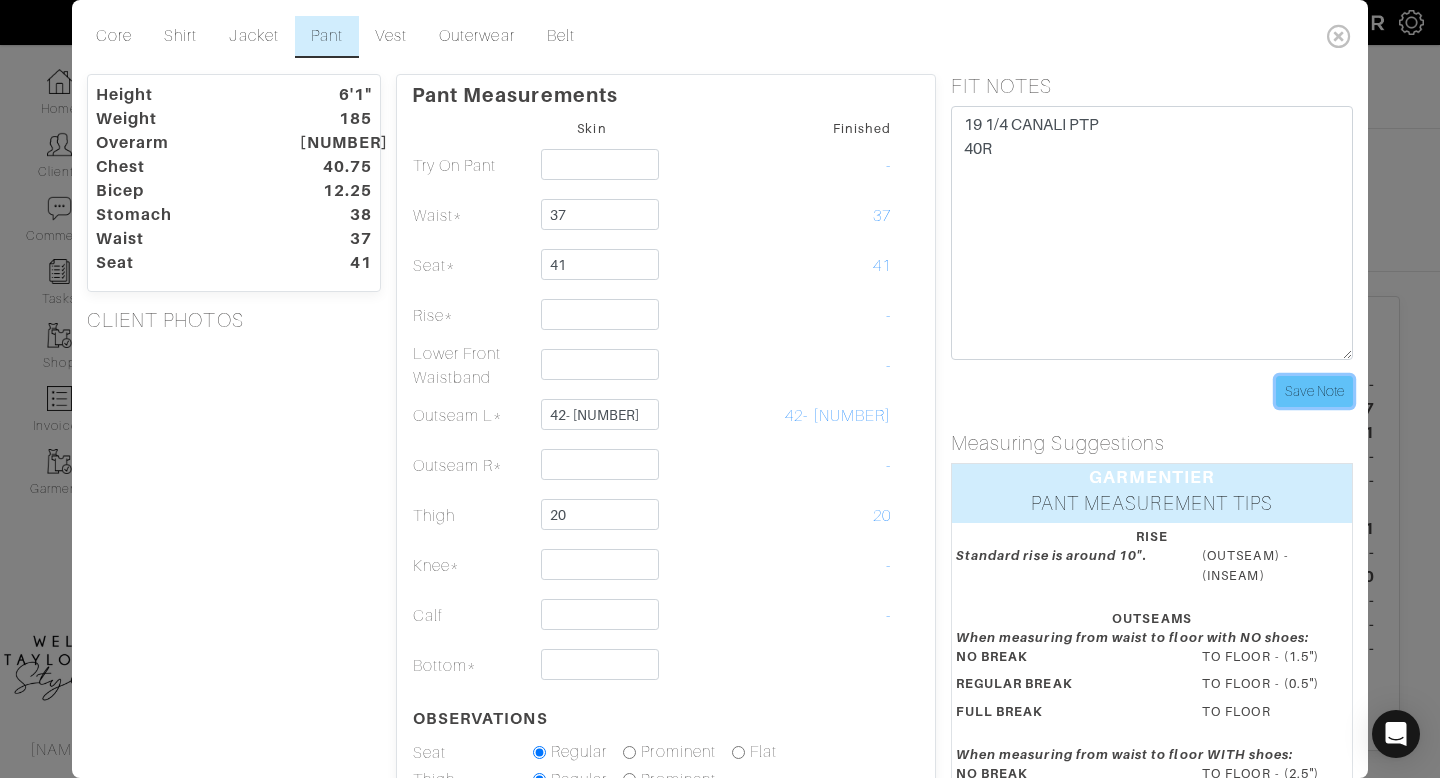 click on "Save Note" at bounding box center [1314, 391] 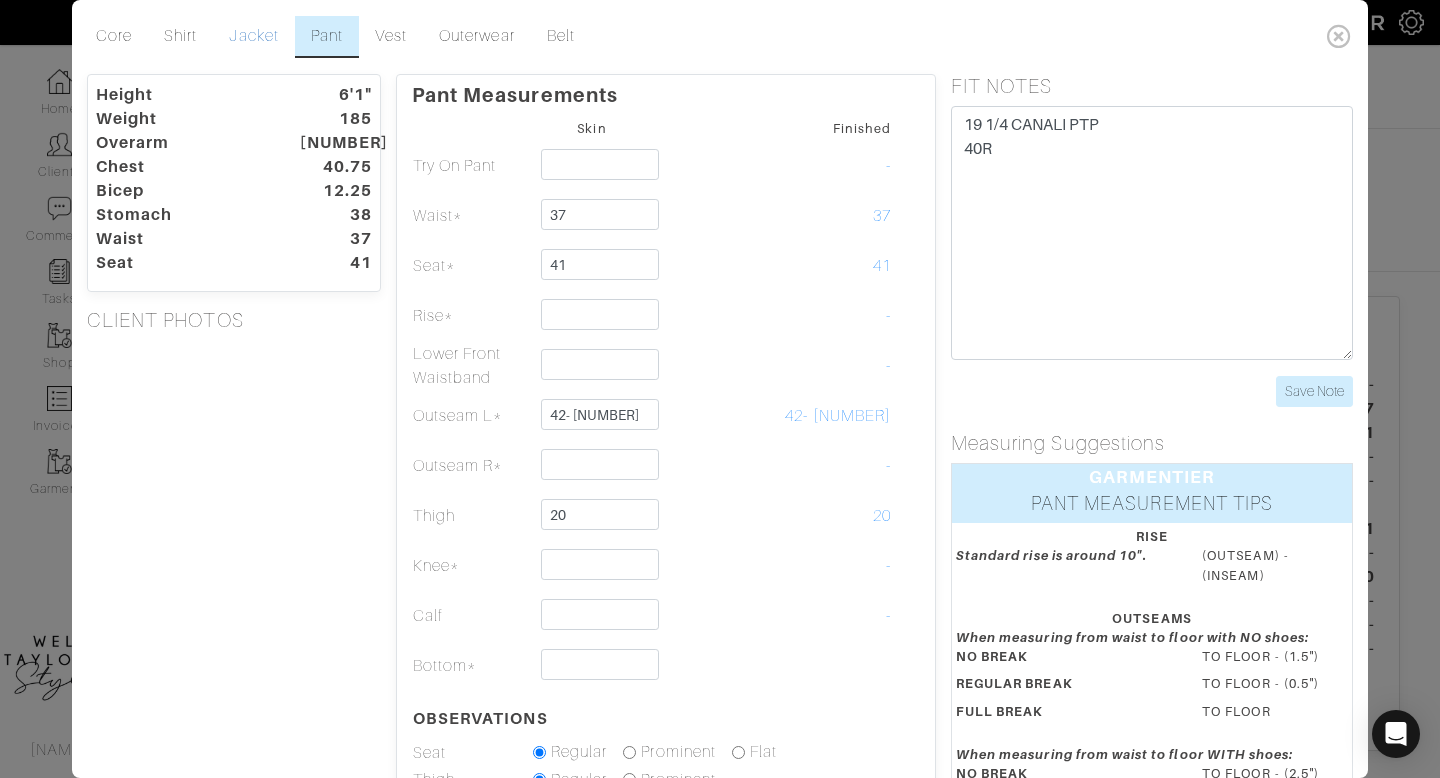 click on "Jacket" at bounding box center [253, 37] 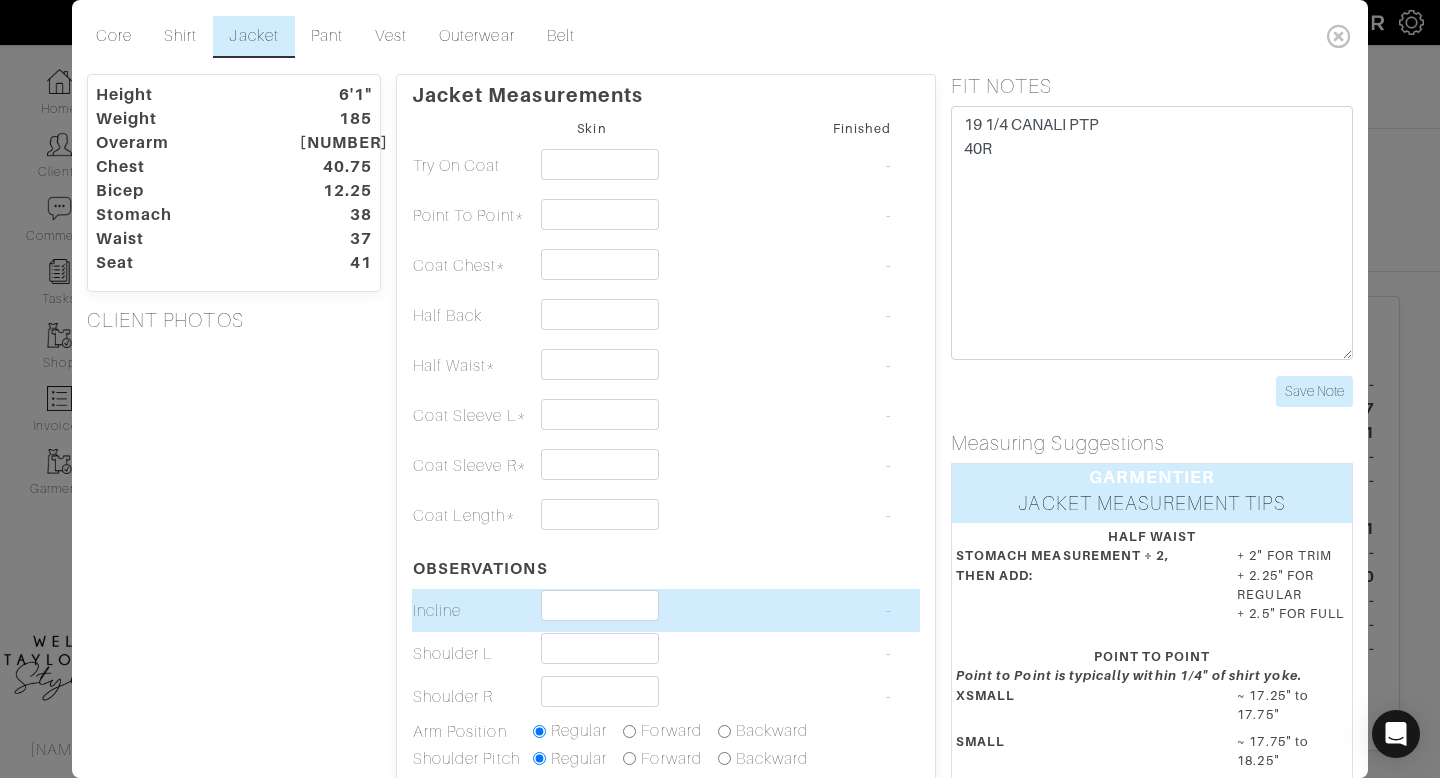 click at bounding box center (592, 166) 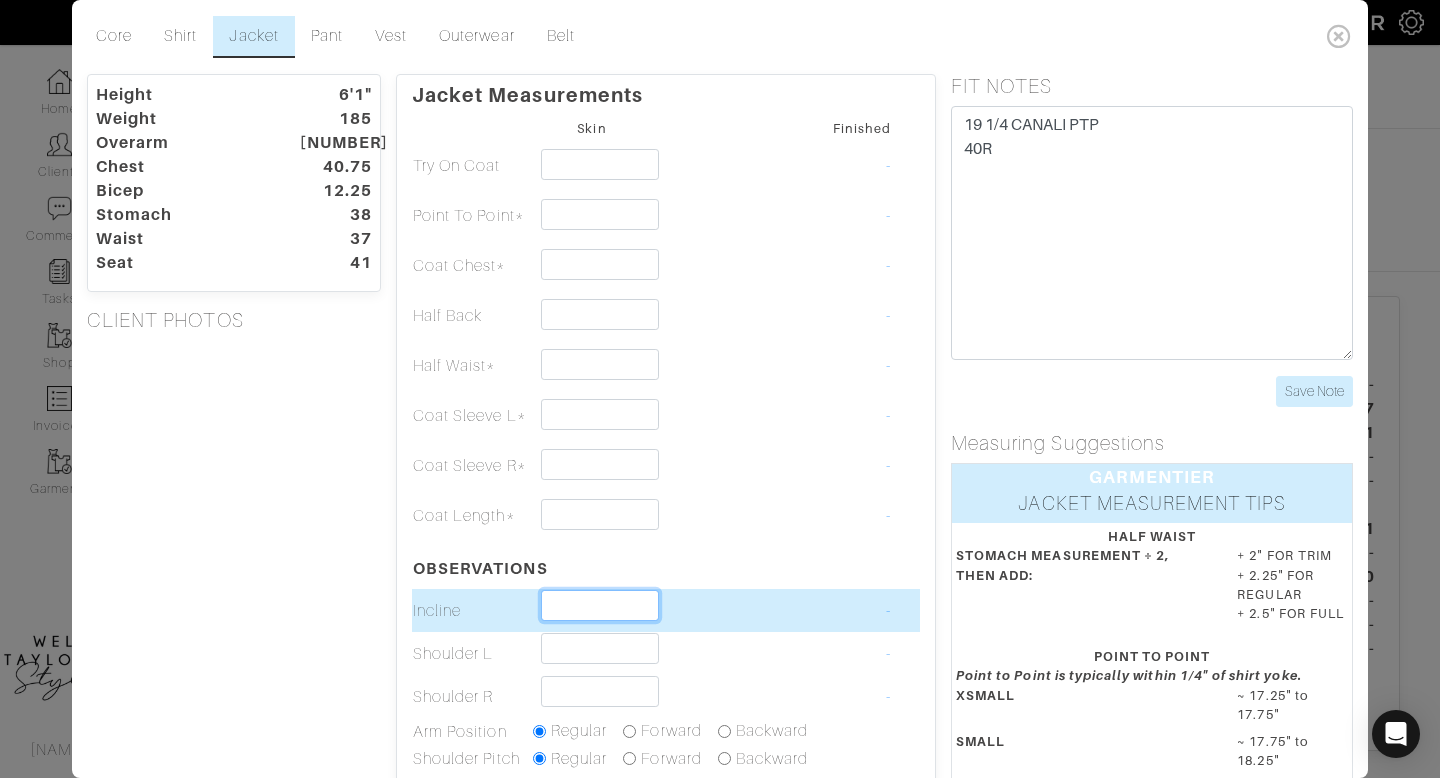click at bounding box center [600, 605] 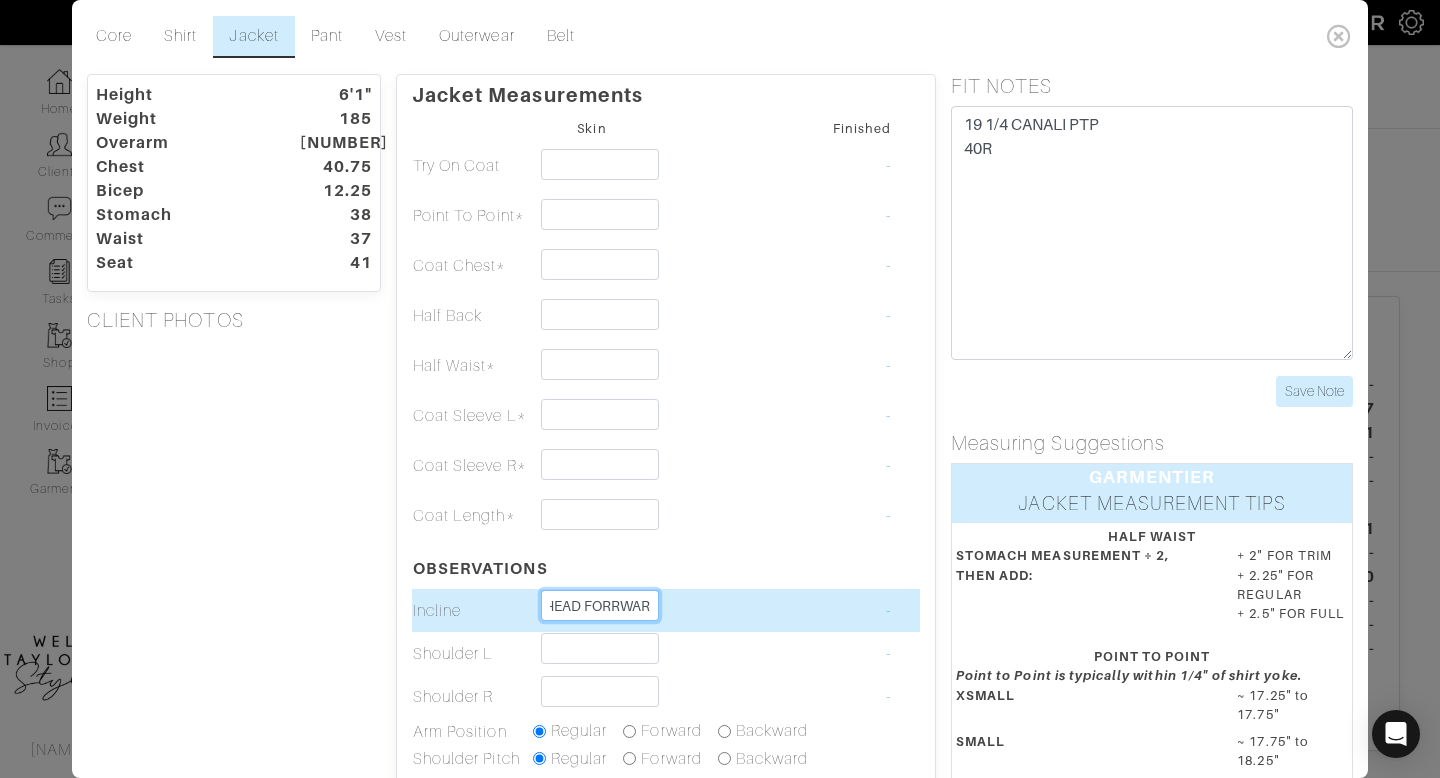 scroll, scrollTop: 0, scrollLeft: 16, axis: horizontal 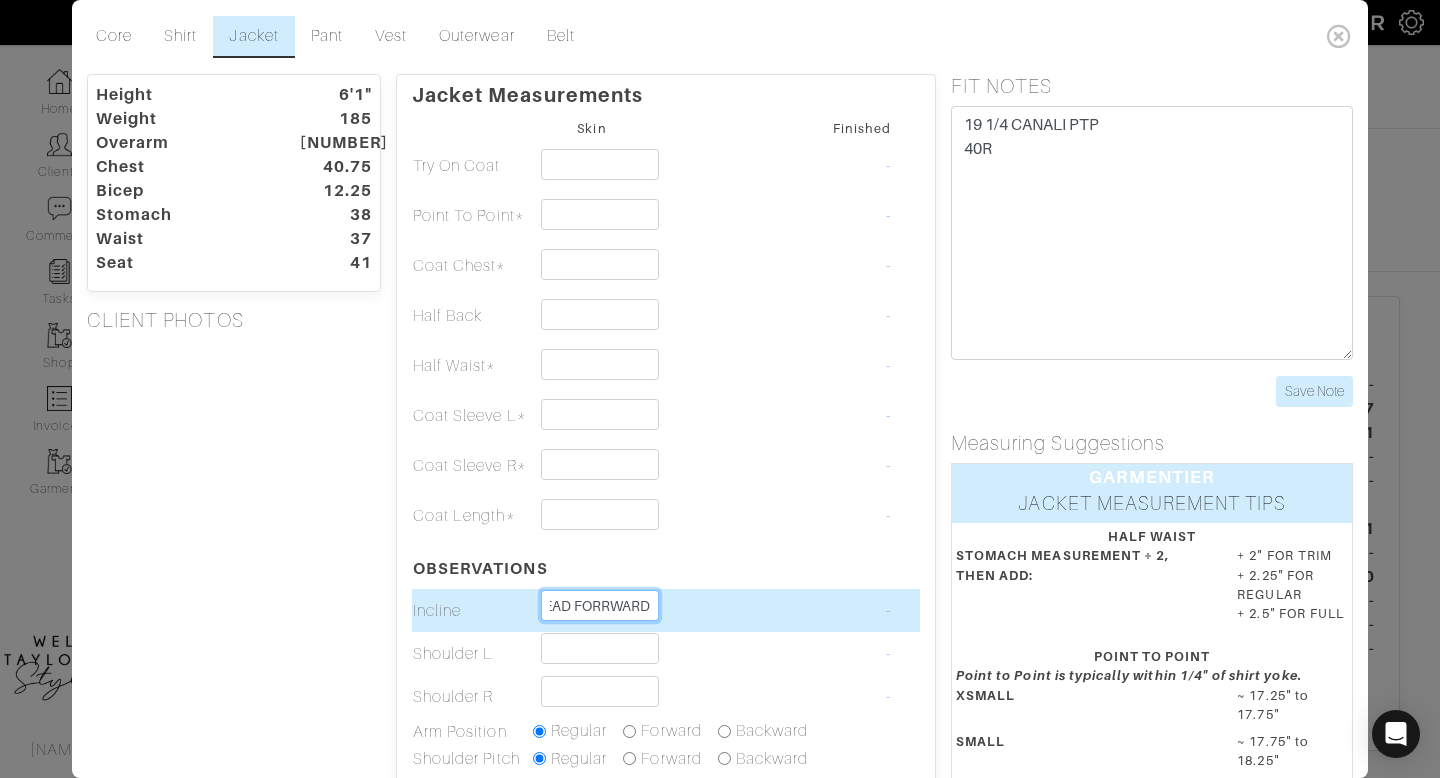 type on "HEAD FORRWARD" 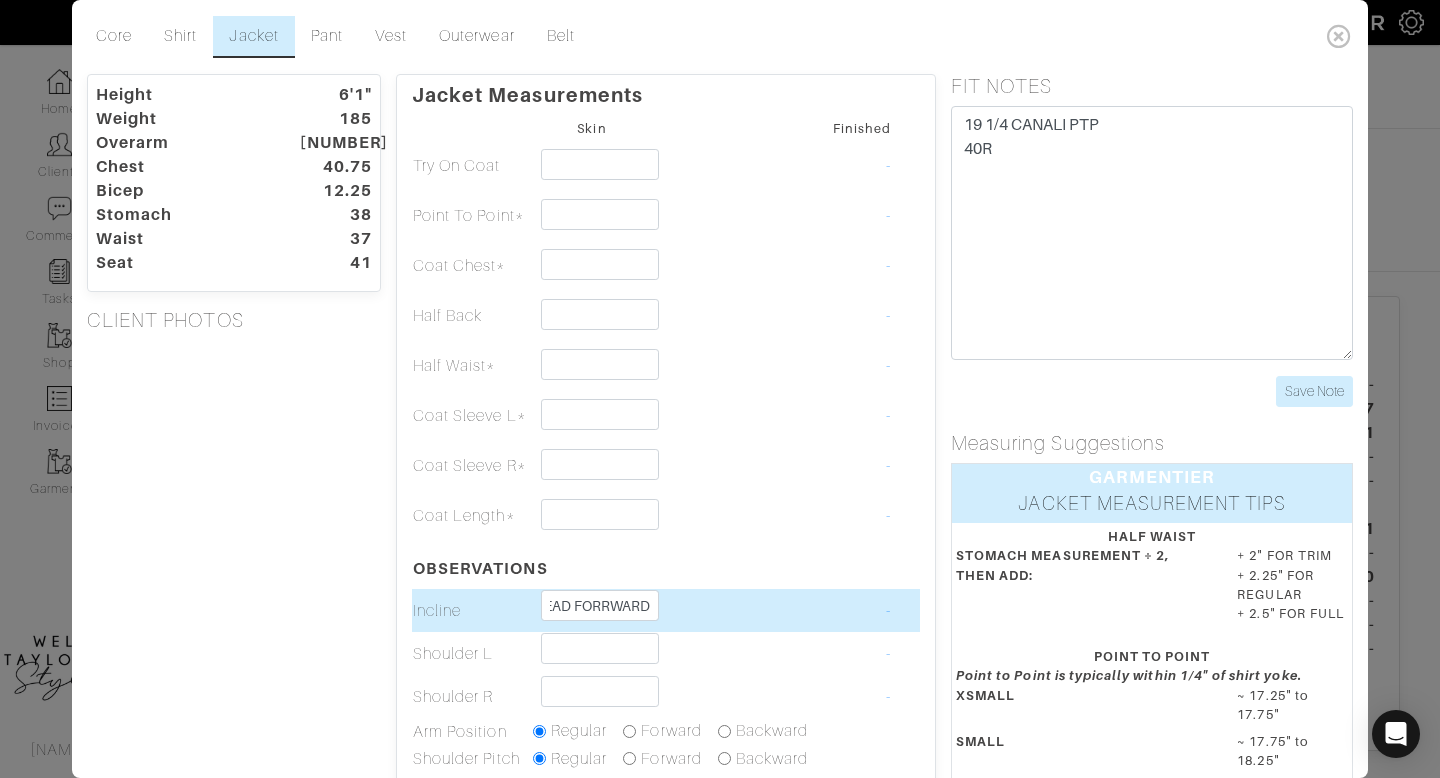 click at bounding box center (712, 166) 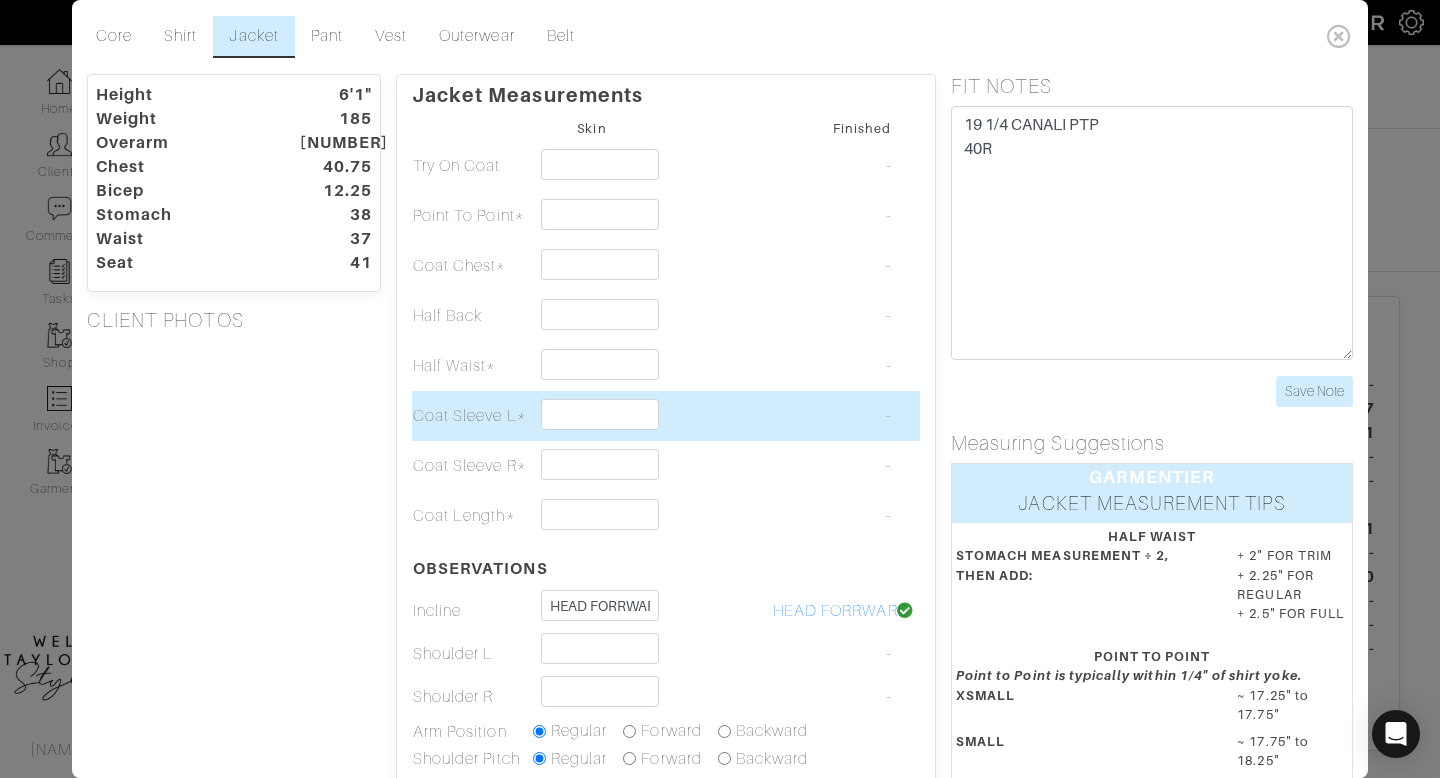 click at bounding box center [712, 166] 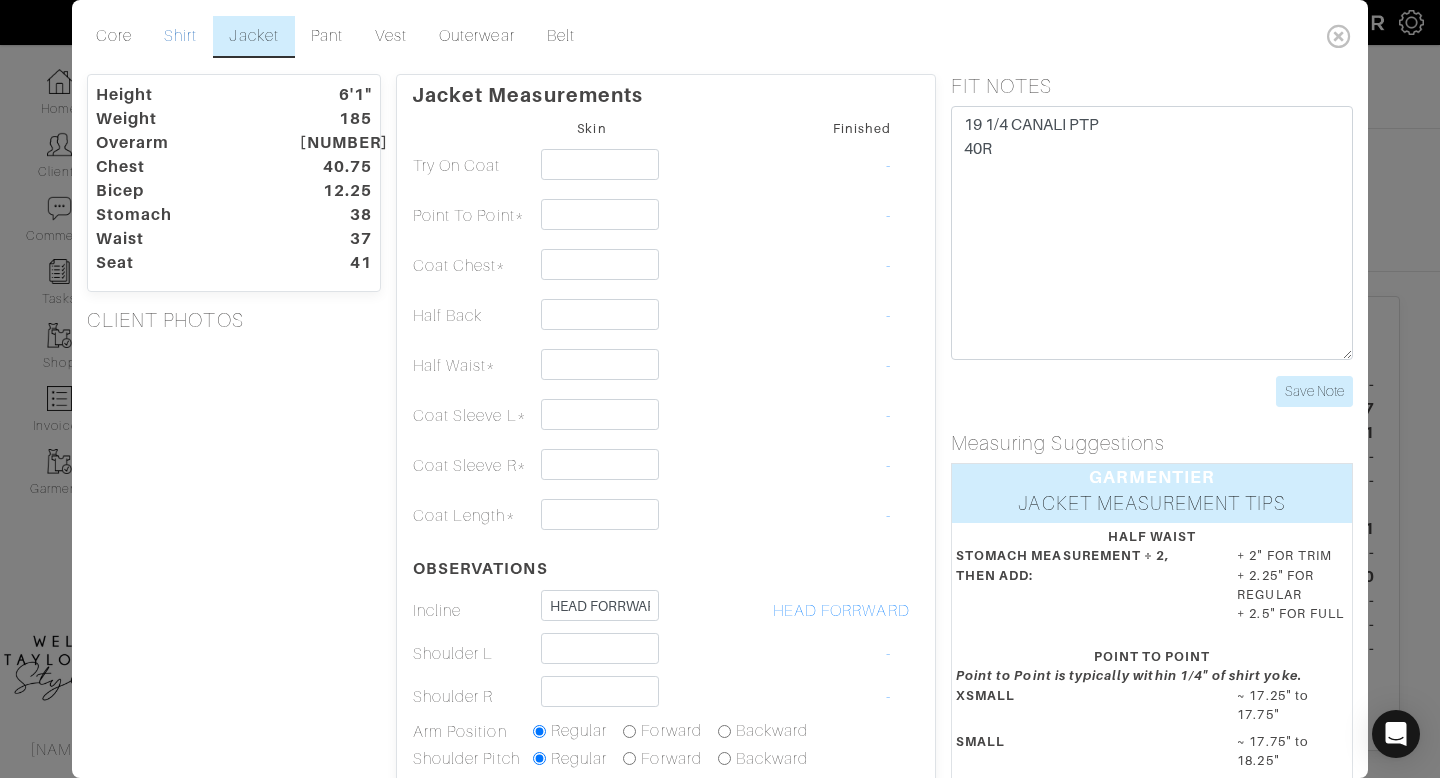 click on "Shirt" at bounding box center [180, 37] 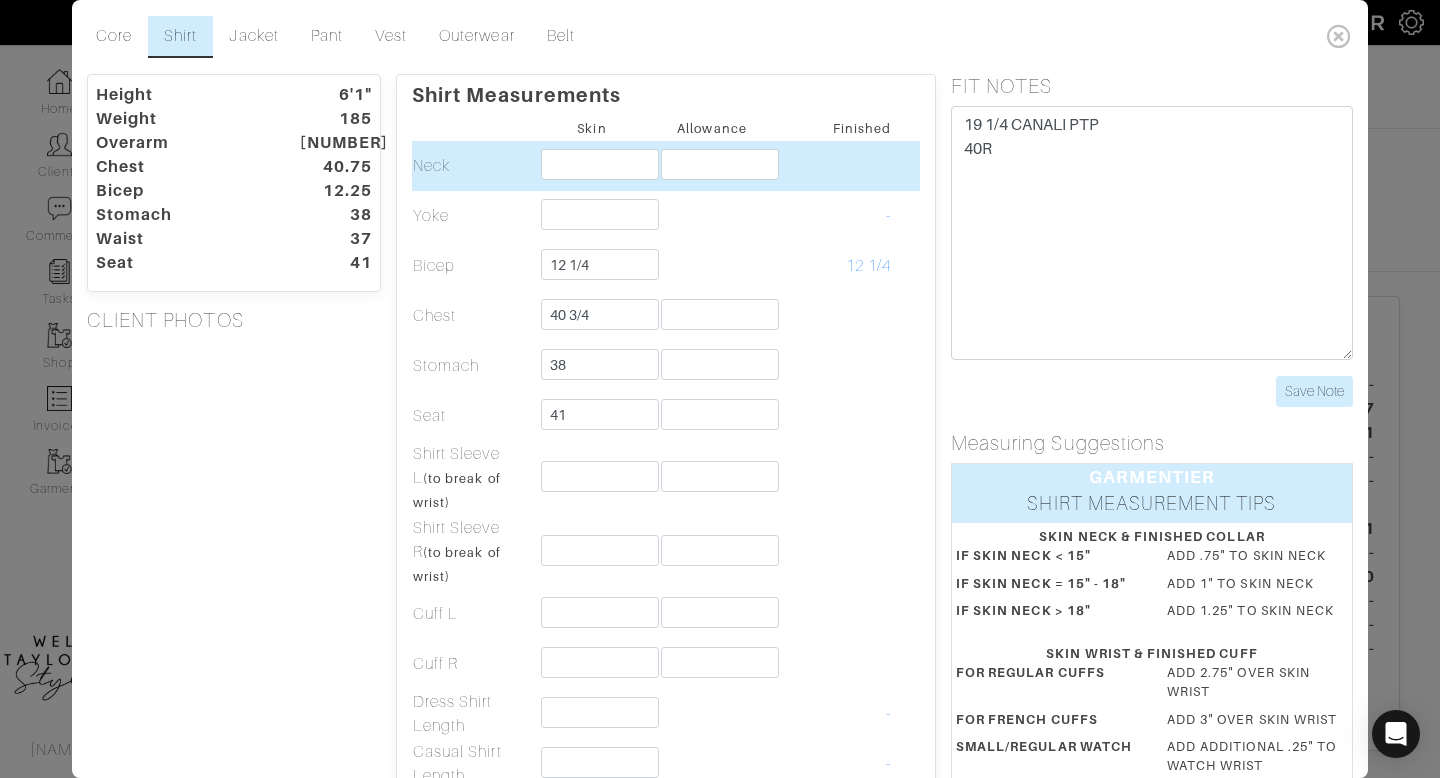 click at bounding box center [592, 166] 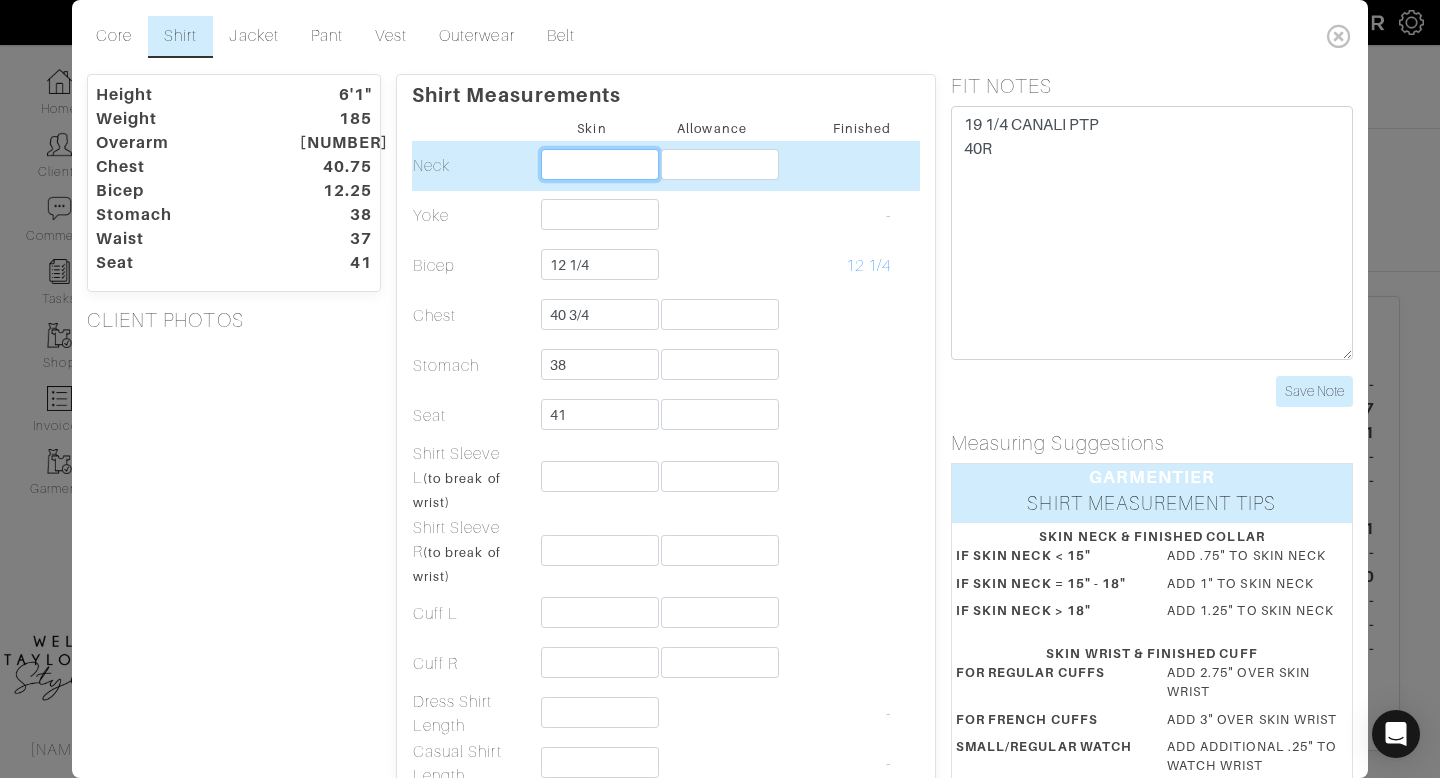 click at bounding box center (600, 164) 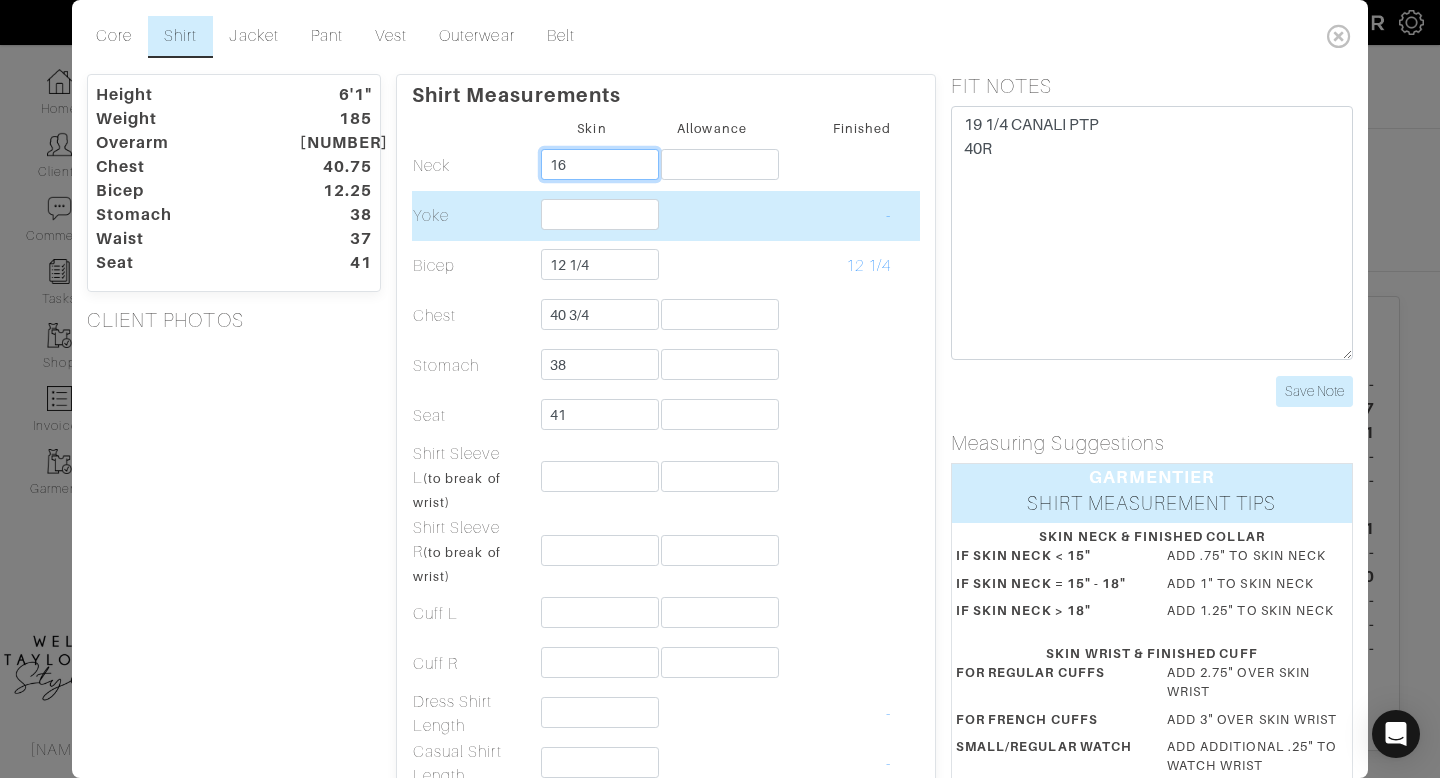 type on "16" 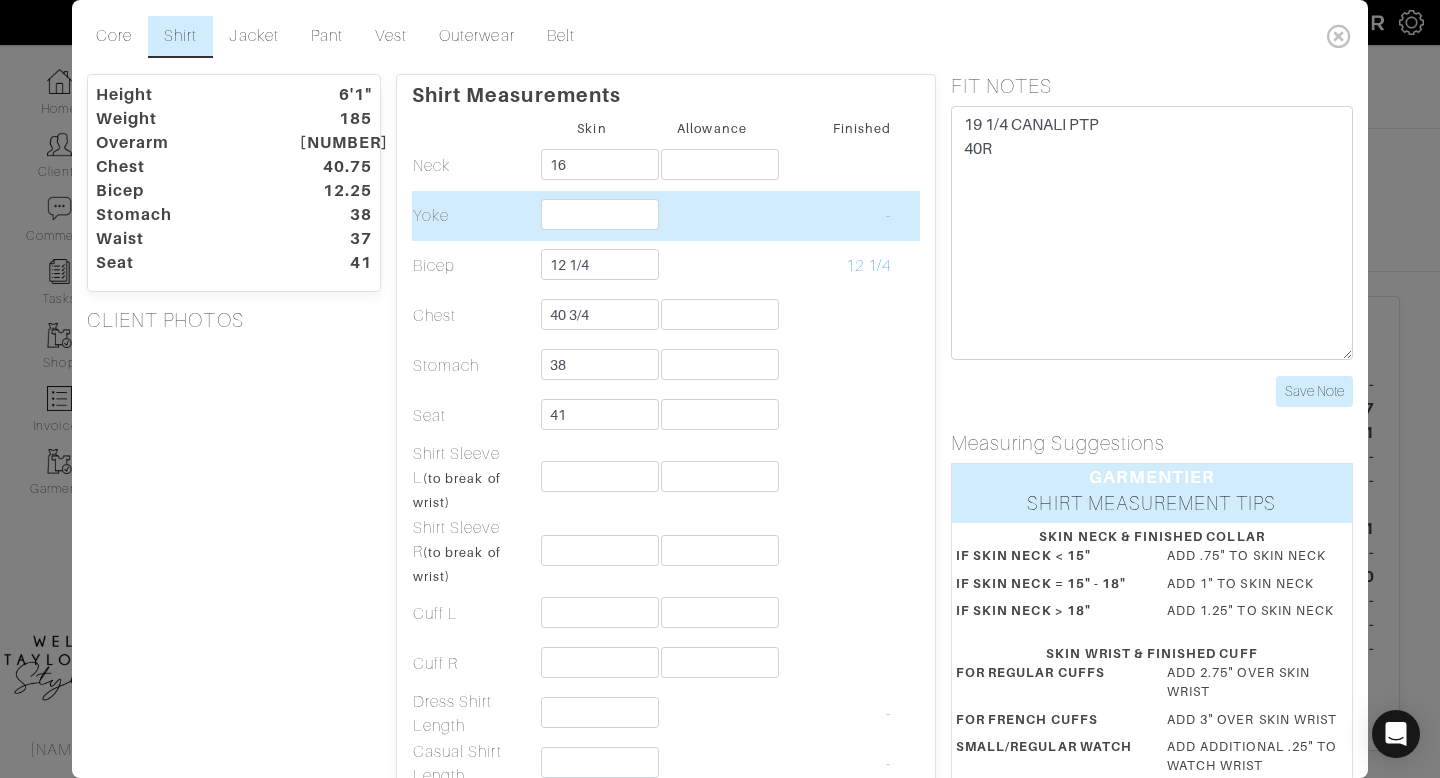 click at bounding box center [592, 166] 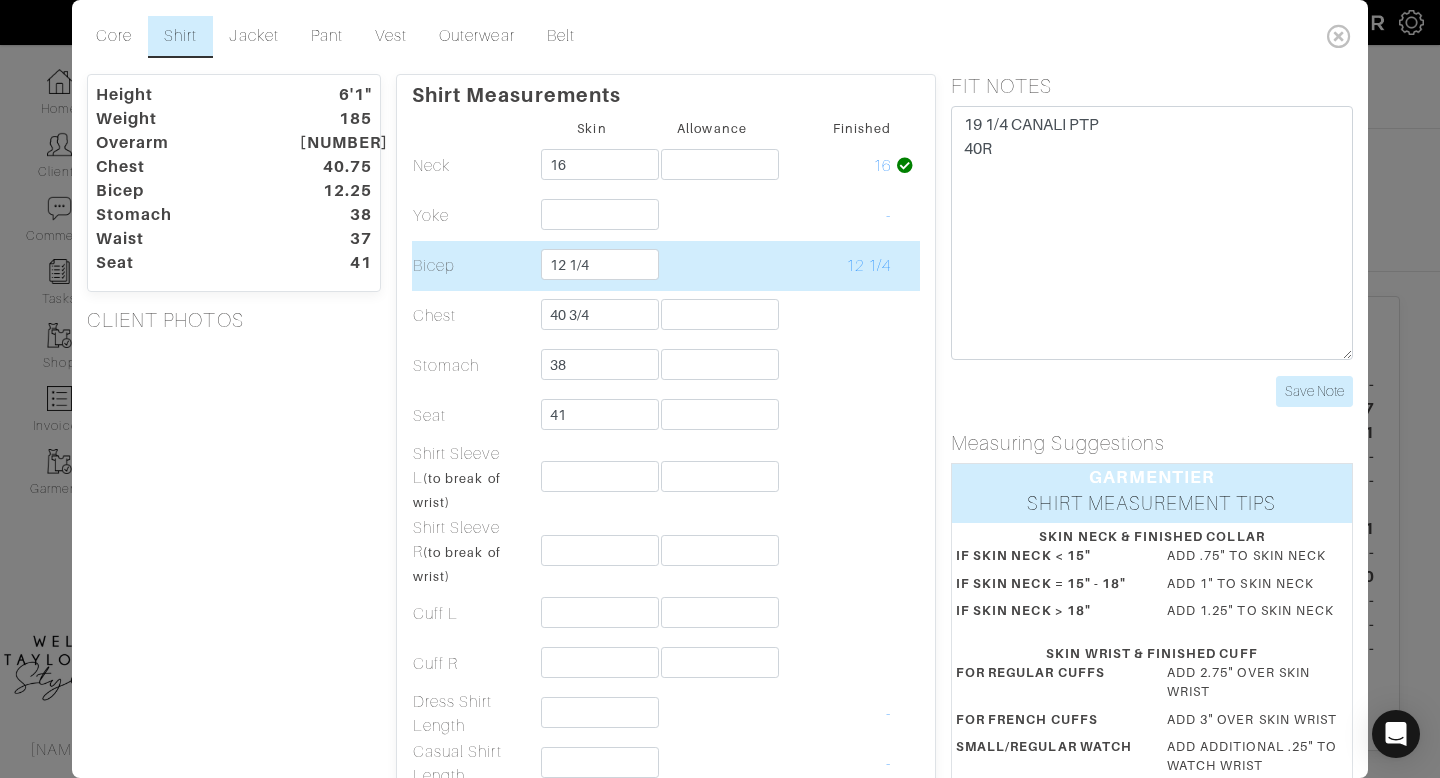 click on "12 1/4" at bounding box center [592, 166] 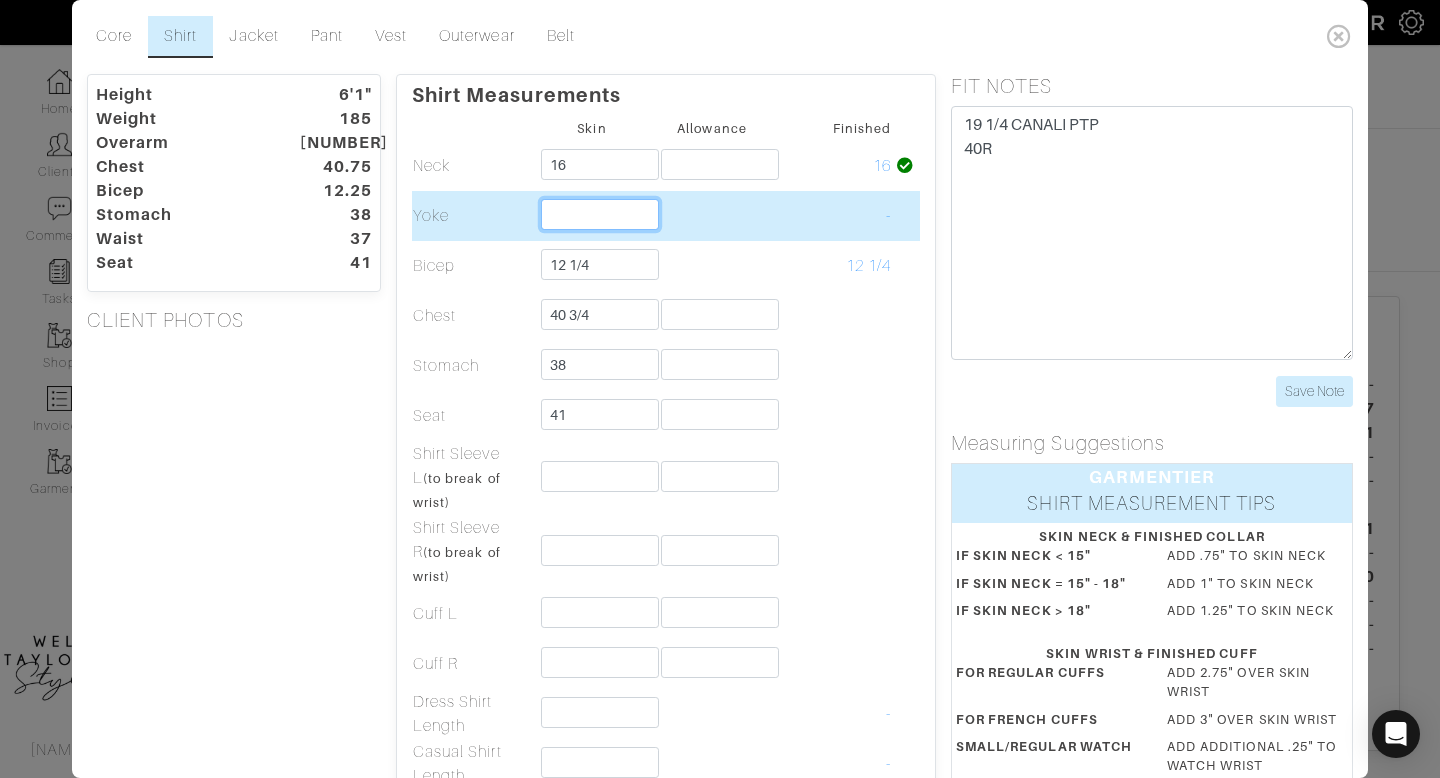 click at bounding box center (600, 214) 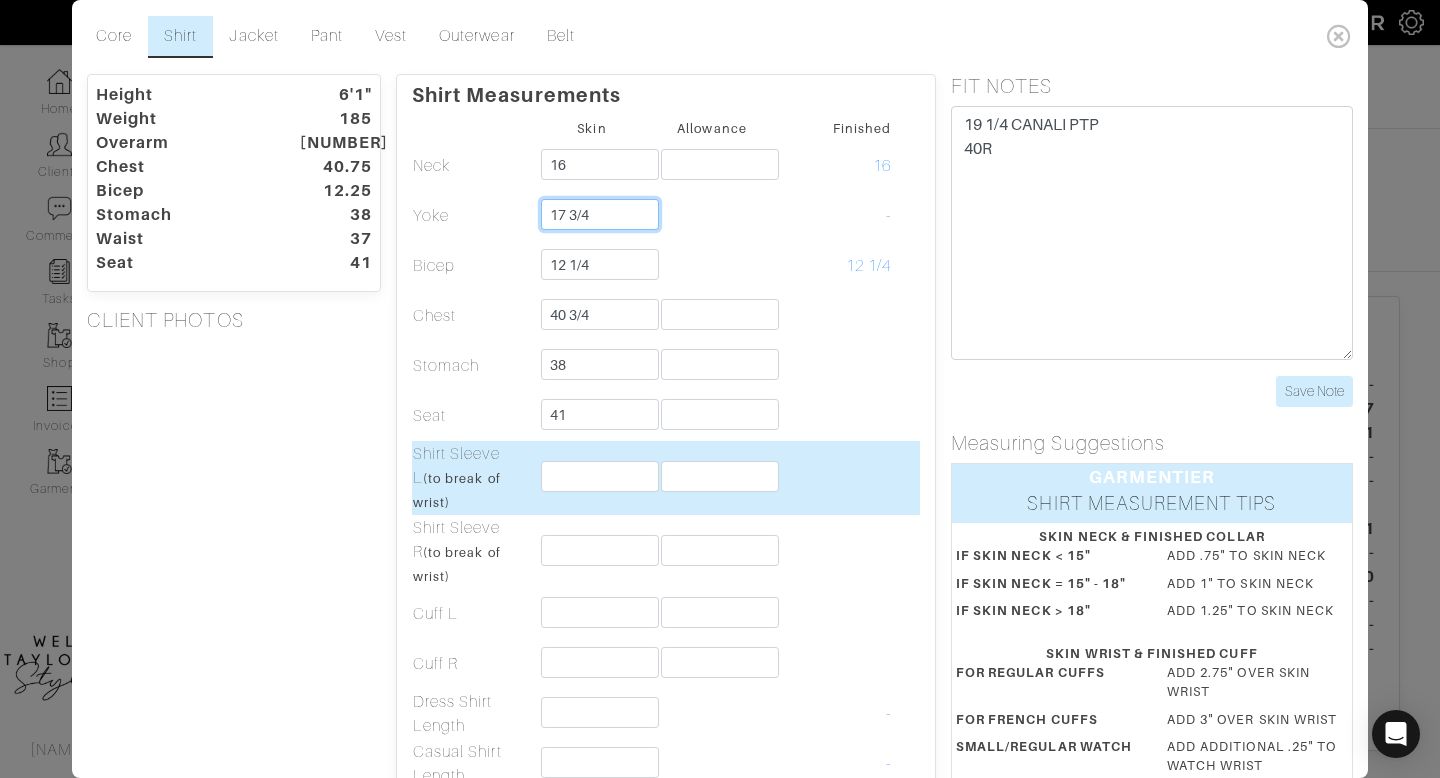 type on "17 3/4" 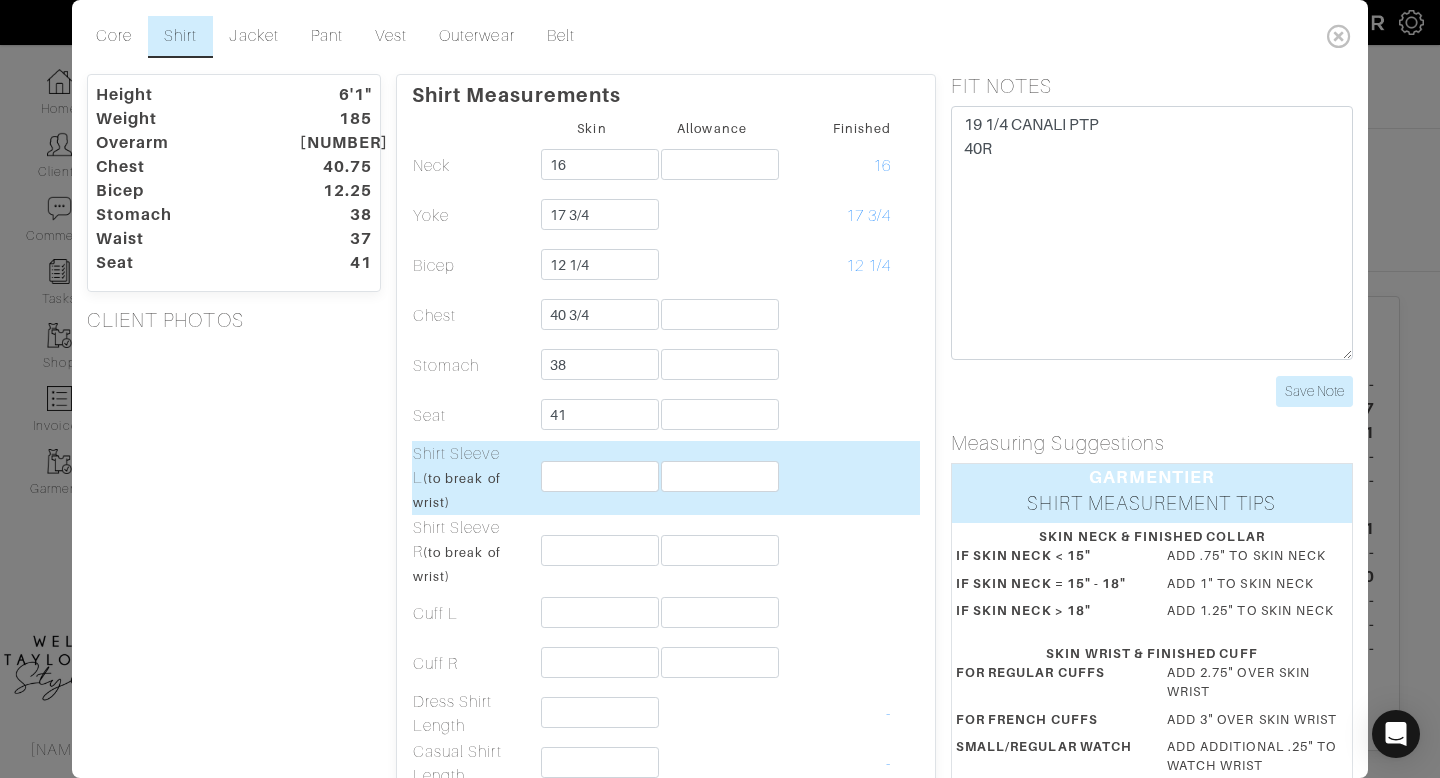 click at bounding box center [712, 166] 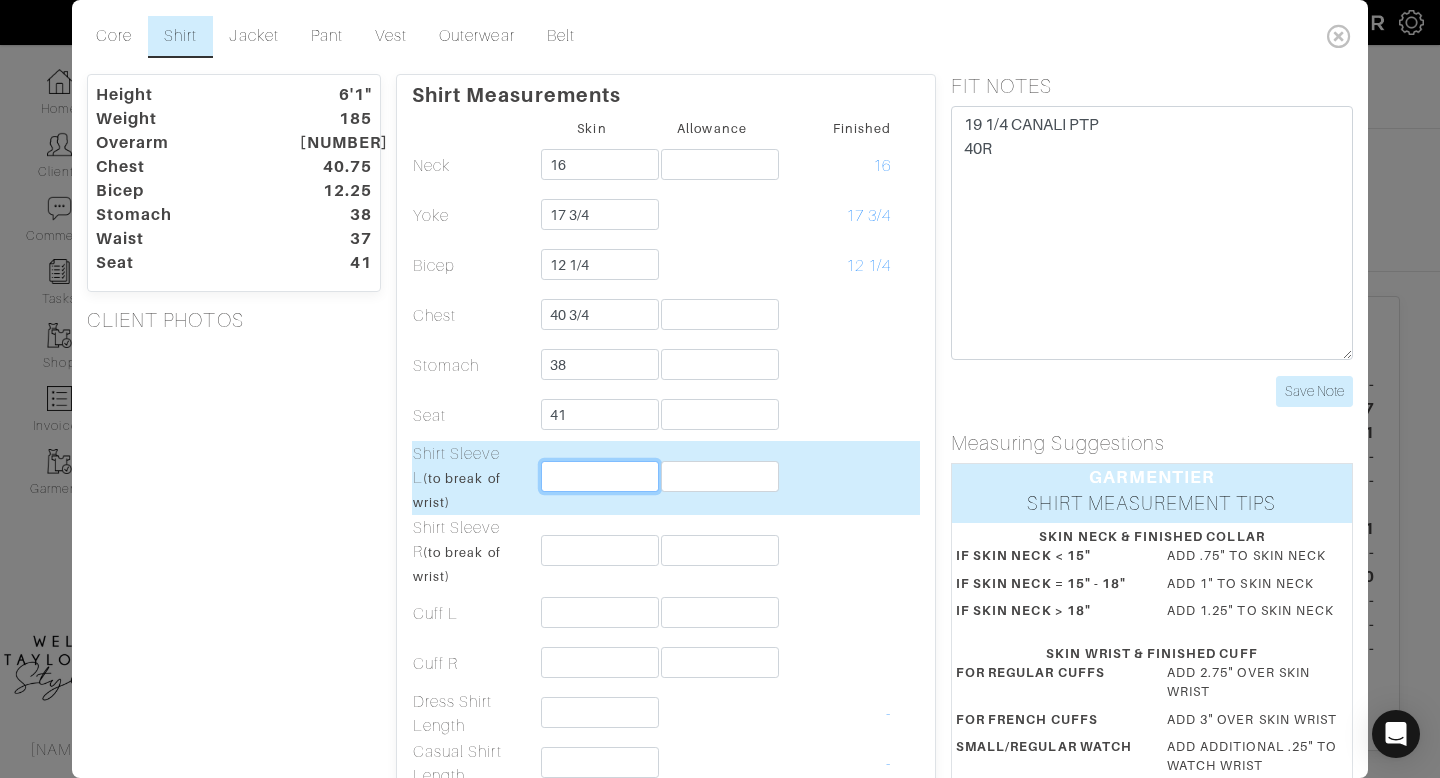 click at bounding box center (600, 476) 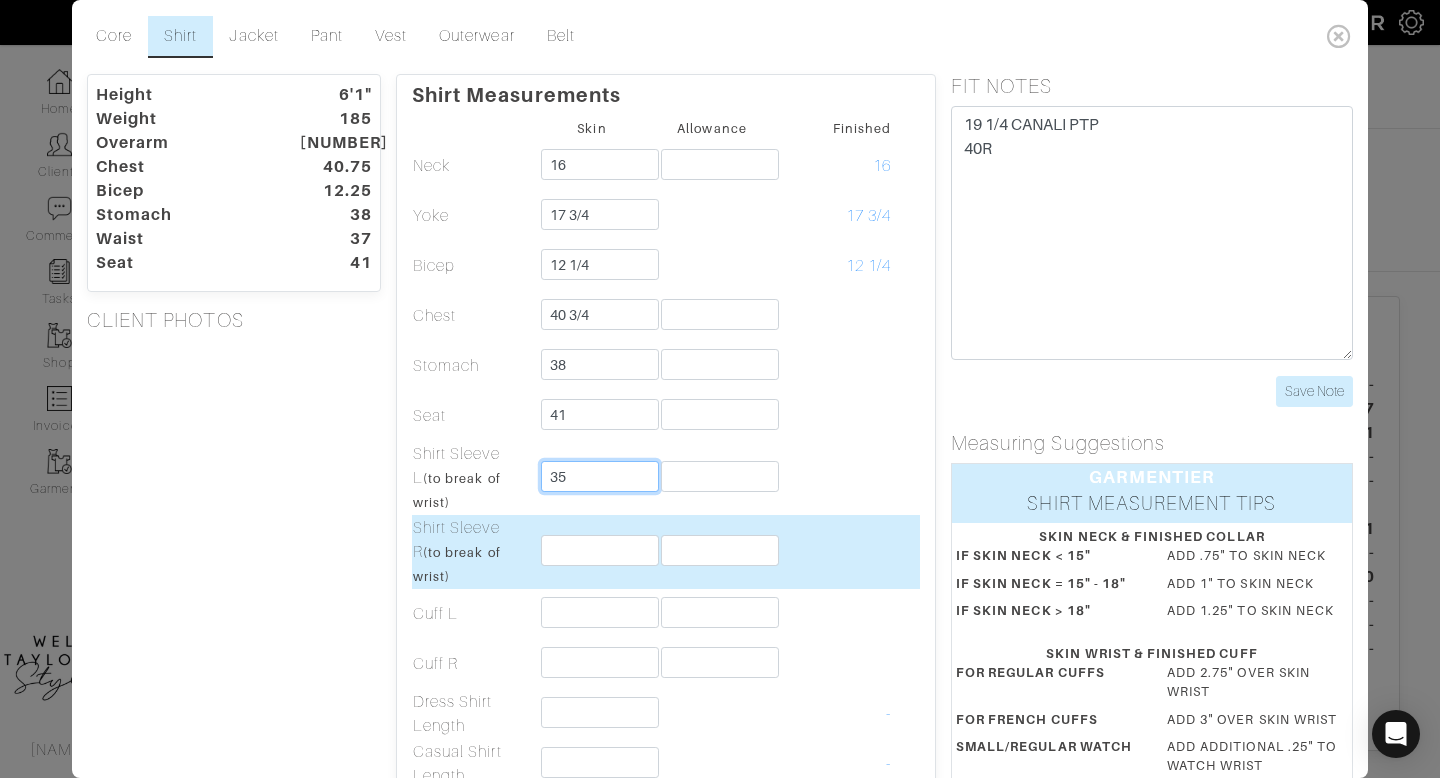 type on "35" 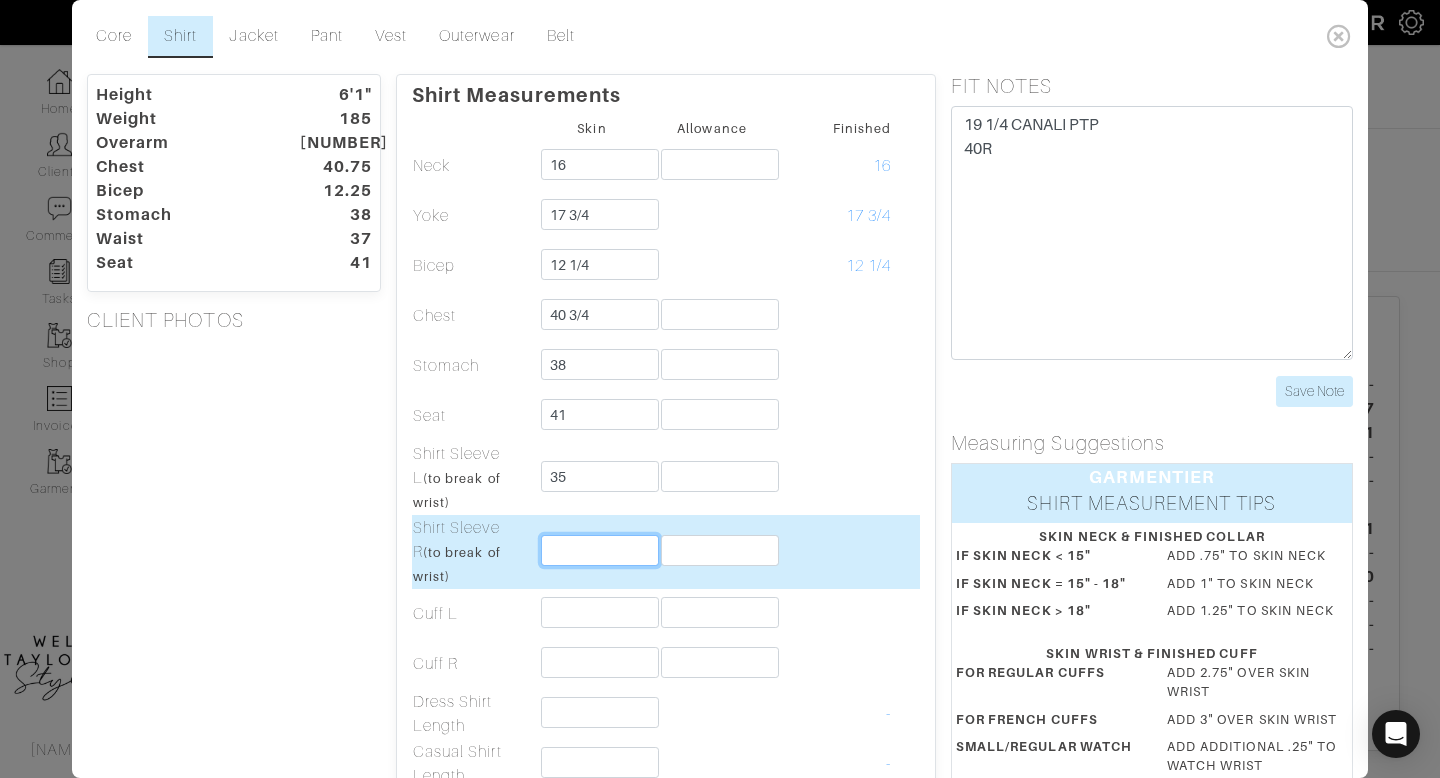 click at bounding box center (600, 550) 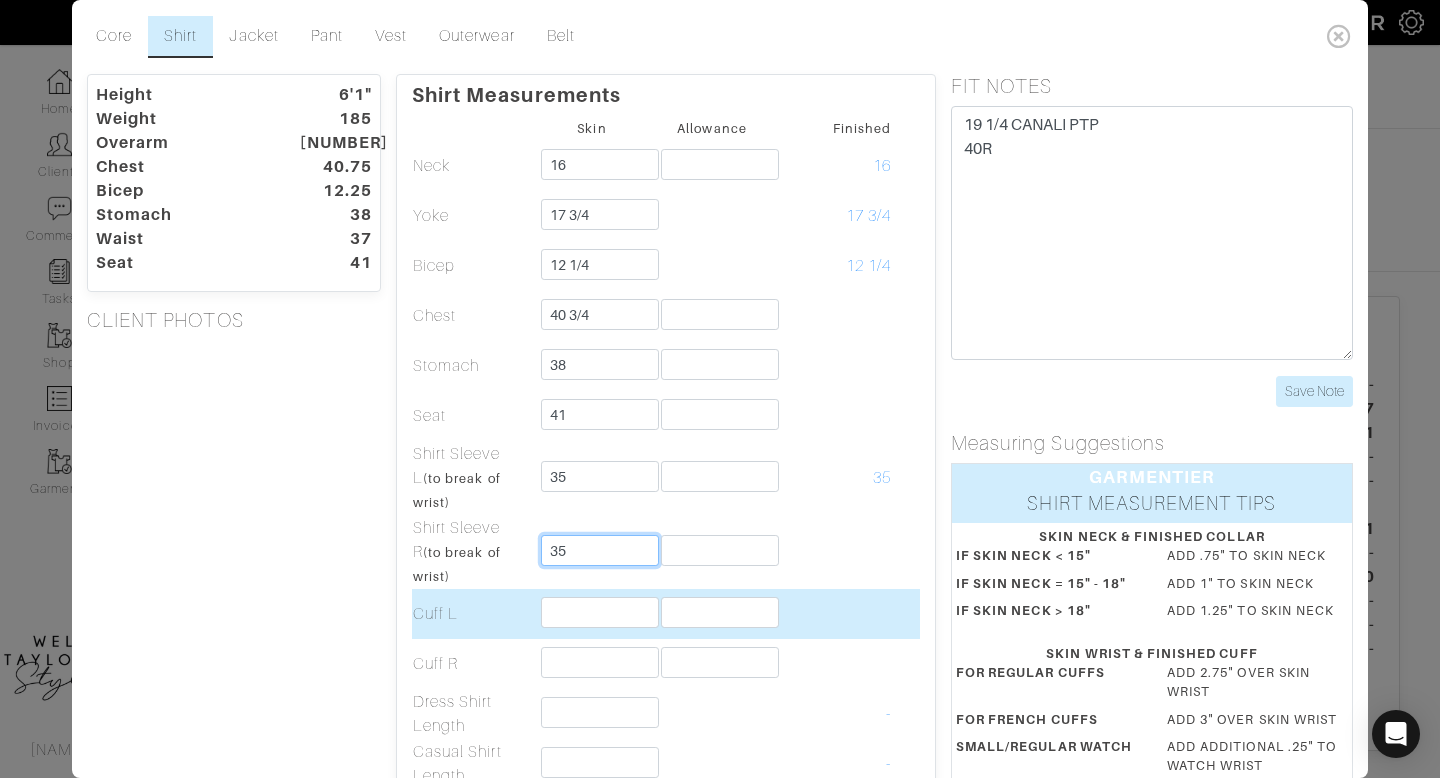 type on "35" 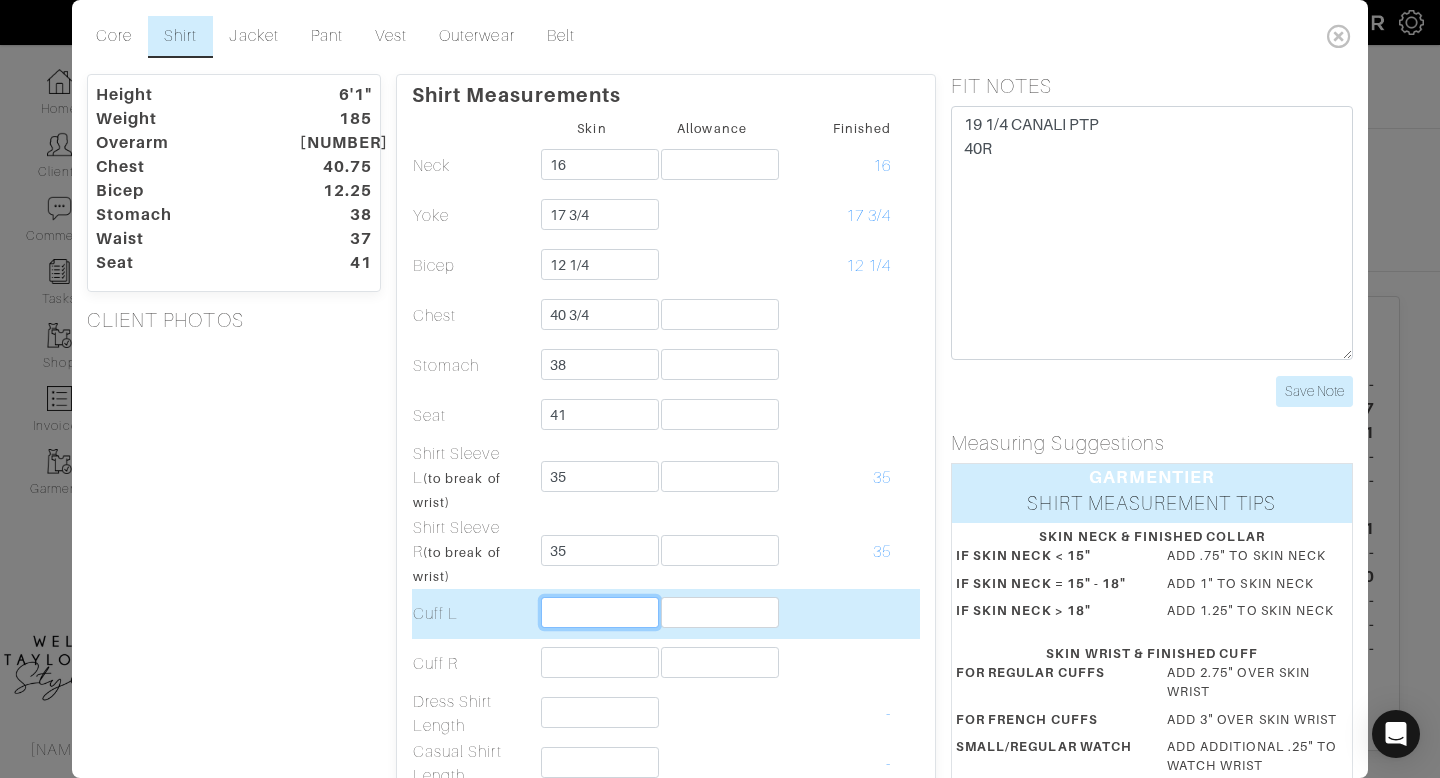 click at bounding box center (600, 612) 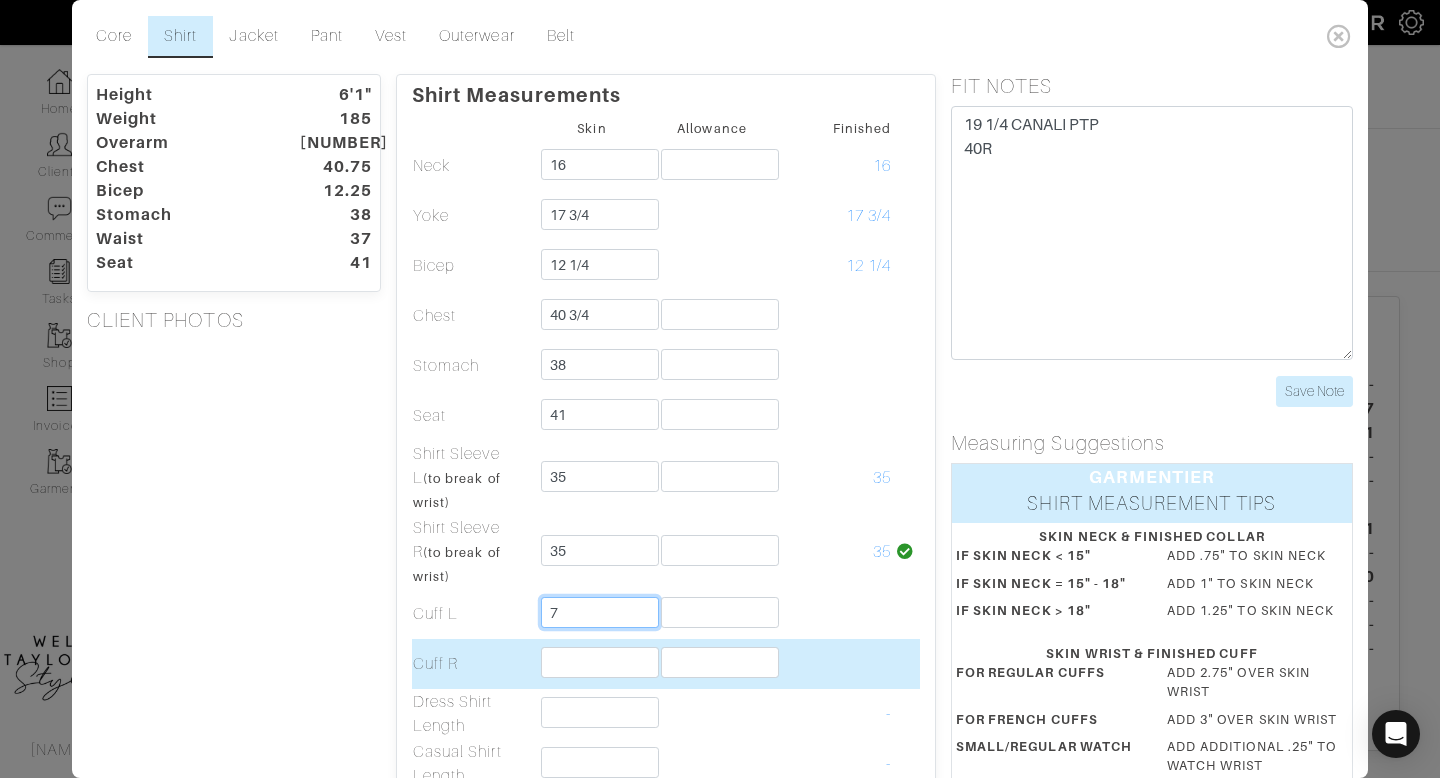 type on "7" 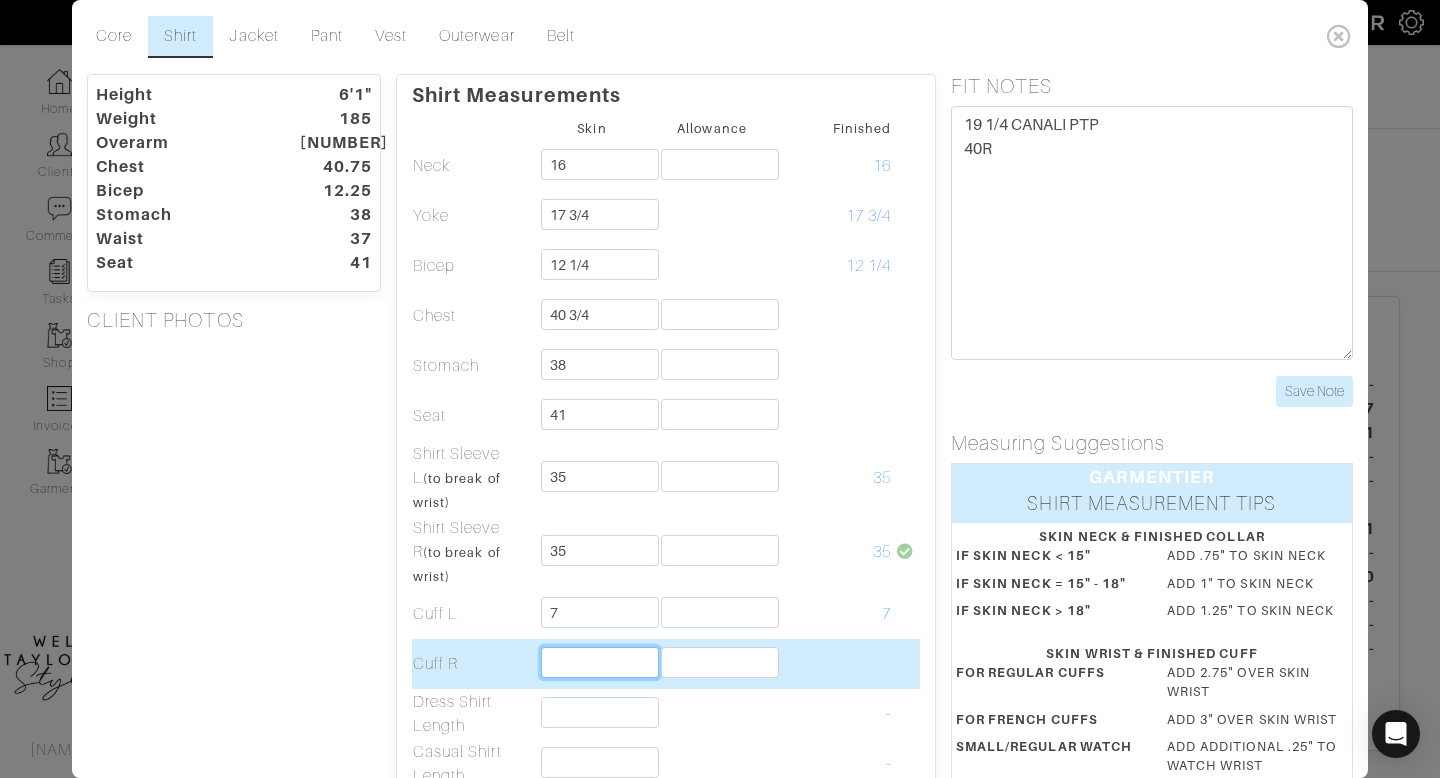 click at bounding box center (600, 662) 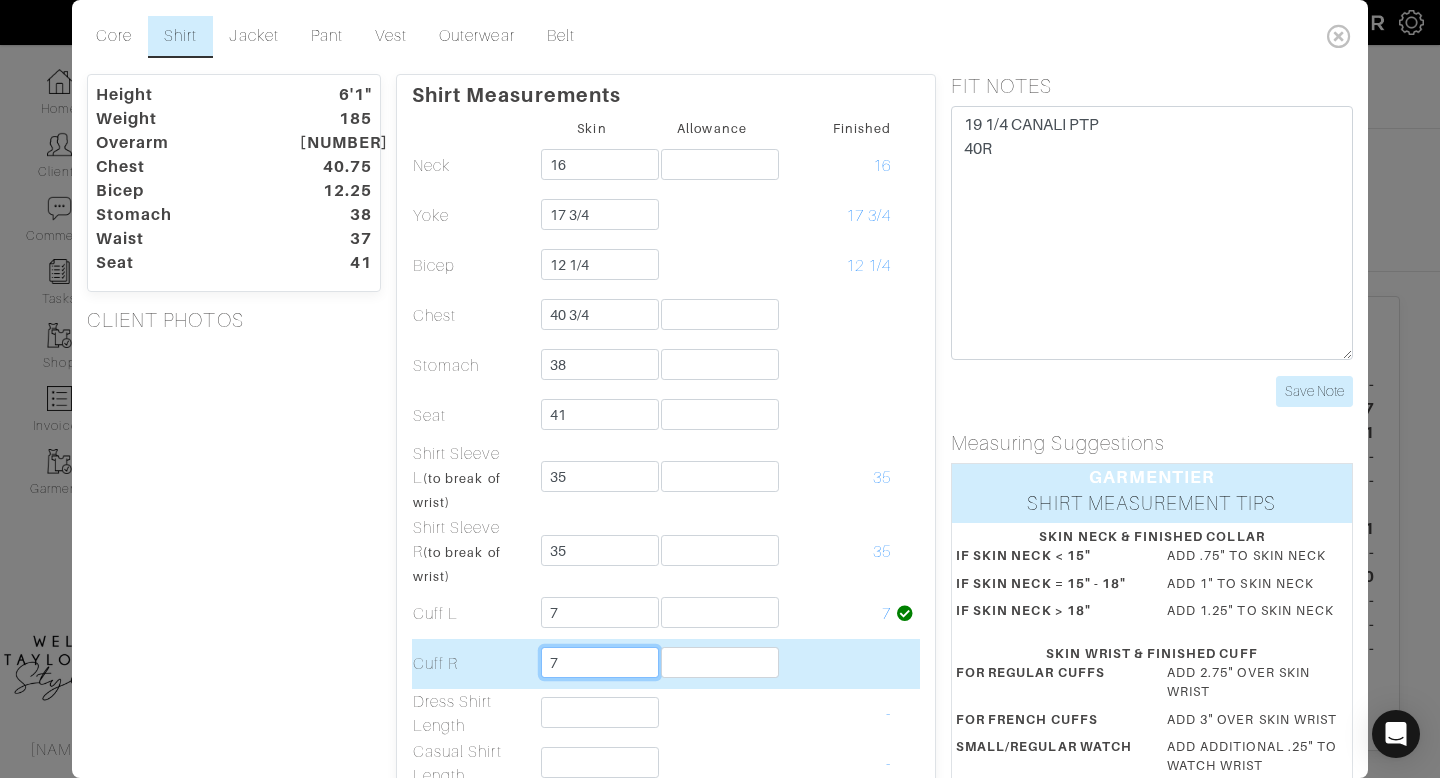 click on "7" at bounding box center [600, 662] 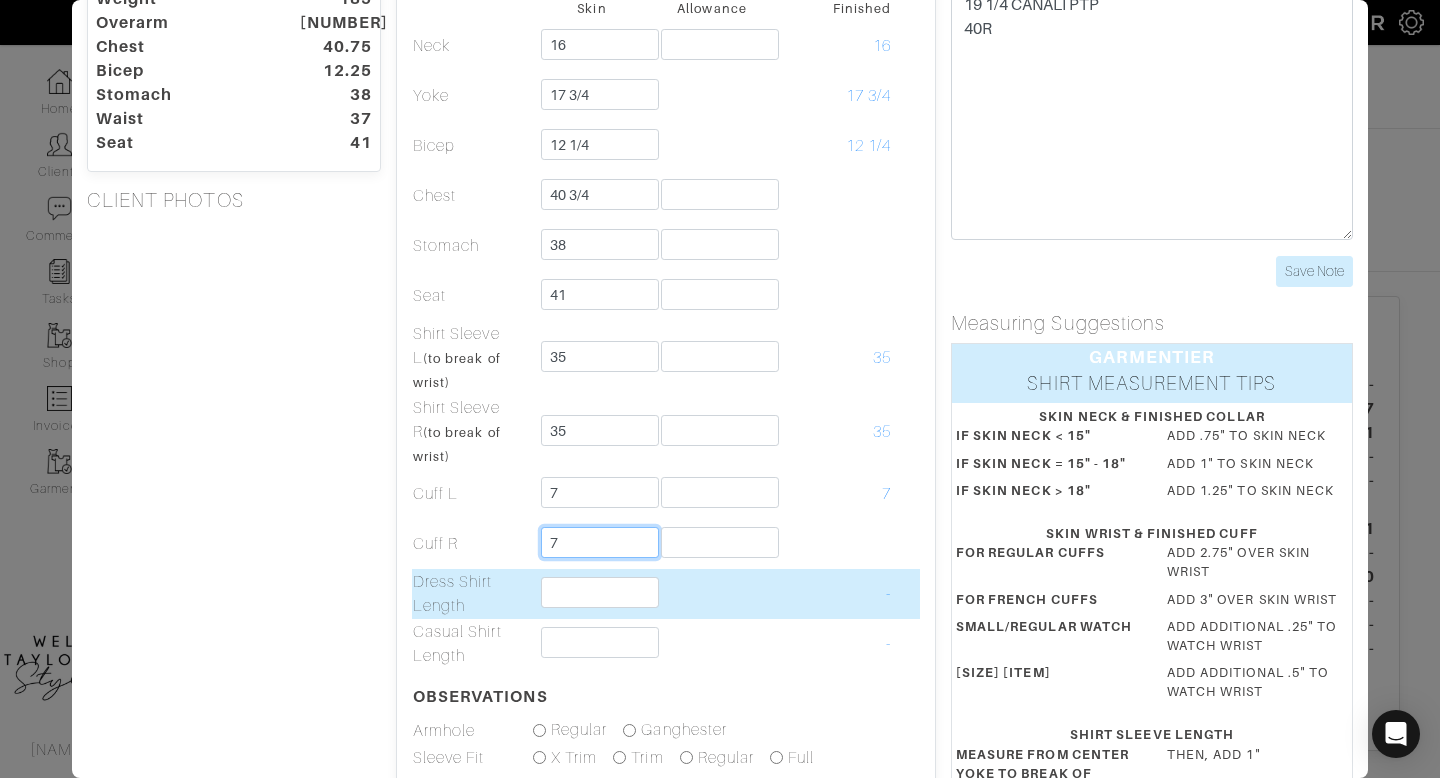 scroll, scrollTop: 125, scrollLeft: 0, axis: vertical 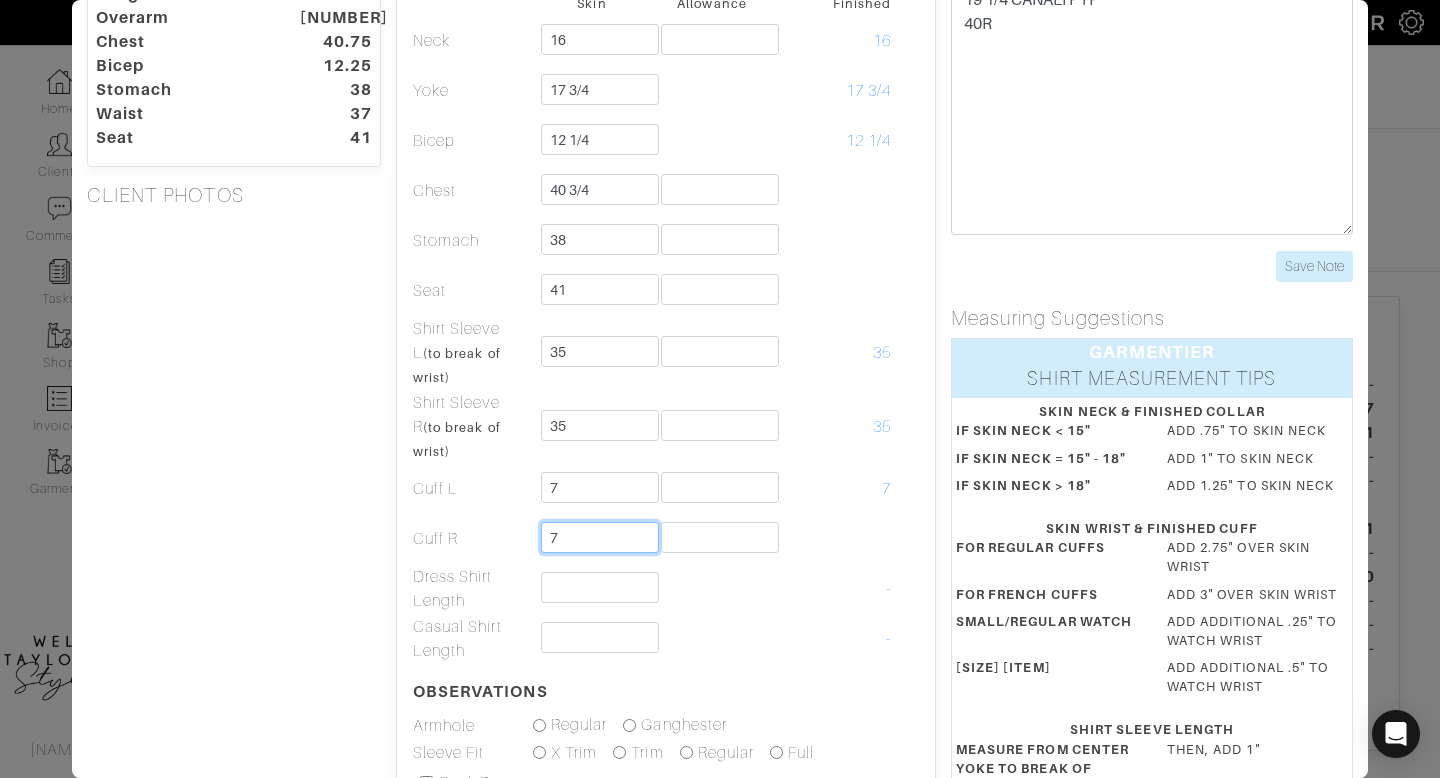 type on "7" 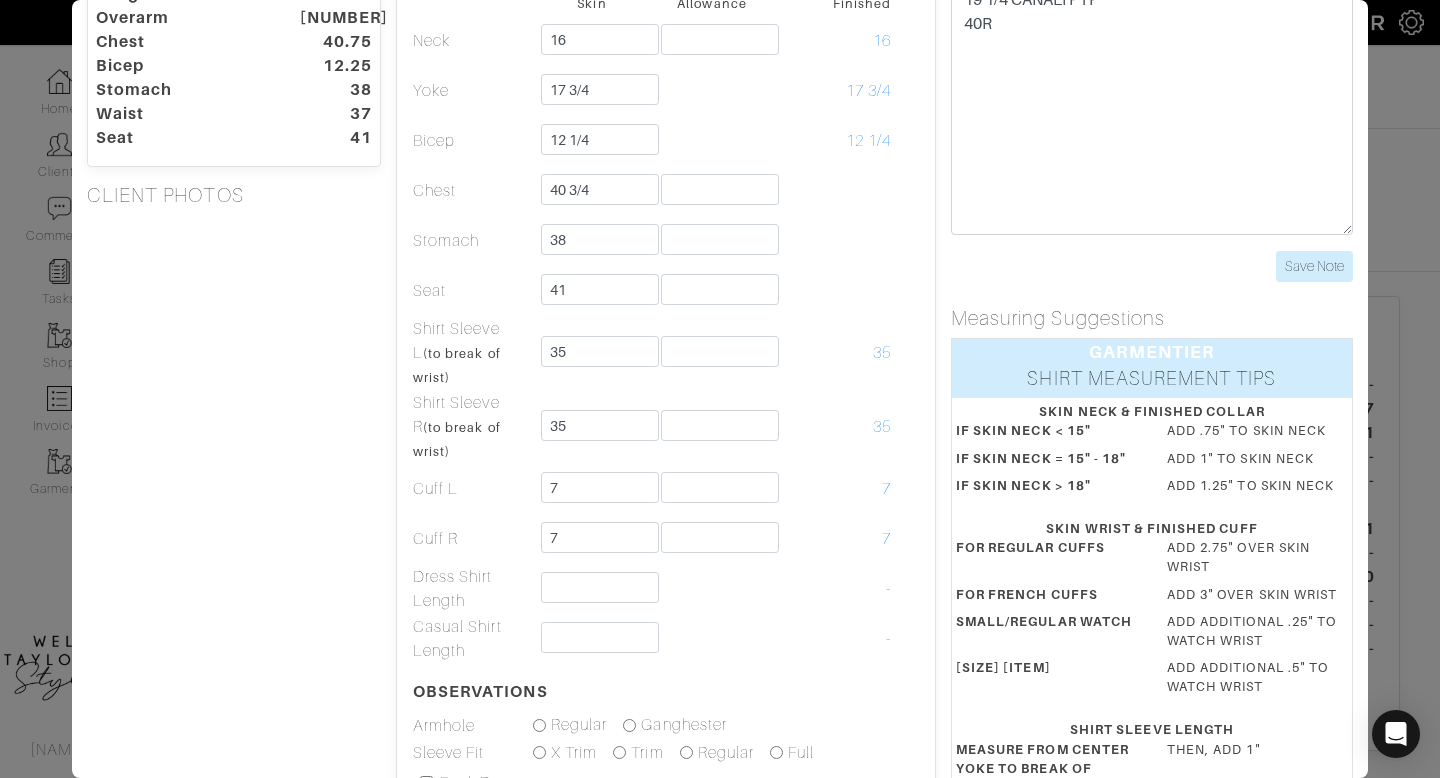 click on "Skin
Allowance
Finished
Neck
16
16
Yoke
17 3/4
17 3/4
Bicep
12 1/4
12 1/4
40 3/4" at bounding box center (666, 378) 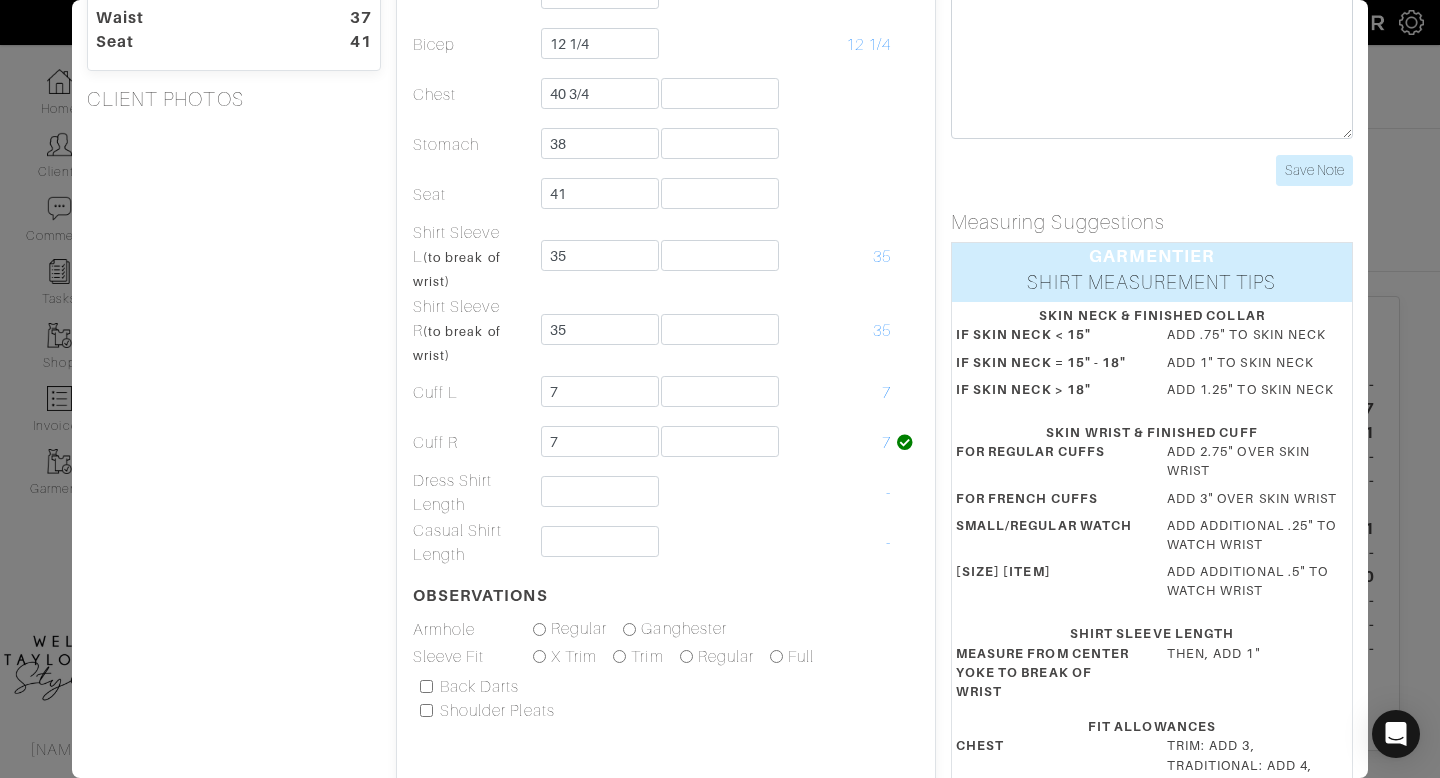 scroll, scrollTop: 0, scrollLeft: 0, axis: both 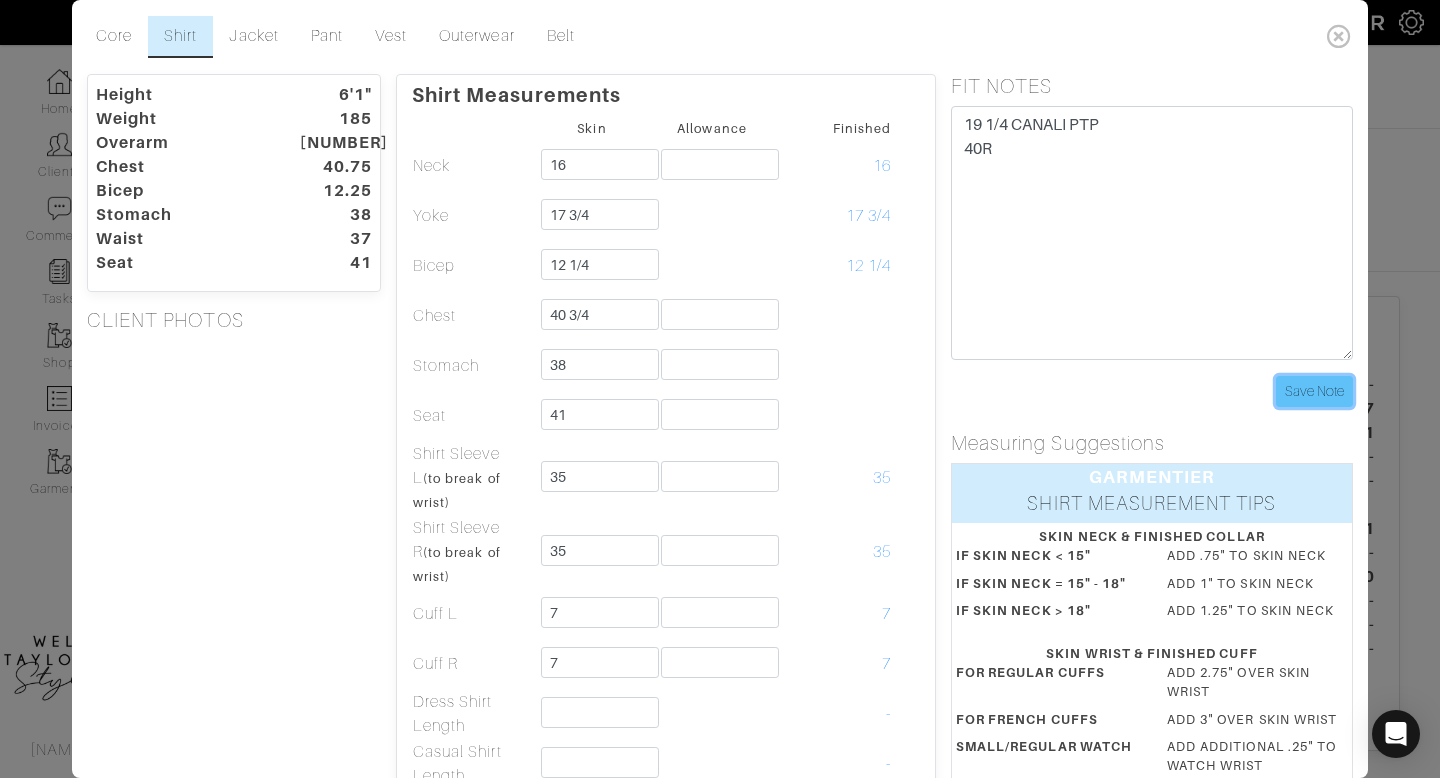click on "Save Note" at bounding box center (1314, 391) 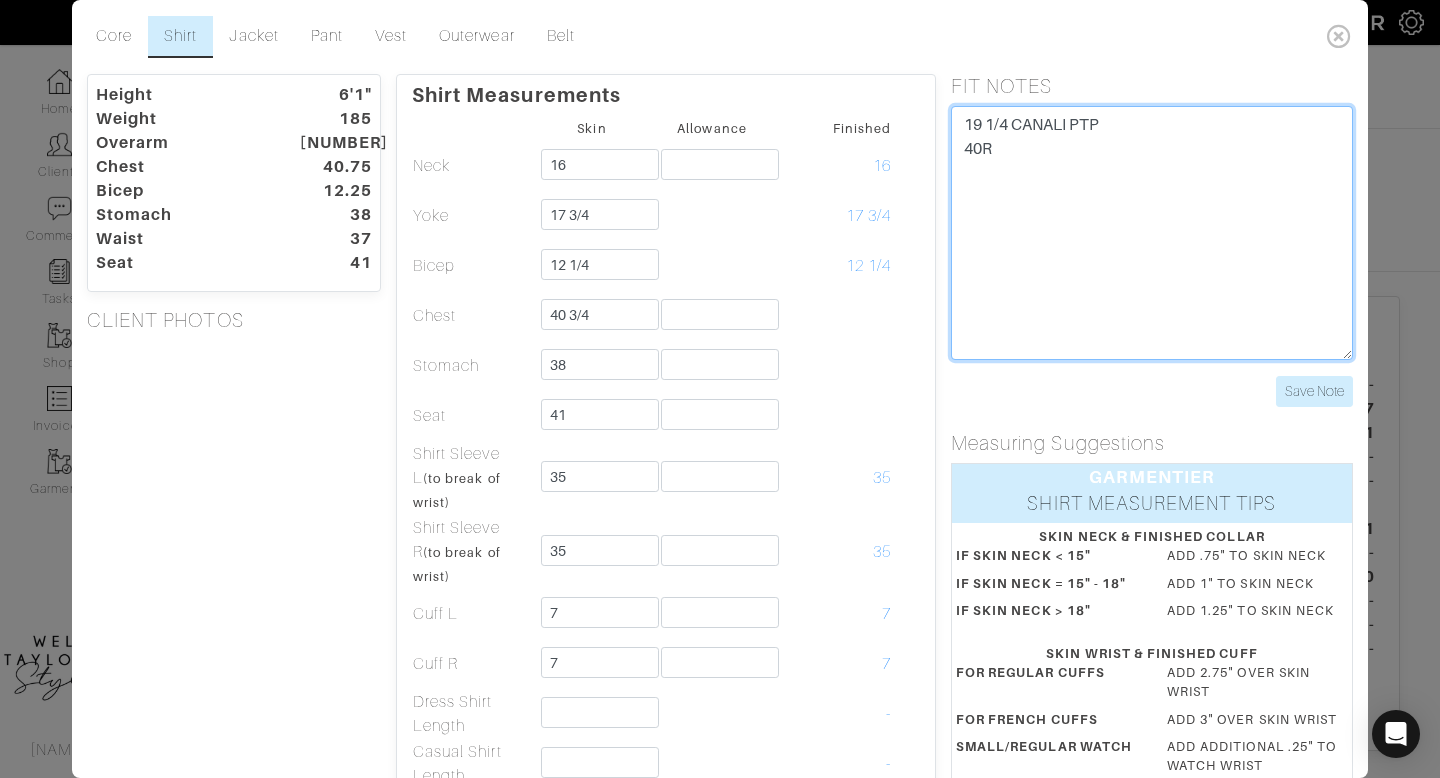 click on "19 1/4 CANALI PTP
40R" at bounding box center [1152, 233] 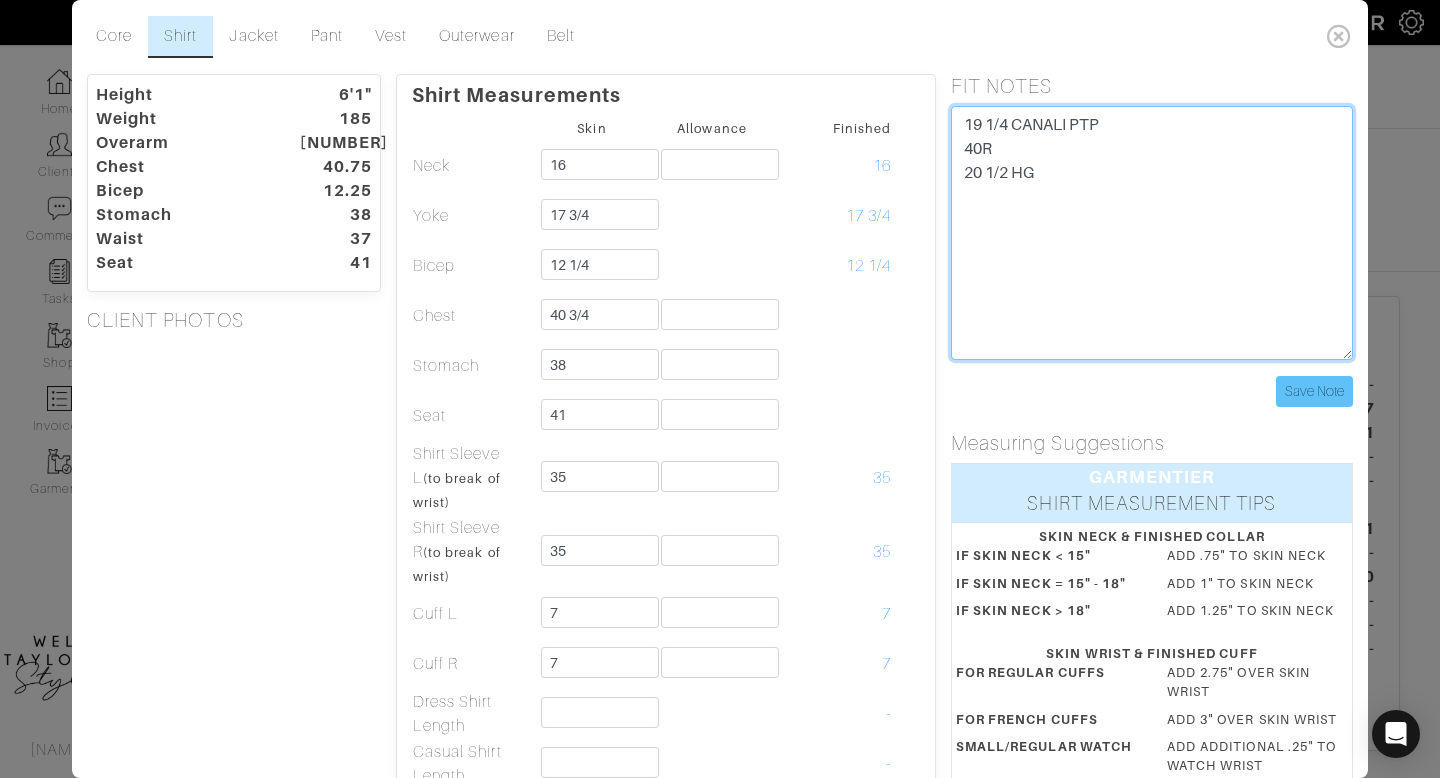 type on "19 1/4 CANALI PTP
40R
20 1/2 HG" 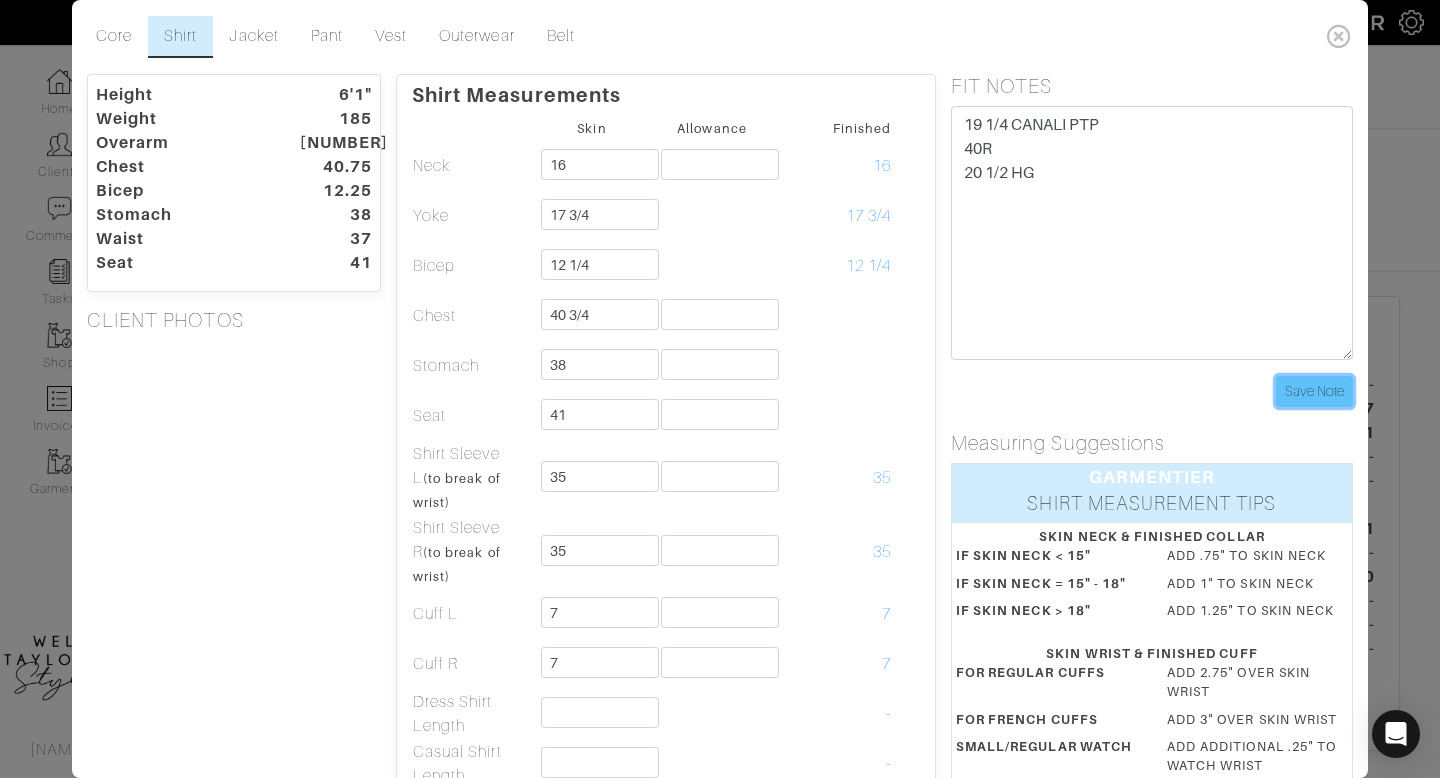 click on "Save Note" at bounding box center (1314, 391) 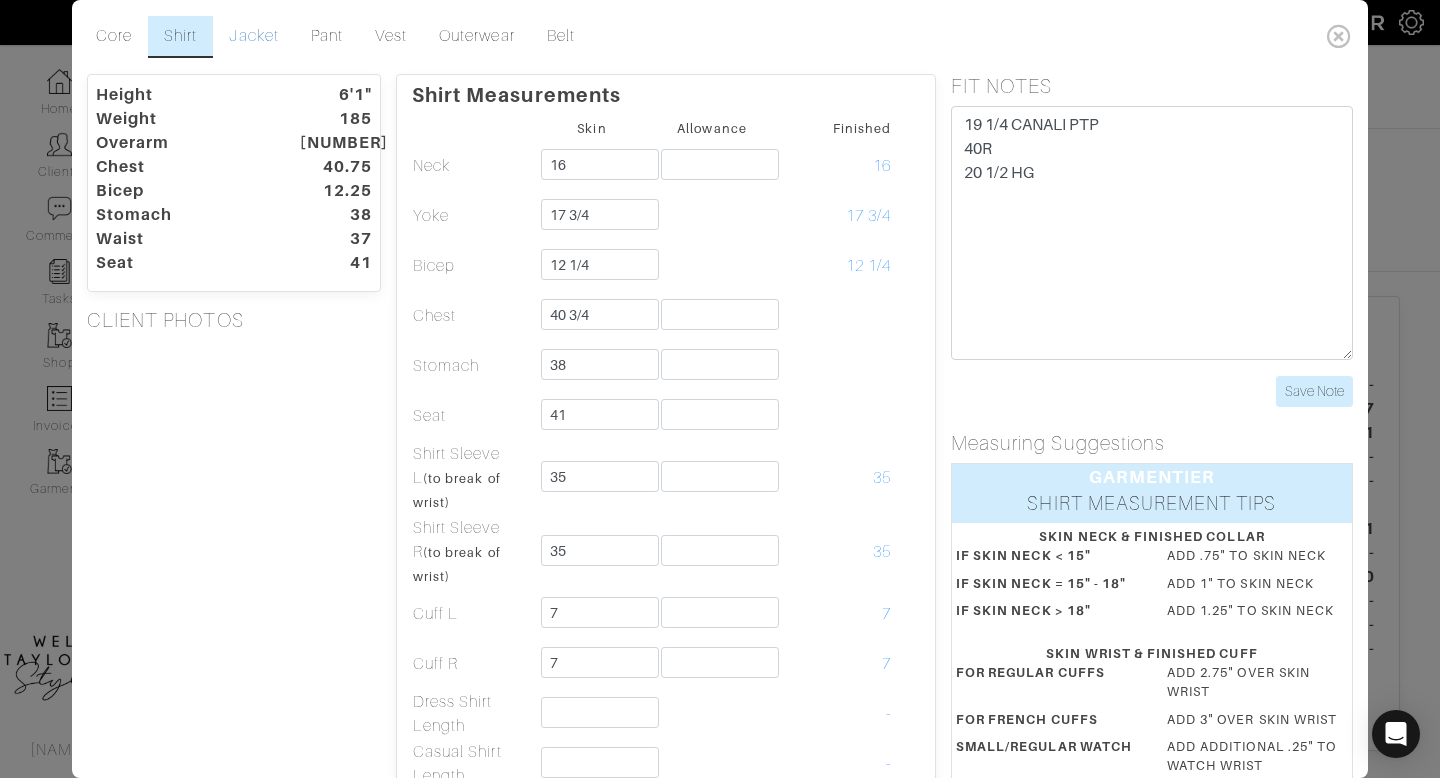 click on "Jacket" at bounding box center [253, 37] 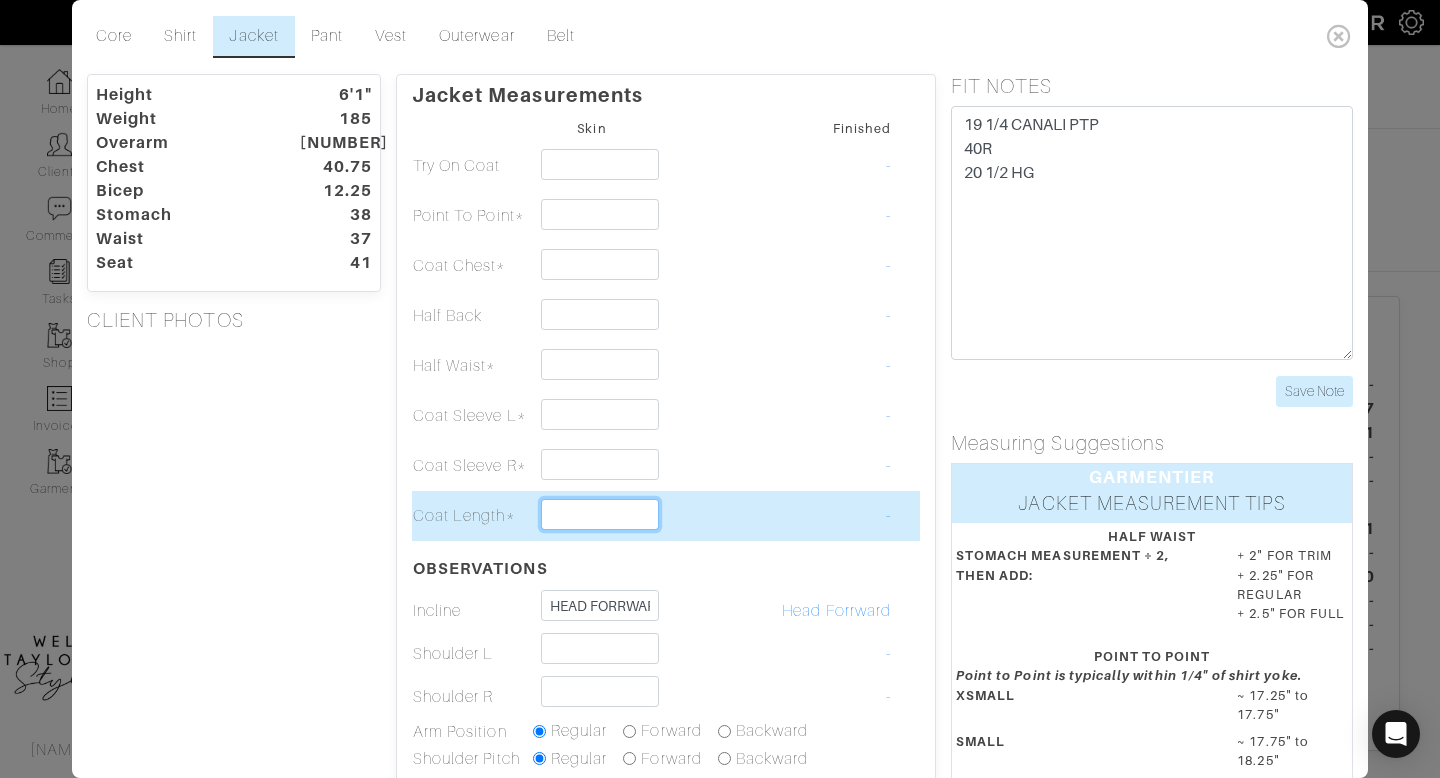 click at bounding box center (600, 514) 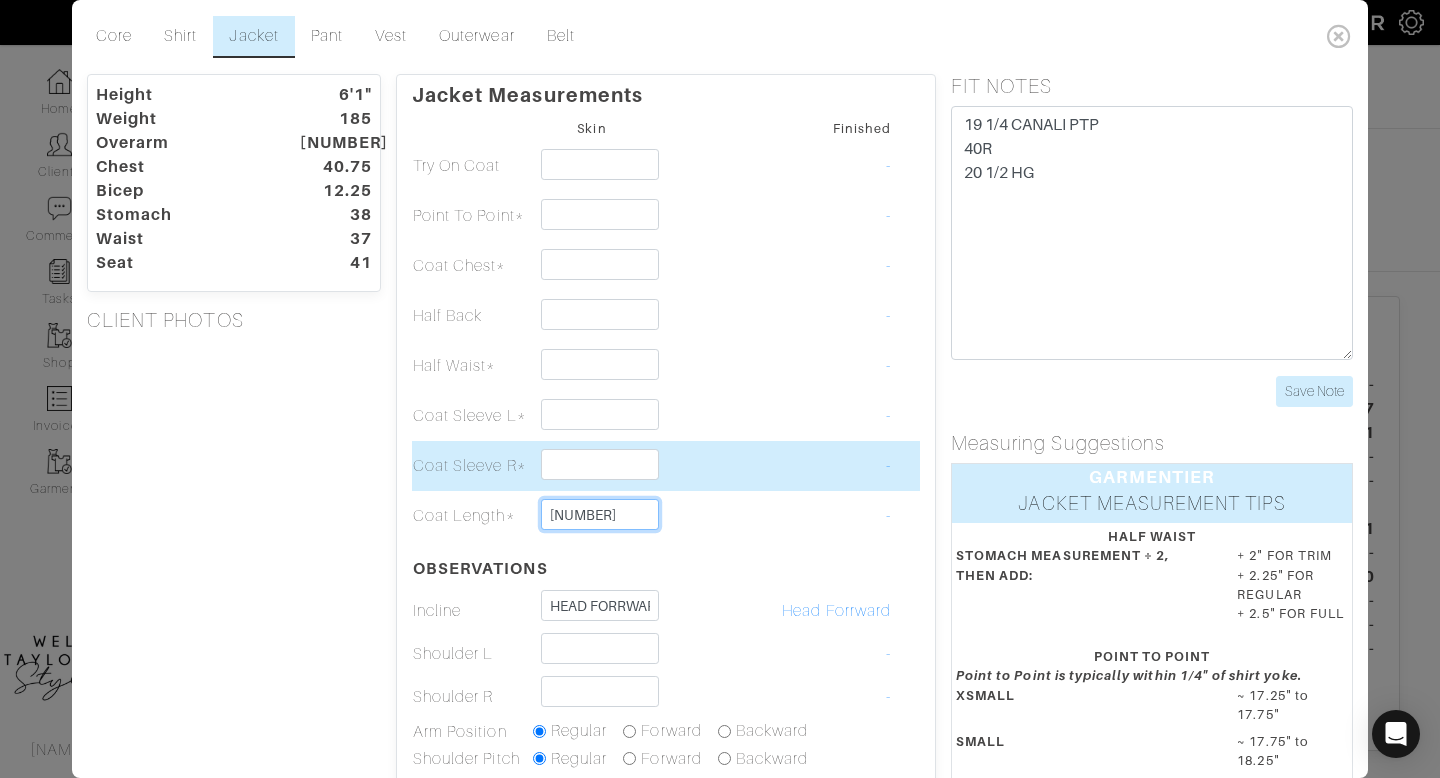 type on "30" 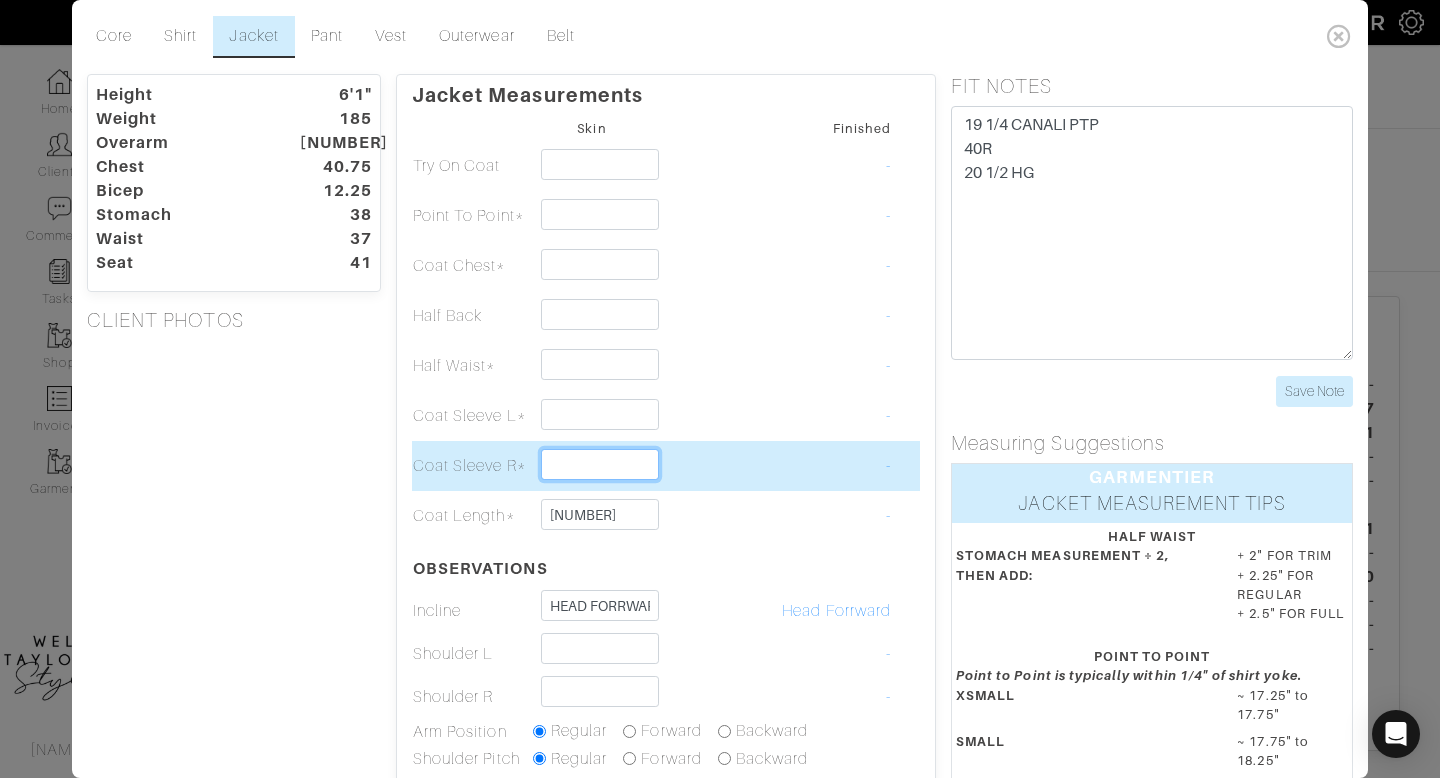 click at bounding box center (600, 464) 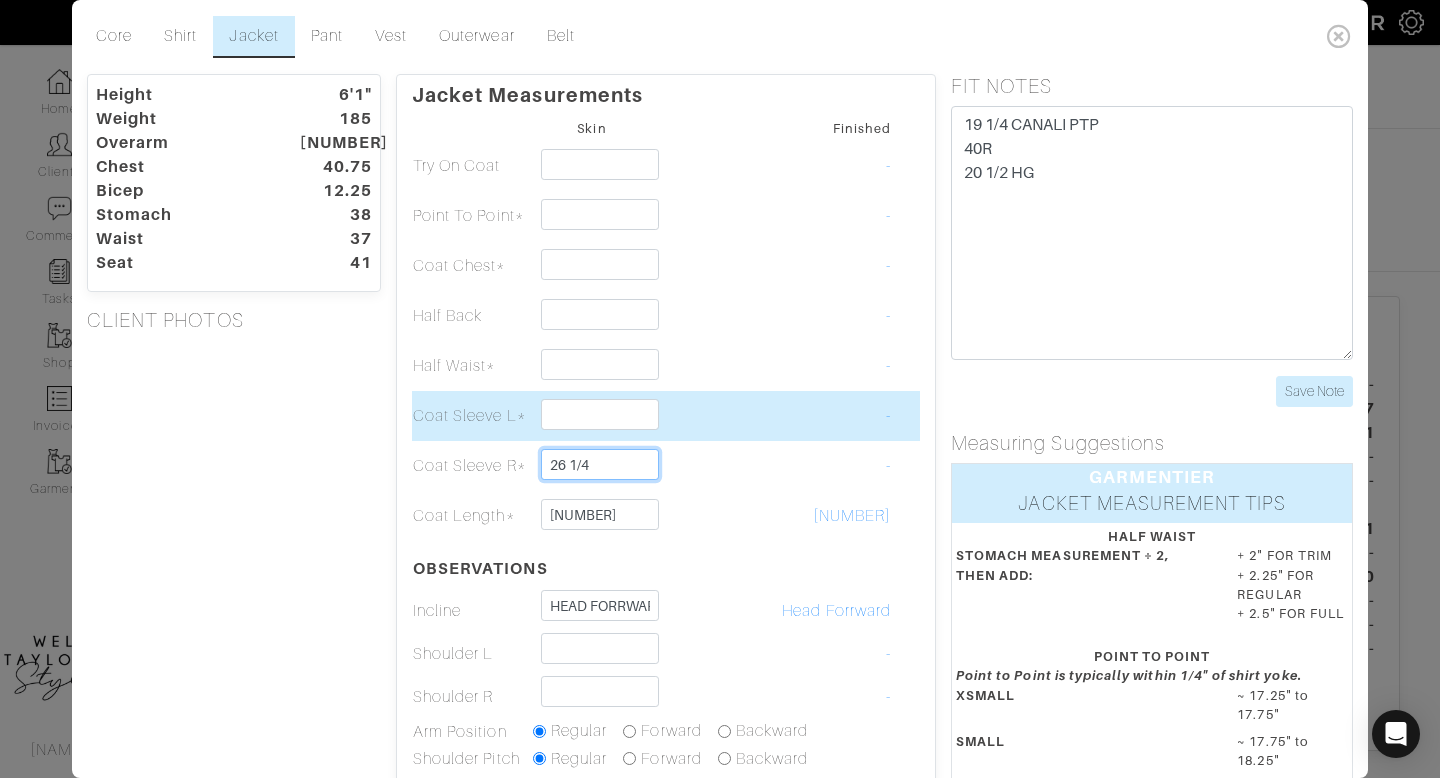 type on "26 1/4" 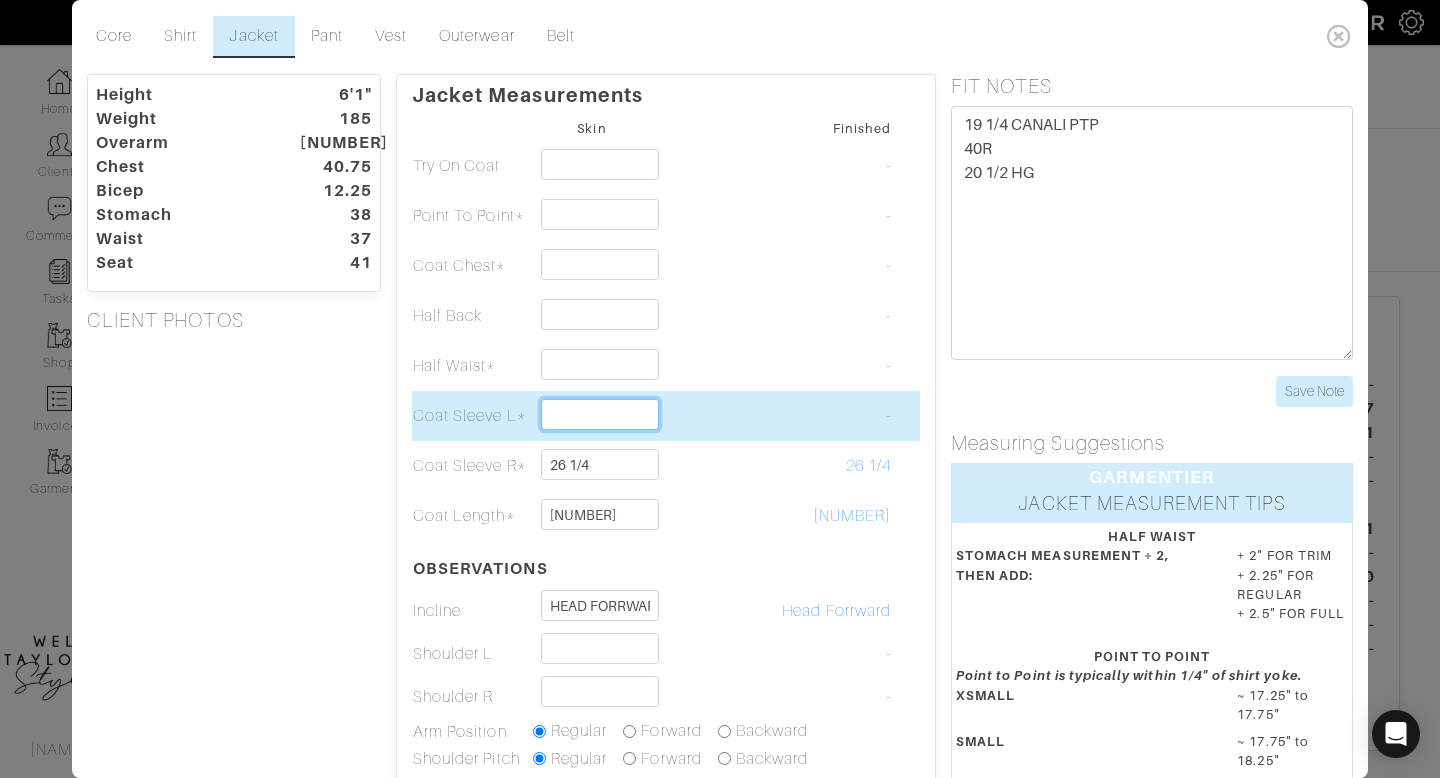 click at bounding box center (600, 414) 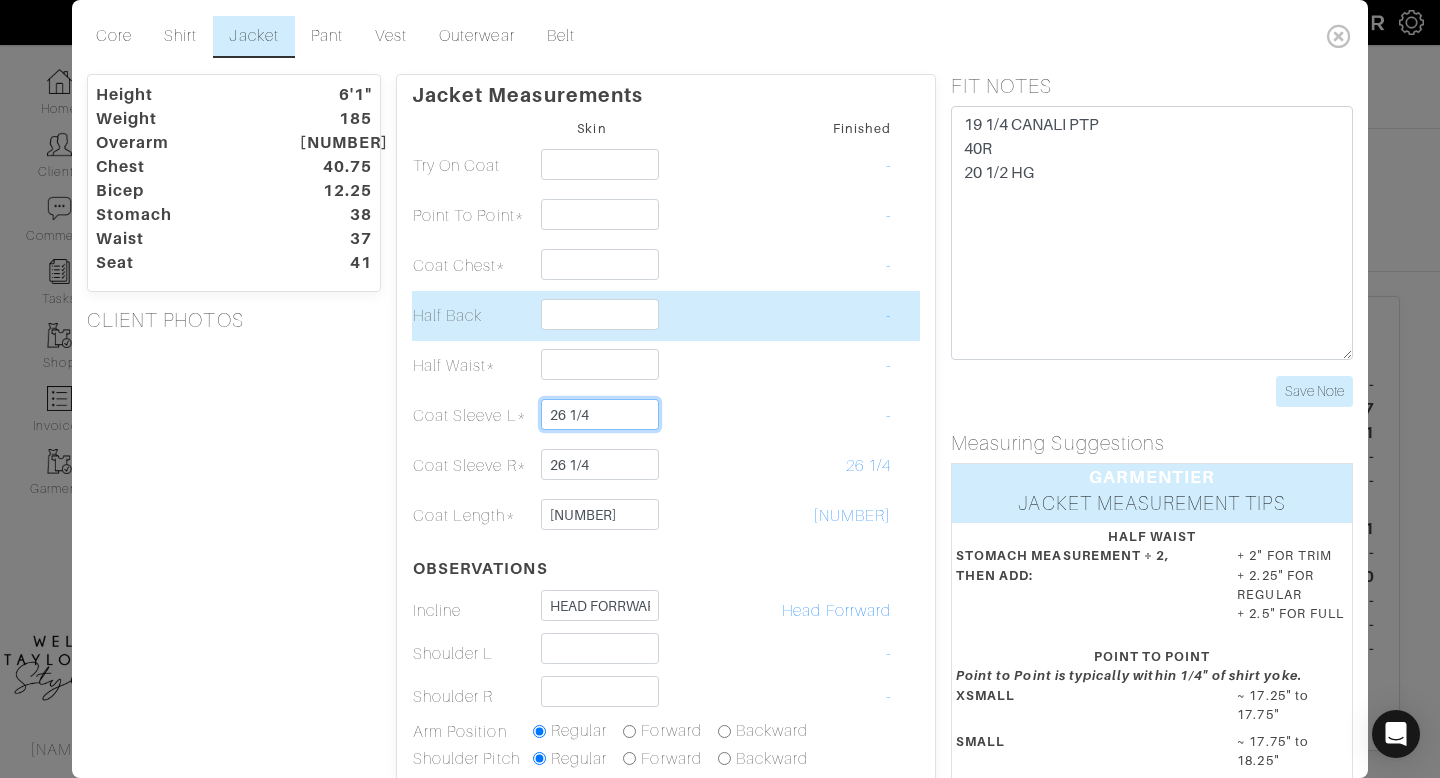 type on "26 1/4" 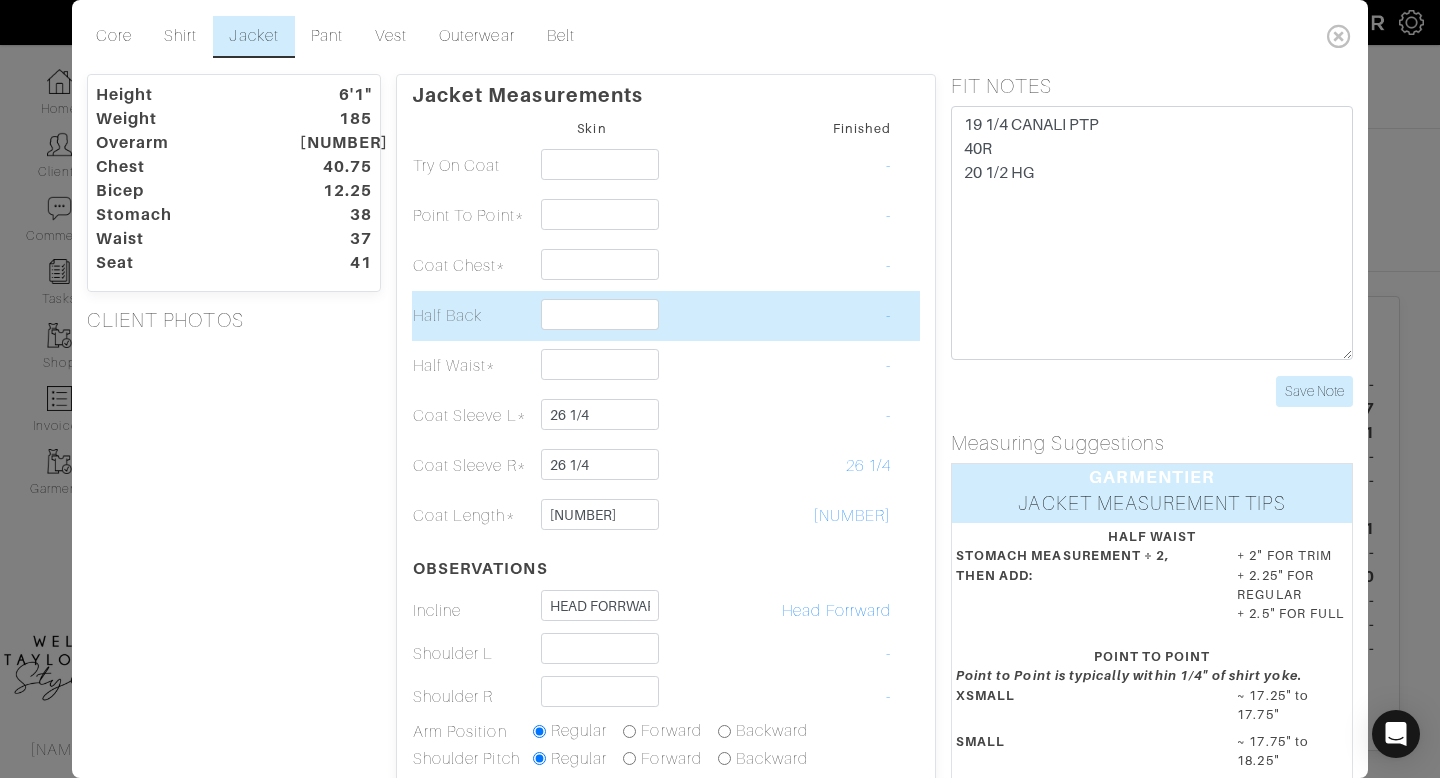click at bounding box center (712, 166) 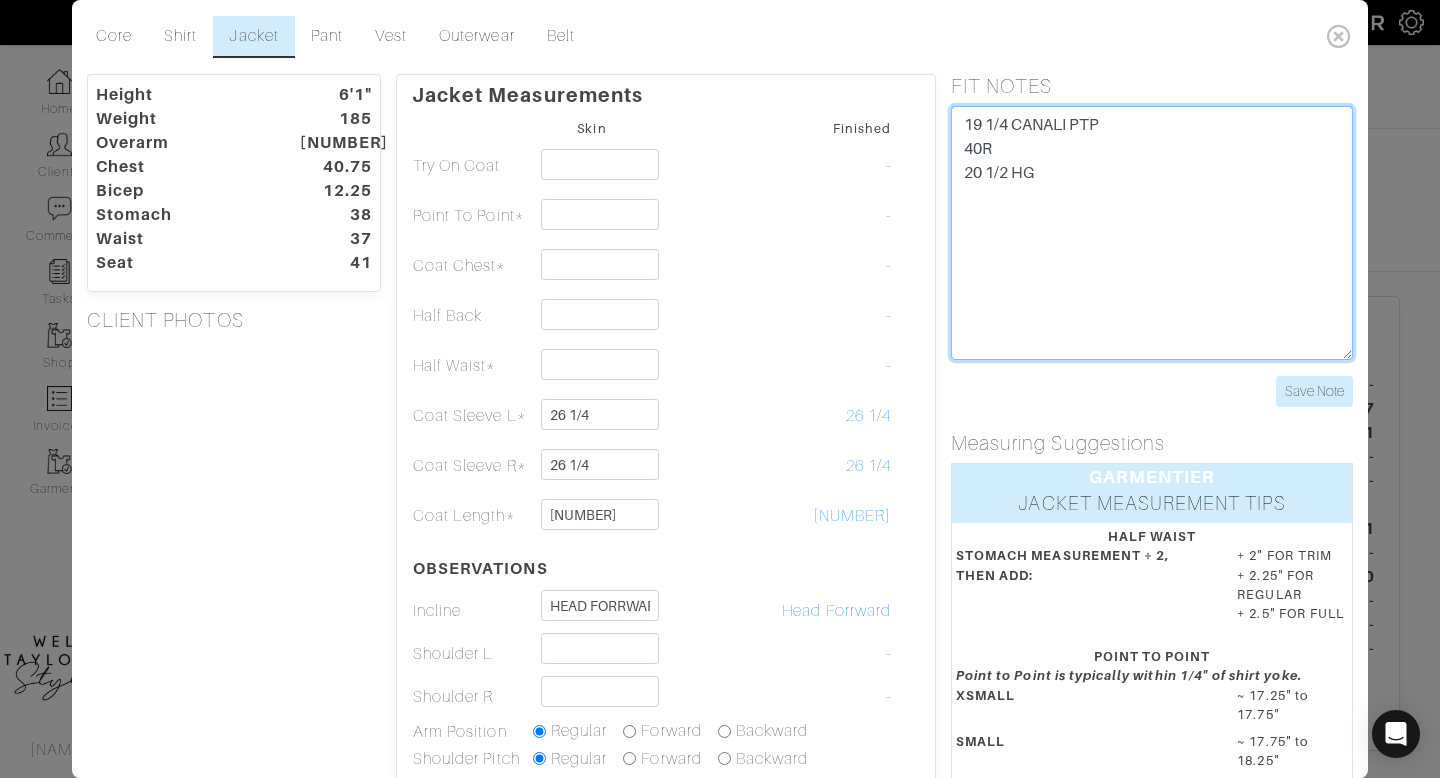 click on "19 1/4 CANALI PTP
40R
20 1/2 HG" at bounding box center (1152, 233) 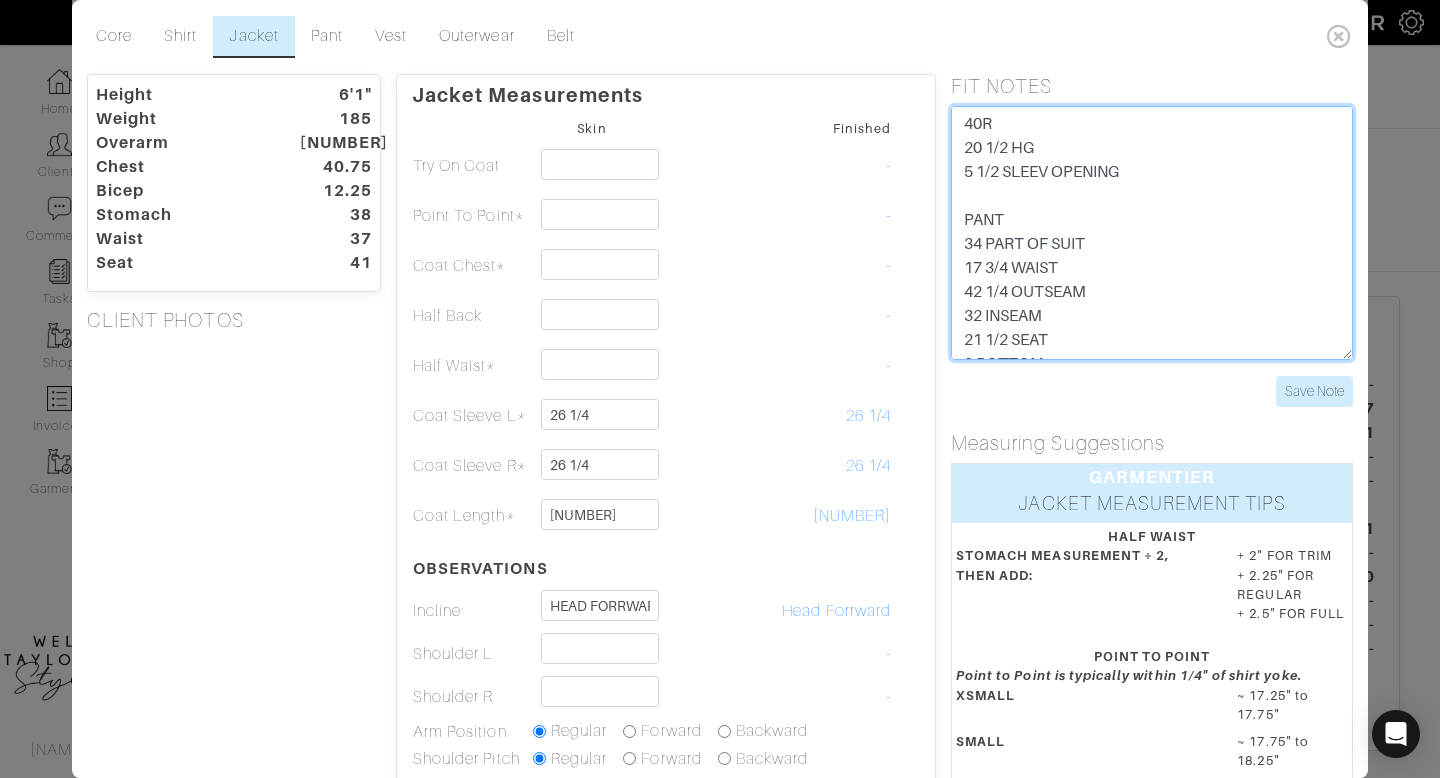 scroll, scrollTop: 0, scrollLeft: 0, axis: both 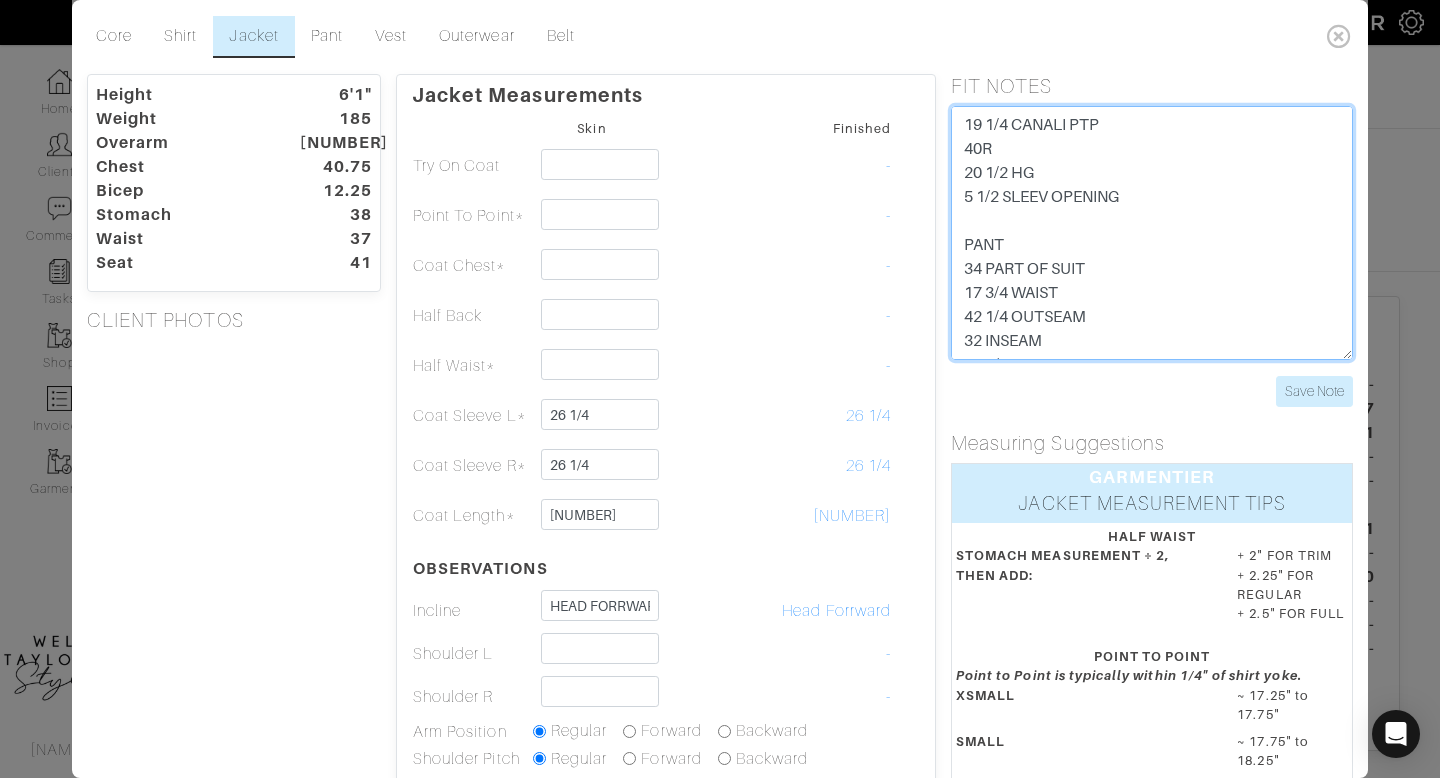 click on "19 1/4 CANALI PTP
40R
20 1/2 HG
5 1/2 SLEEV OPENING
PANT
34 PART OF SUIT
17 3/4 WAIST
42 1/4 OUTSEAM
32 INSEAM
21 1/2 SEAT
8 BOTTOM
9 1/8 KNEE" at bounding box center (1152, 233) 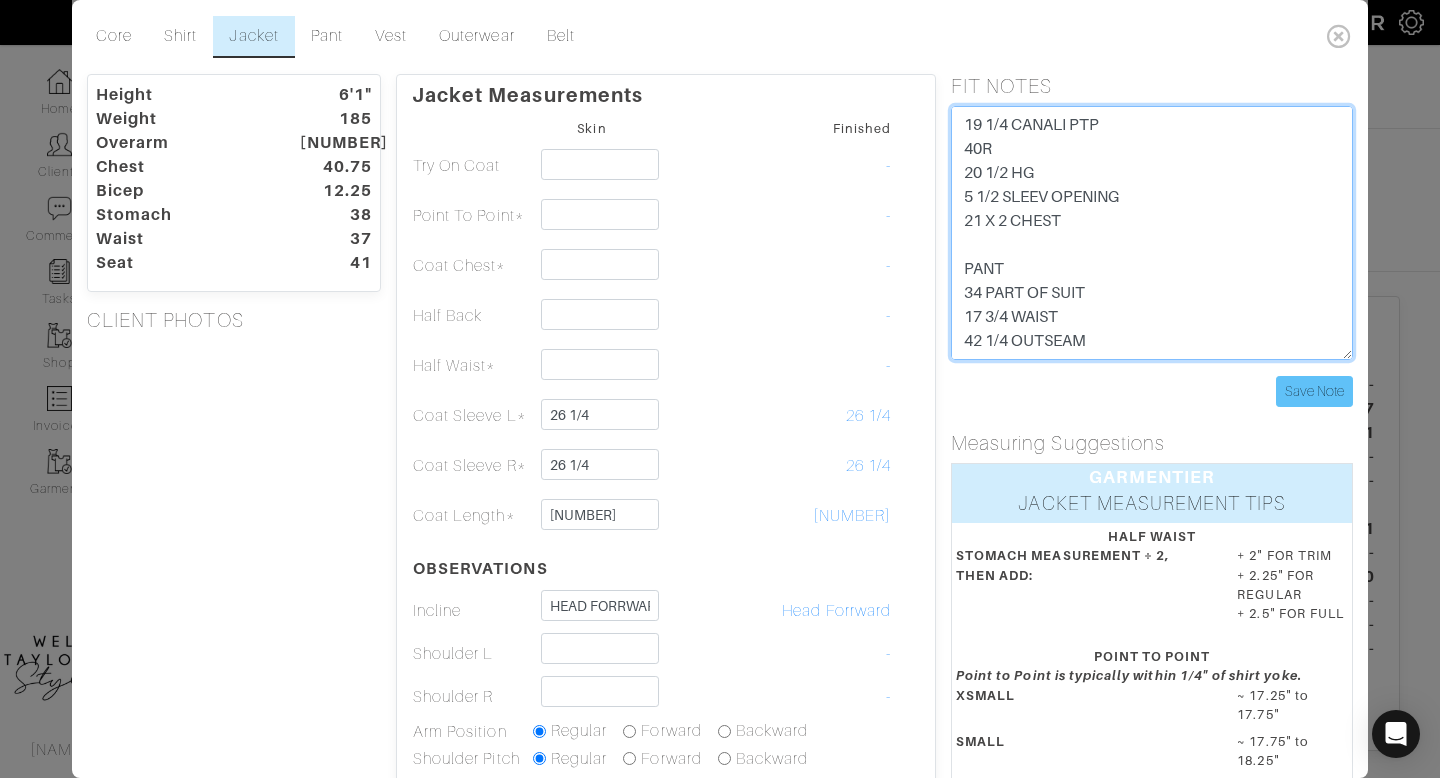 type on "19 1/4 CANALI PTP
40R
20 1/2 HG
5 1/2 SLEEV OPENING
21 X 2 CHEST
PANT
34 PART OF SUIT
17 3/4 WAIST
42 1/4 OUTSEAM
32 INSEAM
21 1/2 SEAT
8 BOTTOM
9 1/8 KNEE" 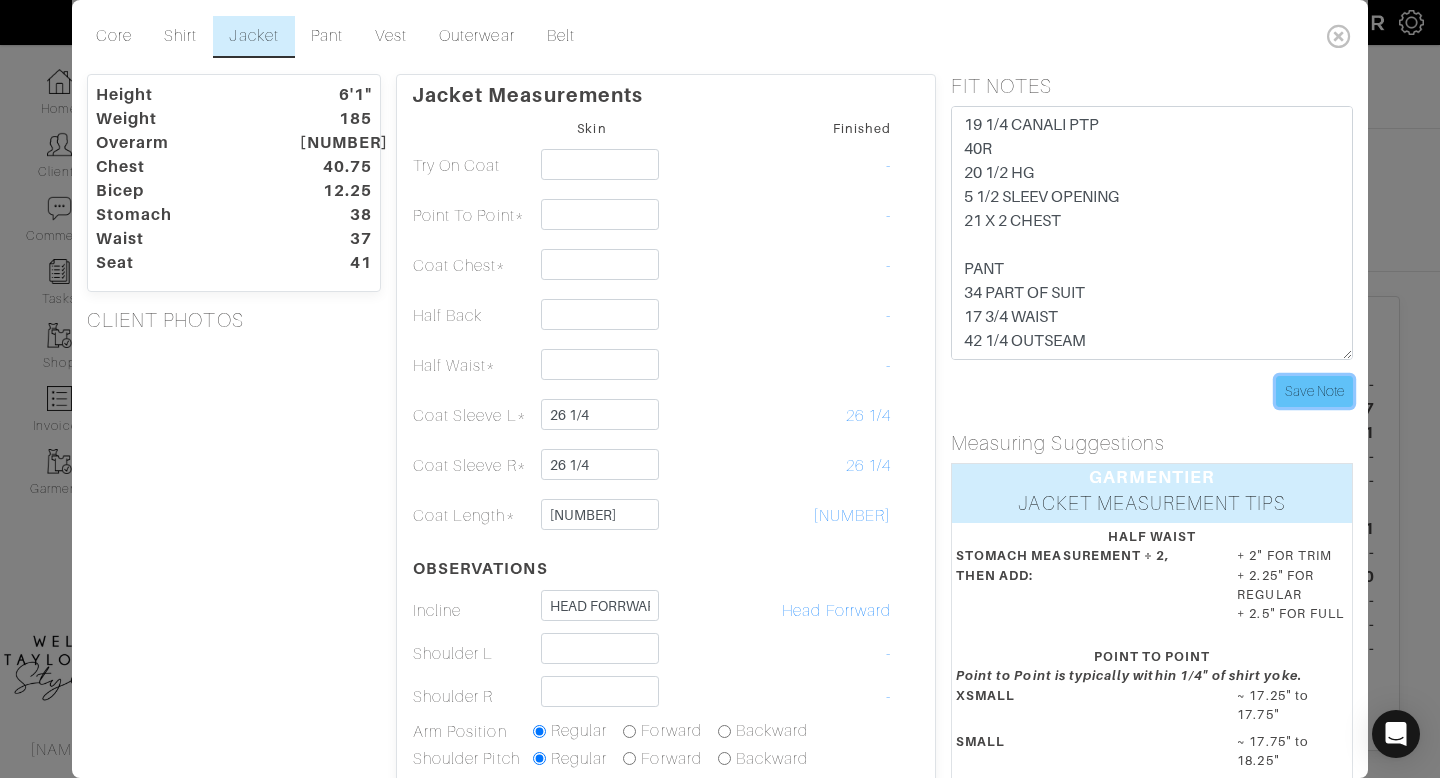 click on "Save Note" at bounding box center [1314, 391] 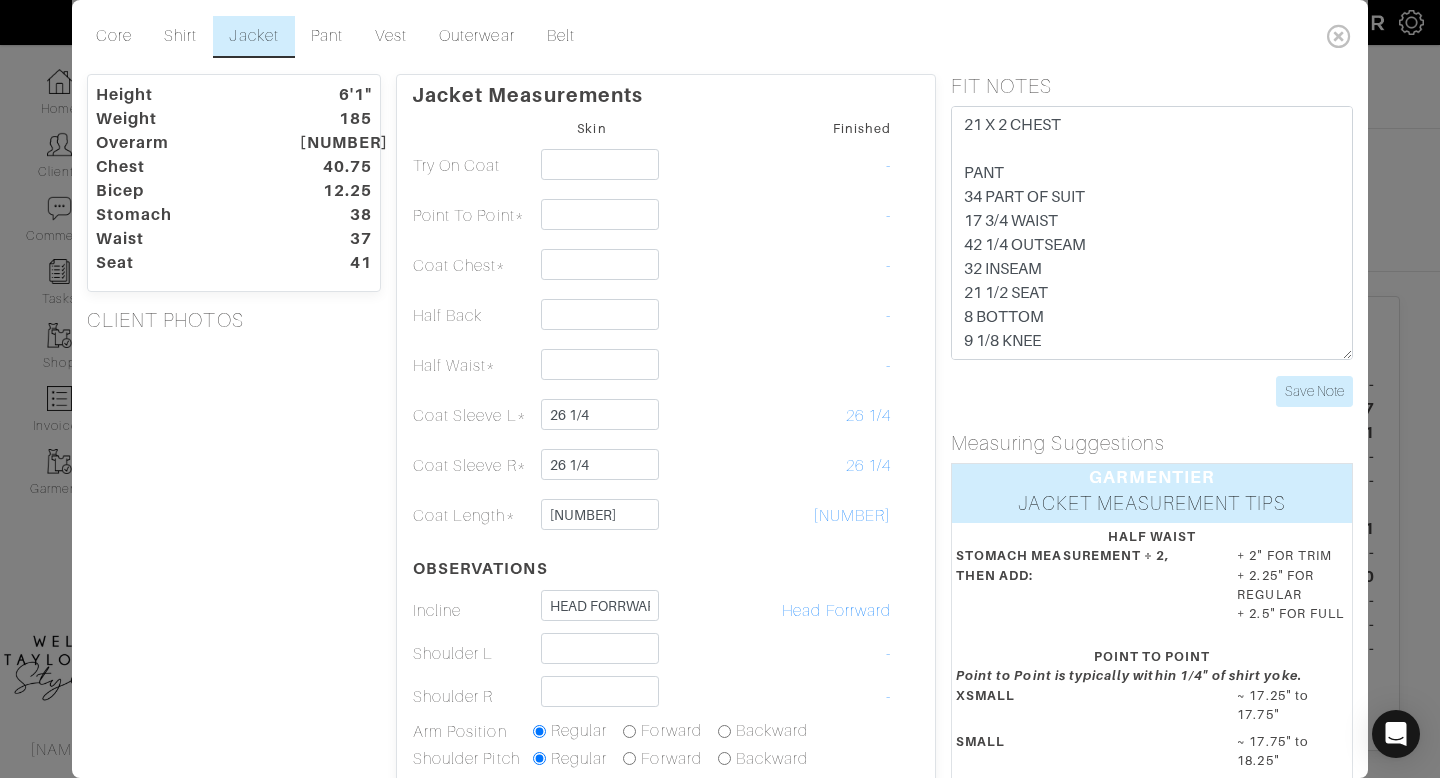 scroll, scrollTop: 0, scrollLeft: 0, axis: both 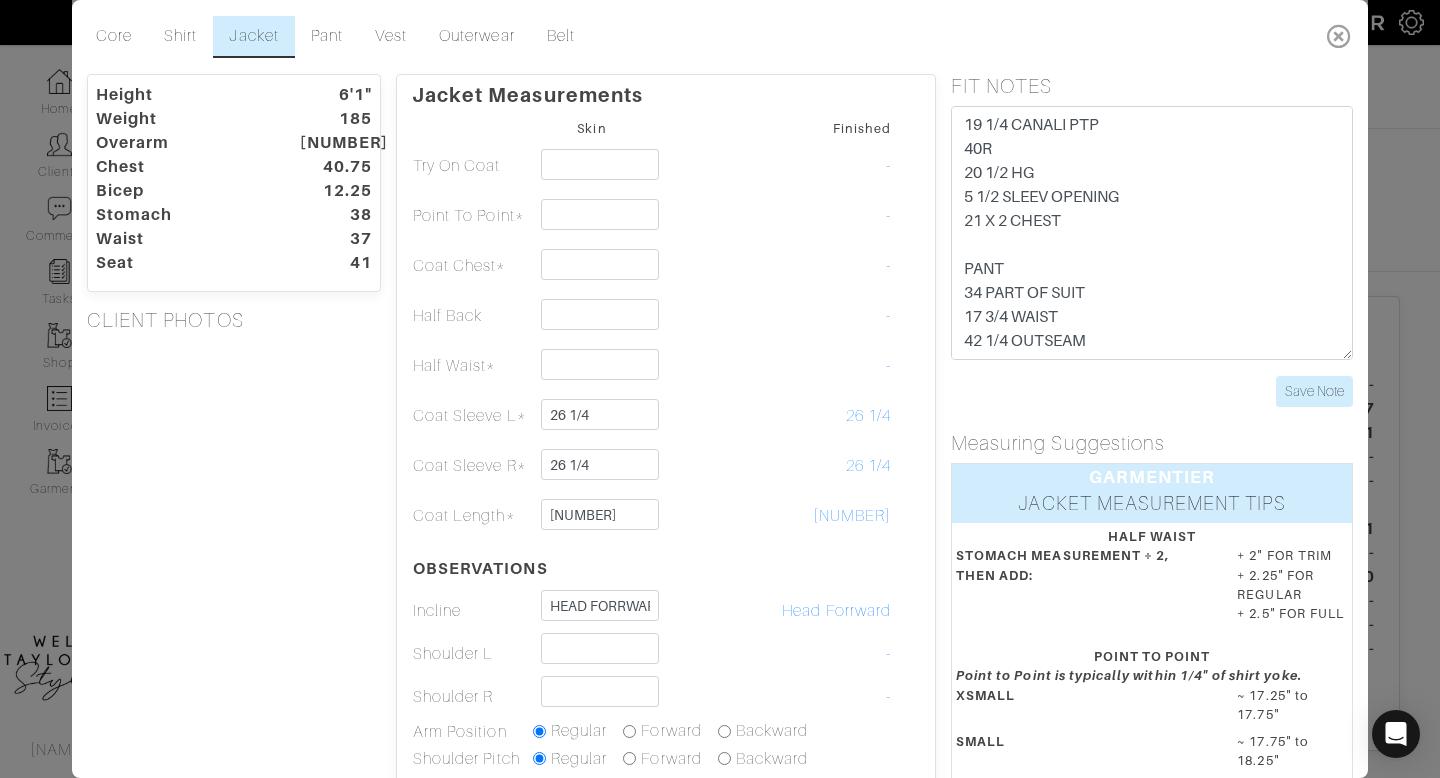 click at bounding box center (1339, 36) 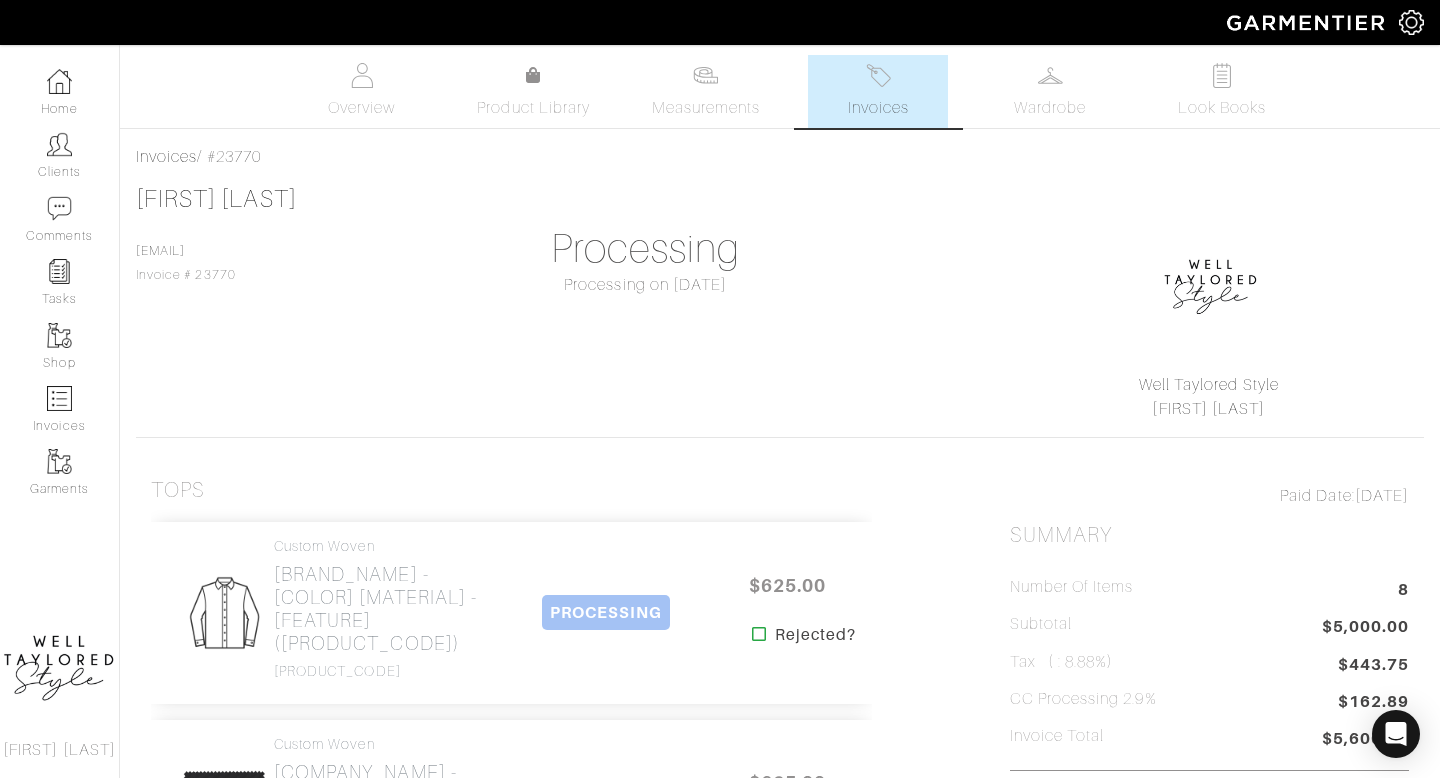 scroll, scrollTop: 0, scrollLeft: 0, axis: both 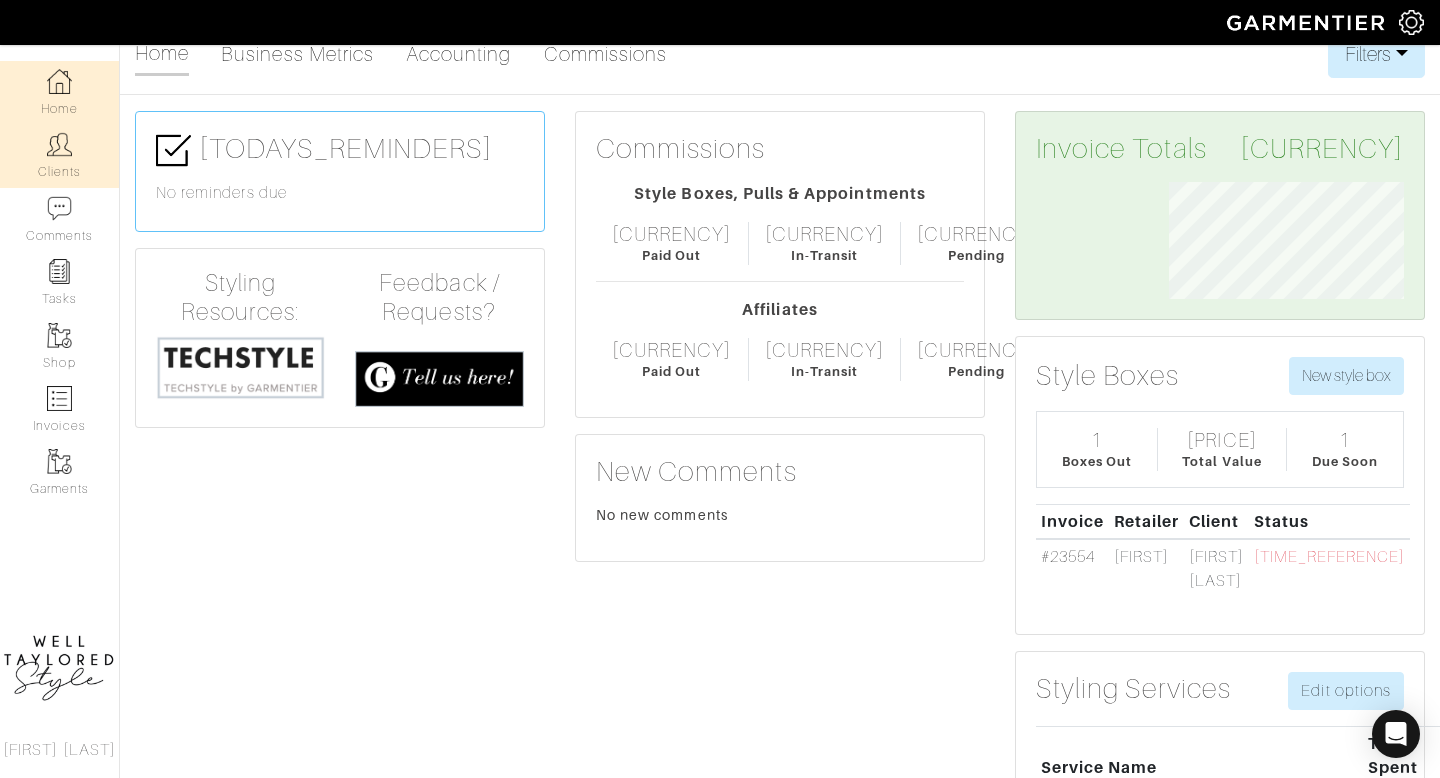 click on "Clients" at bounding box center [59, 155] 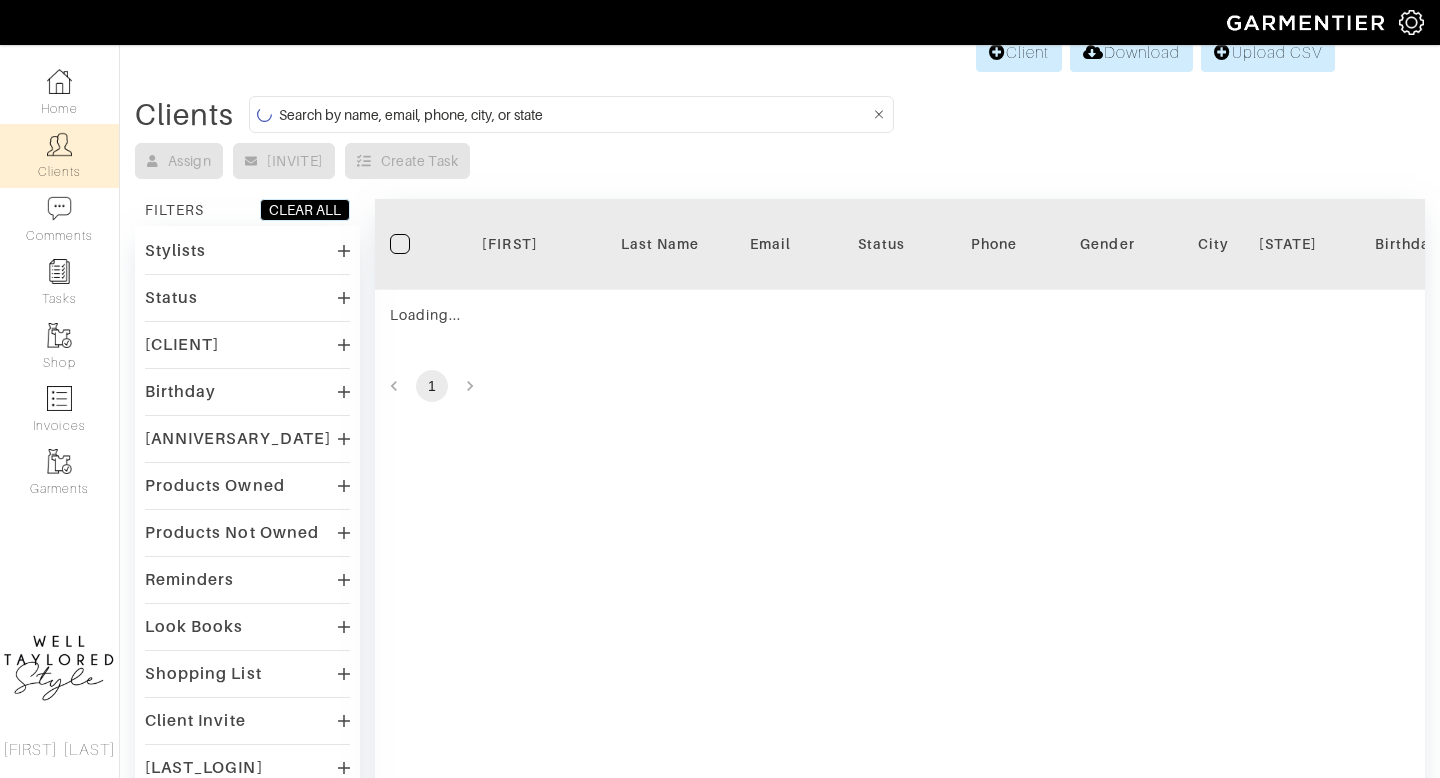 click at bounding box center [574, 114] 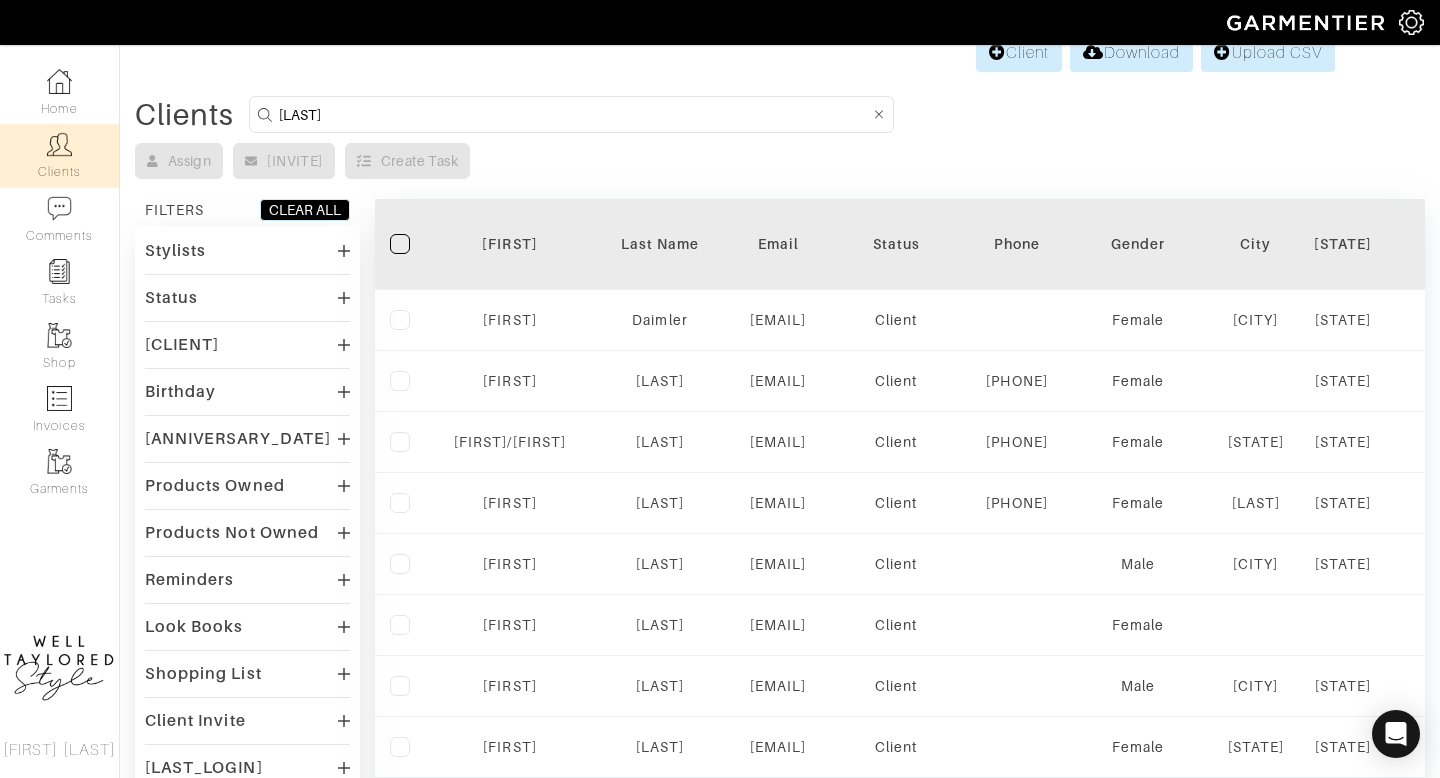 scroll, scrollTop: 0, scrollLeft: 0, axis: both 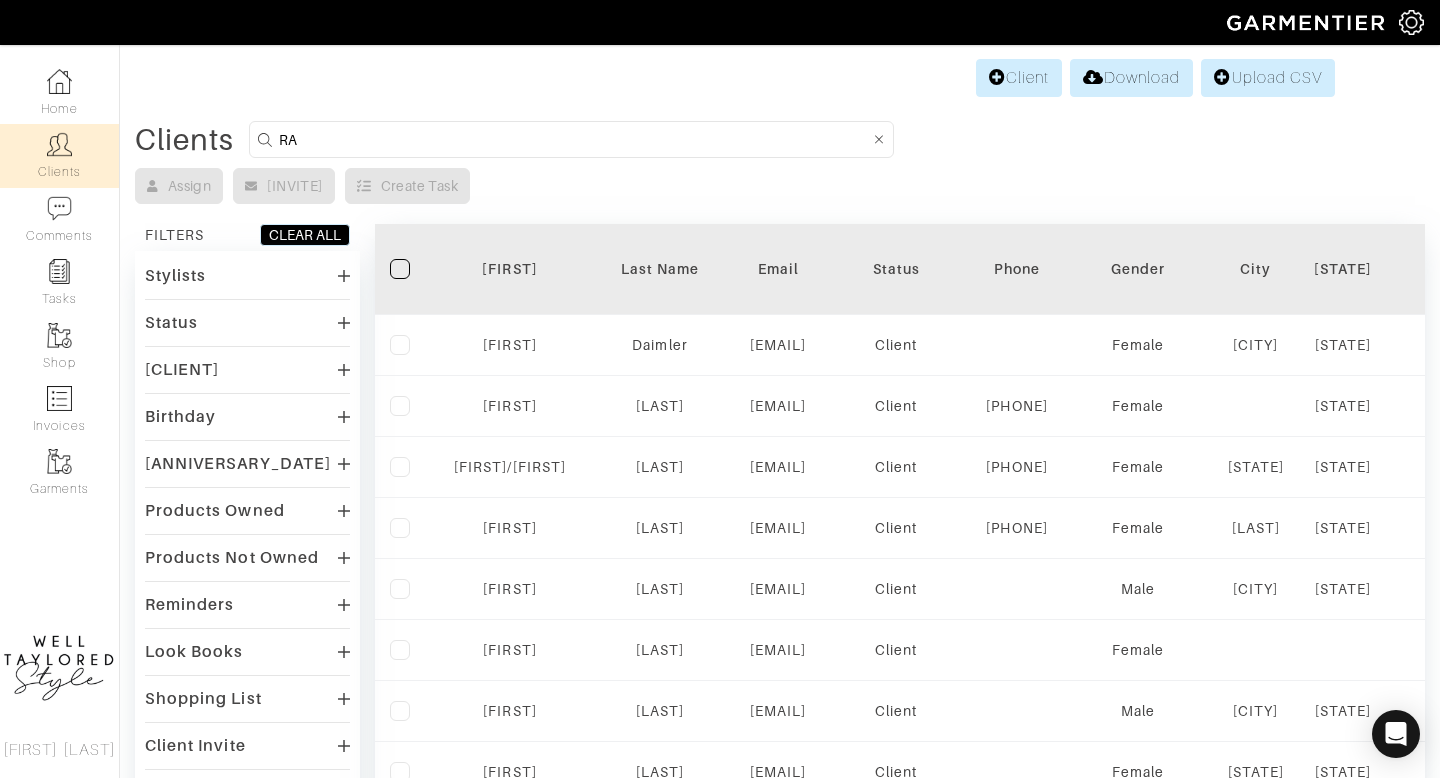 type on "[INITIAL]" 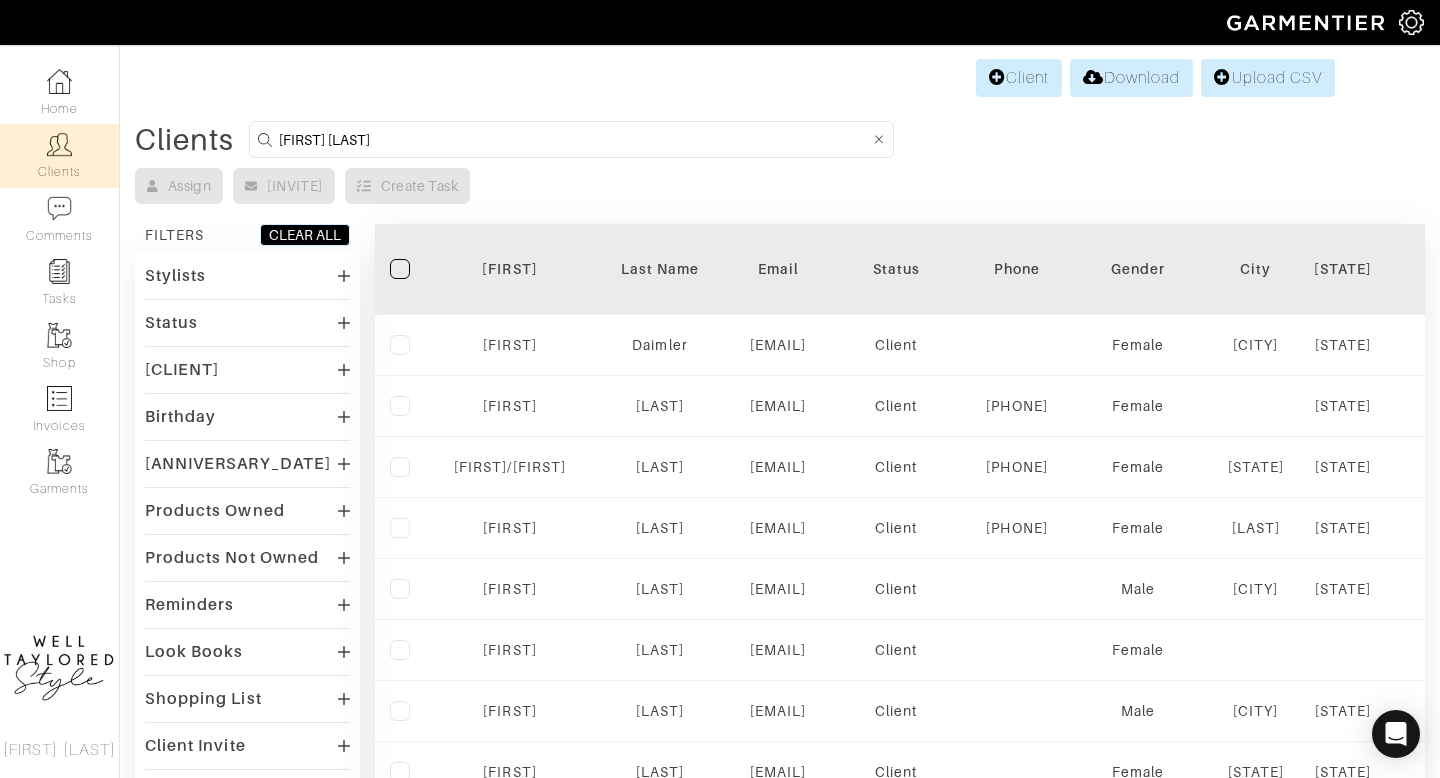 type on "CARRIE GRANT" 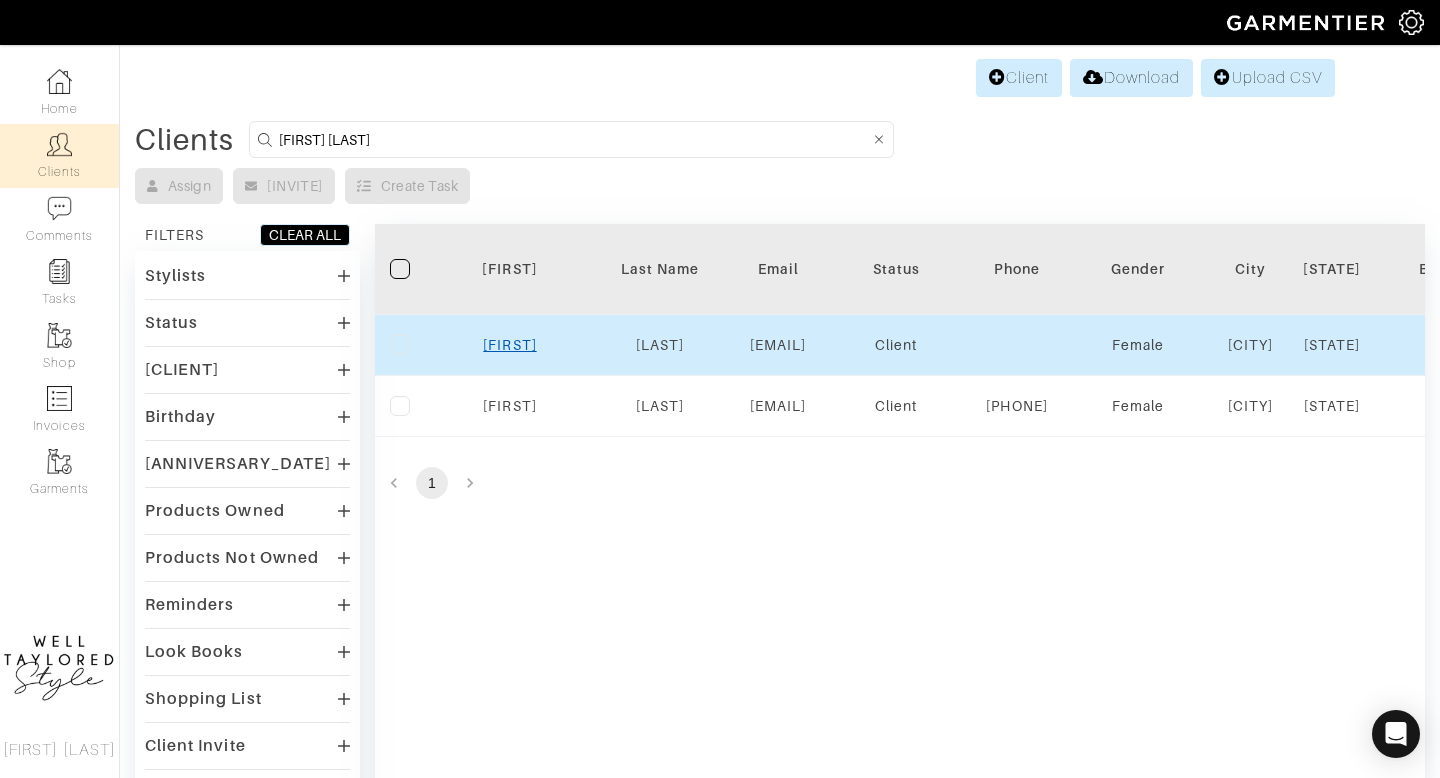 click on "CARRIE" at bounding box center (509, 345) 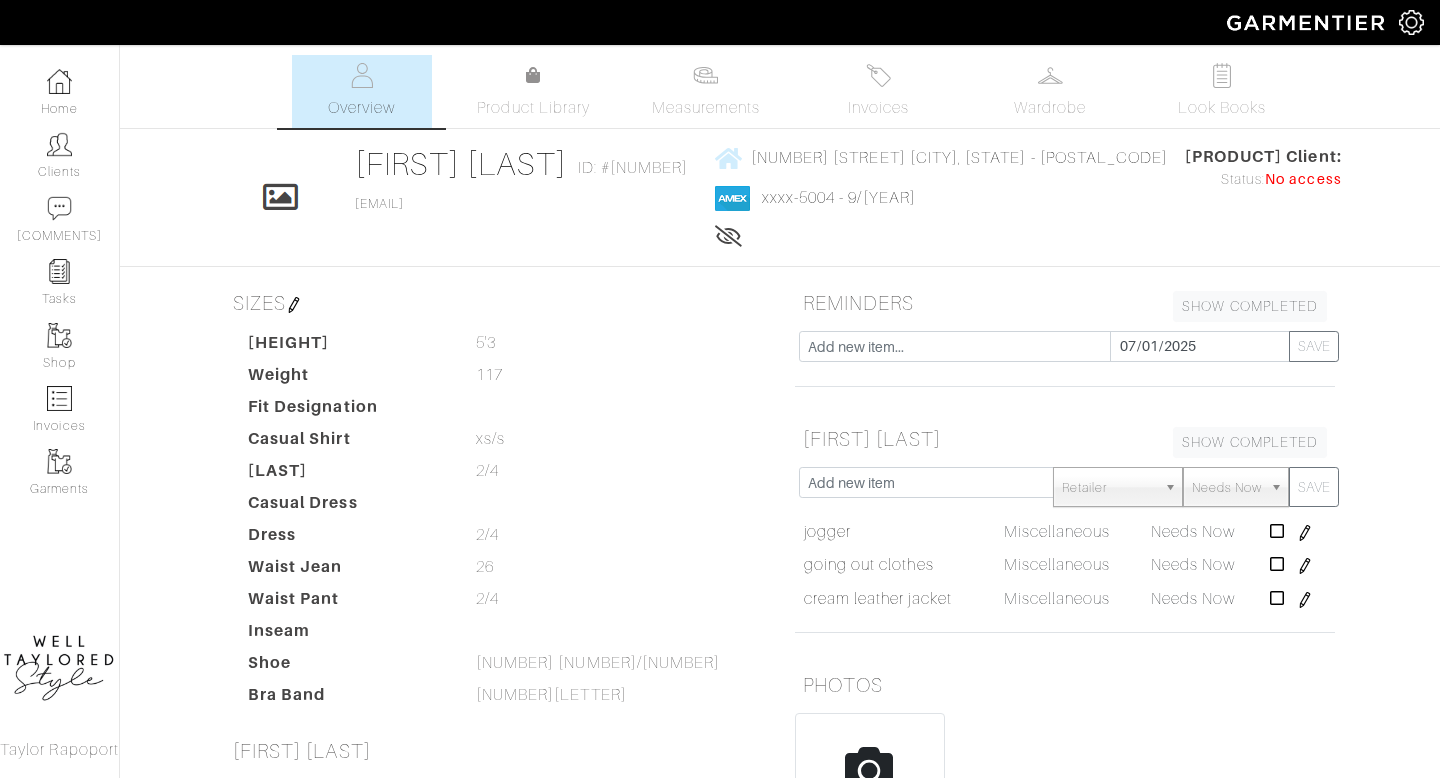 scroll, scrollTop: 0, scrollLeft: 0, axis: both 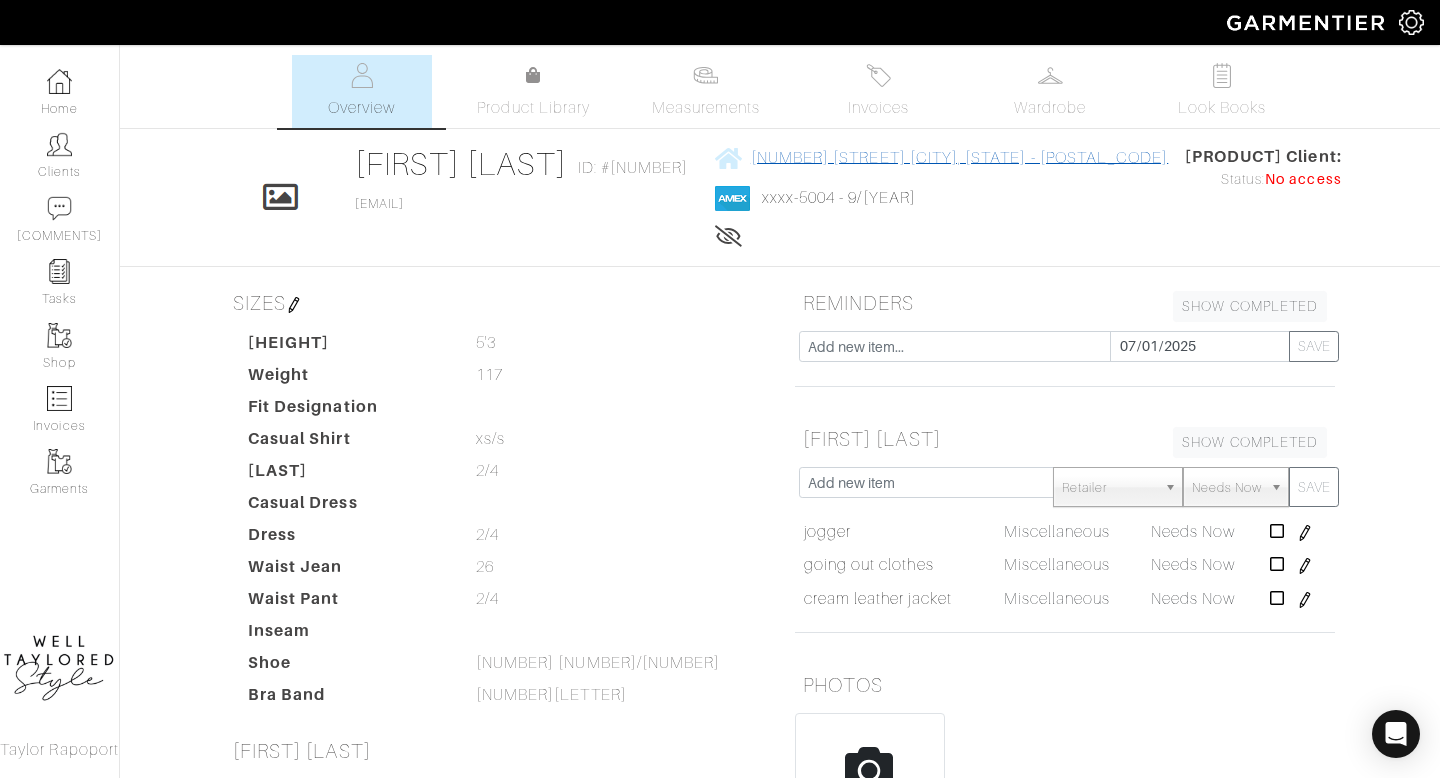 click on "[NUMBER] [STREET]
[CITY], [STATE]
- [POSTAL_CODE]" at bounding box center [942, 157] 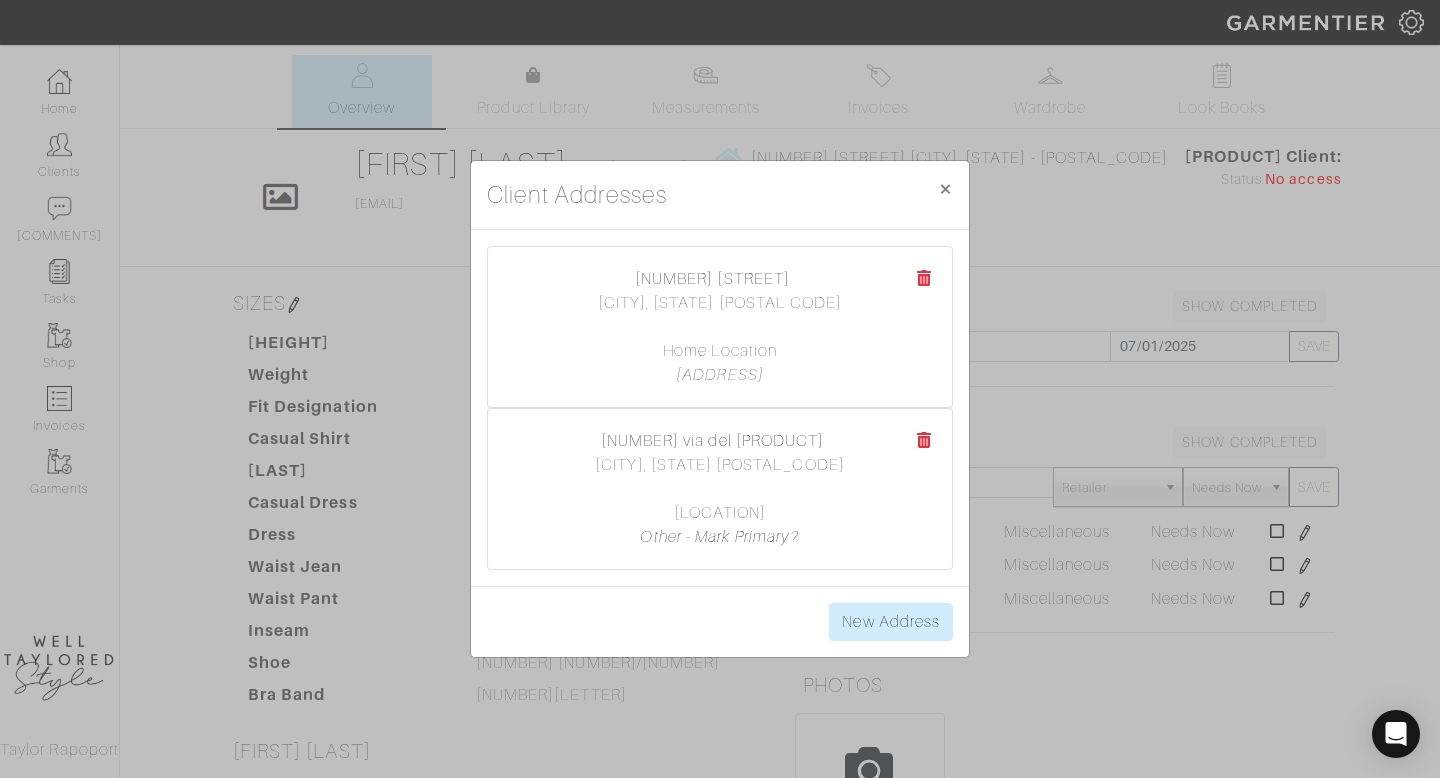 drag, startPoint x: 819, startPoint y: 304, endPoint x: 601, endPoint y: 271, distance: 220.48357 